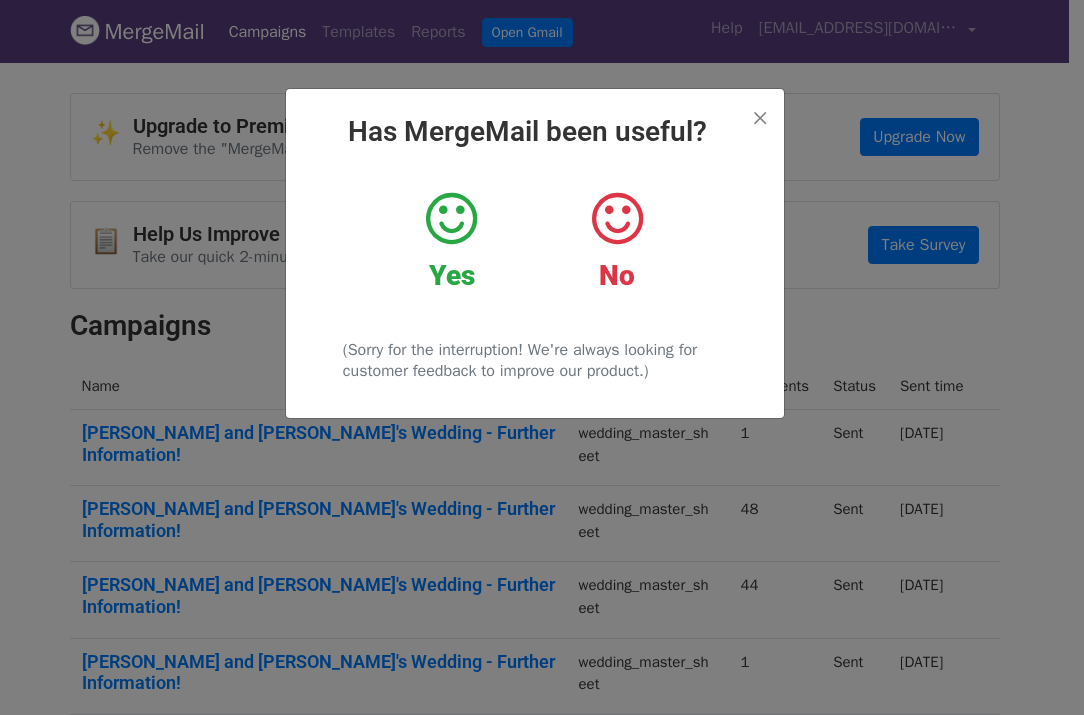 scroll, scrollTop: 0, scrollLeft: 0, axis: both 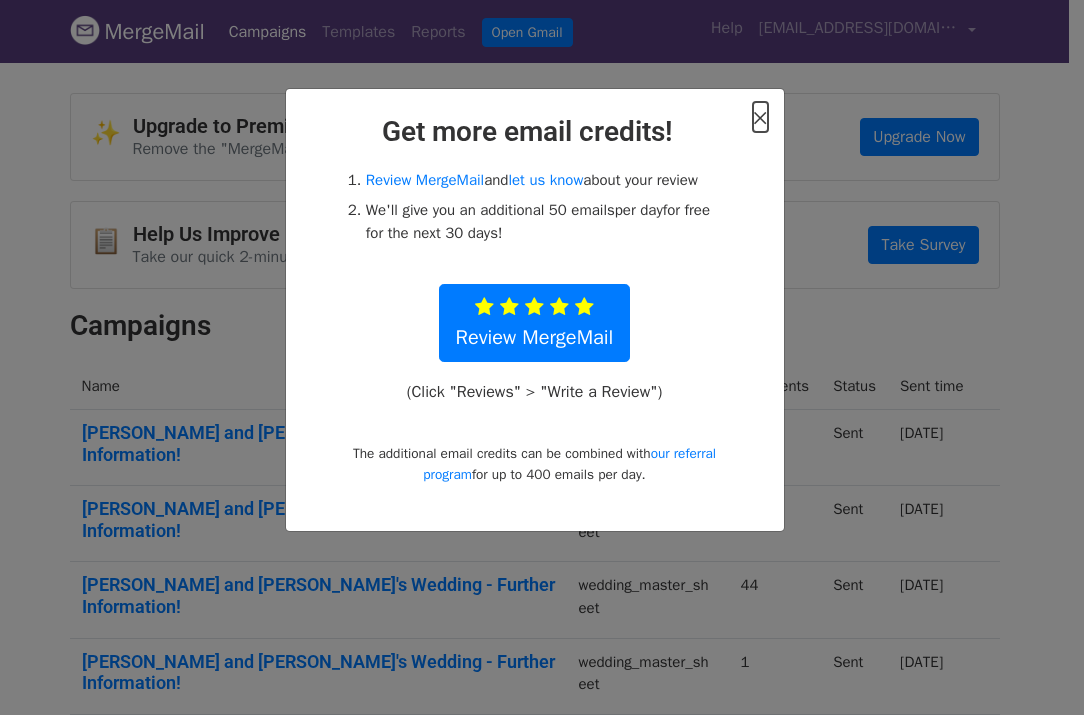 click on "×" at bounding box center [760, 117] 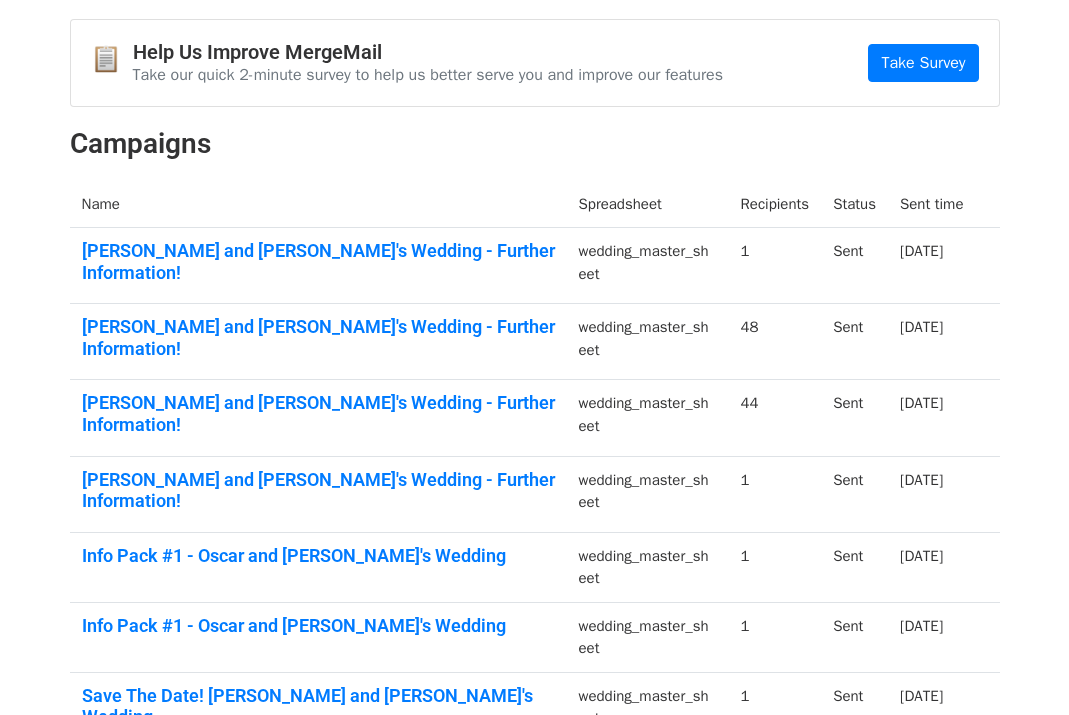 scroll, scrollTop: 0, scrollLeft: 0, axis: both 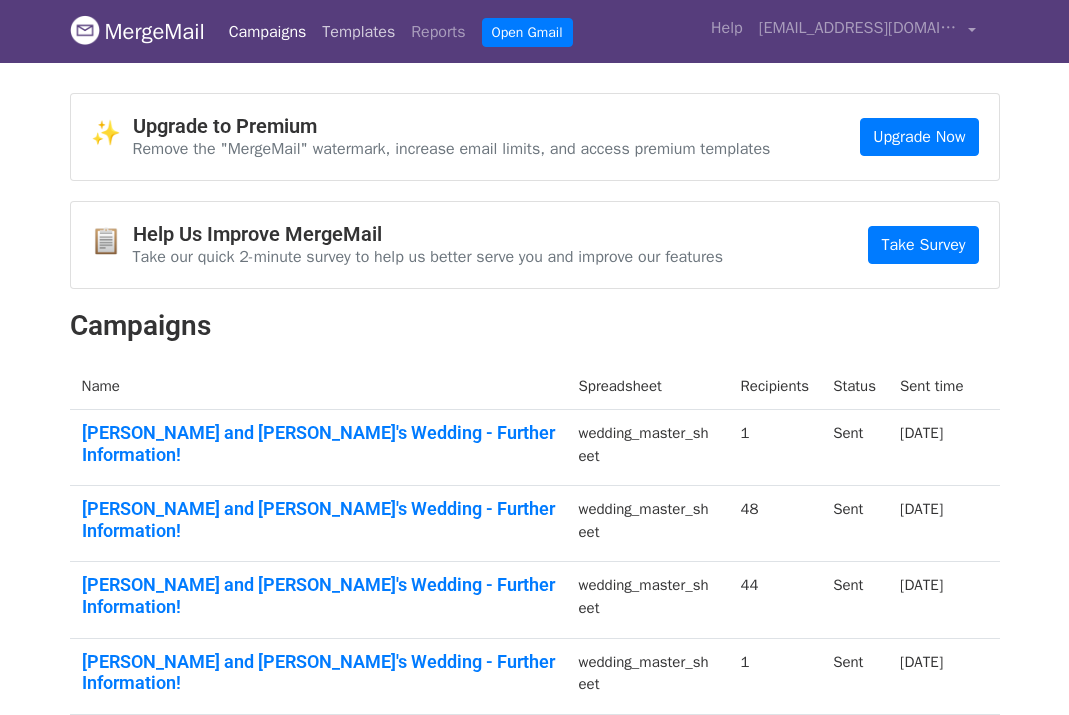 click on "Templates" at bounding box center [358, 32] 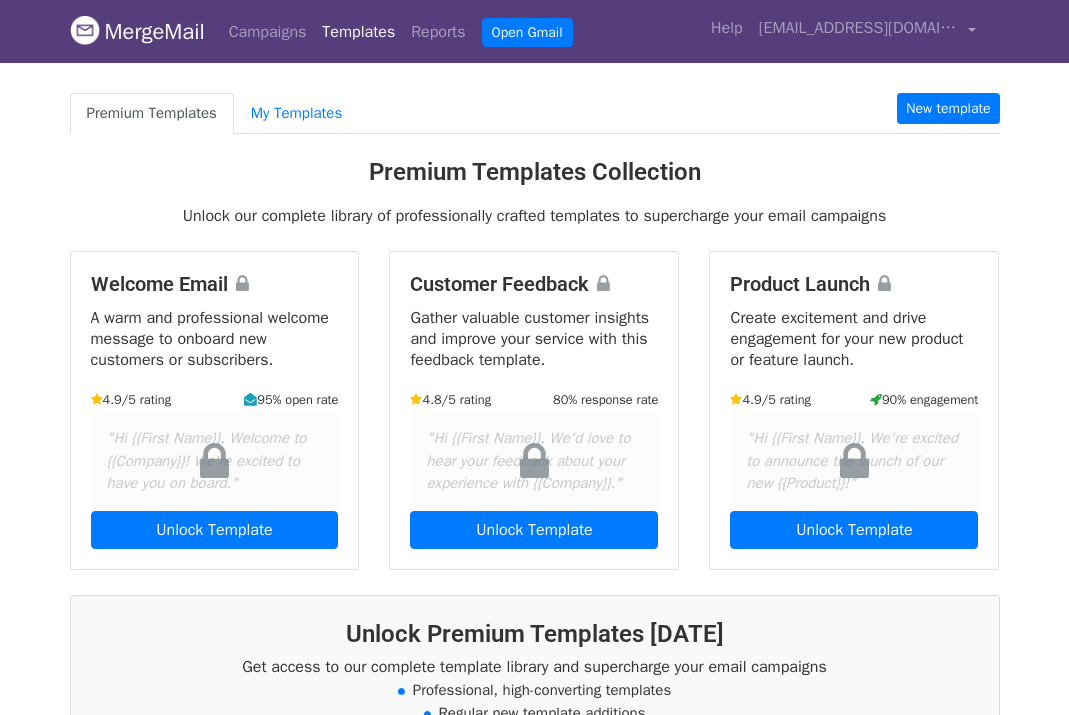 scroll, scrollTop: 0, scrollLeft: 0, axis: both 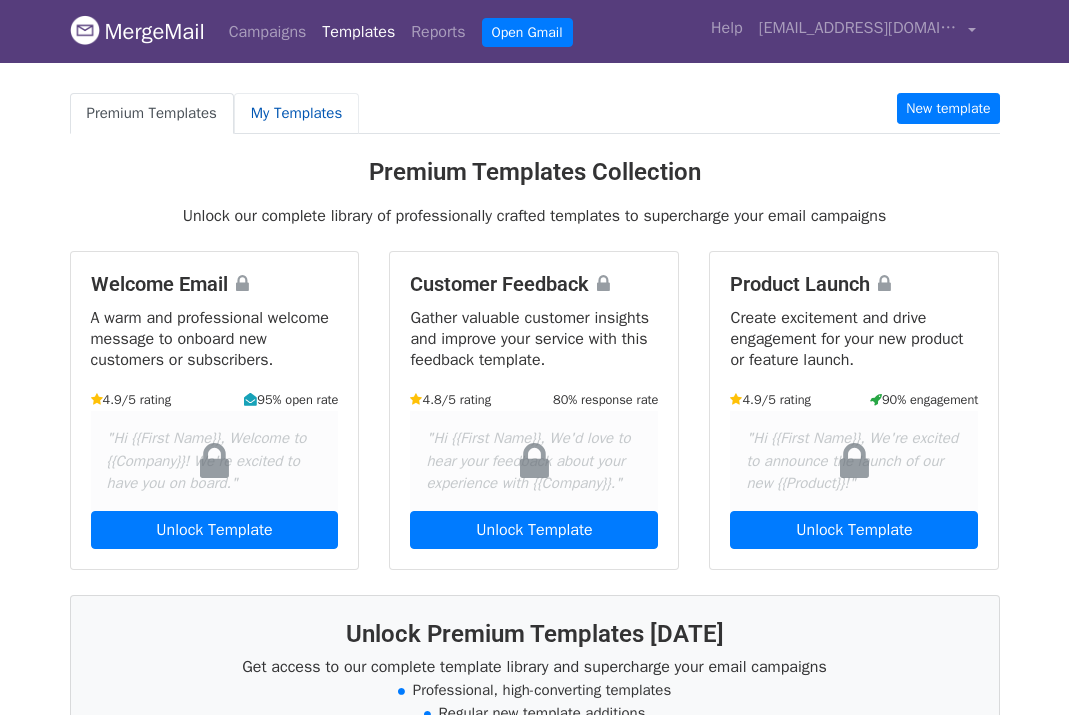 click on "My Templates" at bounding box center (296, 113) 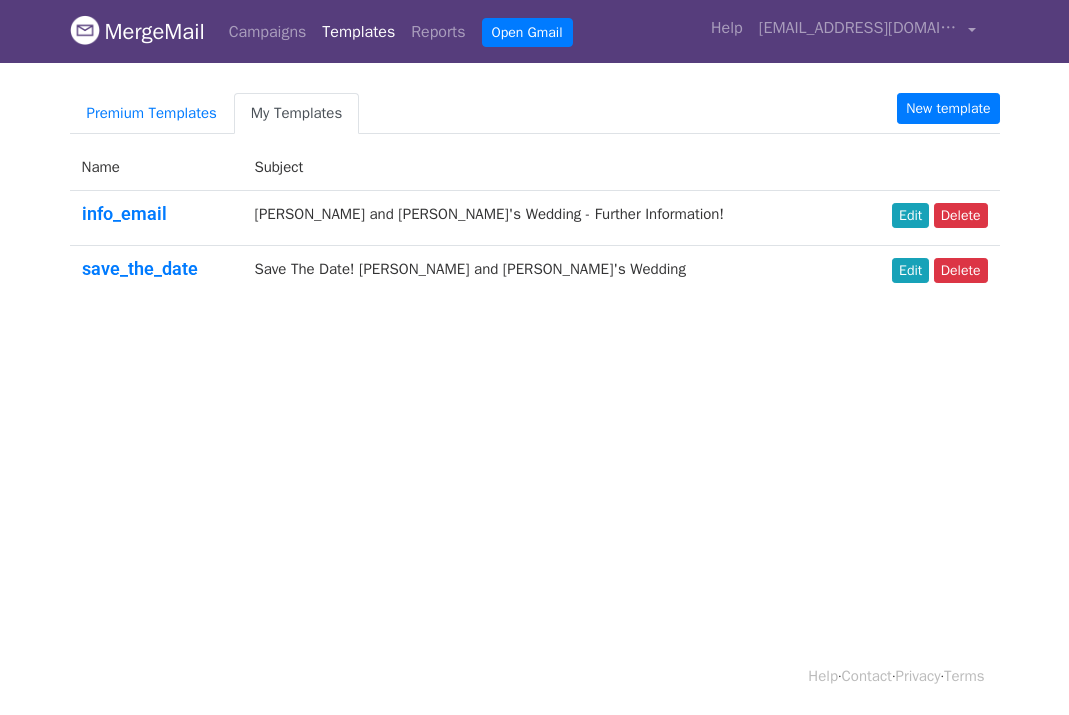 scroll, scrollTop: 0, scrollLeft: 0, axis: both 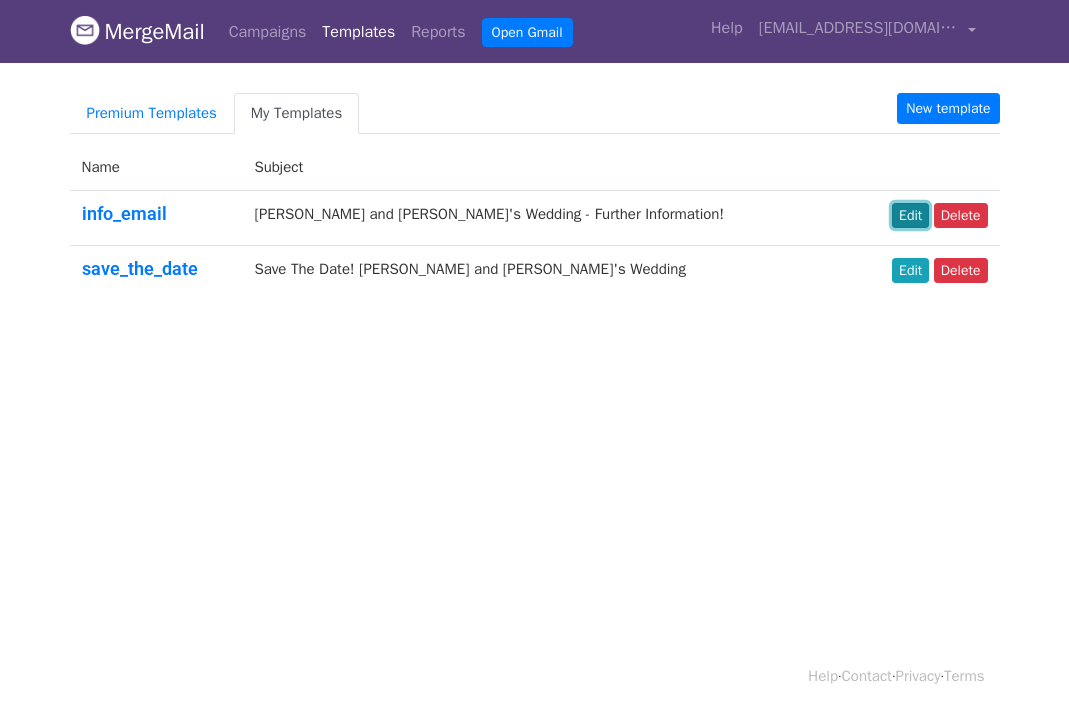 click on "Edit" at bounding box center (910, 215) 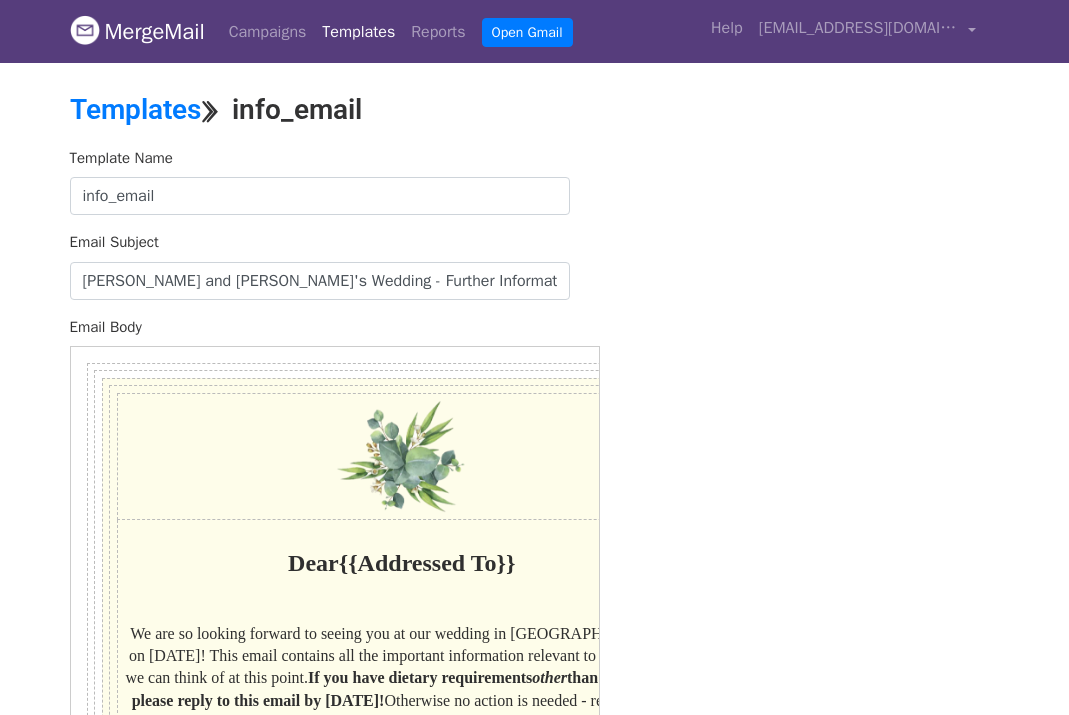 scroll, scrollTop: 0, scrollLeft: 0, axis: both 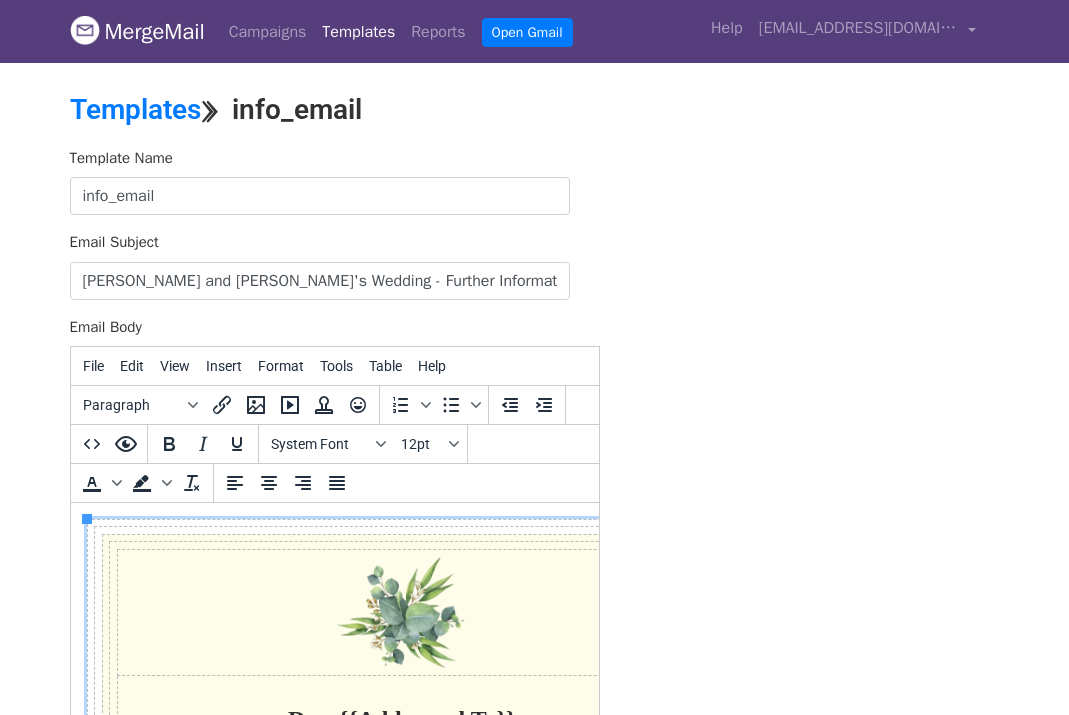 click on "Dear  {{Addressed To}} We are so looking forward to seeing you at our wedding in Richmond Park on August 10th! This email contains all the important information relevant to the day that we can think of at this point.  If you have dietary requirements  other  than vegetarian, please reply to this email by May 31st!  Otherwise no action is needed - read through at your leisure :)  Schedule From 2:30pm:  ​ Guests arrive at Pembroke Lodge. Follow signs to ‘The Belvedere’ suite. 3pm:  Ceremony ~3:50-5:30PM:  Drinks reception (outside, weather permitting) 5:30PM:  Dinner & speeches 8PM:  Tea, coffee, wedding cake & cheese (again, outside if weather permitting) 9:15PM:  Dancing 11:55PM:  Last dance and goodbye! Food There will be a three-course dinner served (two starters and a main) at 5:30pm, with lots of wedding cake and cheese to eat during the dancing in the evening. Please note that there will be no food served before 5:30pm, so please do eat lunch before the wedding! RSVPs Registry .  not" at bounding box center [401, 2857] 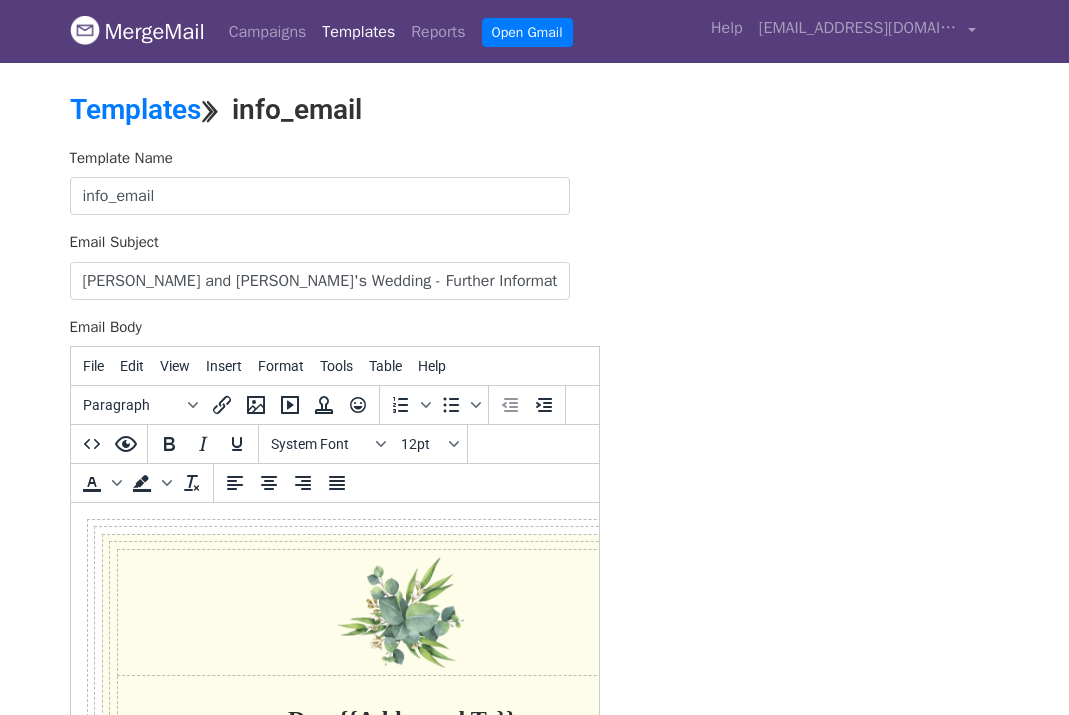 click on "Dear  {{Addressed To}} We are so looking forward to seeing you at our wedding in Richmond Park on August 10th! This email contains all the important information relevant to the day that we can think of at this point.  If you have dietary requirements  other  than vegetarian, please reply to this email by May 31st!  Otherwise no action is needed - read through at your leisure :)  Schedule From 2:30pm:  ​ Guests arrive at Pembroke Lodge. Follow signs to ‘The Belvedere’ suite. 3pm:  Ceremony ~3:50-5:30PM:  Drinks reception (outside, weather permitting) 5:30PM:  Dinner & speeches 8PM:  Tea, coffee, wedding cake & cheese (again, outside if weather permitting) 9:15PM:  Dancing 11:55PM:  Last dance and goodbye! Food There will be a three-course dinner served (two starters and a main) at 5:30pm, with lots of wedding cake and cheese to eat during the dancing in the evening. Please note that there will be no food served before 5:30pm, so please do eat lunch before the wedding! RSVPs .  ​" at bounding box center (334, 2857) 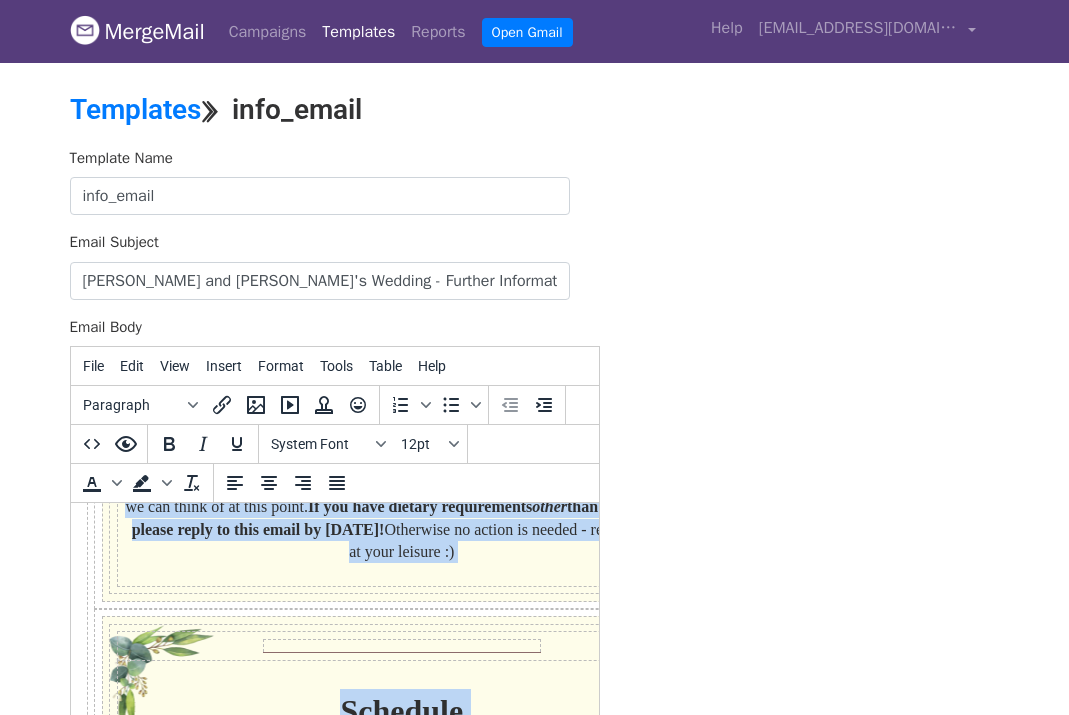 scroll, scrollTop: 0, scrollLeft: 0, axis: both 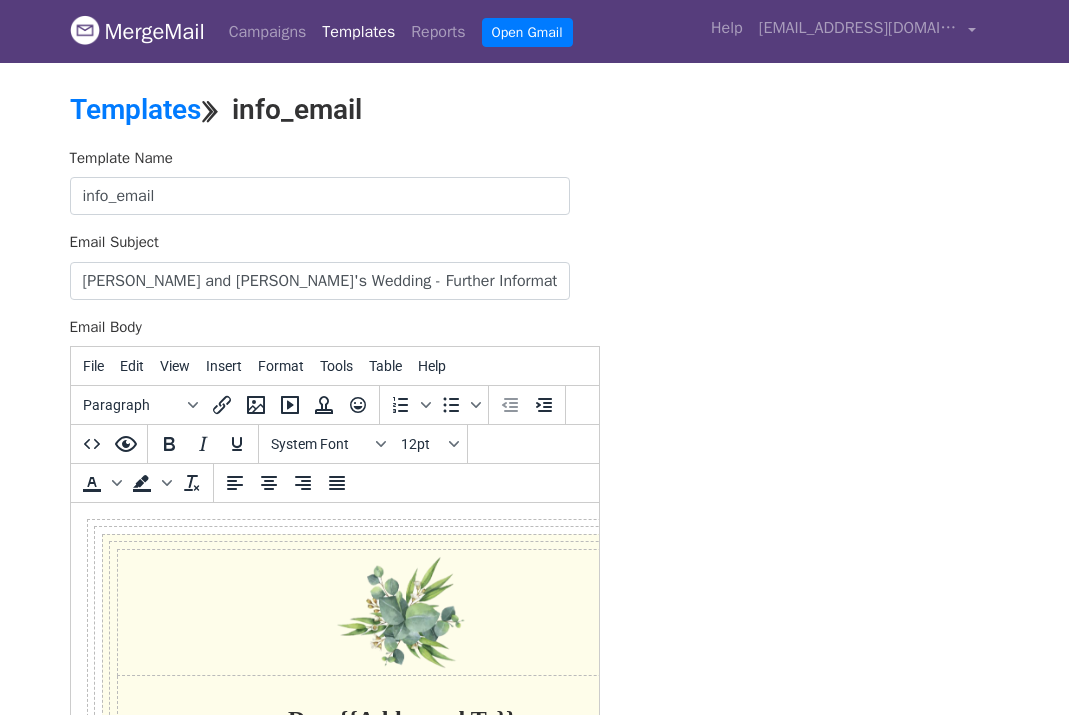 drag, startPoint x: 77, startPoint y: 508, endPoint x: 113, endPoint y: 563, distance: 65.734314 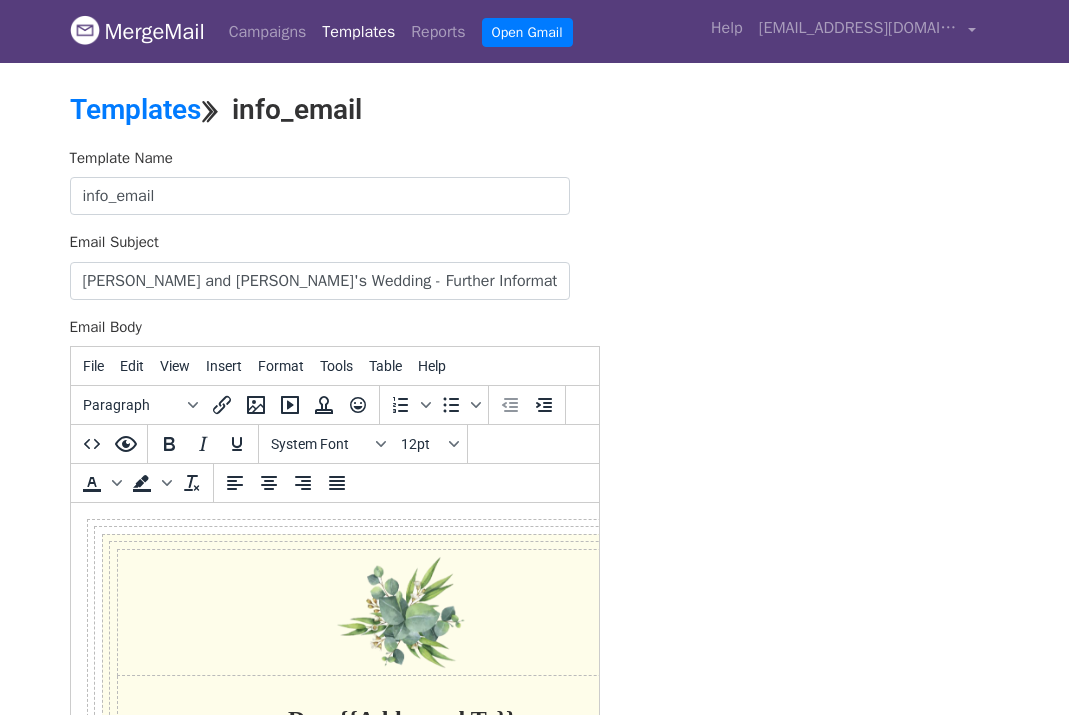 drag, startPoint x: 82, startPoint y: 524, endPoint x: 186, endPoint y: 998, distance: 485.27518 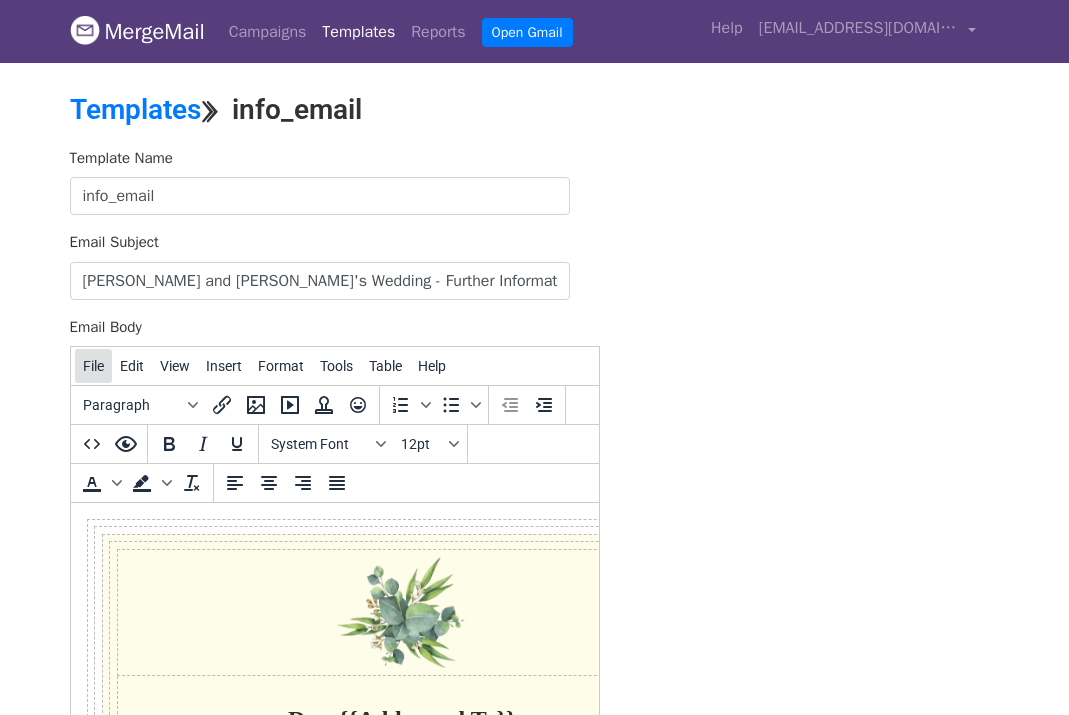 click on "File" at bounding box center (93, 366) 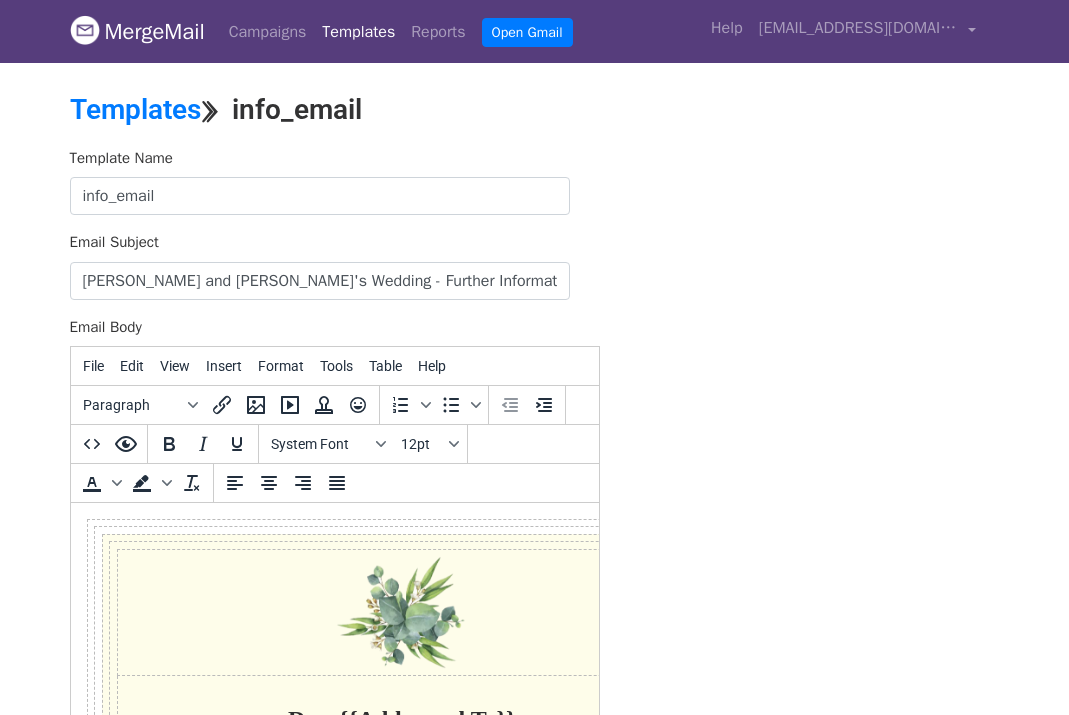click on "Template Name
info_email
Email Subject
Oscar and Lila's Wedding - Further Information!
Email Body
File Edit View Insert Format Tools Table Help Paragraph To open the popup, press Shift+Enter To open the popup, press Shift+Enter System Font 12pt To open the popup, press Shift+Enter To open the popup, press Shift+Enter div 1013 words Powered by Tiny
Save" at bounding box center [535, 499] 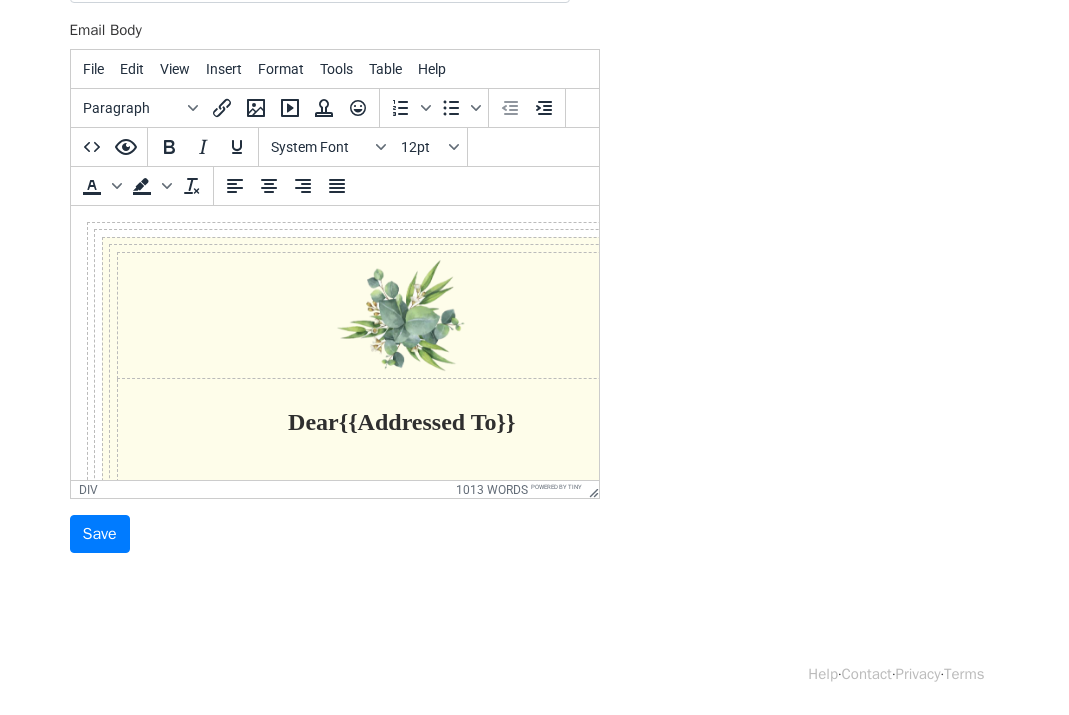 drag, startPoint x: 85, startPoint y: 225, endPoint x: 113, endPoint y: 309, distance: 88.54378 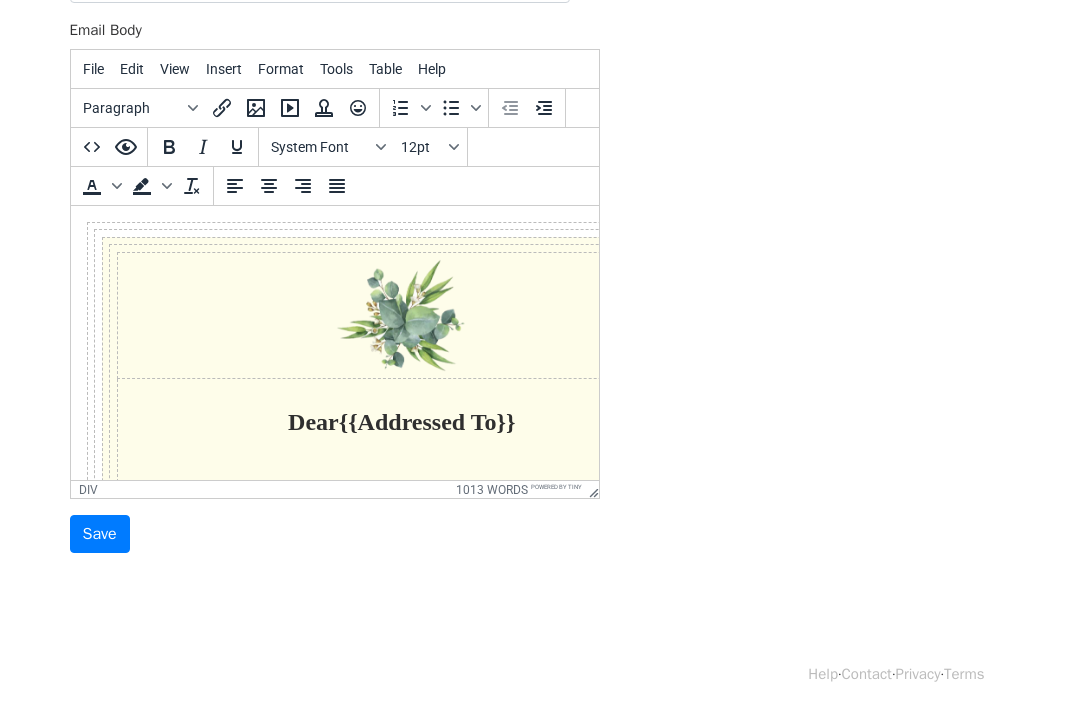 click on "Dear  {{Addressed To}} We are so looking forward to seeing you at our wedding in Richmond Park on August 10th! This email contains all the important information relevant to the day that we can think of at this point.  If you have dietary requirements  other  than vegetarian, please reply to this email by May 31st!  Otherwise no action is needed - read through at your leisure :)  Schedule From 2:30pm:  ​ Guests arrive at Pembroke Lodge. Follow signs to ‘The Belvedere’ suite. 3pm:  Ceremony ~3:50-5:30PM:  Drinks reception (outside, weather permitting) 5:30PM:  Dinner & speeches 8PM:  Tea, coffee, wedding cake & cheese (again, outside if weather permitting) 9:15PM:  Dancing 11:55PM:  Last dance and goodbye! Food There will be a three-course dinner served (two starters and a main) at 5:30pm, with lots of wedding cake and cheese to eat during the dancing in the evening. Please note that there will be no food served before 5:30pm, so please do eat lunch before the wedding! RSVPs .  ​" at bounding box center (334, 2560) 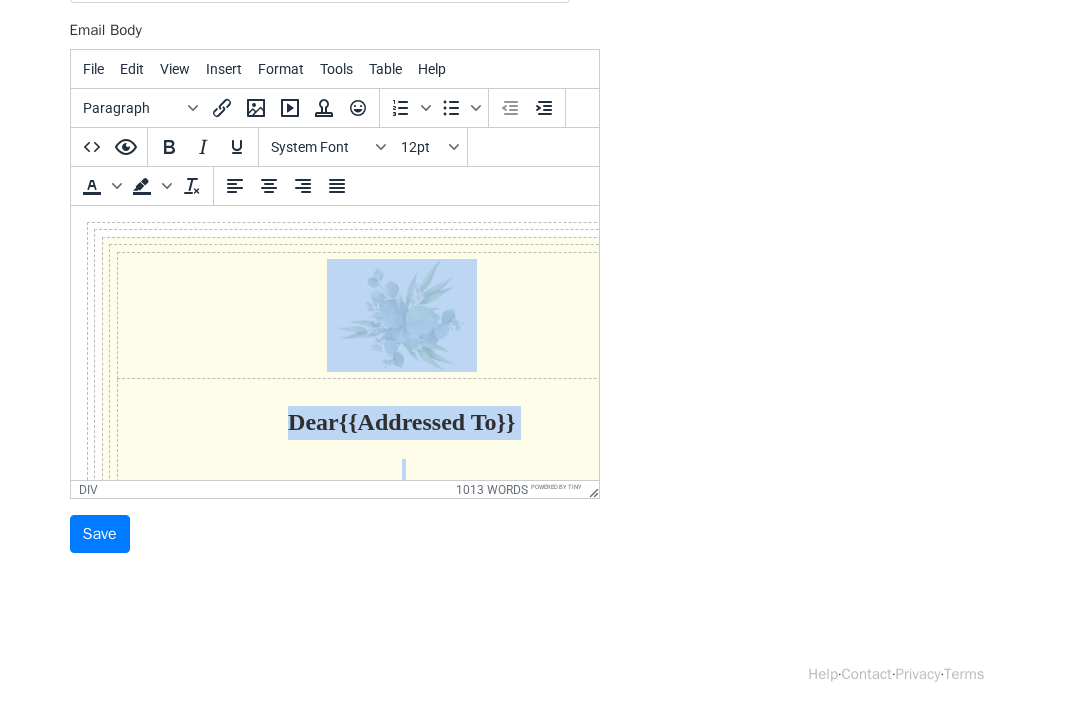 copy on "Dear  {{Addressed To}} We are so looking forward to seeing you at our wedding in Richmond Park on August 10th! This email contains all the important information relevant to the day that we can think of at this point.  If you have dietary requirements  other  than vegetarian, please reply to this email by May 31st!  Otherwise no action is needed - read through at your leisure :)  Schedule From 2:30pm:  ​ Guests arrive at Pembroke Lodge. Follow signs to ‘The Belvedere’ suite. 3pm:  Ceremony ~3:50-5:30PM:  Drinks reception (outside, weather permitting) 5:30PM:  Dinner & speeches 8PM:  Tea, coffee, wedding cake & cheese (again, outside if weather permitting) 9:15PM:  Dancing 11:55PM:  Last dance and goodbye! Food There will be a three-course dinner served (two starters and a main) at 5:30pm, with lots of wedding cake and cheese to eat during the dancing in the evening. Please note that there will be no food served before 5:30pm, so please do eat lunch before the wedding! All food served will be v..." 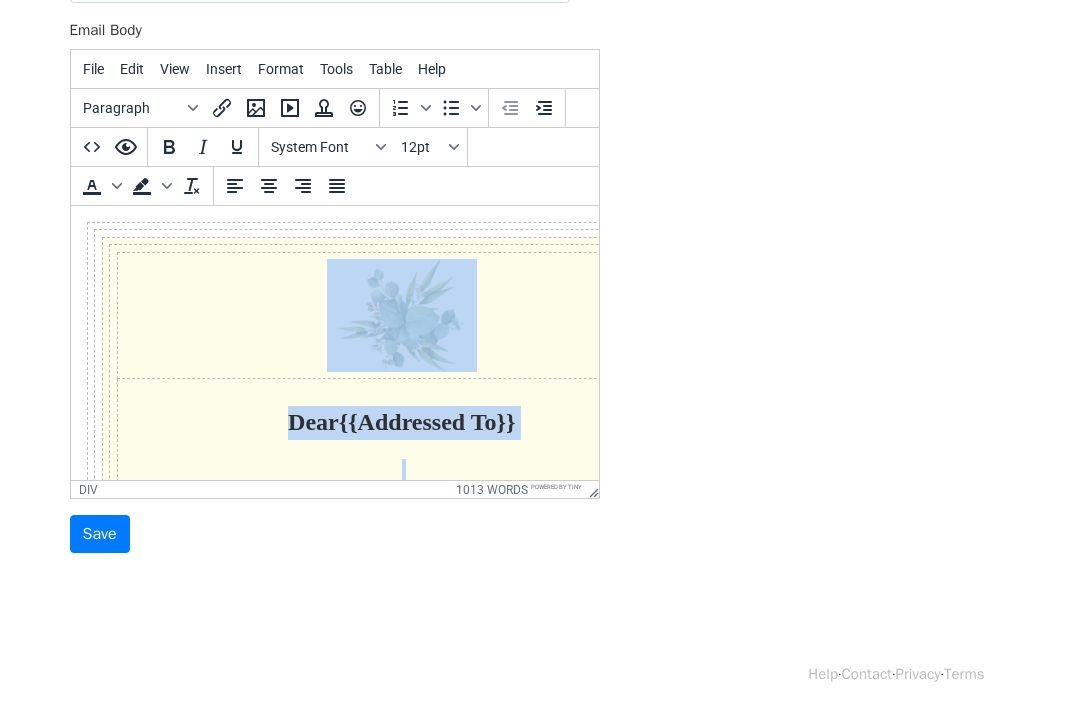 scroll, scrollTop: 0, scrollLeft: 0, axis: both 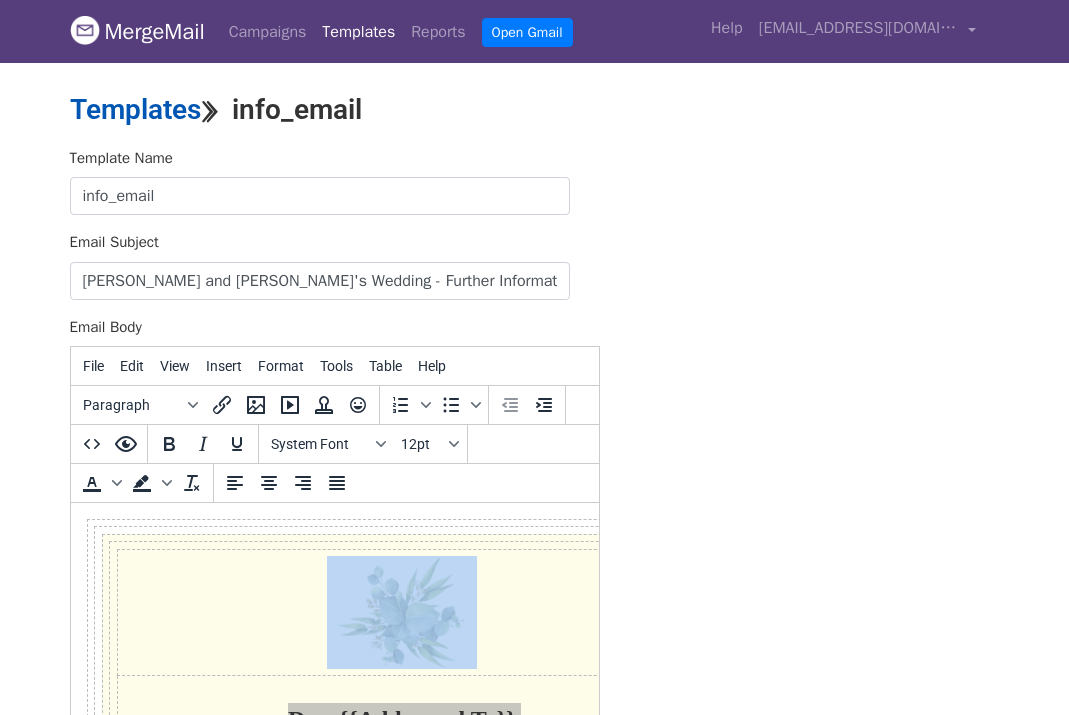 click on "Templates" at bounding box center (135, 109) 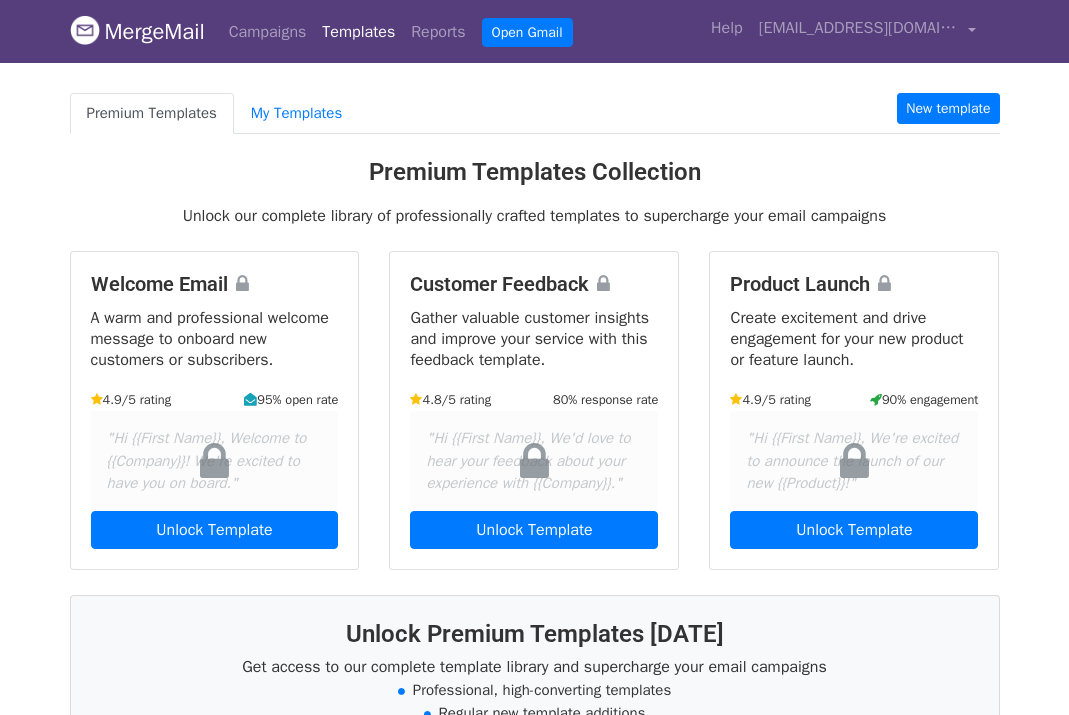 scroll, scrollTop: 0, scrollLeft: 0, axis: both 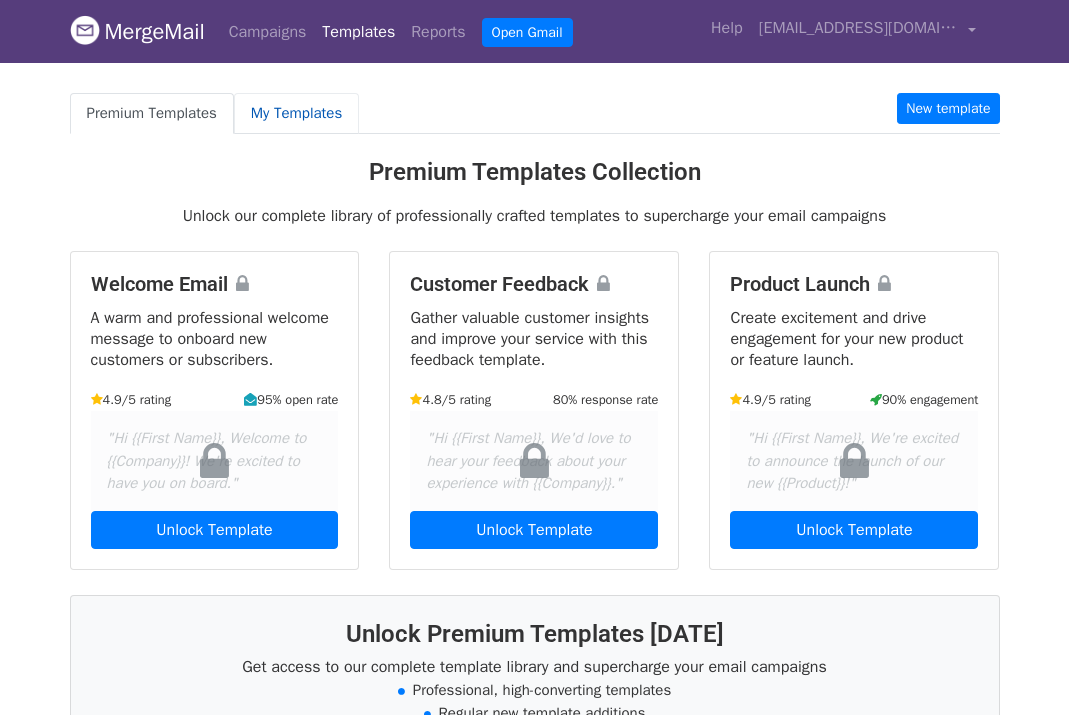 click on "My Templates" at bounding box center (296, 113) 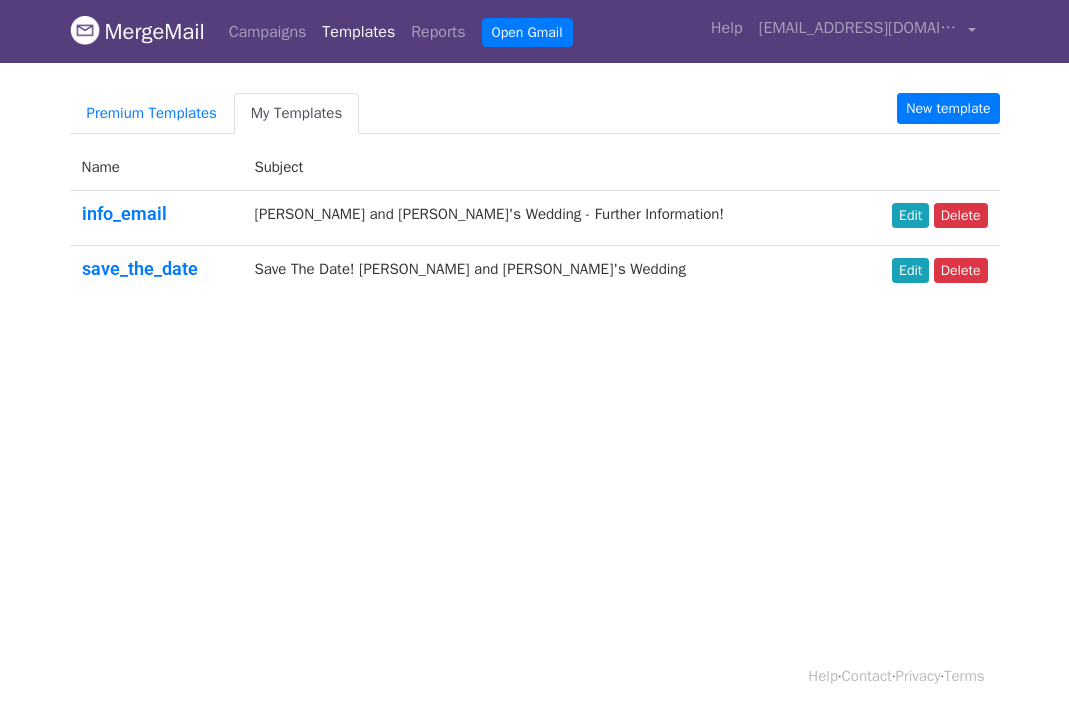 scroll, scrollTop: 0, scrollLeft: 0, axis: both 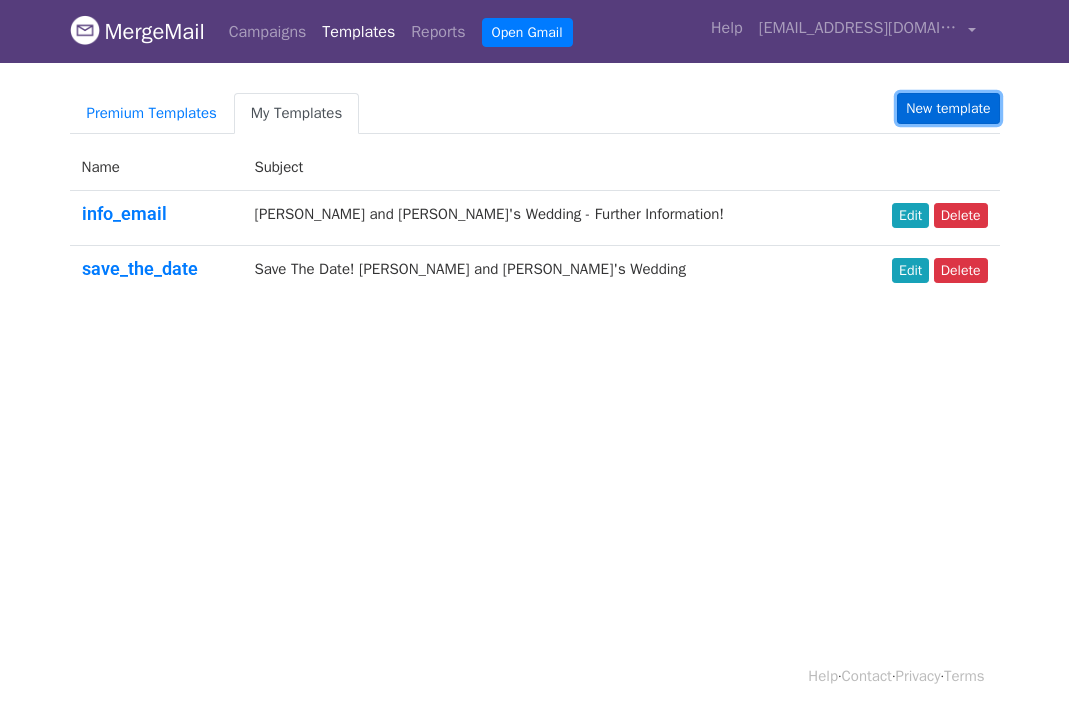 click on "New template" at bounding box center (948, 108) 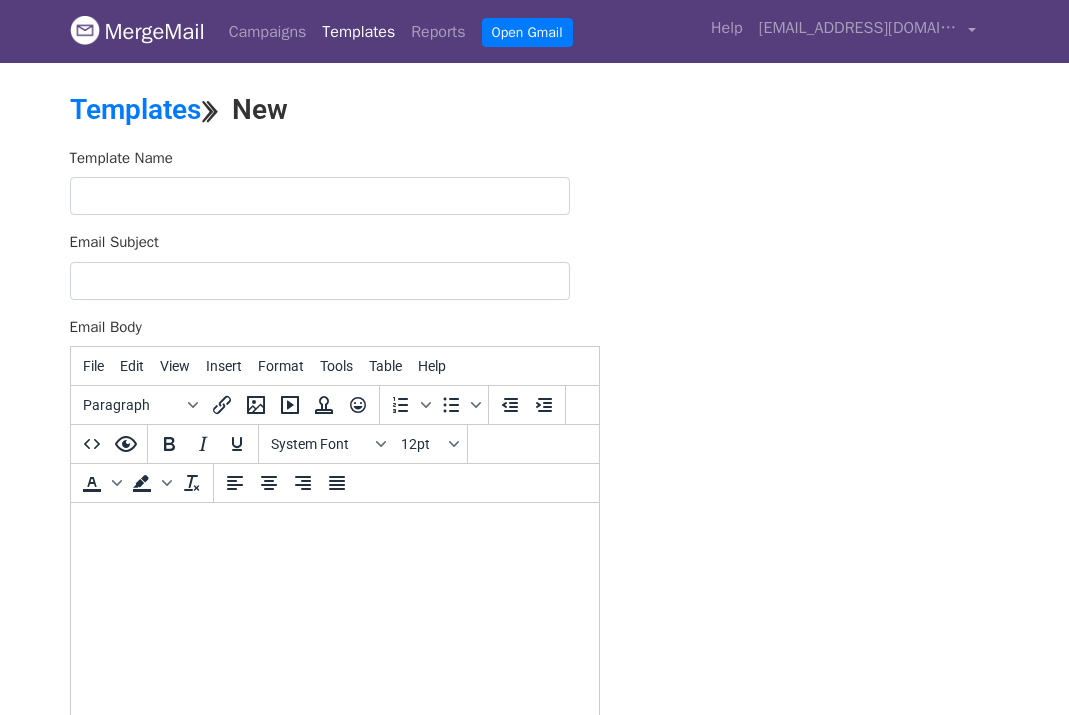 scroll, scrollTop: 0, scrollLeft: 0, axis: both 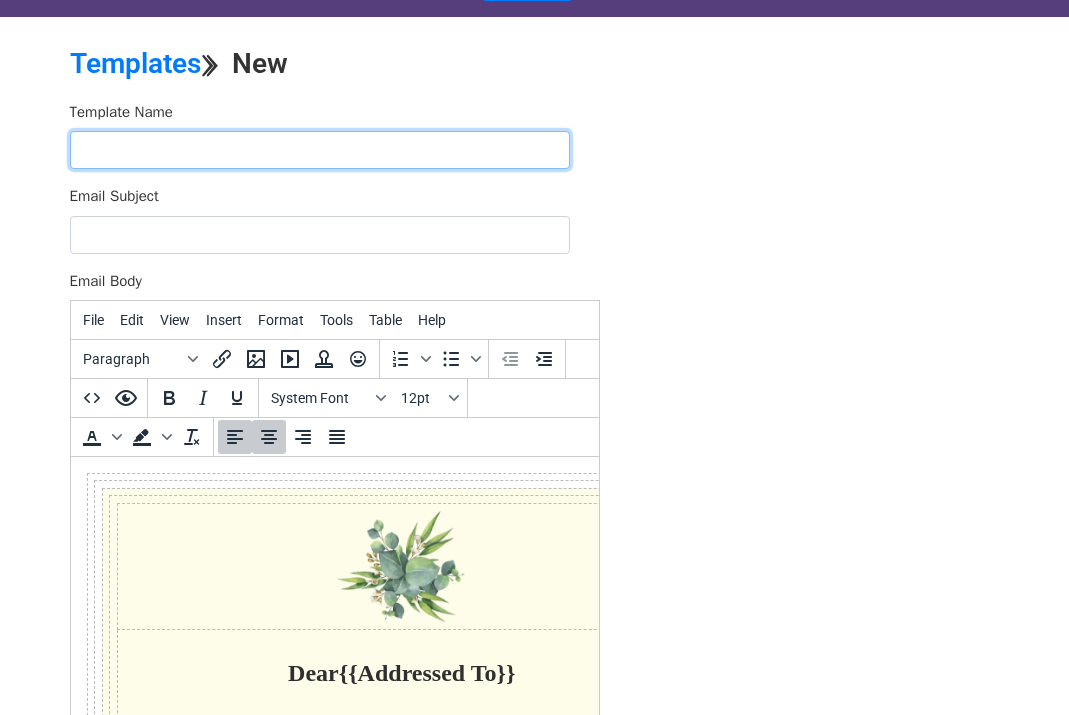 click at bounding box center (320, 150) 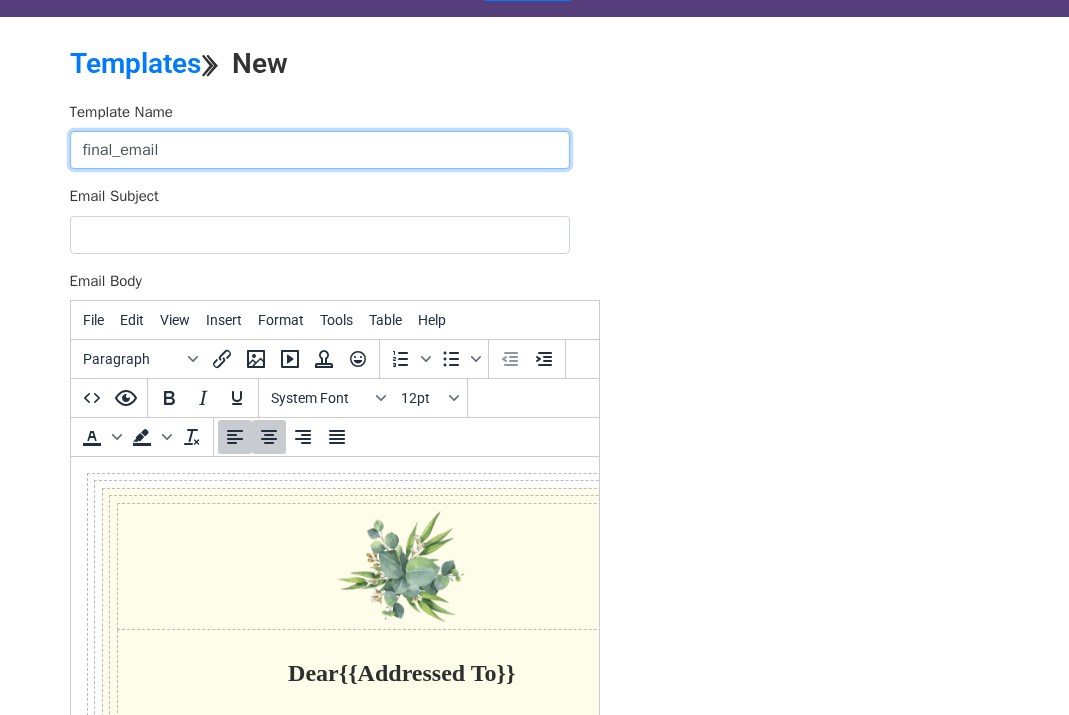 type on "final_email" 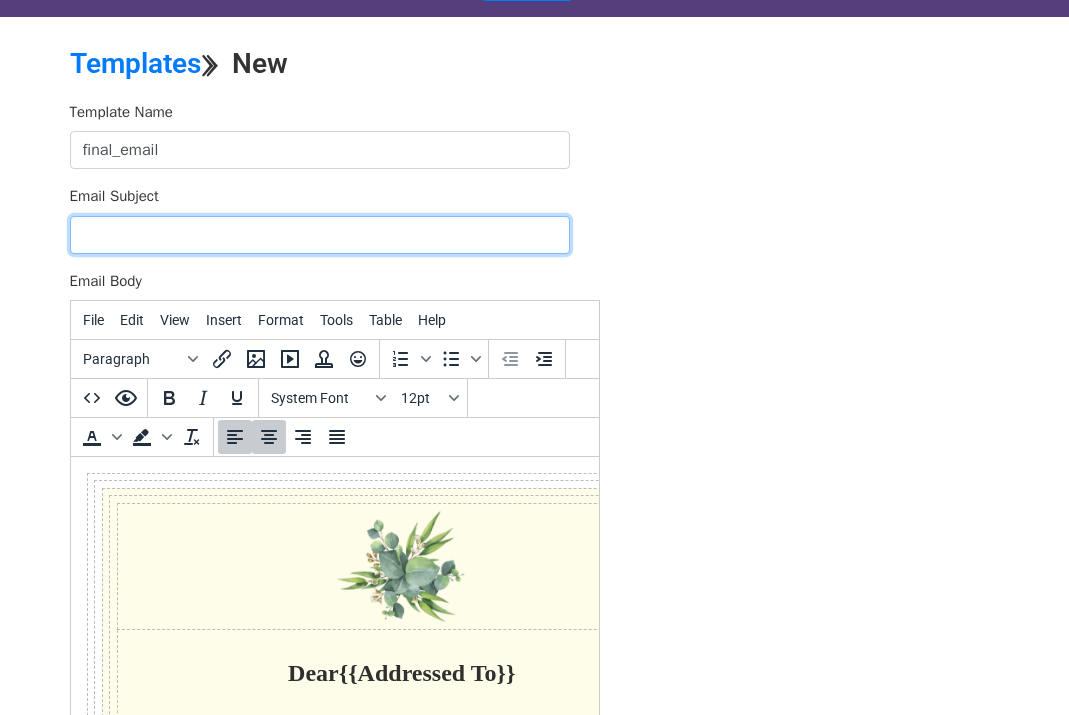 click on "Email Subject" at bounding box center [320, 235] 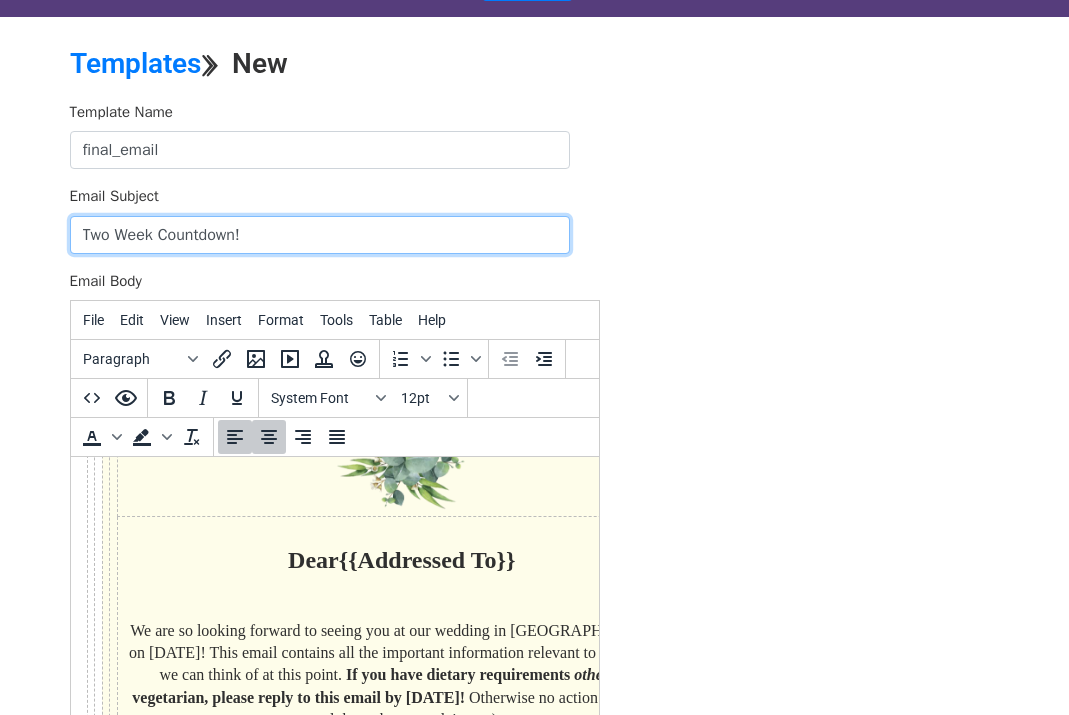 scroll, scrollTop: 201, scrollLeft: 0, axis: vertical 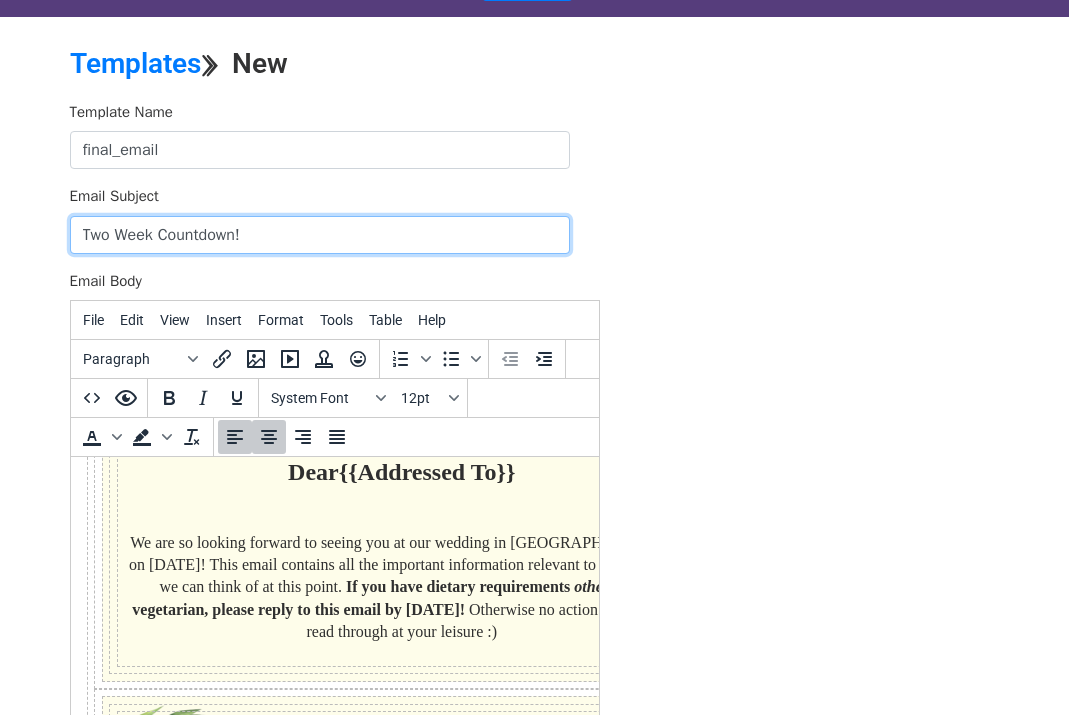 type on "Two Week Countdown!" 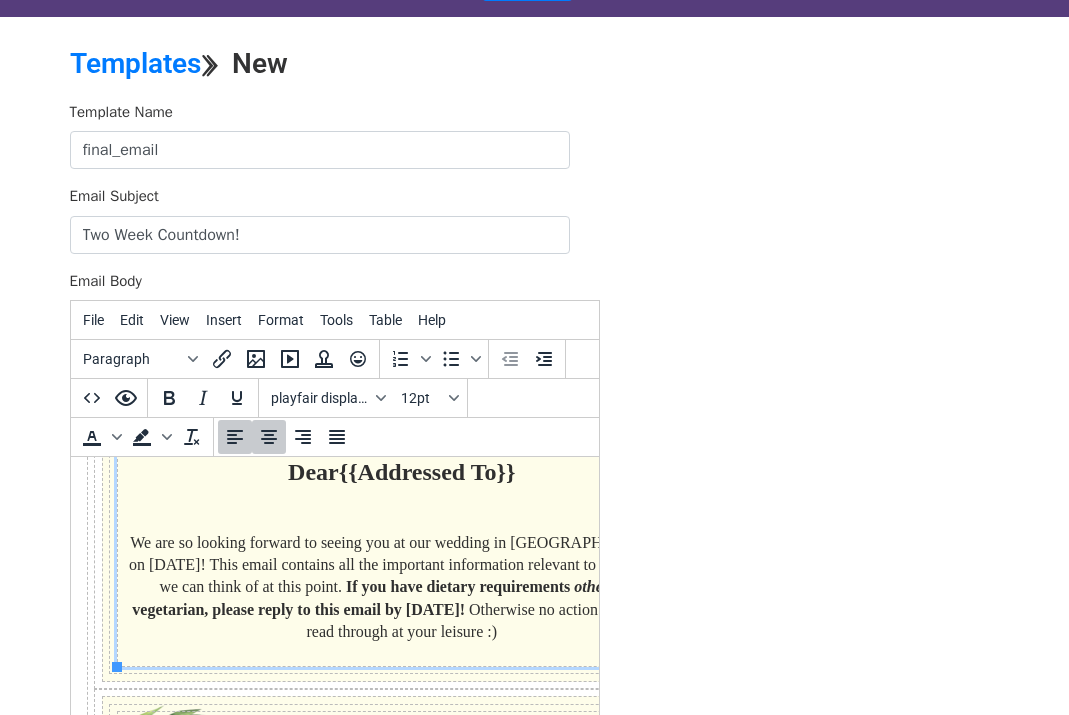 drag, startPoint x: 469, startPoint y: 637, endPoint x: 127, endPoint y: 539, distance: 355.76398 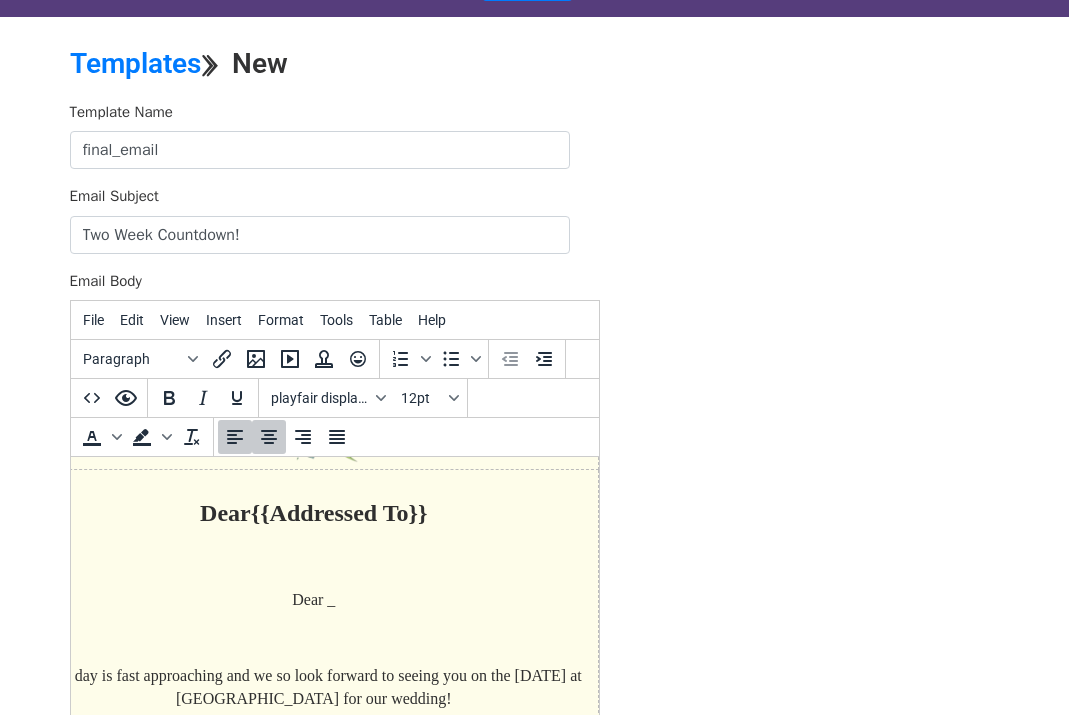 scroll, scrollTop: 286, scrollLeft: 0, axis: vertical 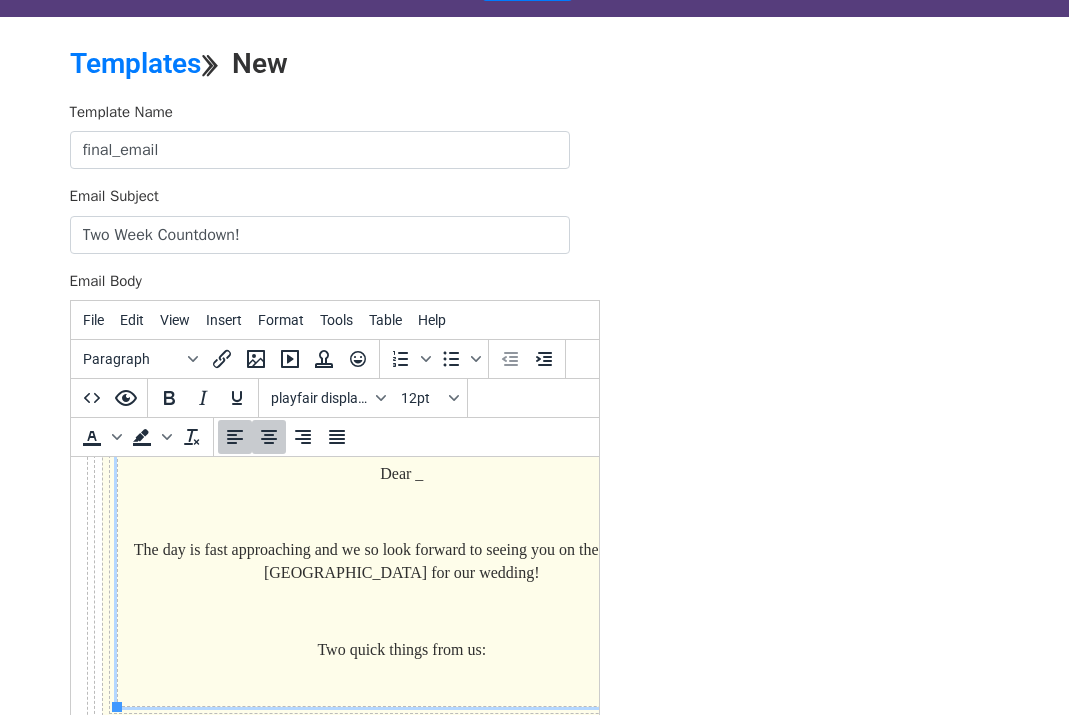 click on "Dear _" at bounding box center (400, 473) 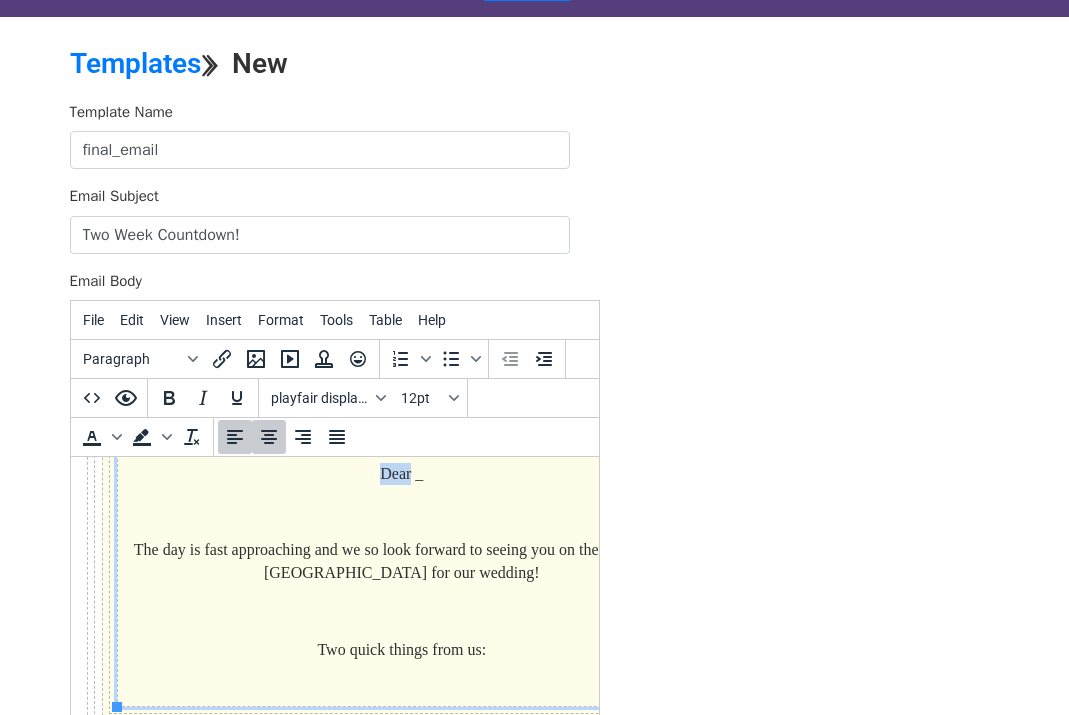 click on "Dear _" at bounding box center [400, 473] 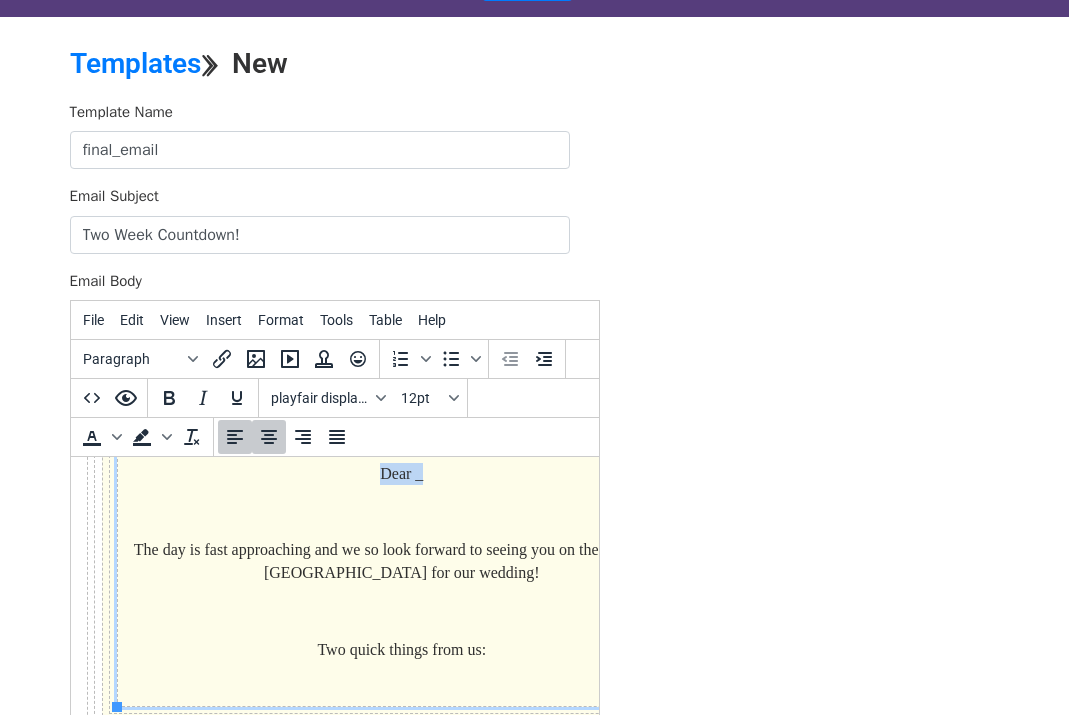 click on "Dear _" at bounding box center [400, 473] 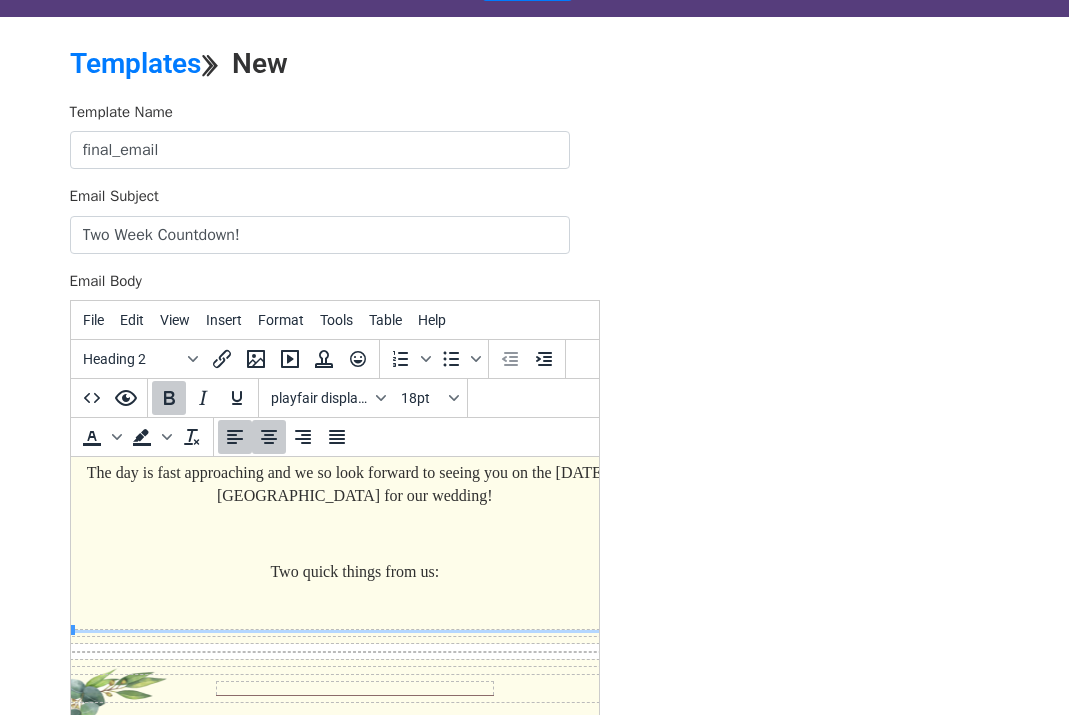 scroll, scrollTop: 248, scrollLeft: 132, axis: both 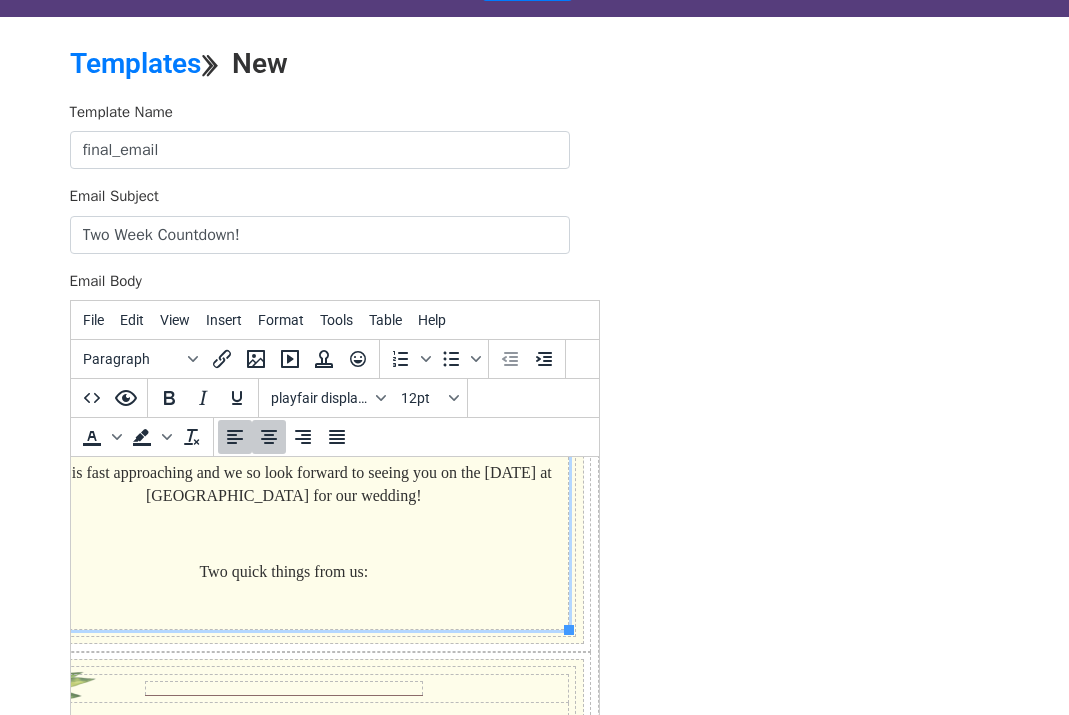 click at bounding box center [283, 534] 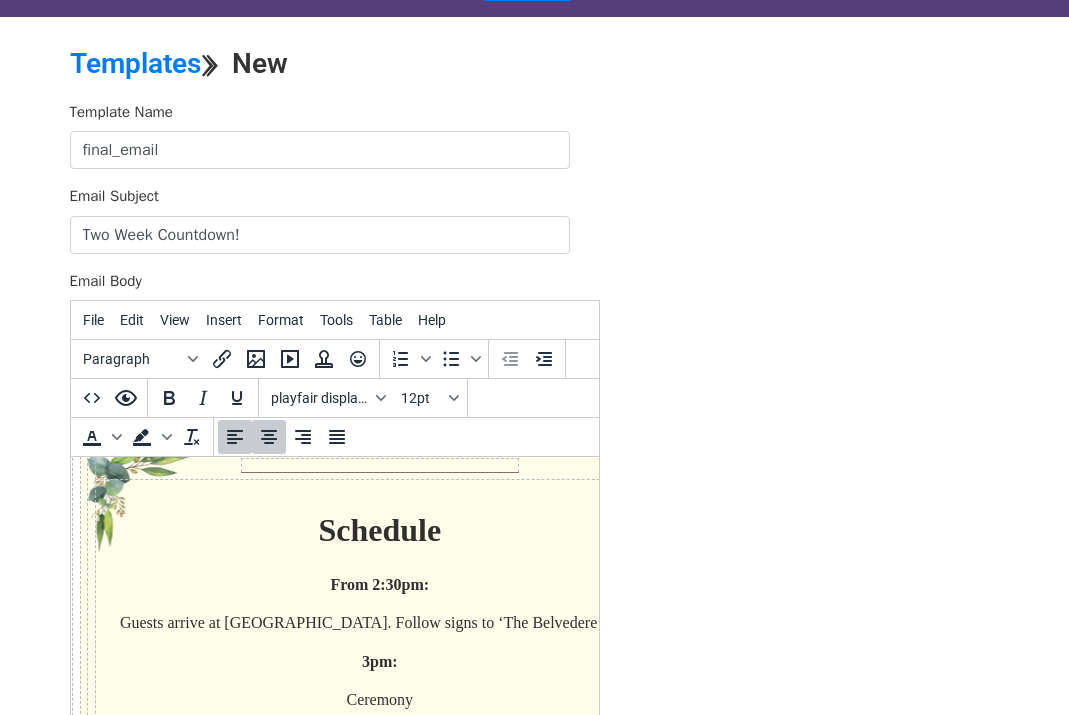 scroll, scrollTop: 439, scrollLeft: 22, axis: both 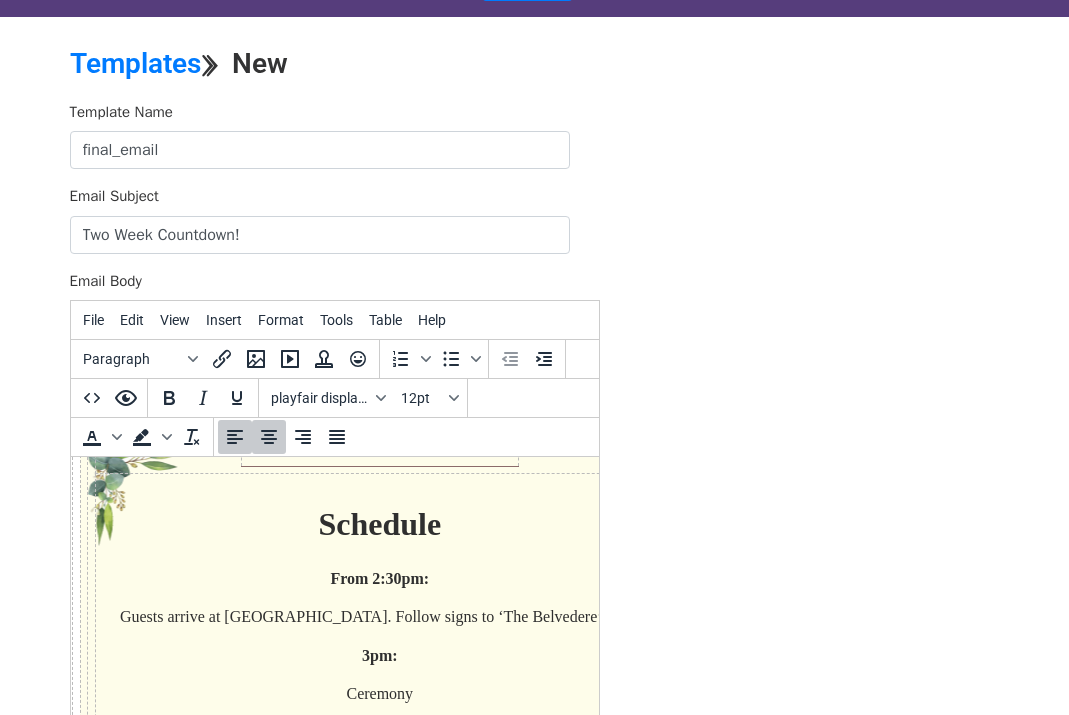 click on "Schedule" at bounding box center [379, 524] 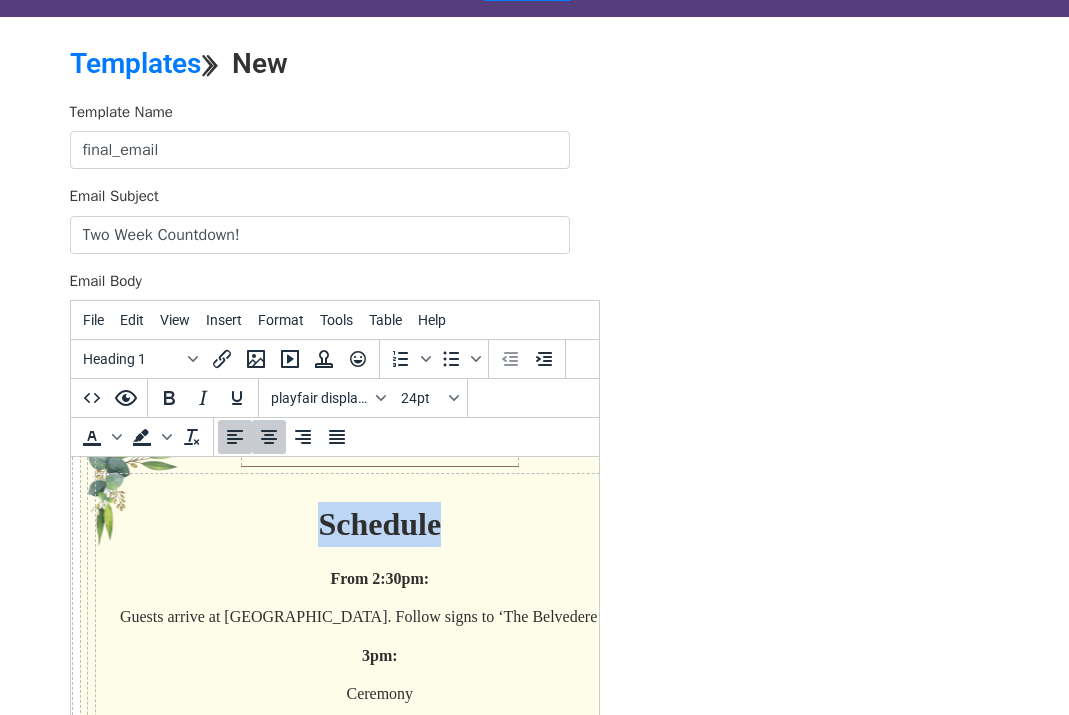 click on "Schedule" at bounding box center [379, 524] 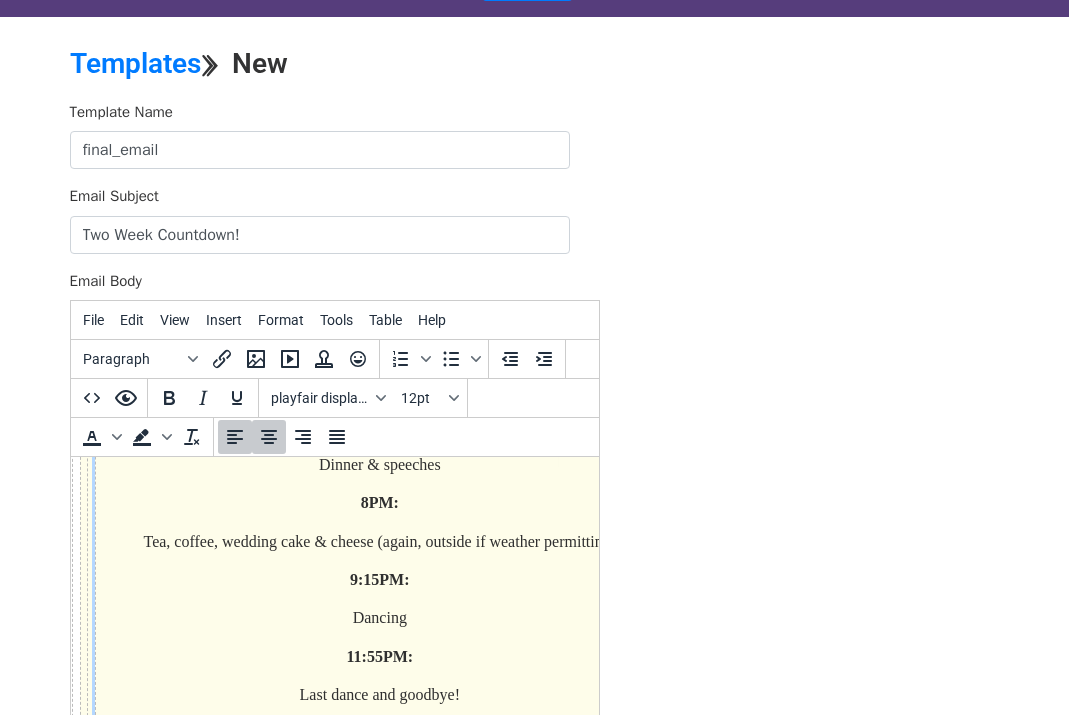 scroll, scrollTop: 877, scrollLeft: 22, axis: both 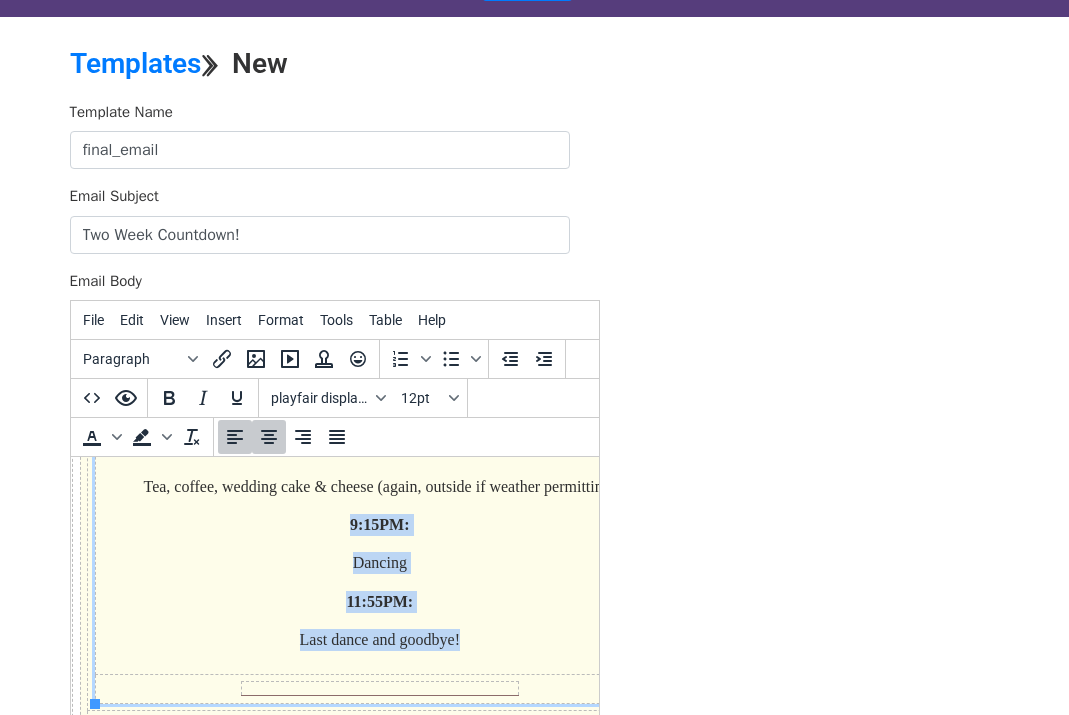 drag, startPoint x: 328, startPoint y: 580, endPoint x: 348, endPoint y: 527, distance: 56.648037 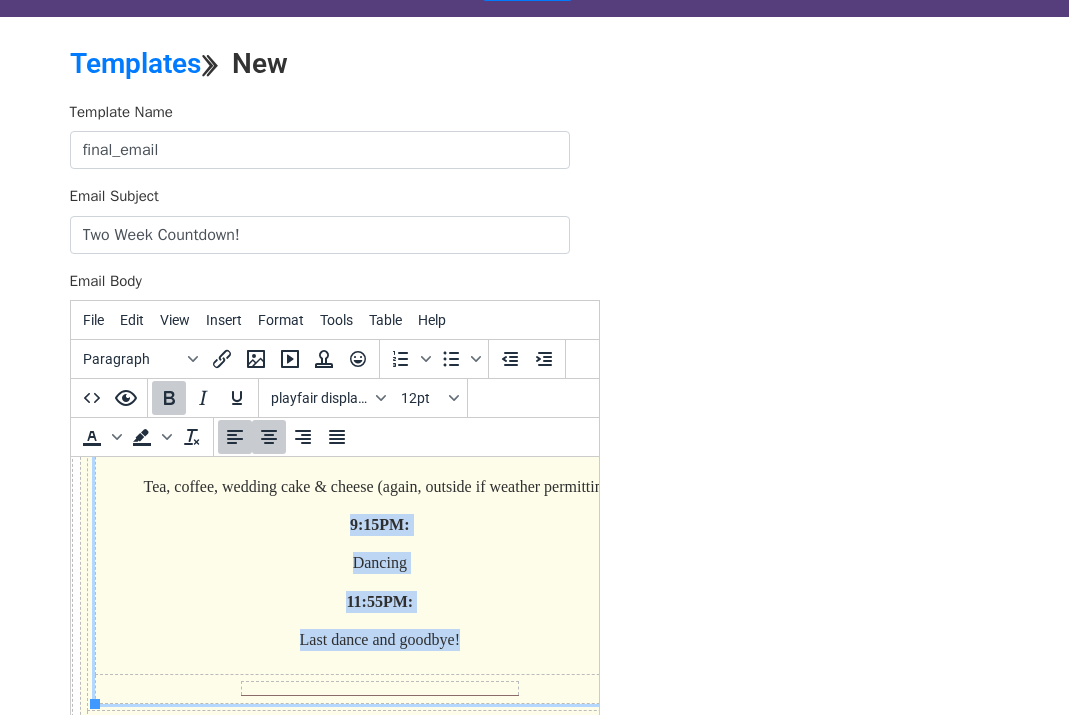 click on "11:55PM:" at bounding box center [379, 602] 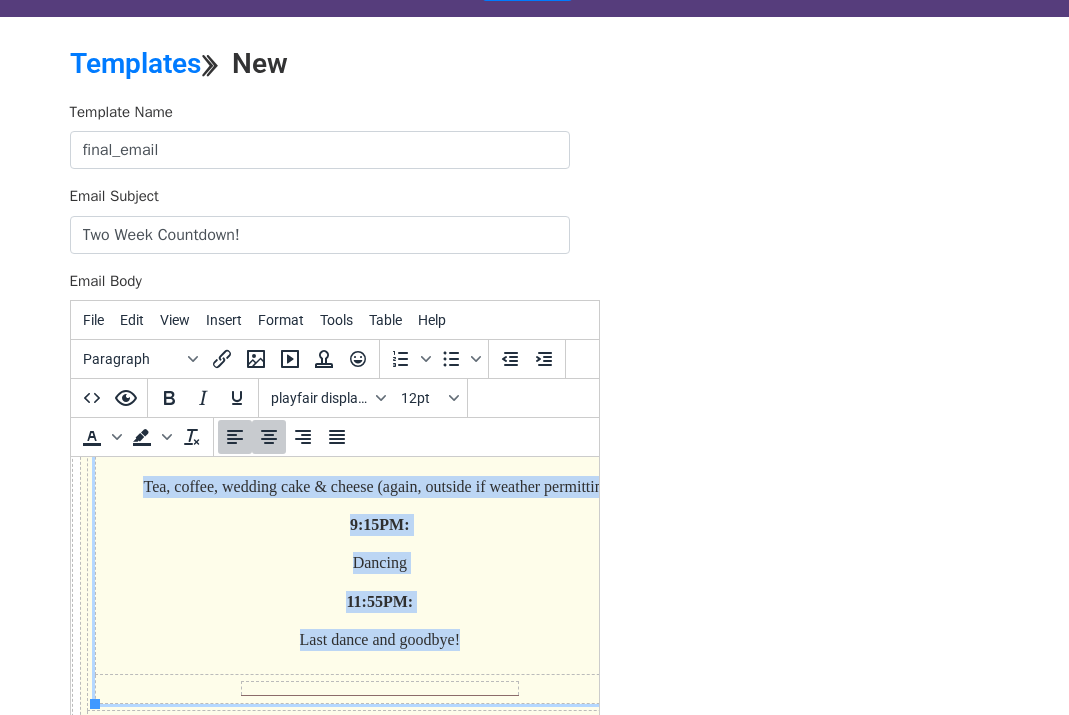 drag, startPoint x: 477, startPoint y: 647, endPoint x: 138, endPoint y: 480, distance: 377.9021 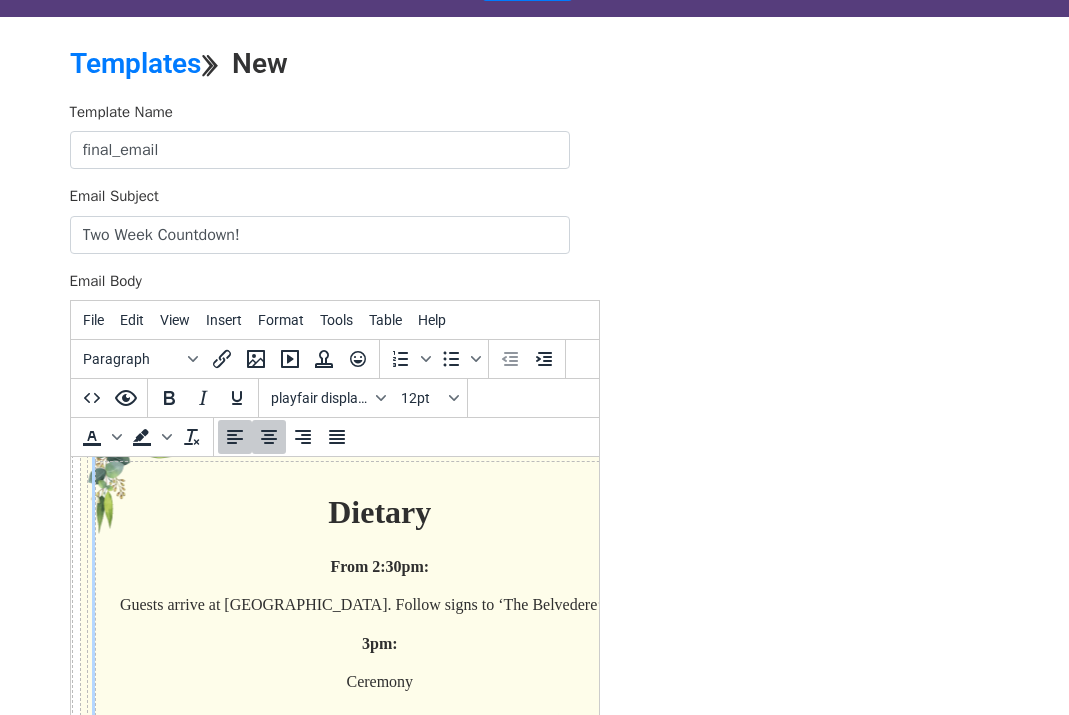 scroll, scrollTop: 696, scrollLeft: 22, axis: both 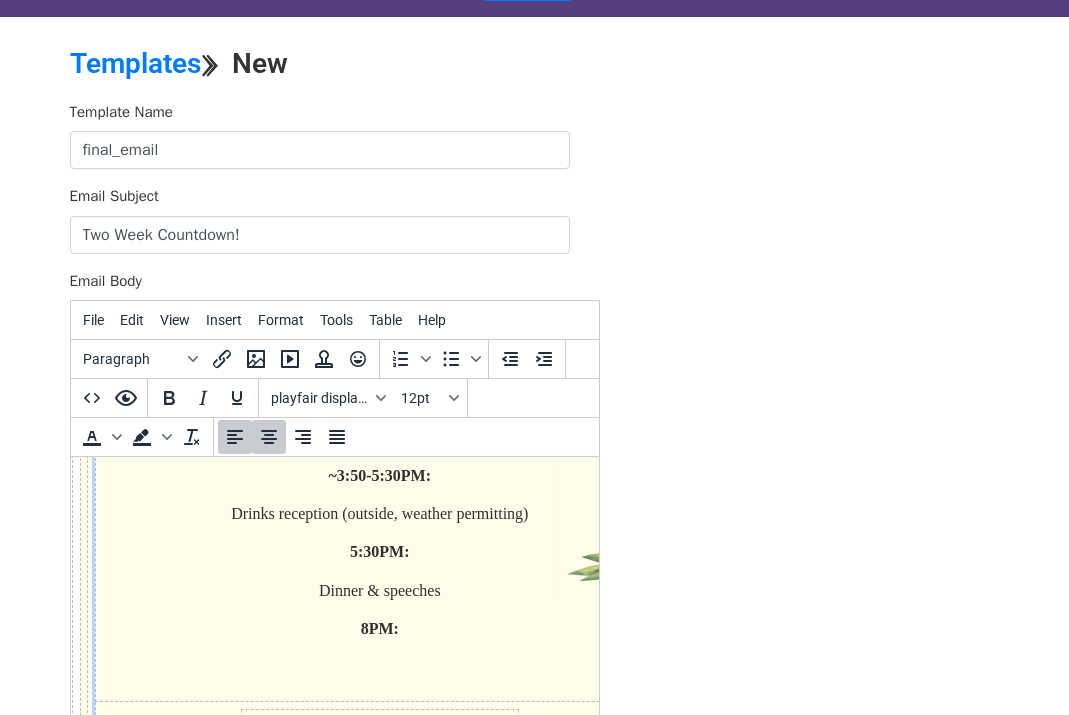 drag, startPoint x: 404, startPoint y: 630, endPoint x: 310, endPoint y: 476, distance: 180.42172 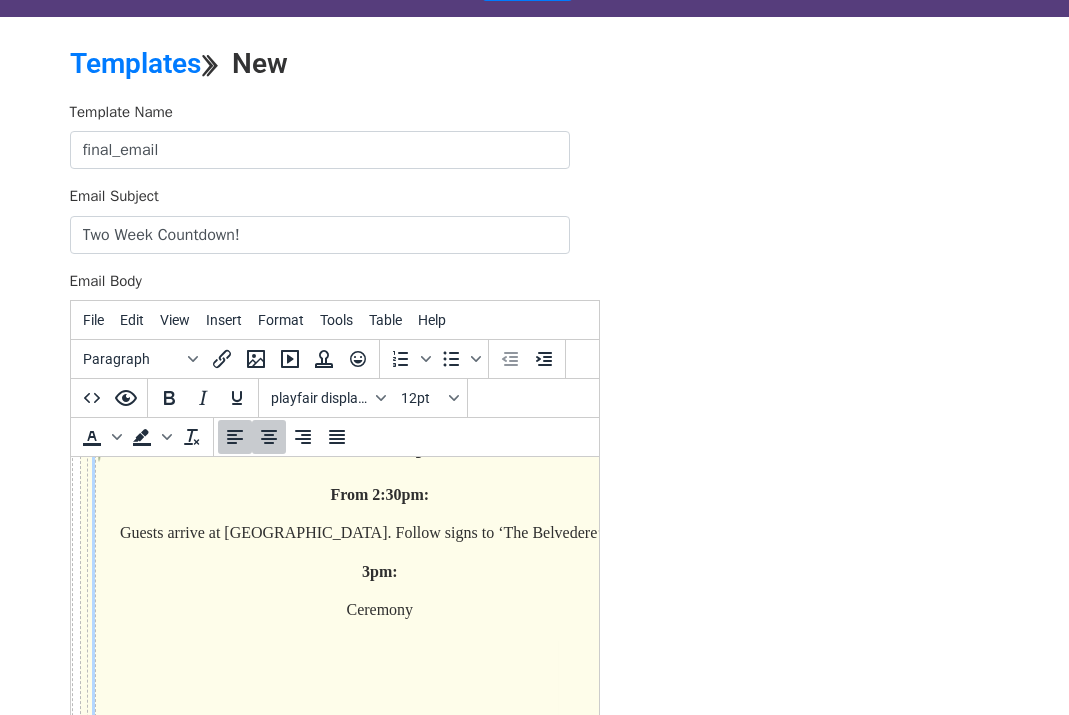 scroll, scrollTop: 511, scrollLeft: 22, axis: both 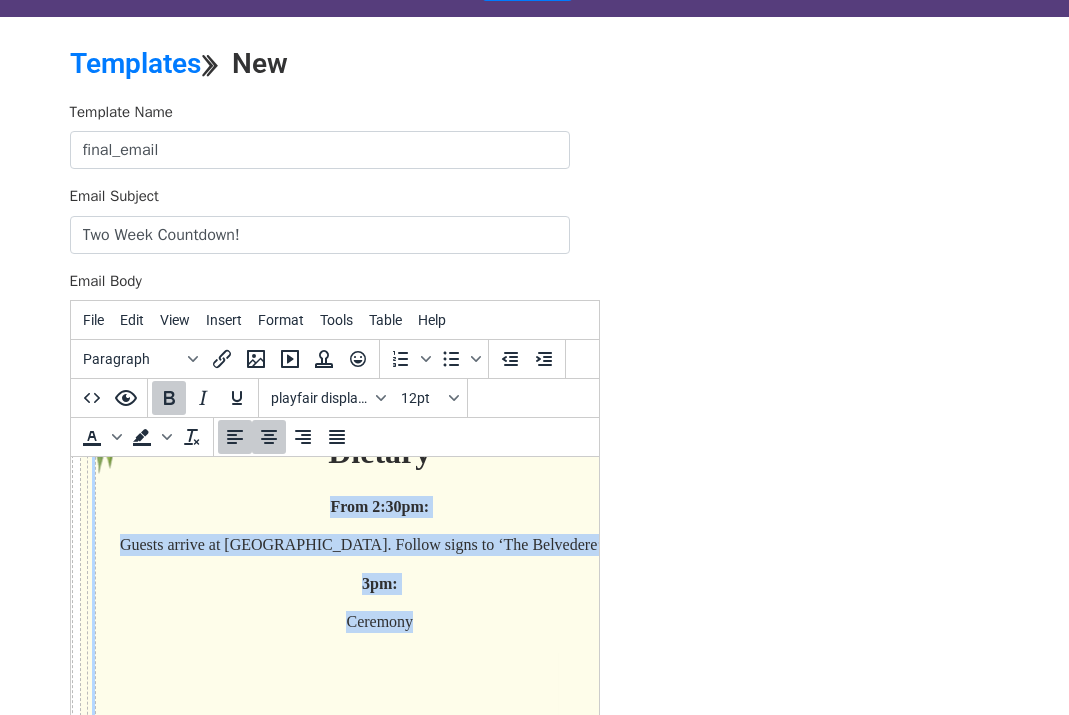 drag, startPoint x: 445, startPoint y: 615, endPoint x: 326, endPoint y: 505, distance: 162.05246 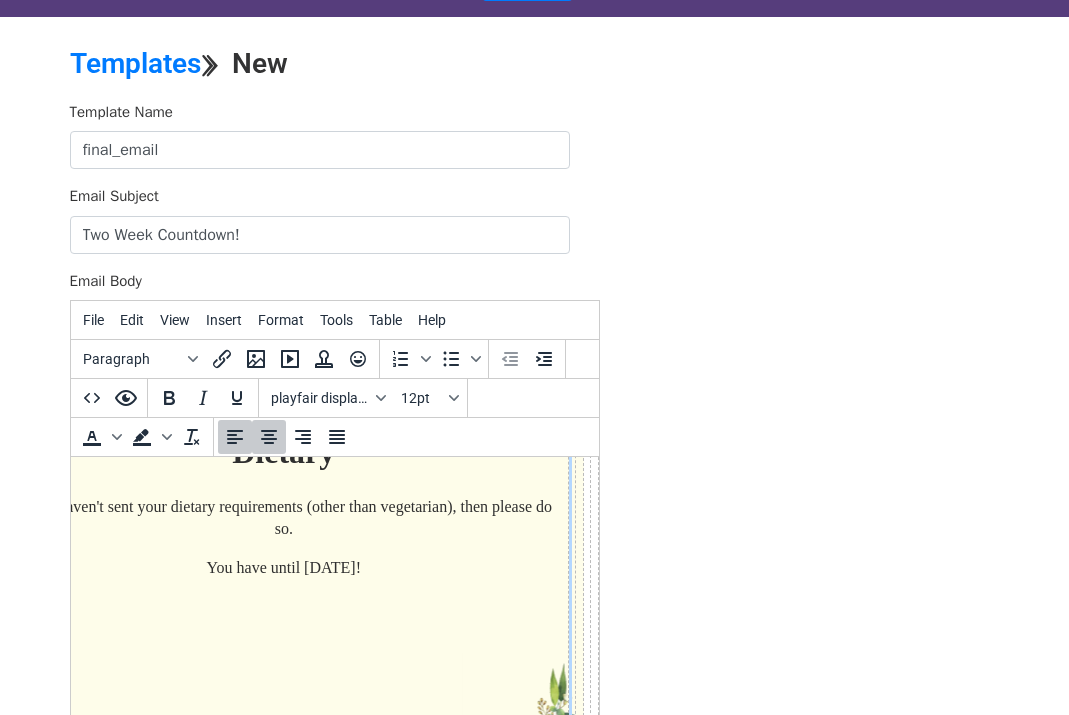 scroll, scrollTop: 511, scrollLeft: 0, axis: vertical 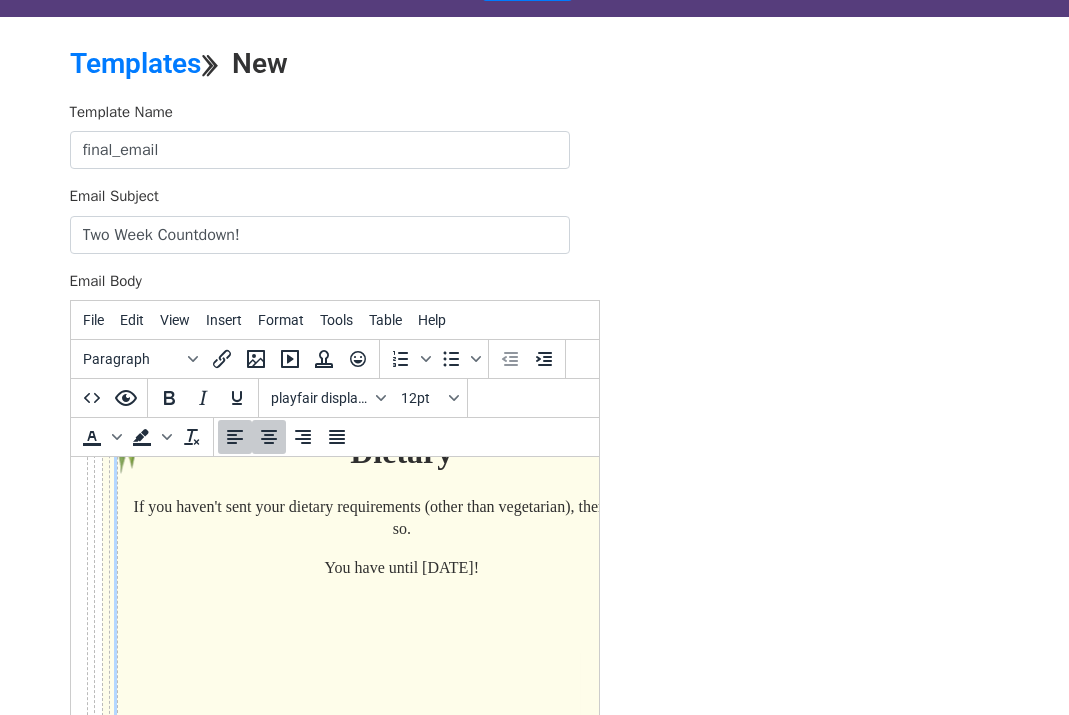 click on "You have until Wednesday, 30th of July!" at bounding box center [401, 567] 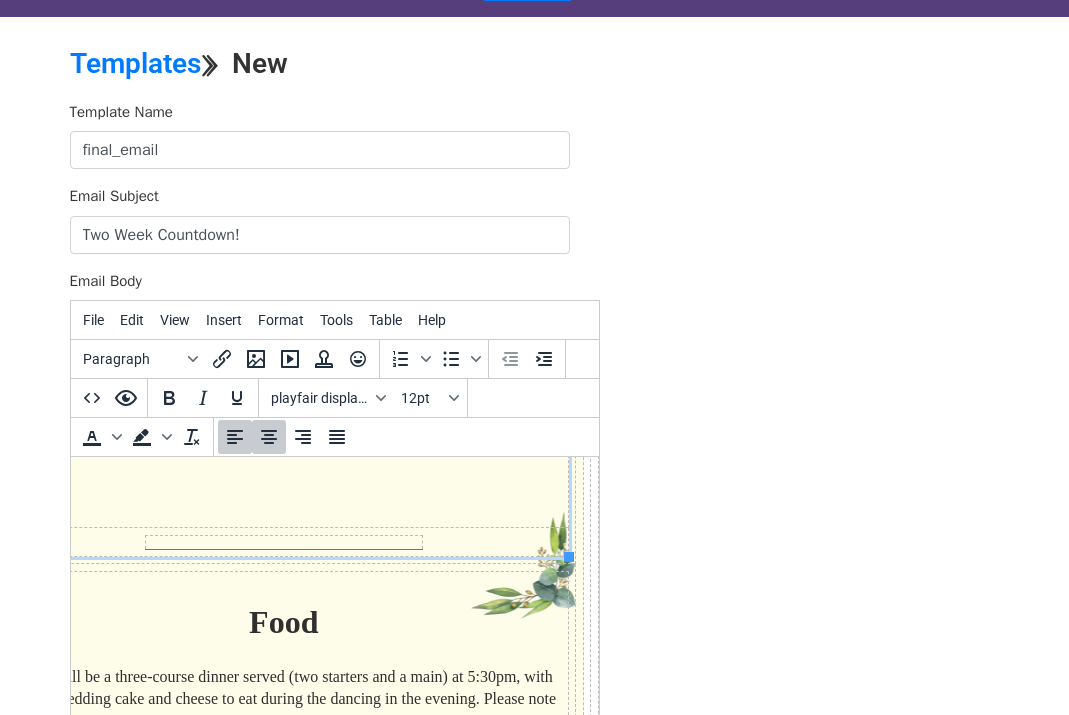 scroll, scrollTop: 652, scrollLeft: 132, axis: both 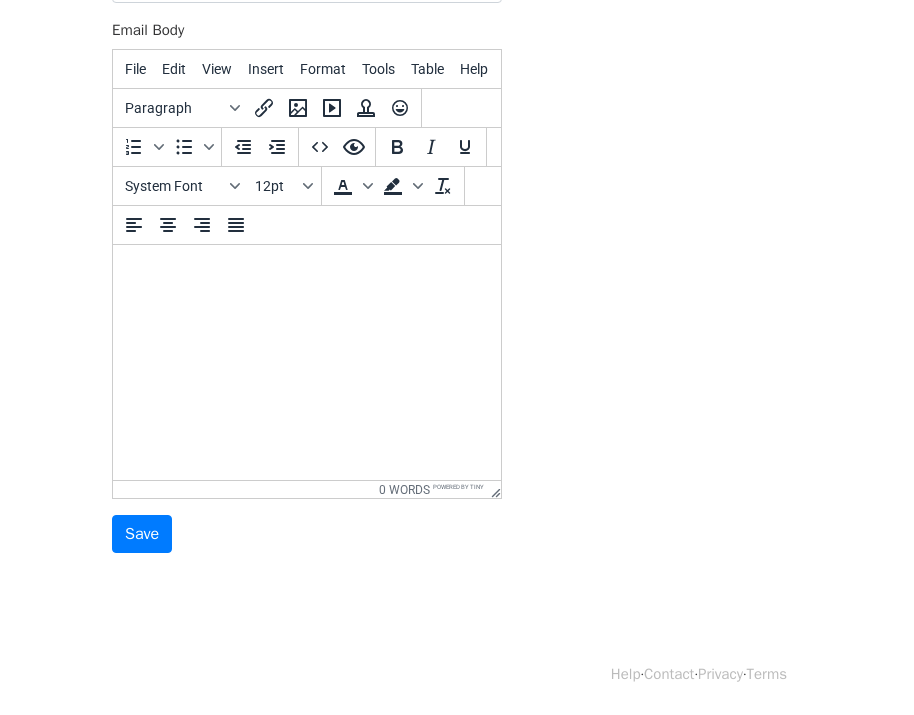 click at bounding box center [307, 272] 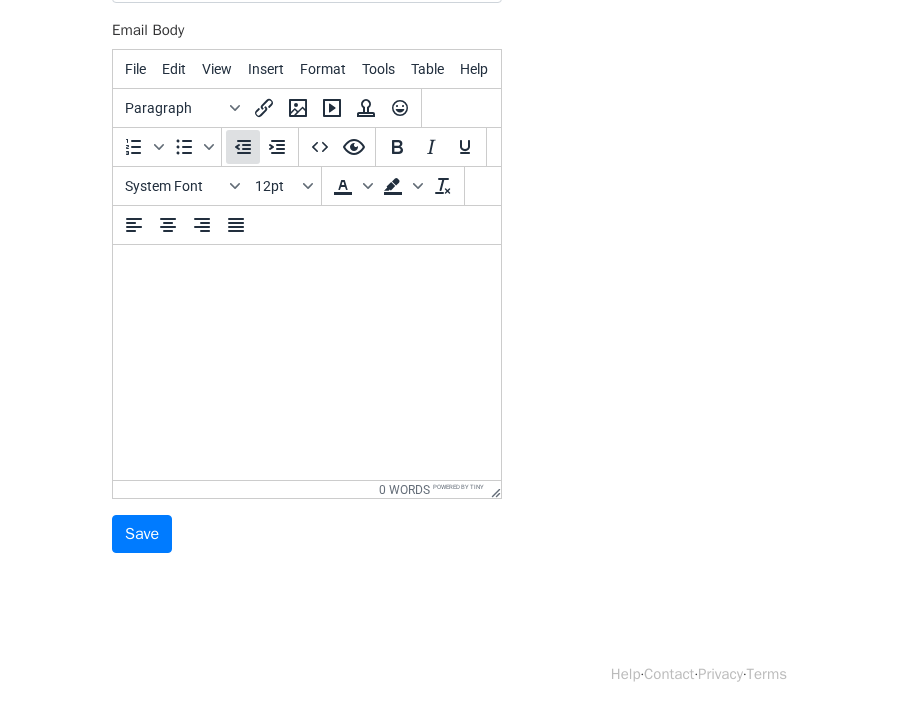 scroll, scrollTop: 0, scrollLeft: 0, axis: both 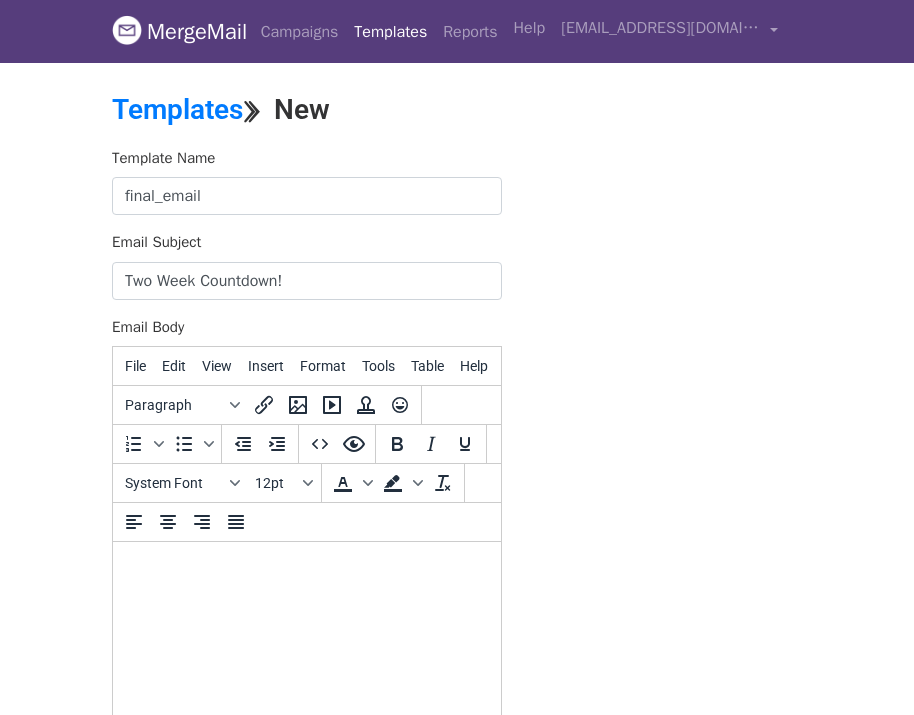 click at bounding box center [307, 569] 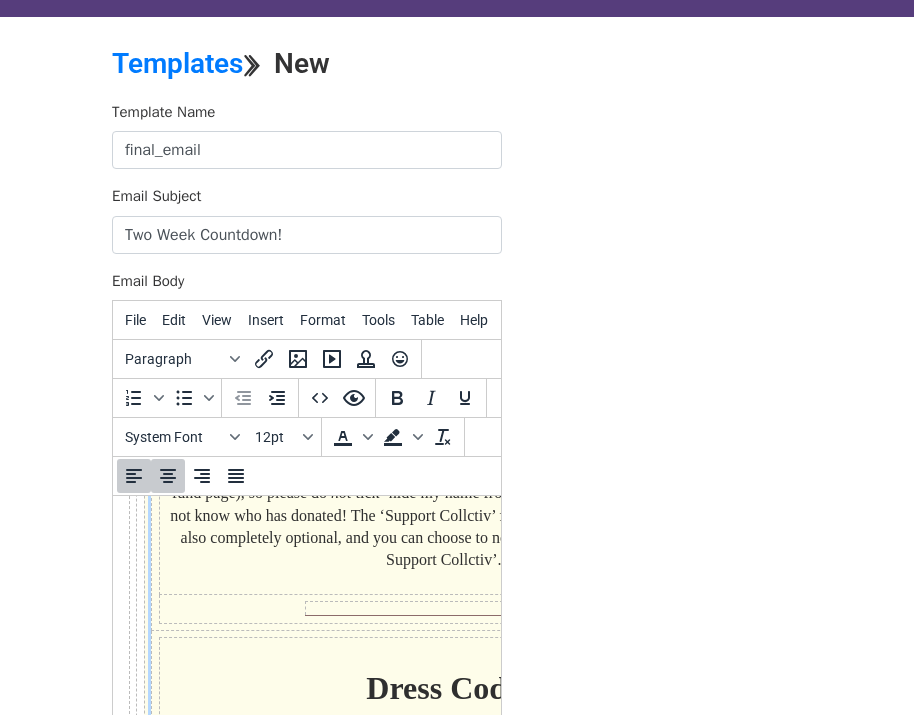 scroll, scrollTop: 297, scrollLeft: 0, axis: vertical 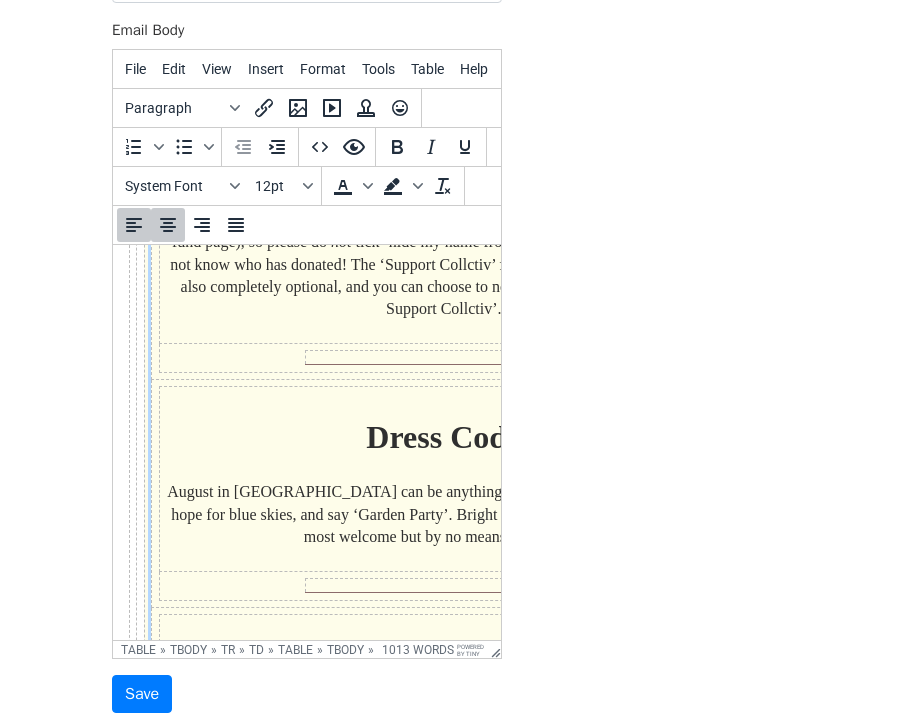 drag, startPoint x: 497, startPoint y: 495, endPoint x: 603, endPoint y: 644, distance: 182.85786 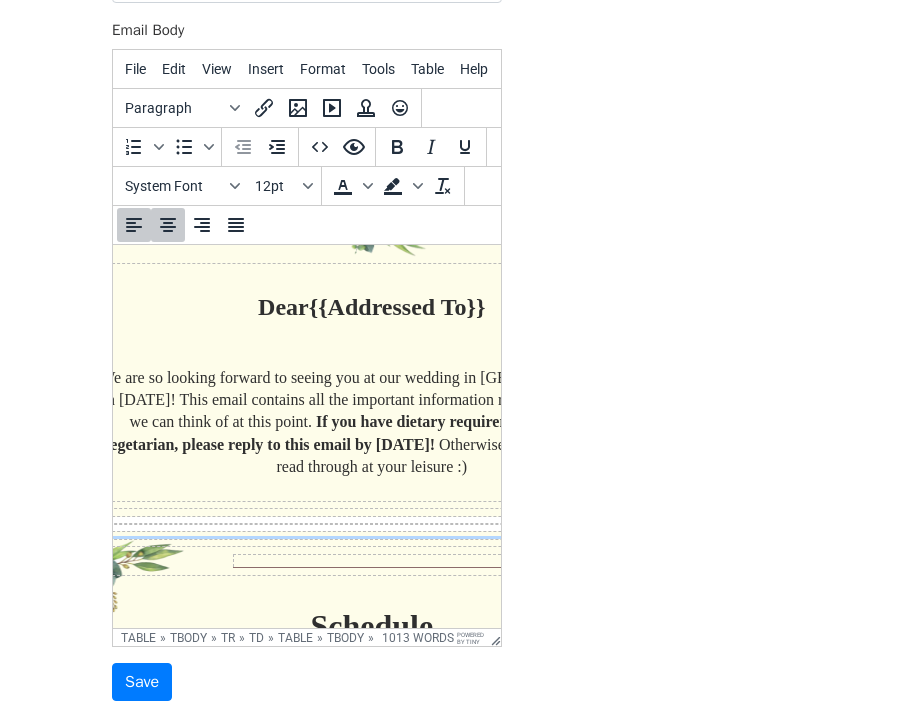 scroll, scrollTop: 154, scrollLeft: 0, axis: vertical 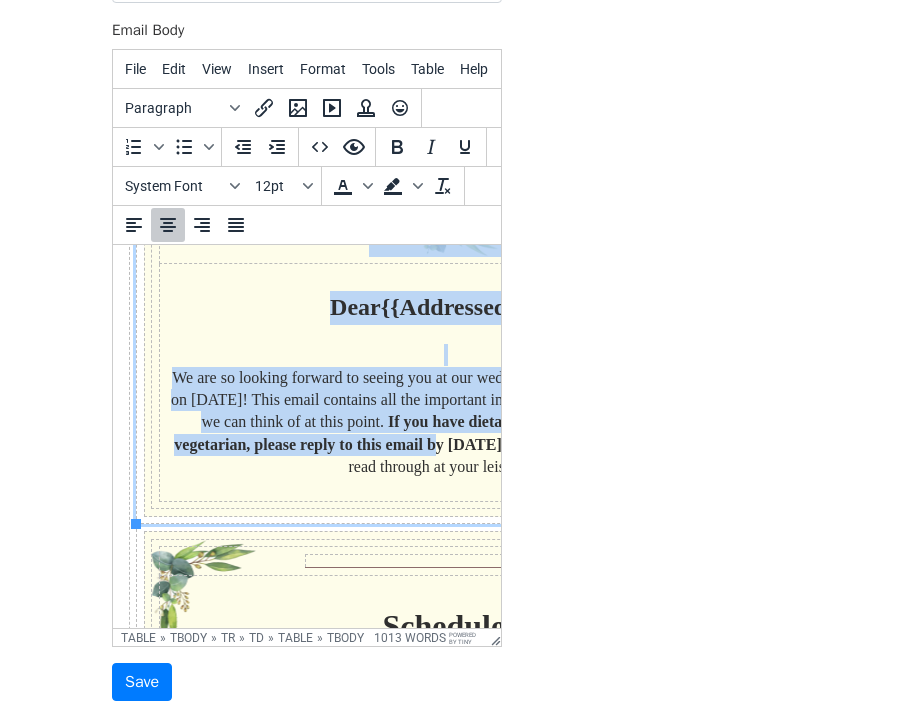 drag, startPoint x: 303, startPoint y: 436, endPoint x: 346, endPoint y: 447, distance: 44.38468 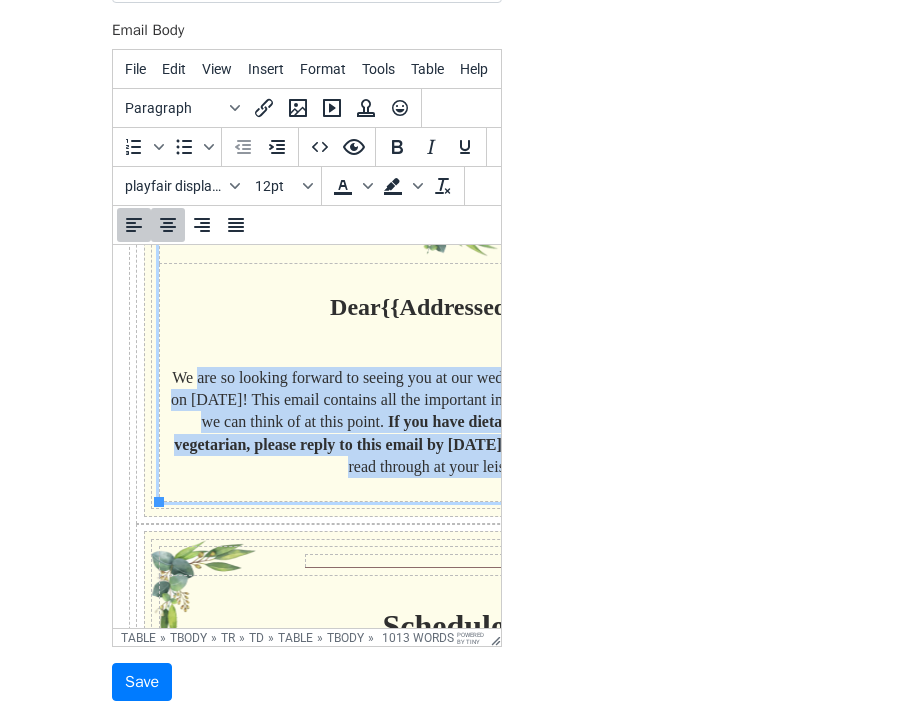 drag, startPoint x: 471, startPoint y: 472, endPoint x: 197, endPoint y: 381, distance: 288.71613 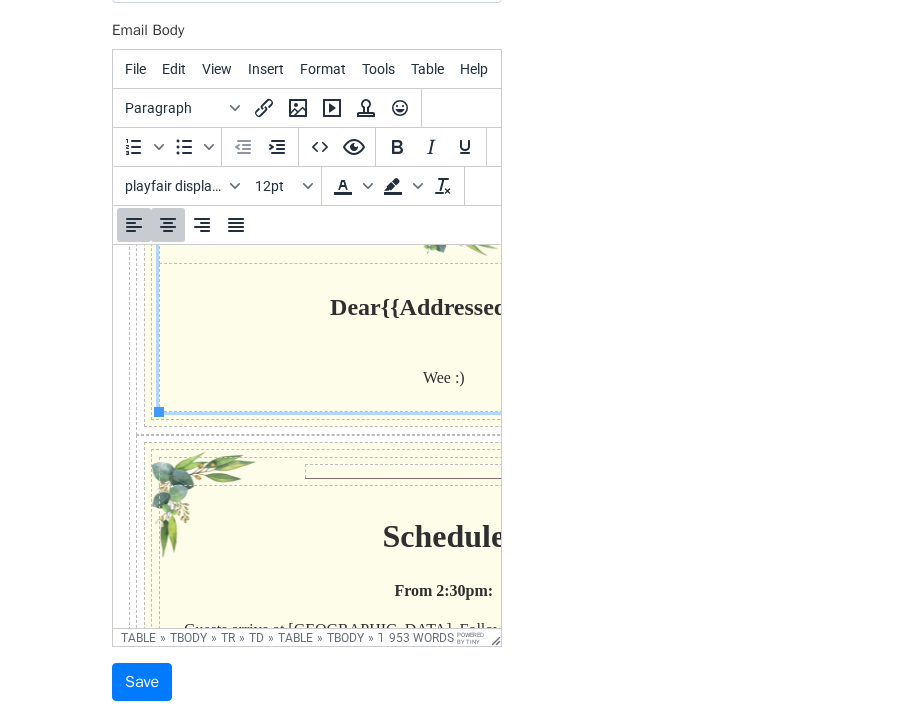 scroll, scrollTop: 154, scrollLeft: 82, axis: both 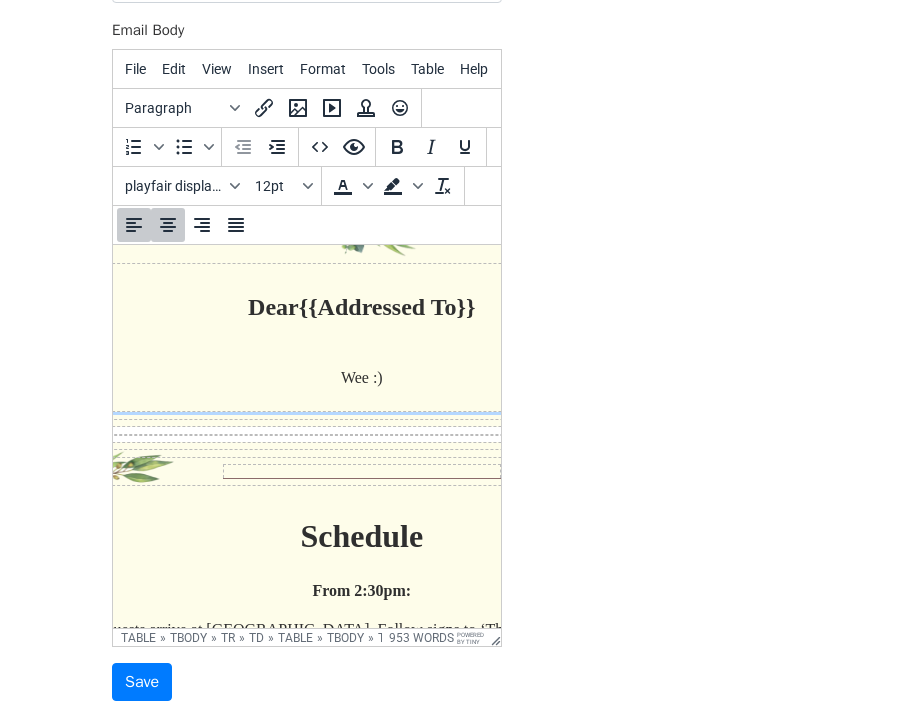 drag, startPoint x: 394, startPoint y: 379, endPoint x: 333, endPoint y: 379, distance: 61 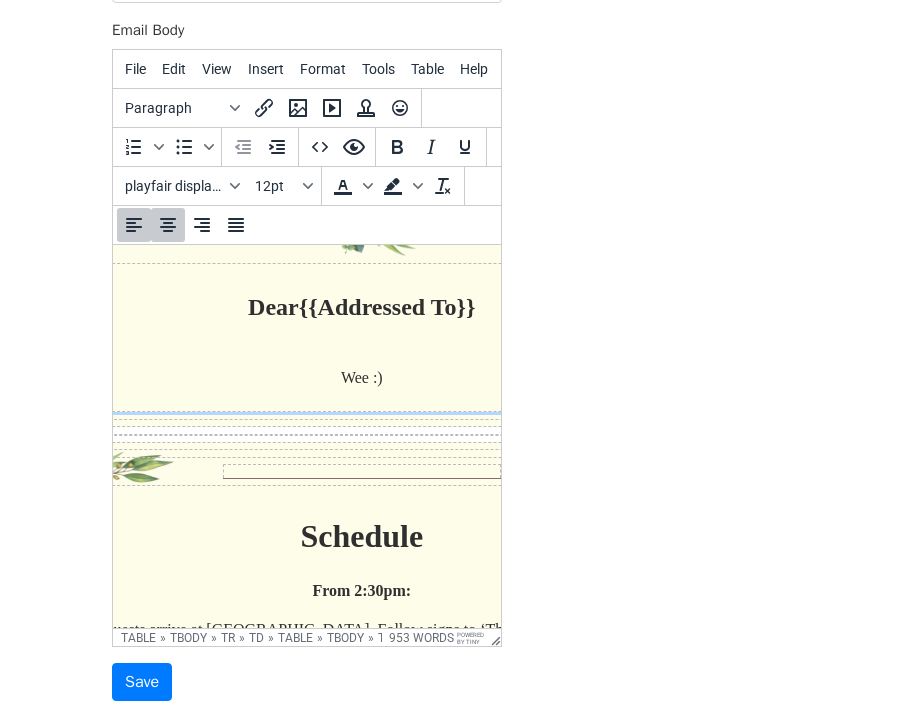 click on "We  e :)" at bounding box center [362, 366] 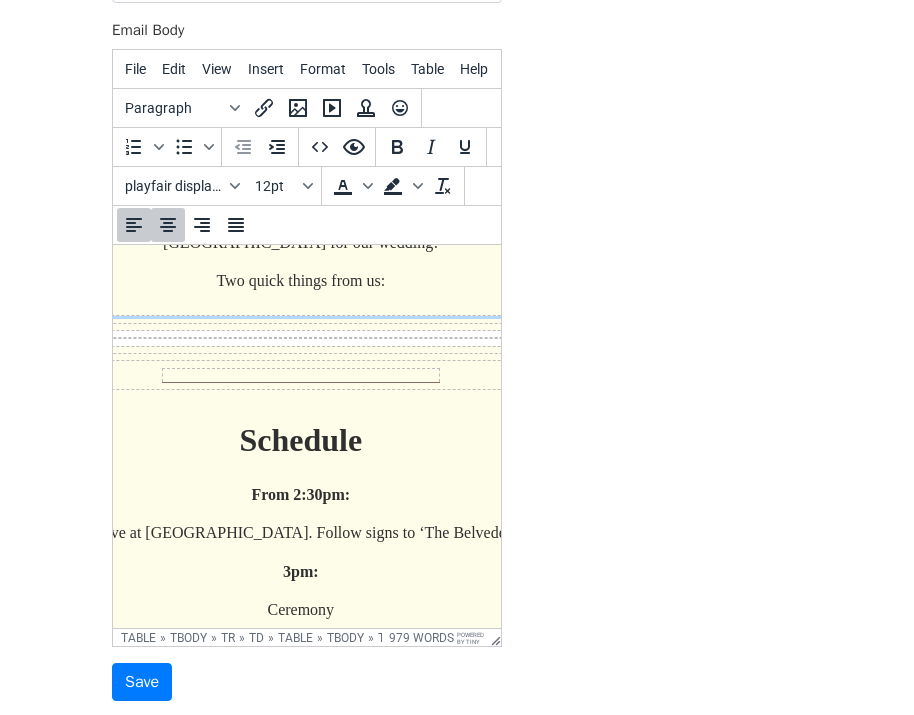 scroll, scrollTop: 327, scrollLeft: 140, axis: both 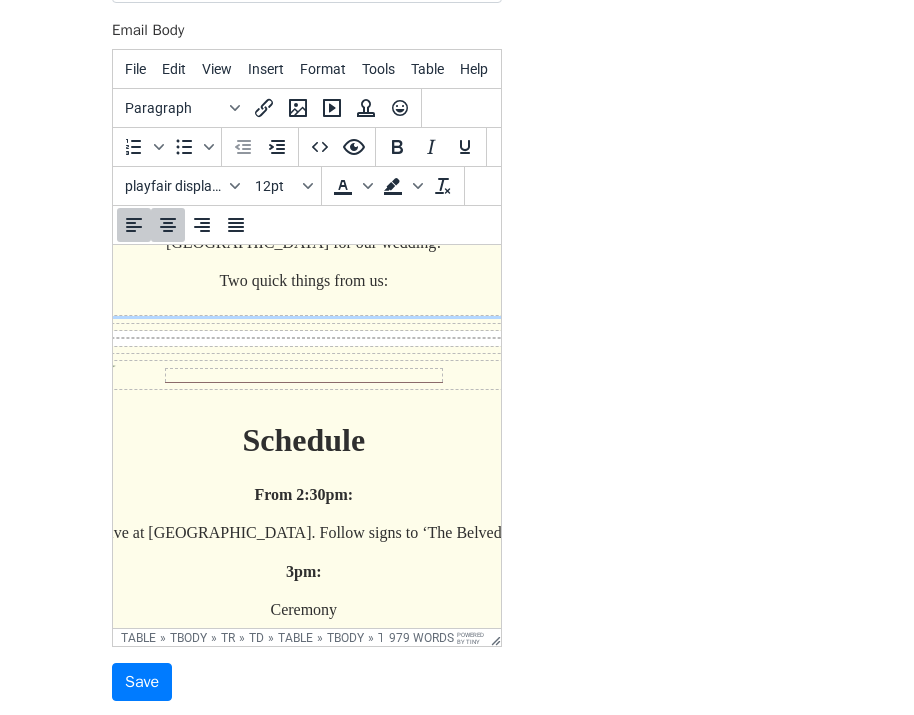 click on "Schedule" at bounding box center [304, 440] 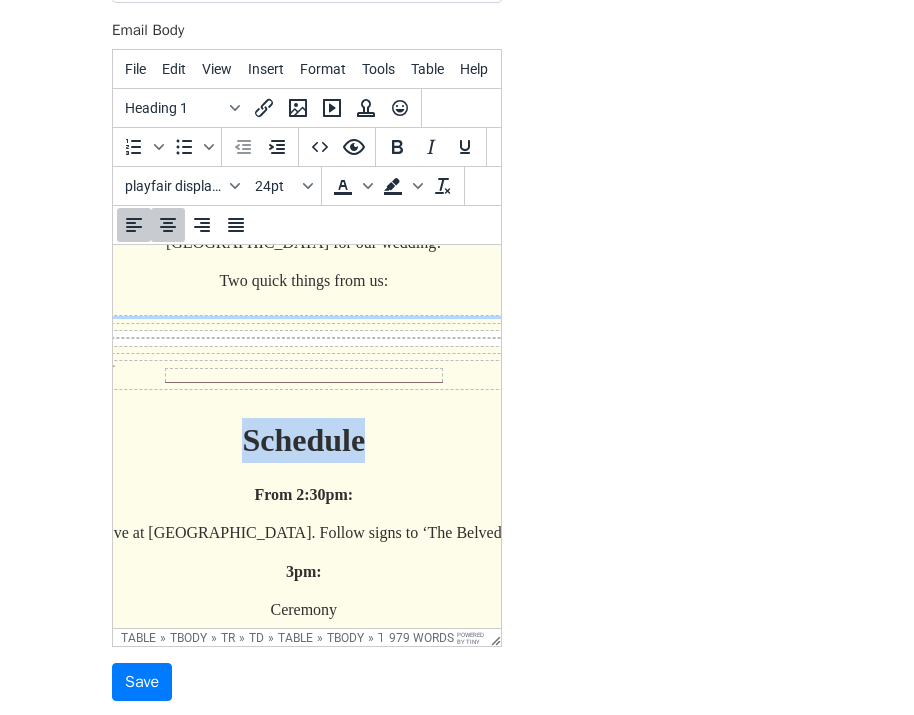 click on "Schedule" at bounding box center [304, 440] 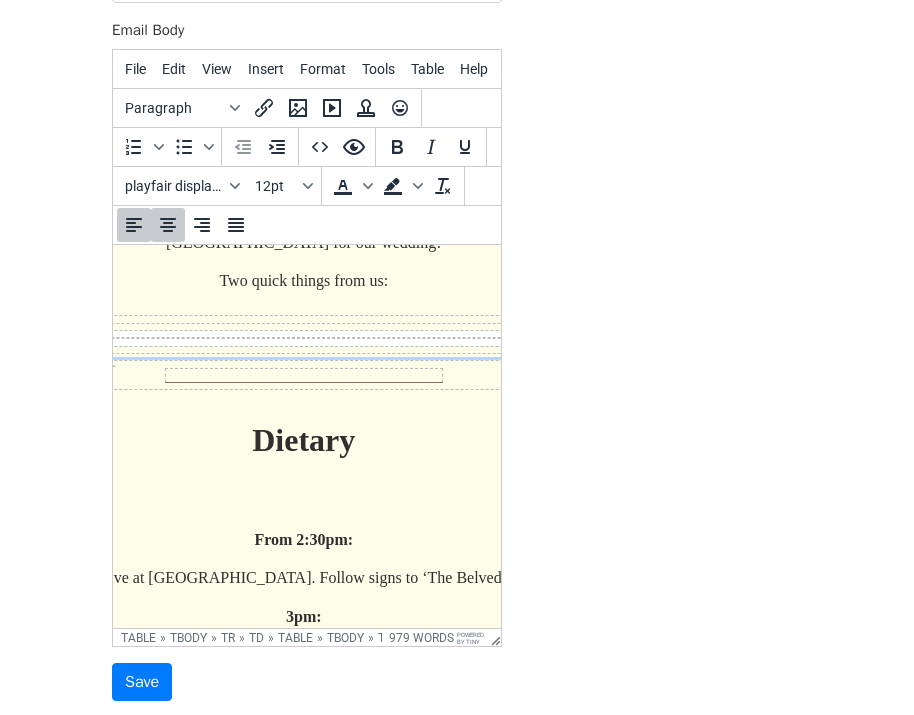 scroll, scrollTop: 479, scrollLeft: 140, axis: both 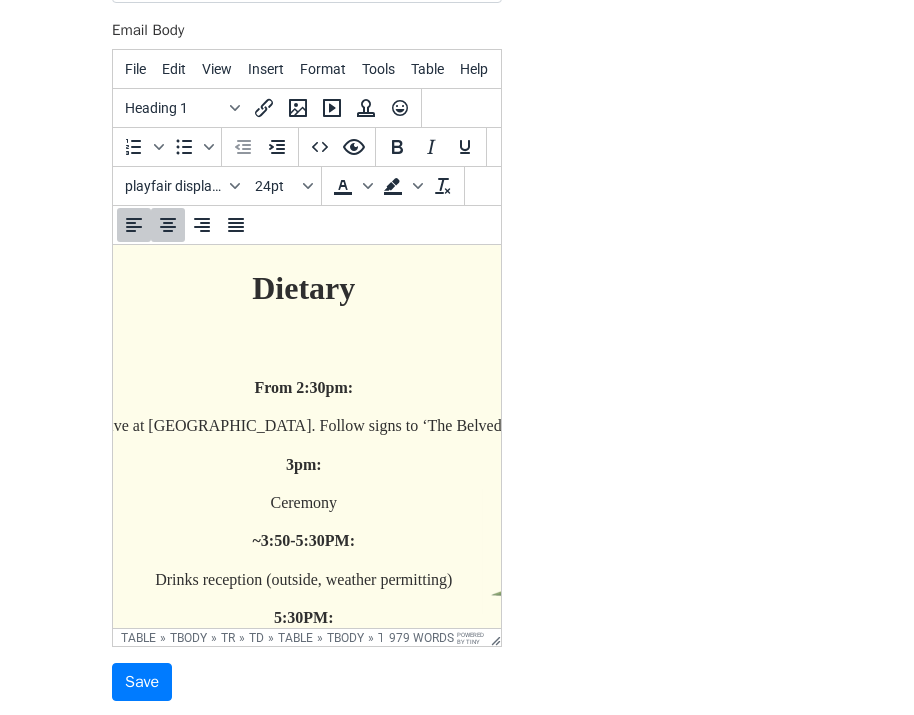click on "Dietary" at bounding box center [304, 311] 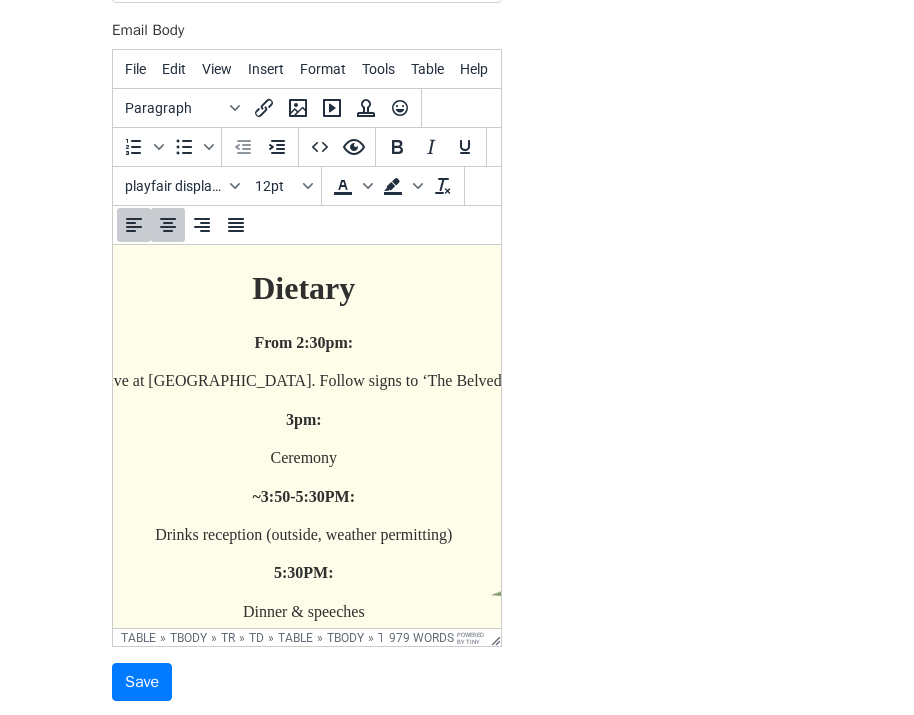 click on "From 2:30pm:" at bounding box center [303, 342] 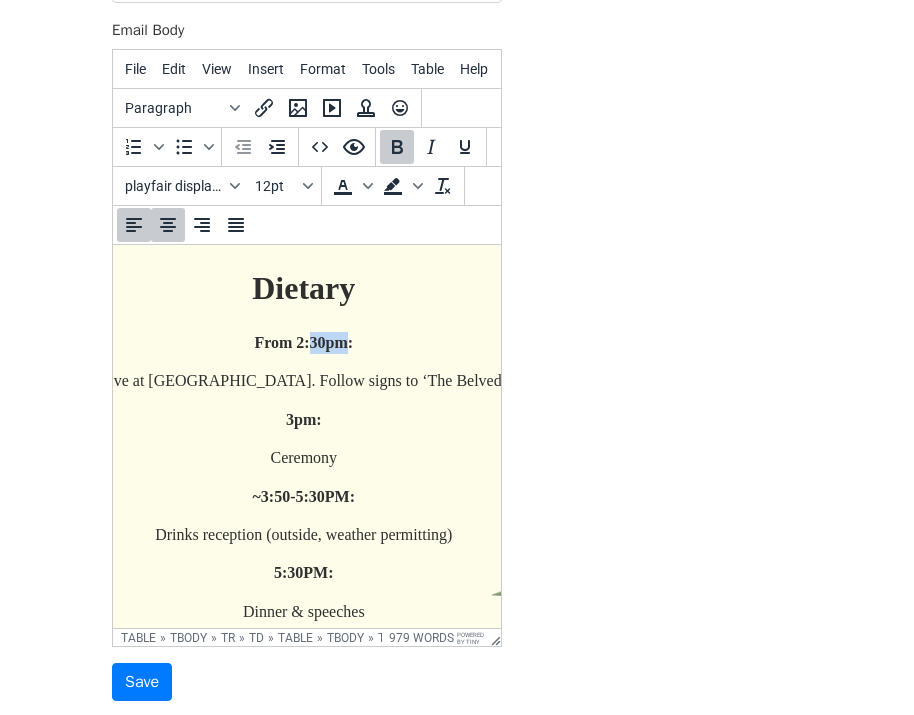 click on "From 2:30pm:" at bounding box center (303, 342) 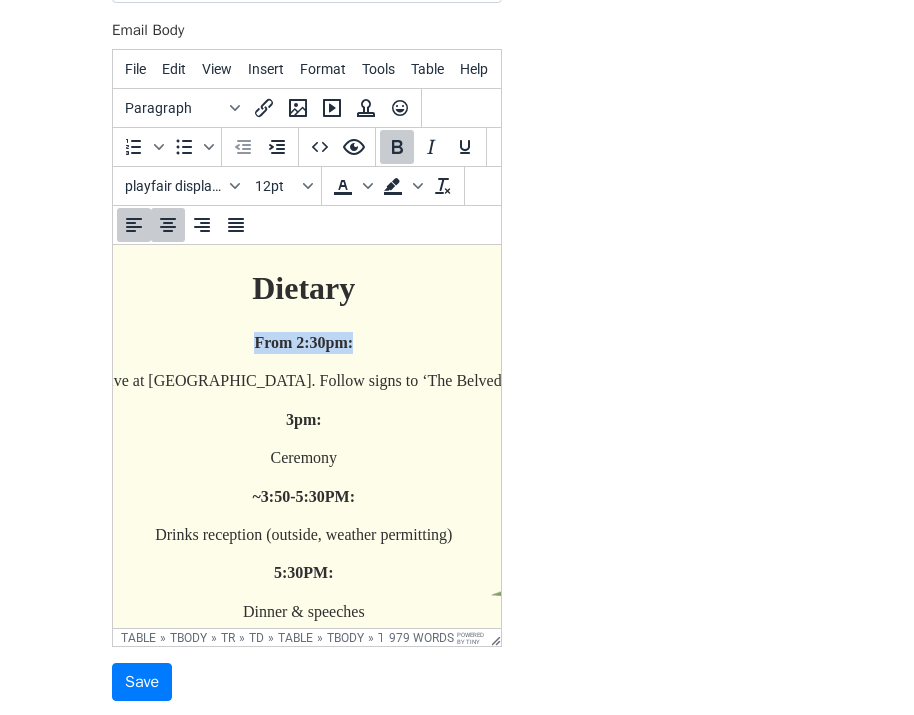 click on "From 2:30pm:" at bounding box center [303, 342] 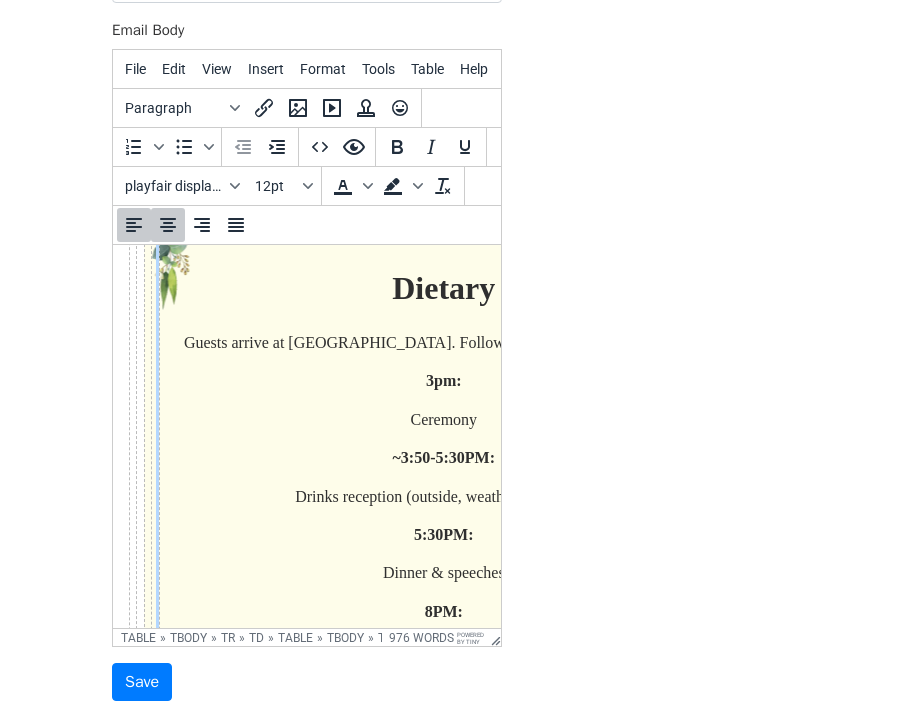 scroll, scrollTop: 479, scrollLeft: 272, axis: both 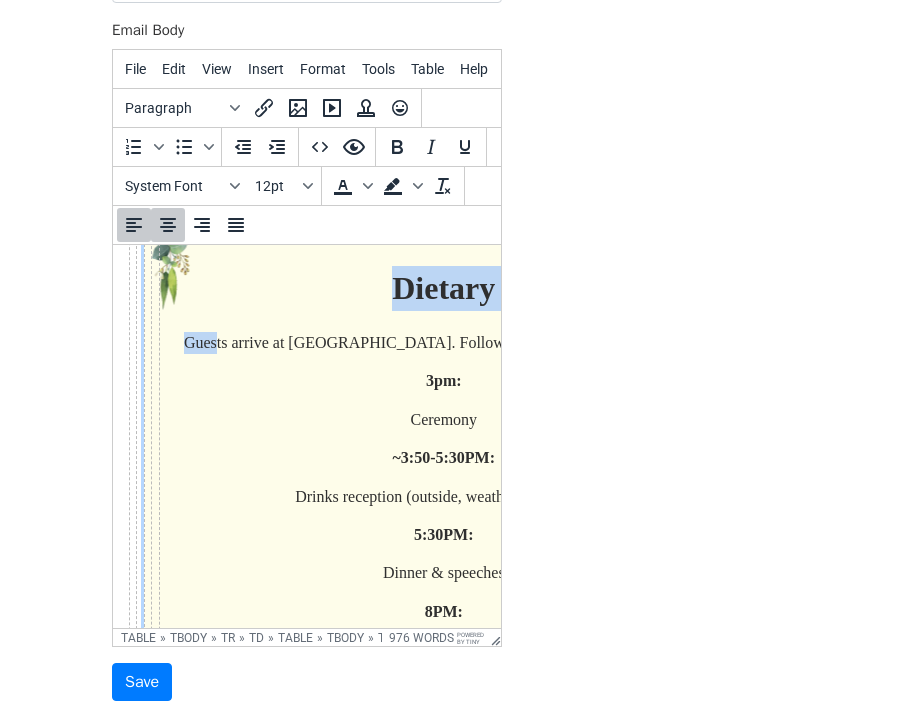 drag, startPoint x: 407, startPoint y: 345, endPoint x: 240, endPoint y: 343, distance: 167.01198 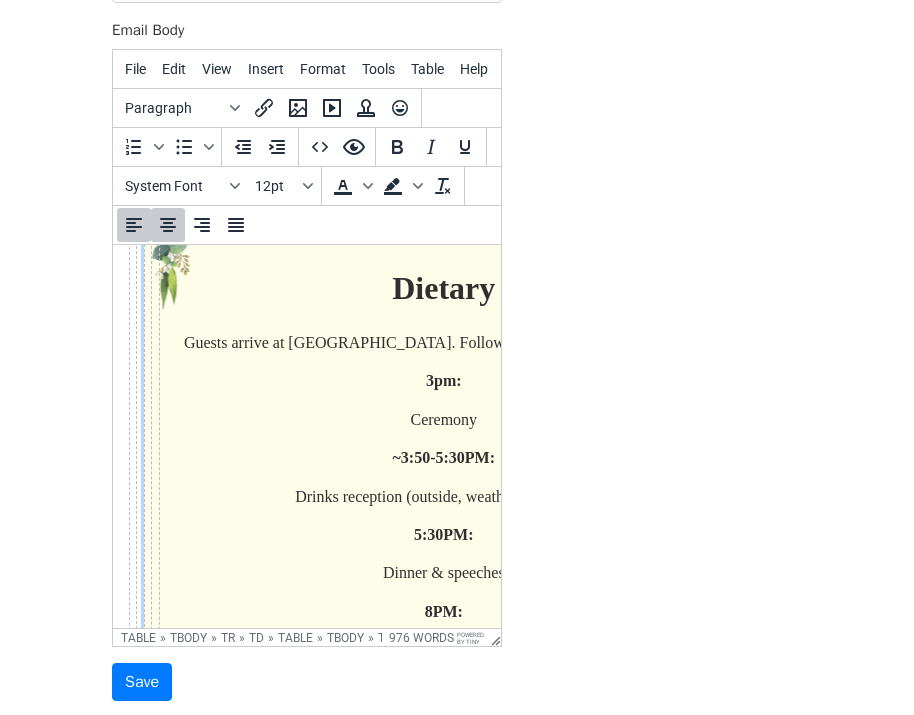 click on "​ Guests arrive at Pembroke Lodge. Follow signs to ‘The Belvedere’ suite." at bounding box center [444, 343] 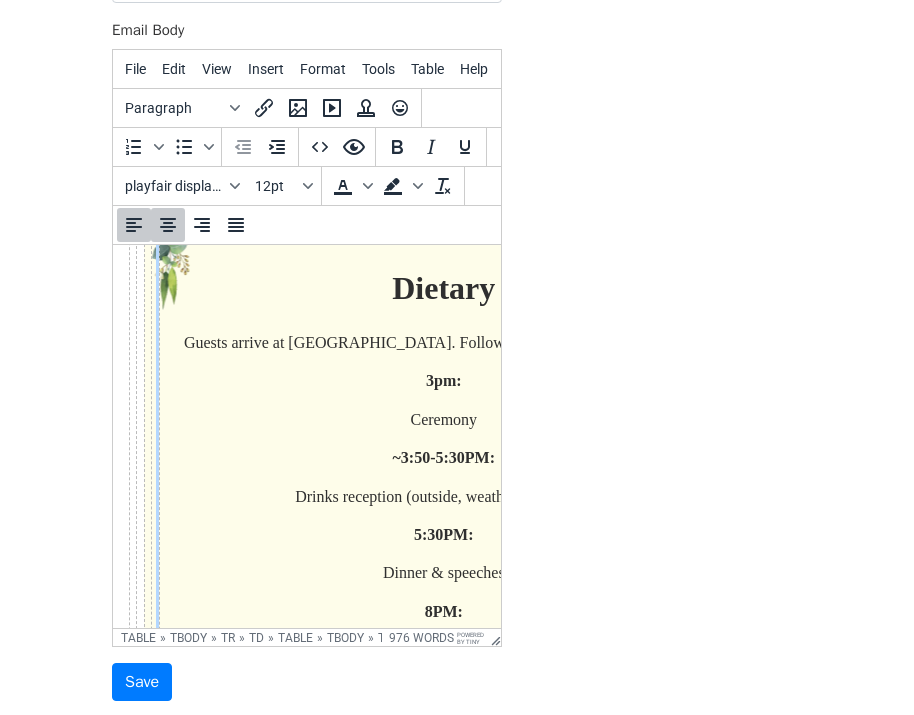 click on "​ Guests arrive at Pembroke Lodge. Follow signs to ‘The Belvedere’ suite." at bounding box center (444, 343) 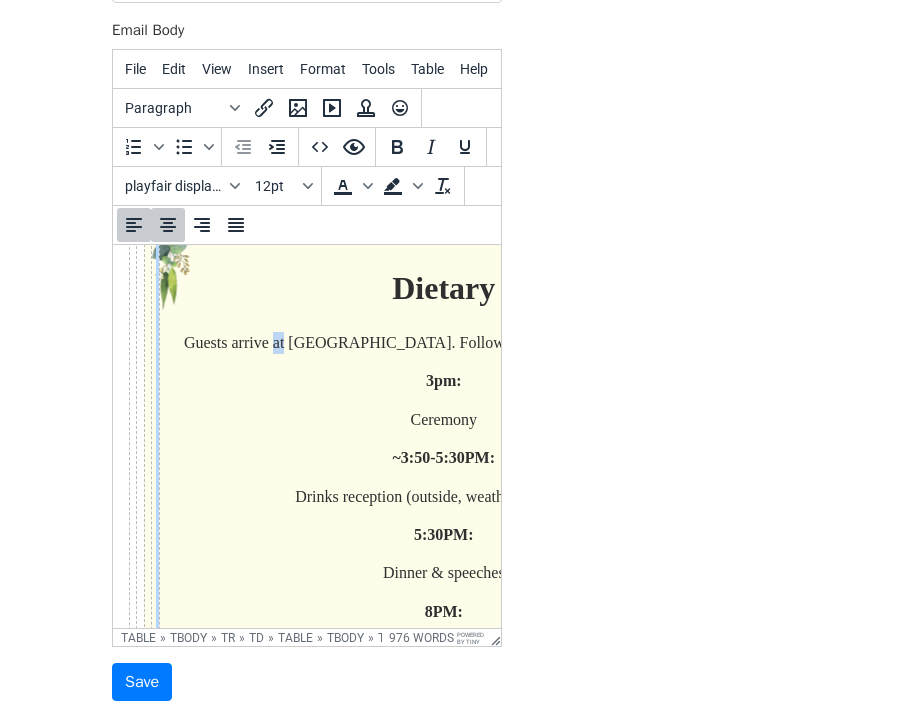 click on "​ Guests arrive at Pembroke Lodge. Follow signs to ‘The Belvedere’ suite." at bounding box center [444, 343] 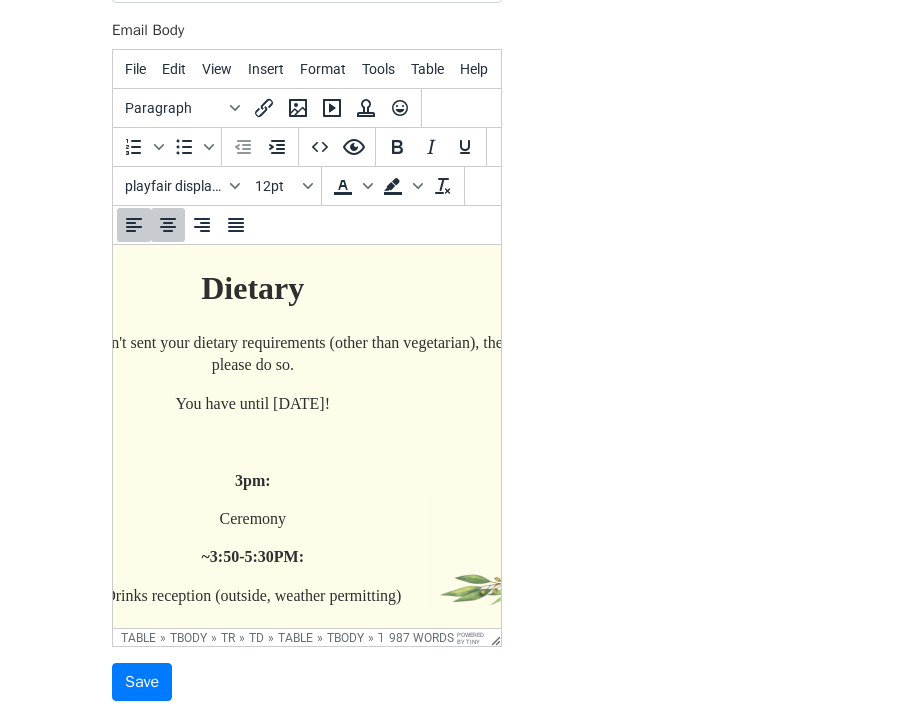 scroll, scrollTop: 479, scrollLeft: 0, axis: vertical 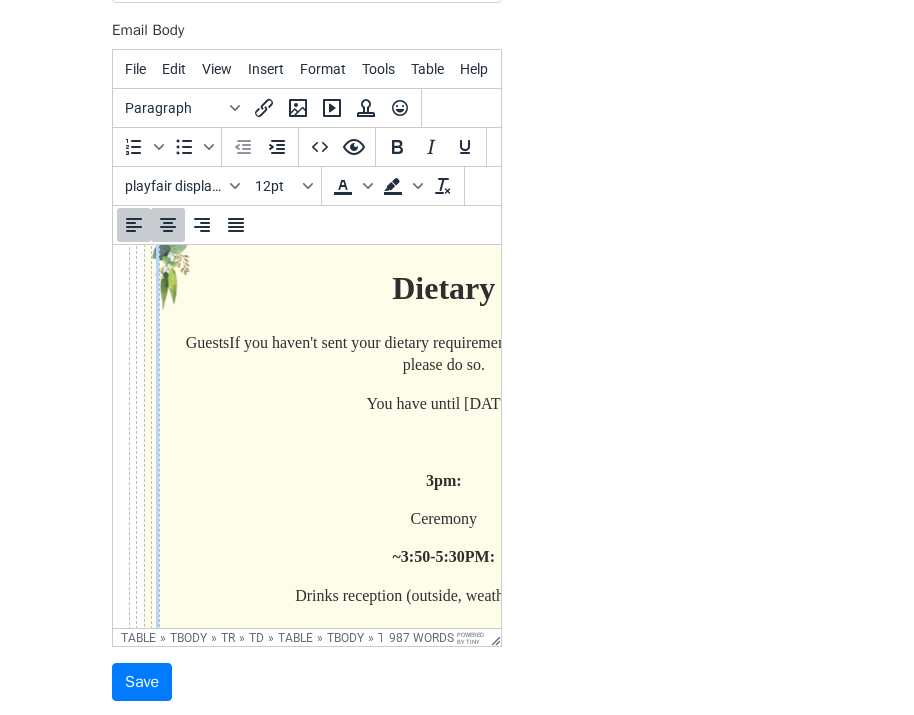 click on "Guests  If you haven't sent your dietary requirements (other than vegetarian), then please do so." at bounding box center (444, 353) 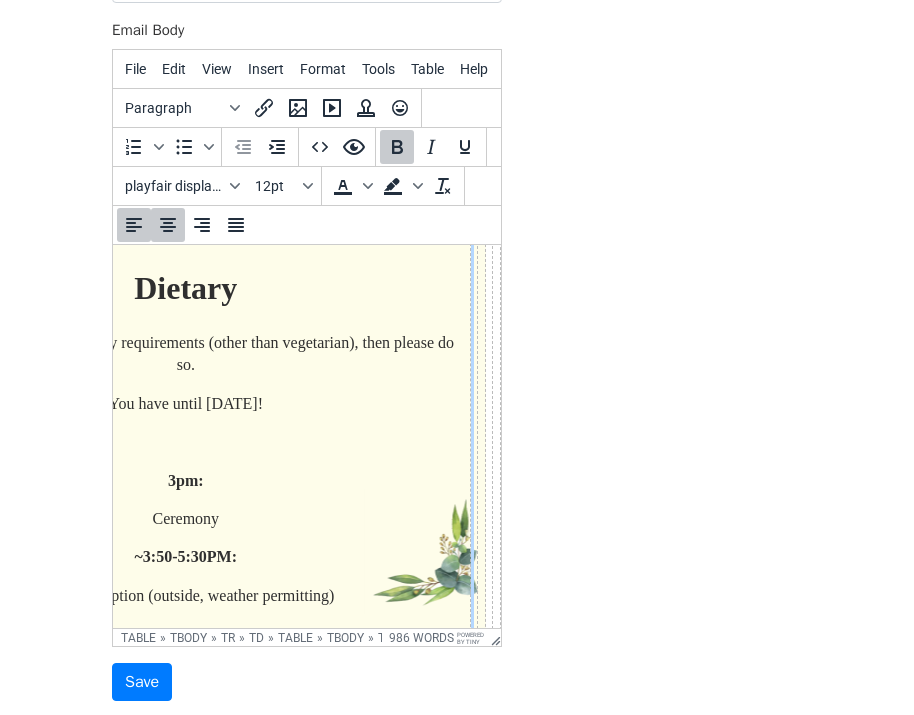 scroll, scrollTop: 479, scrollLeft: 0, axis: vertical 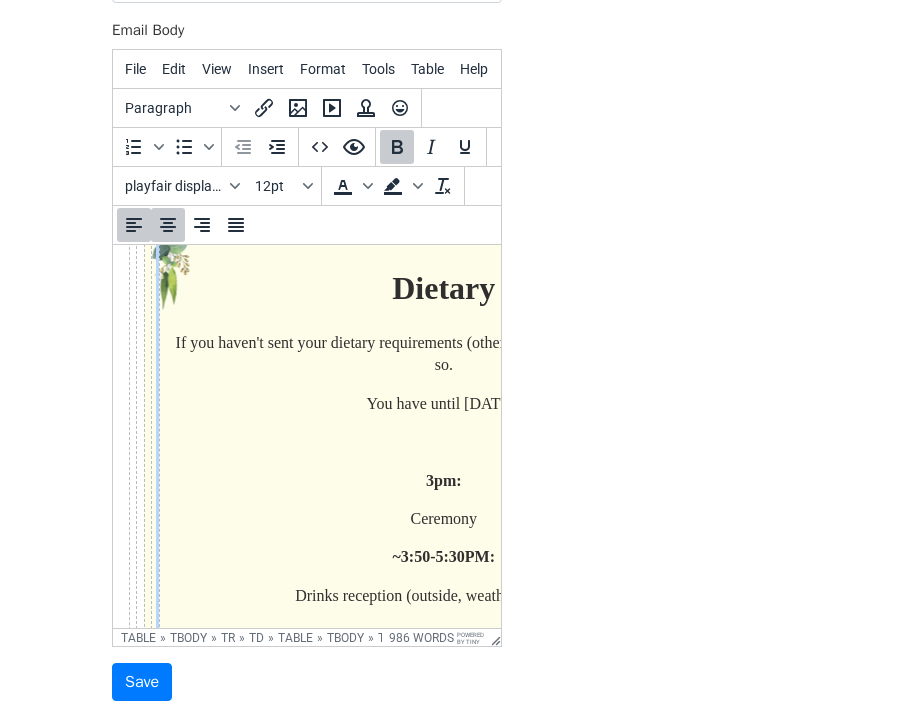 click on "You have until Wednesday, 30th of July!" at bounding box center (444, 403) 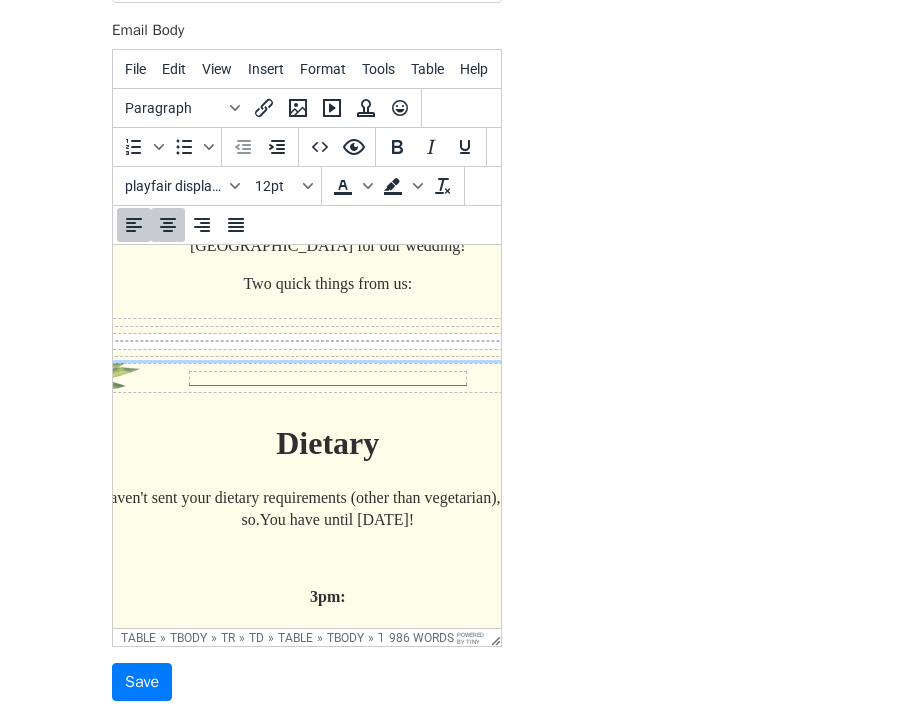 scroll, scrollTop: 330, scrollLeft: 116, axis: both 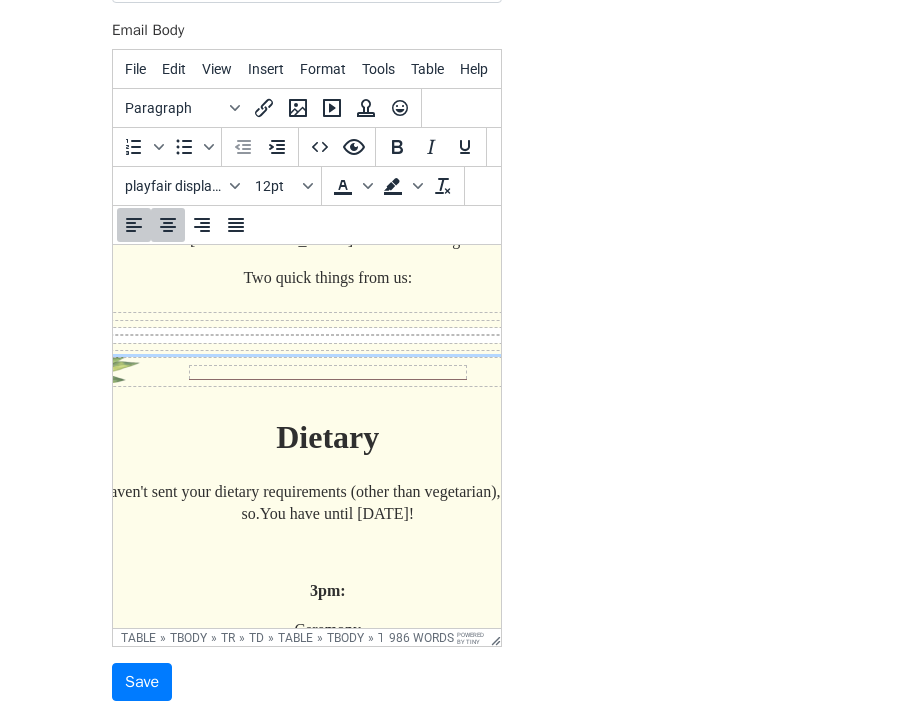 click on "Dietary" at bounding box center (328, 437) 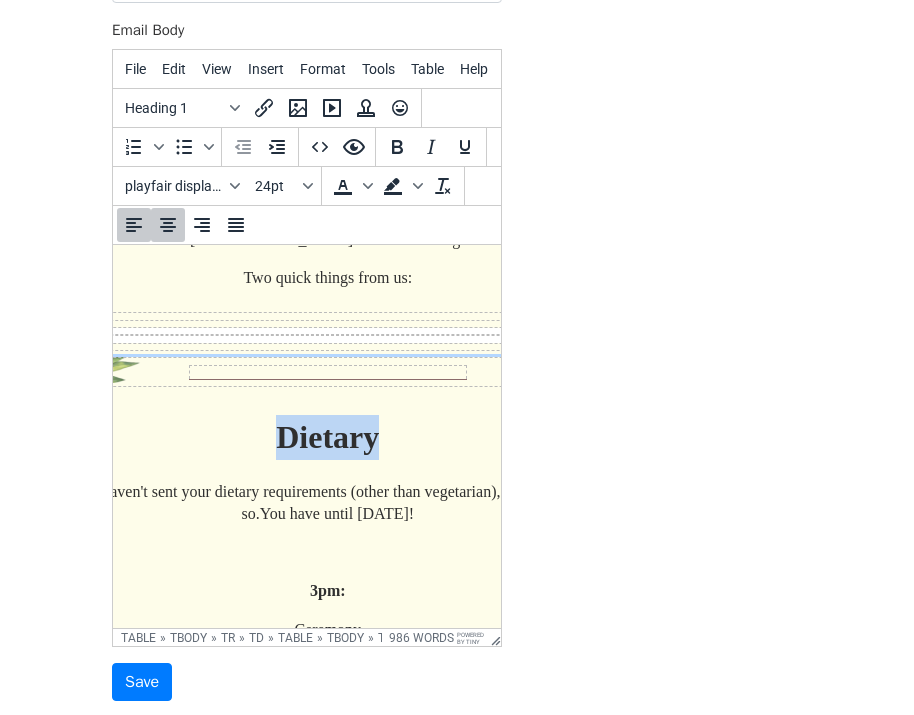 click on "Dietary" at bounding box center (328, 437) 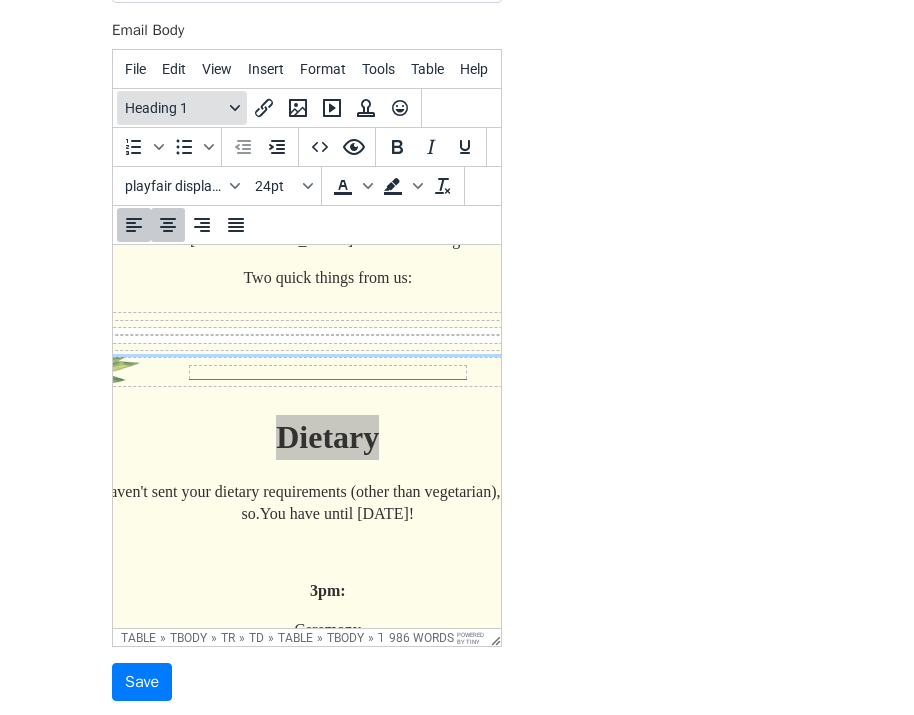click 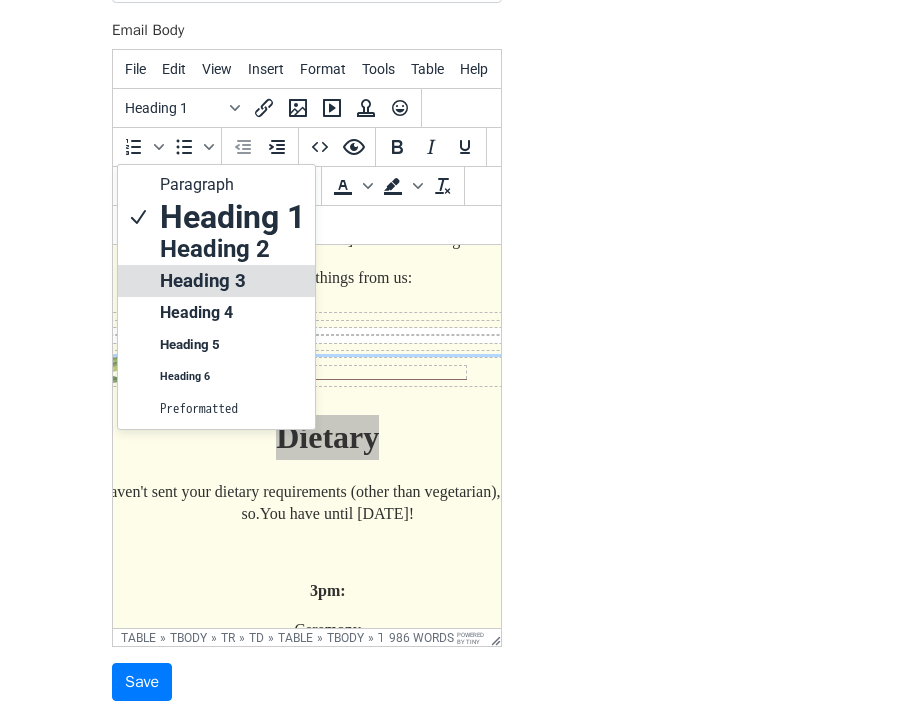 click on "Heading 3" at bounding box center [232, 281] 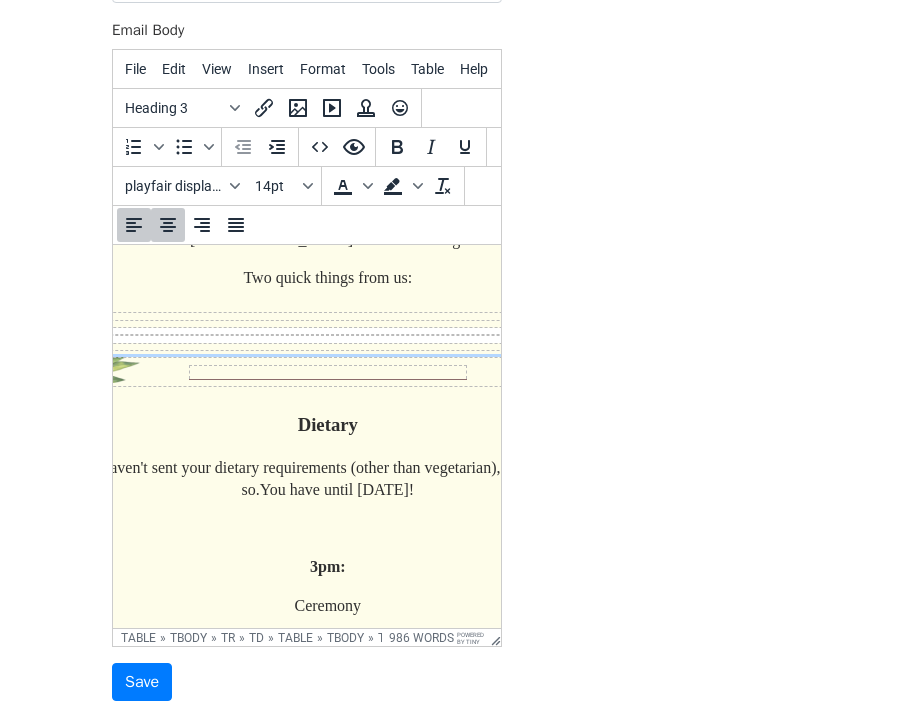 click on "Dietary ​ If you haven't sent your dietary requirements (other than vegetarian), then please do so.  You have until Wednesday, 30th of July! 3pm:  Ceremony ~3:50-5:30PM:  Drinks reception (outside, weather permitting) 5:30PM:  Dinner & speeches 8PM:  Tea, coffee, wedding cake & cheese (again, outside if weather permitting) 9:15PM:  Dancing 11:55PM:  Last dance and goodbye!" at bounding box center (327, 705) 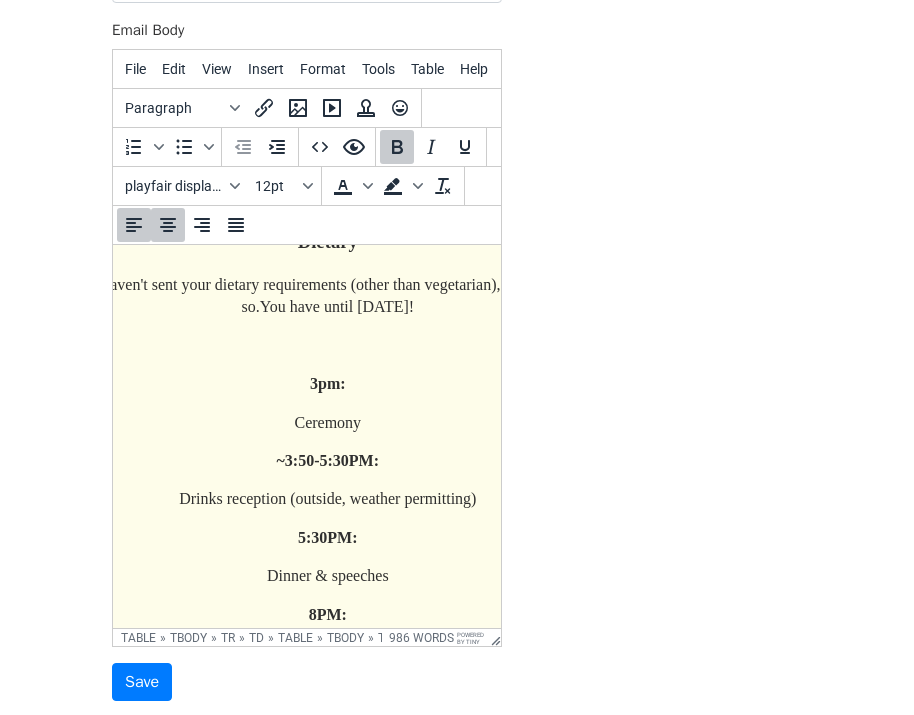 scroll, scrollTop: 517, scrollLeft: 116, axis: both 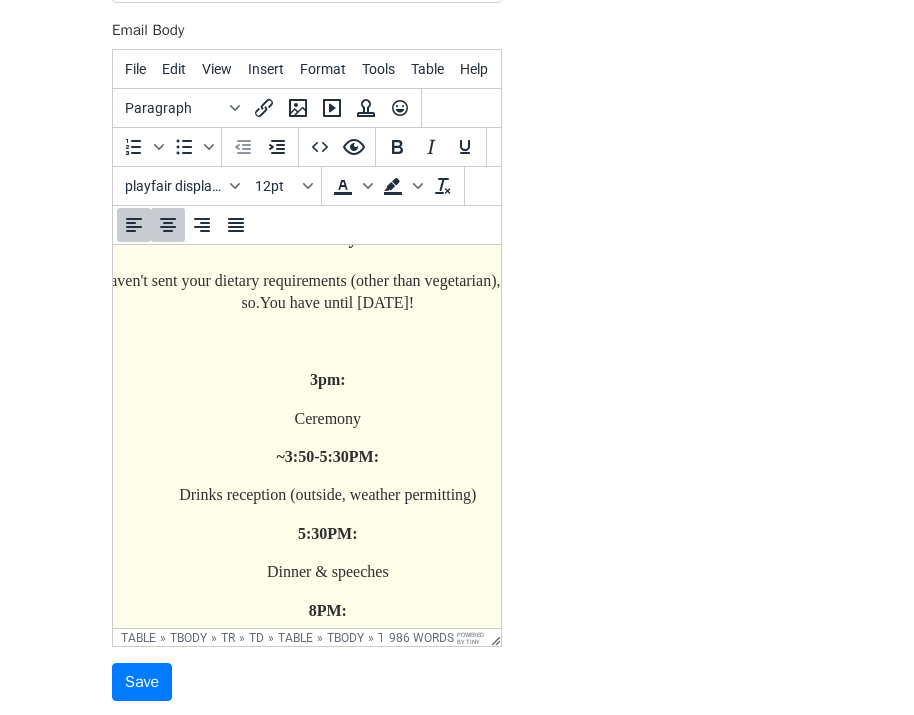 click at bounding box center (328, 342) 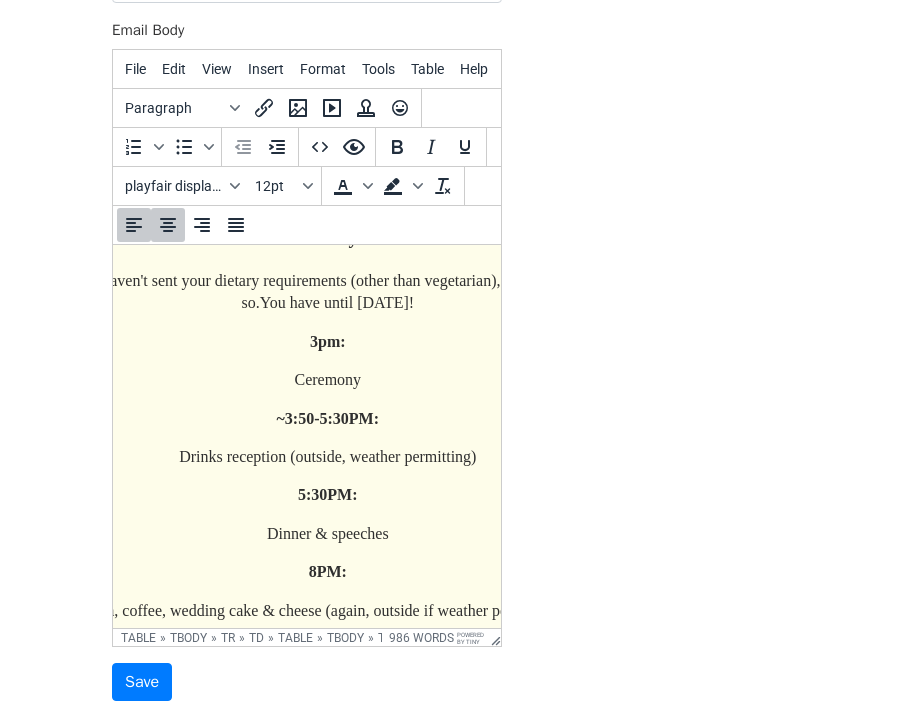 click on "3pm:" at bounding box center [328, 341] 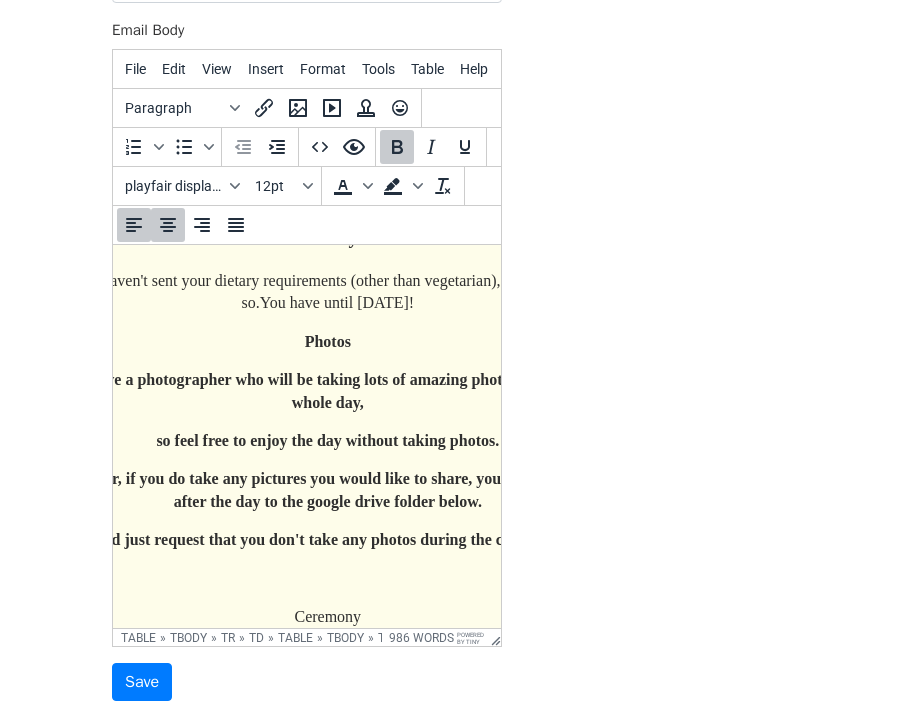 scroll, scrollTop: 531, scrollLeft: 116, axis: both 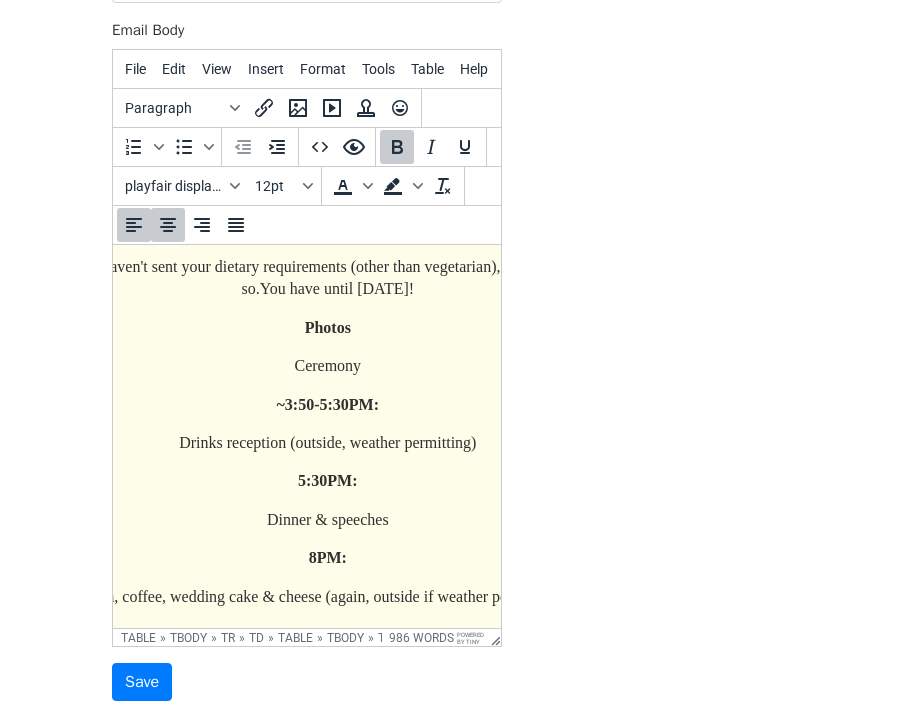 click on "Ceremony" at bounding box center (328, 366) 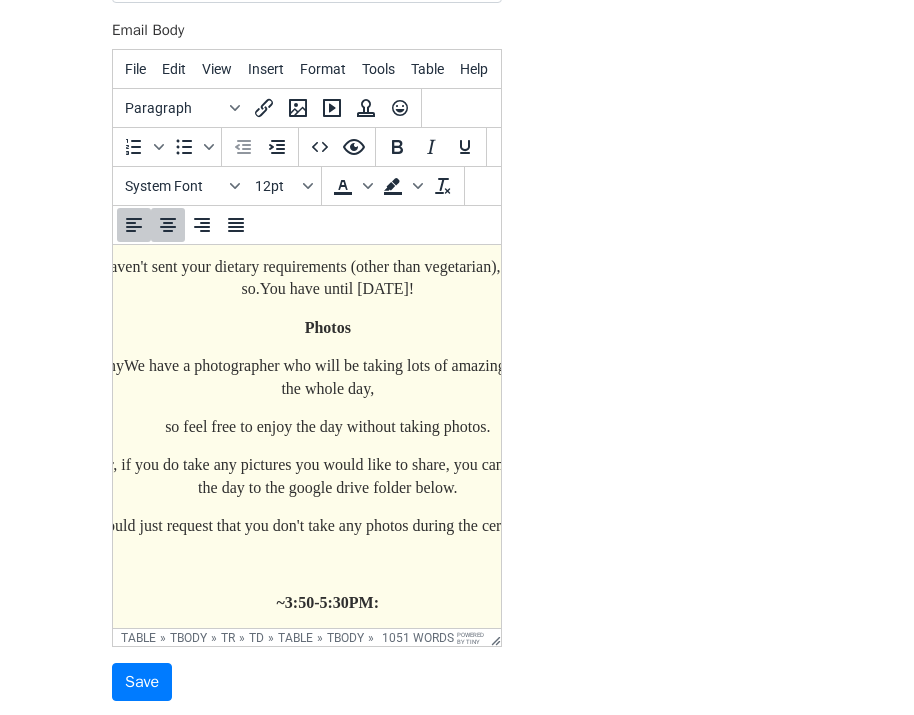 scroll, scrollTop: 531, scrollLeft: 0, axis: vertical 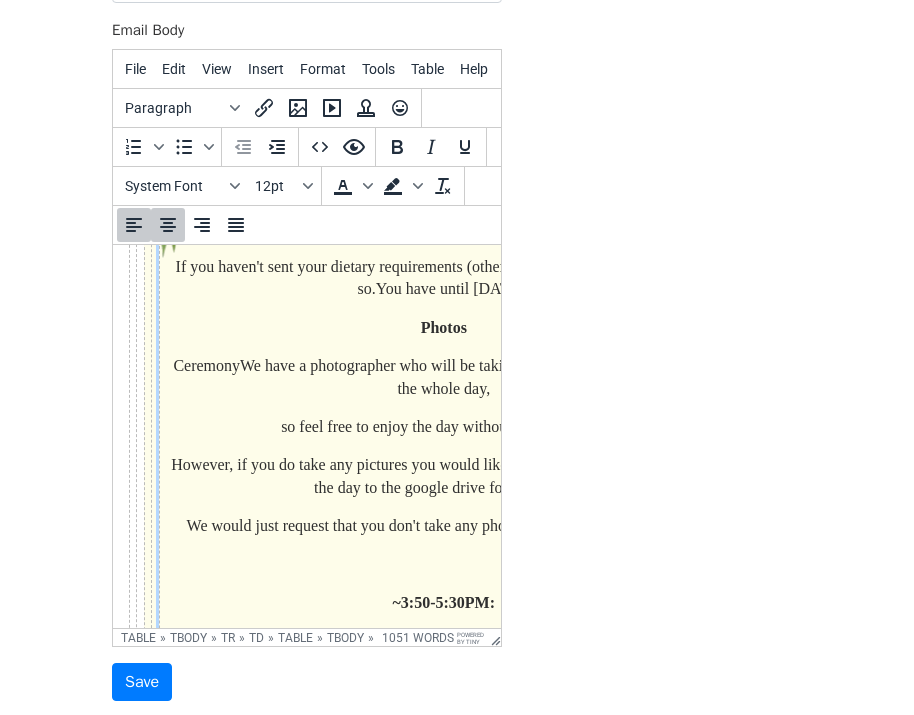 click on "We have a photographer who will be taking lots of amazing photos during the whole day," at bounding box center (477, 376) 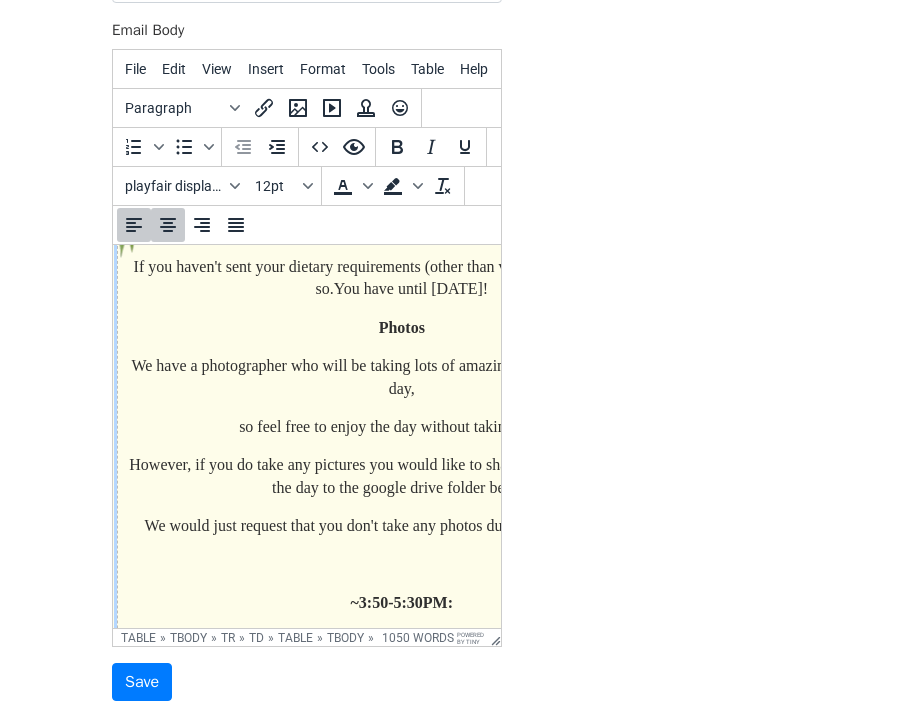 scroll, scrollTop: 531, scrollLeft: 0, axis: vertical 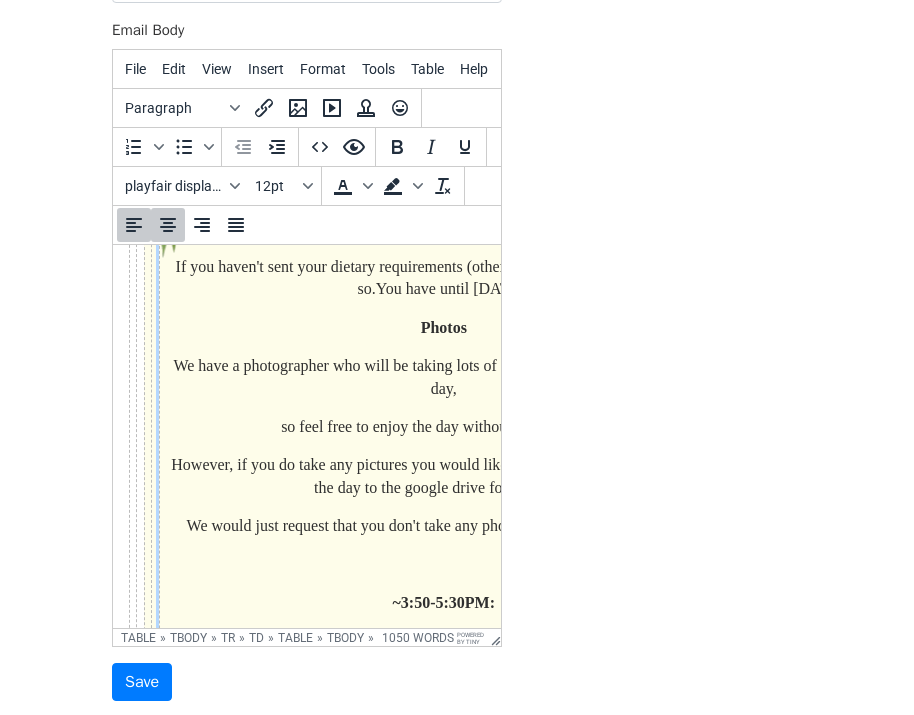 click on "so feel free to enjoy the day without taking photos." at bounding box center [443, 426] 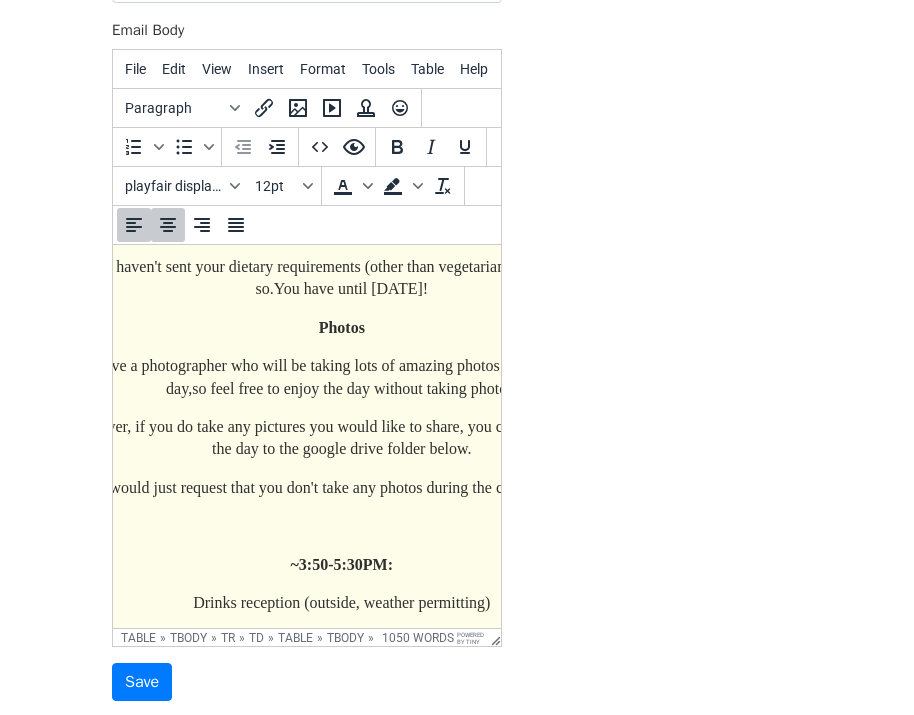 scroll, scrollTop: 531, scrollLeft: 0, axis: vertical 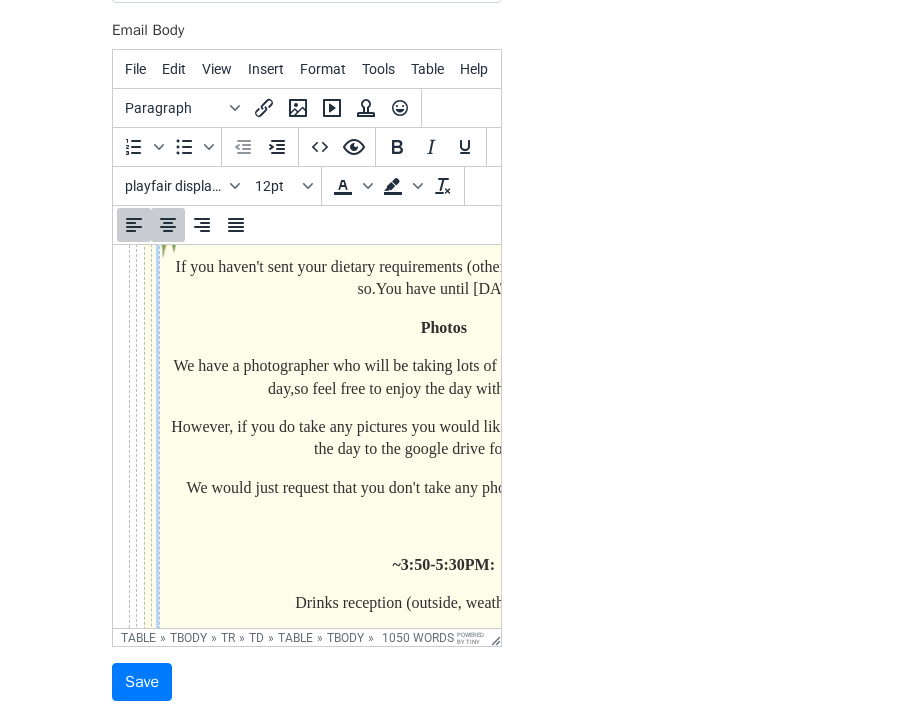 click on "We would just request that you don't take any photos during the ceremony itself." at bounding box center [444, 487] 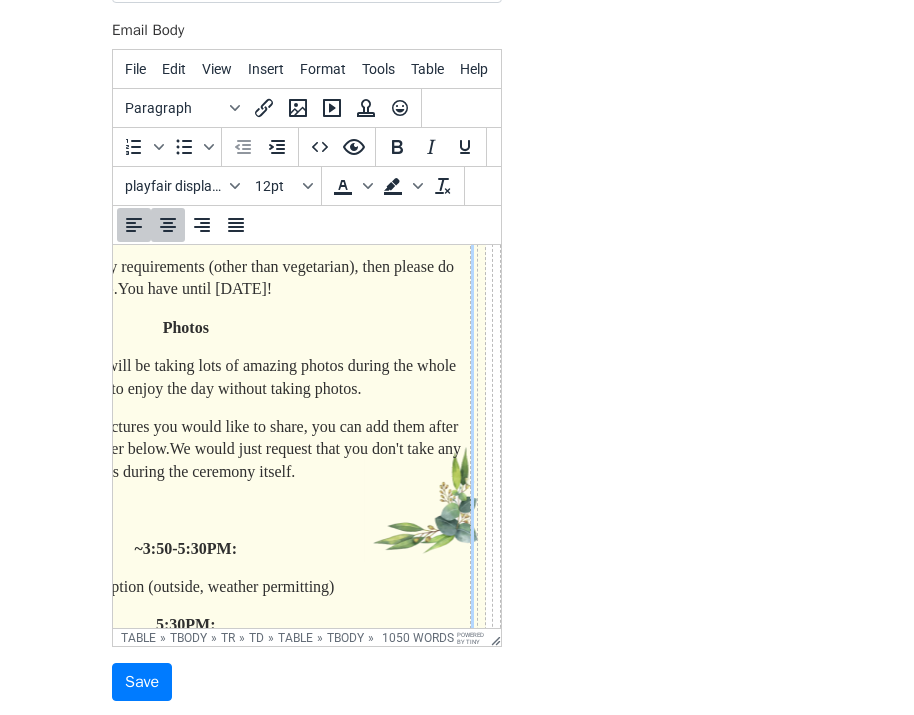 scroll, scrollTop: 531, scrollLeft: 0, axis: vertical 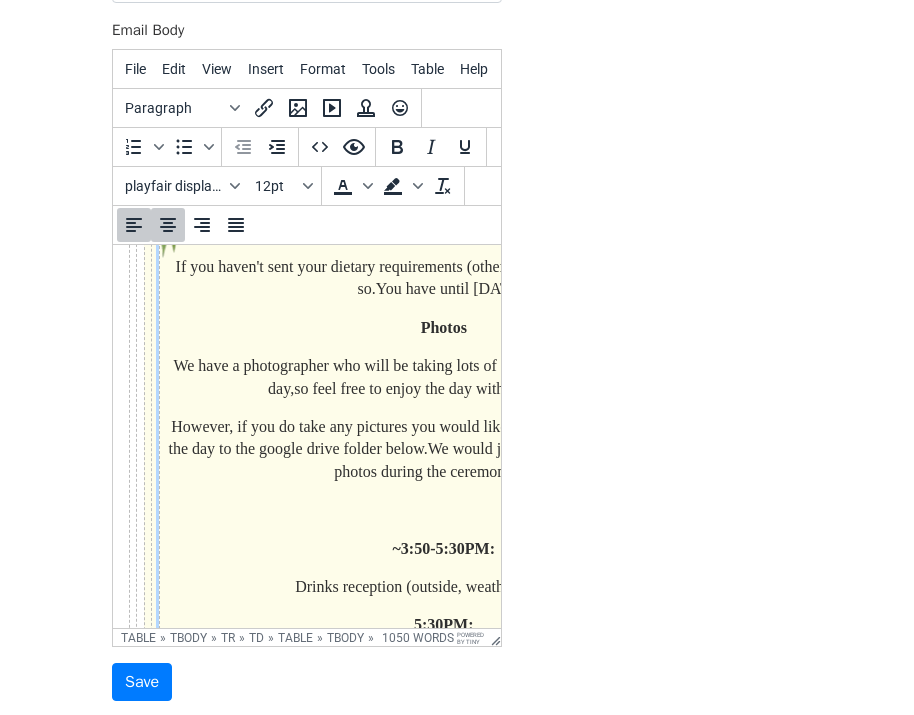 click on "However, if you do take any pictures you would like to share, you can add them after the day to the google drive folder below." at bounding box center [442, 437] 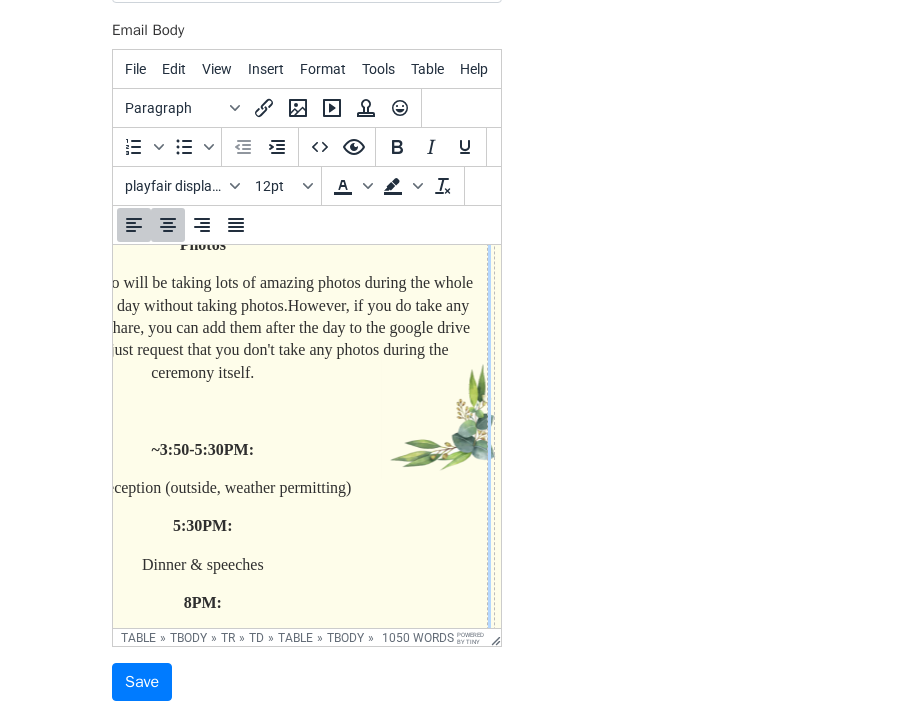 scroll, scrollTop: 614, scrollLeft: 237, axis: both 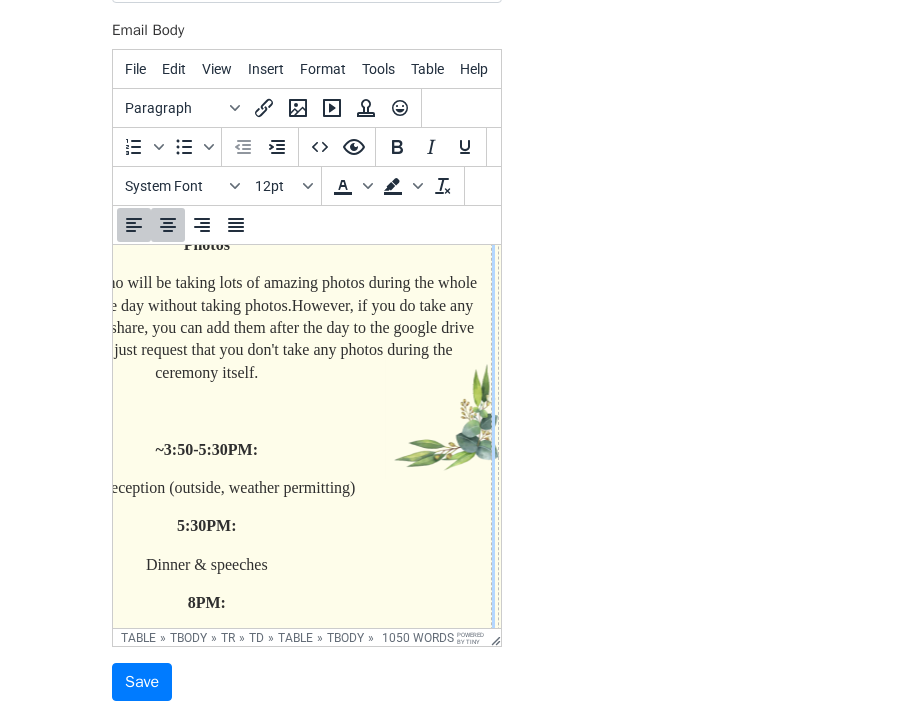 click at bounding box center (207, 411) 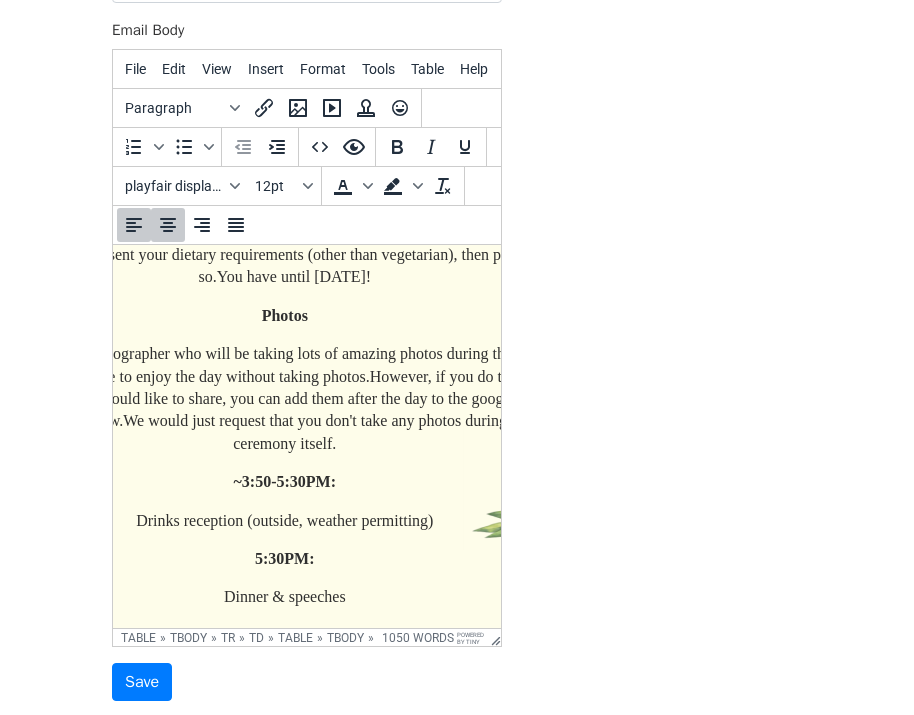 scroll, scrollTop: 548, scrollLeft: 159, axis: both 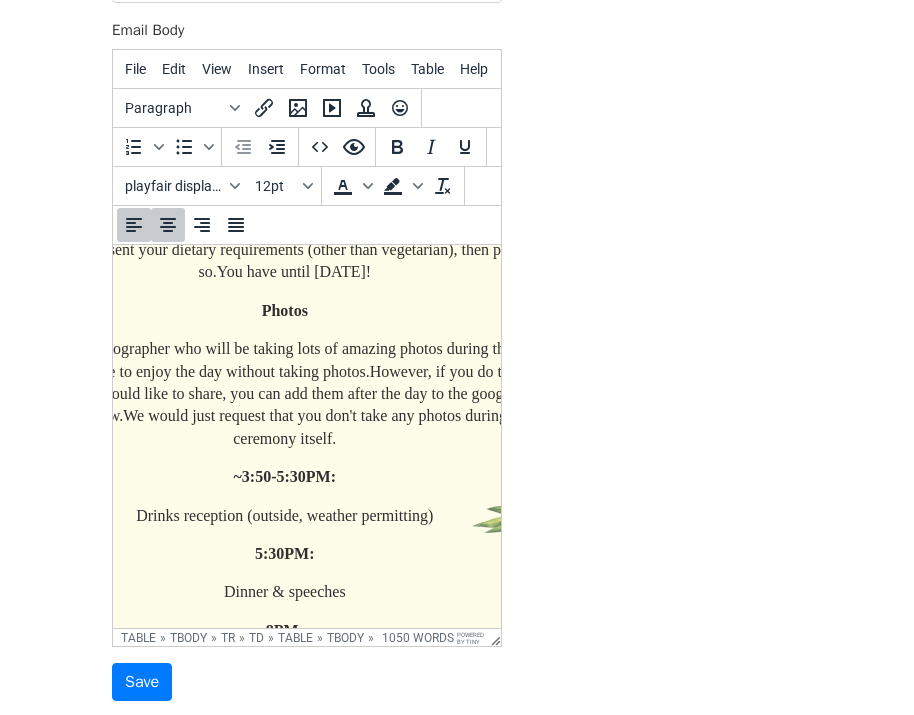 click on "Dietary ​ If you haven't sent your dietary requirements (other than vegetarian), then please do so.  You have until Wednesday, 30th of July! Photos We have a photographer who will be taking lots of amazing photos during the whole day,   so feel free to enjoy the day without taking photos.  However, if you do take any pictures you would like to share, you can add them after the day to the google drive folder below.  We would just request that you don't take any photos during the ceremony itself. ~3:50-5:30PM:  Drinks reception (outside, weather permitting) 5:30PM:  Dinner & speeches 8PM:  Tea, coffee, wedding cake & cheese (again, outside if weather permitting) 9:15PM:  Dancing 11:55PM:  Last dance and goodbye!" at bounding box center (284, 513) 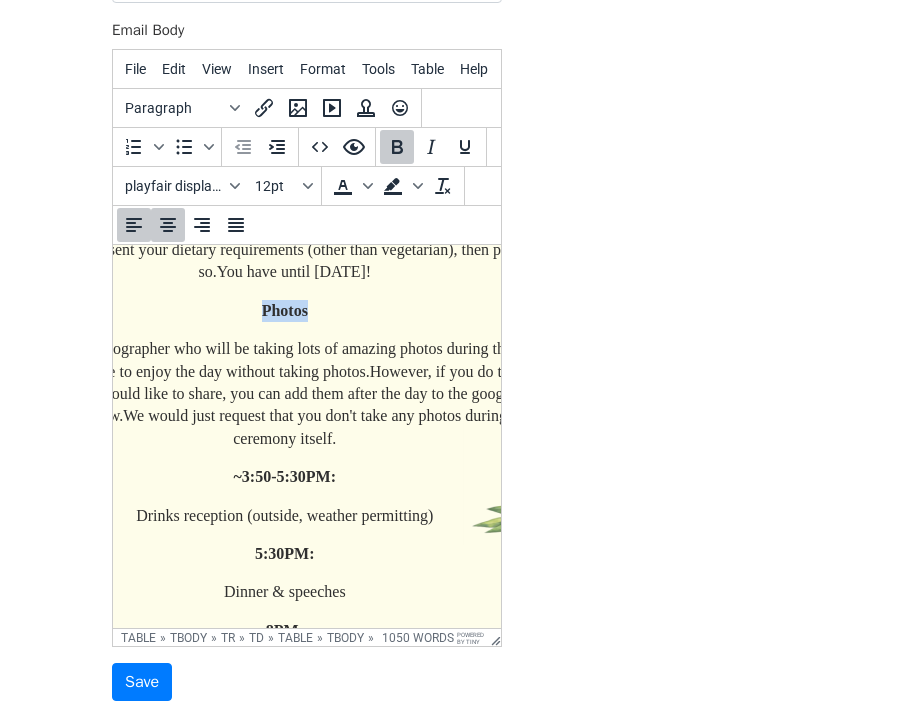 click on "Dietary ​ If you haven't sent your dietary requirements (other than vegetarian), then please do so.  You have until Wednesday, 30th of July! Photos We have a photographer who will be taking lots of amazing photos during the whole day,   so feel free to enjoy the day without taking photos.  However, if you do take any pictures you would like to share, you can add them after the day to the google drive folder below.  We would just request that you don't take any photos during the ceremony itself. ~3:50-5:30PM:  Drinks reception (outside, weather permitting) 5:30PM:  Dinner & speeches 8PM:  Tea, coffee, wedding cake & cheese (again, outside if weather permitting) 9:15PM:  Dancing 11:55PM:  Last dance and goodbye!" at bounding box center (284, 513) 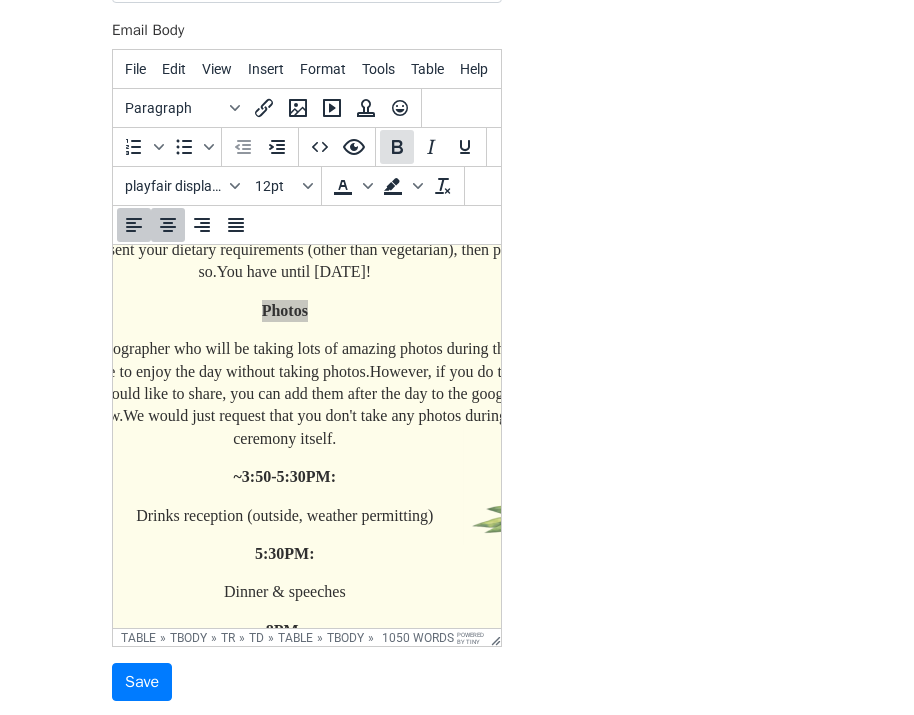 click 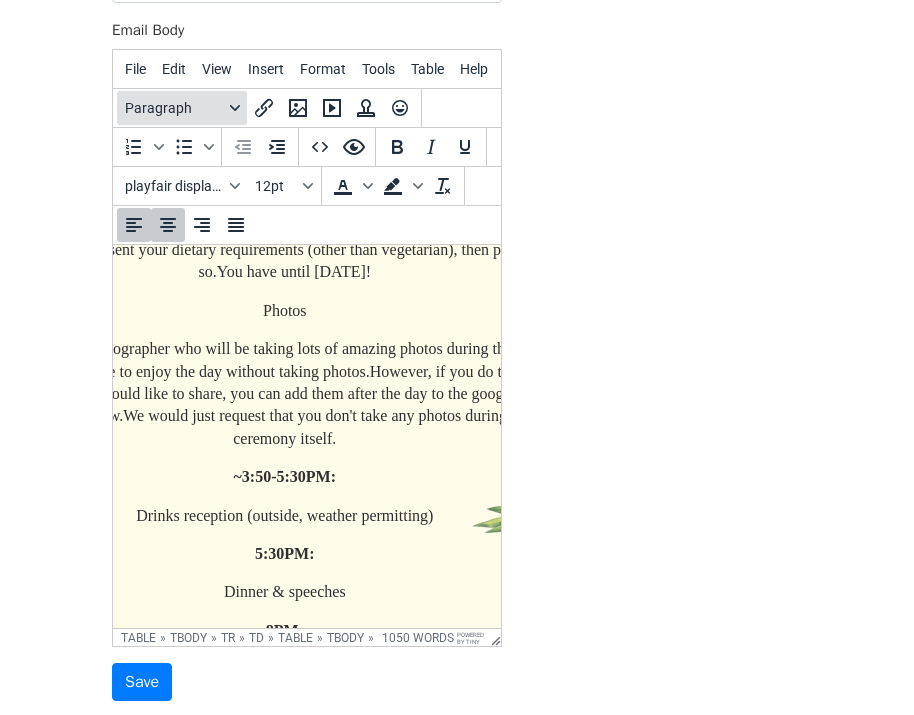 click on "Paragraph" at bounding box center [182, 108] 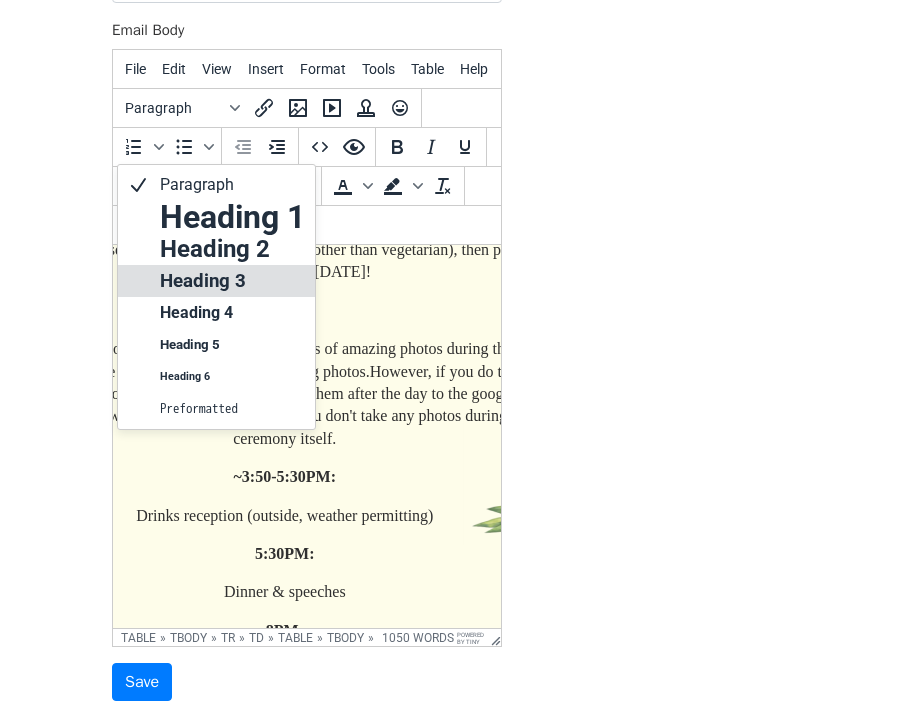 click on "Heading 3" at bounding box center (232, 281) 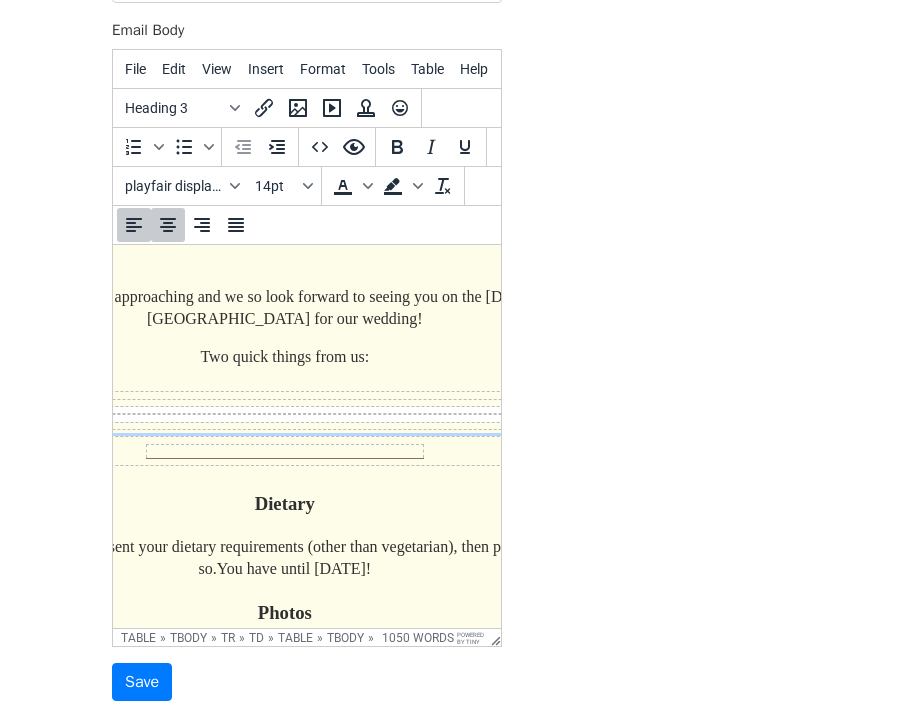 click on "Dietary" at bounding box center (285, 504) 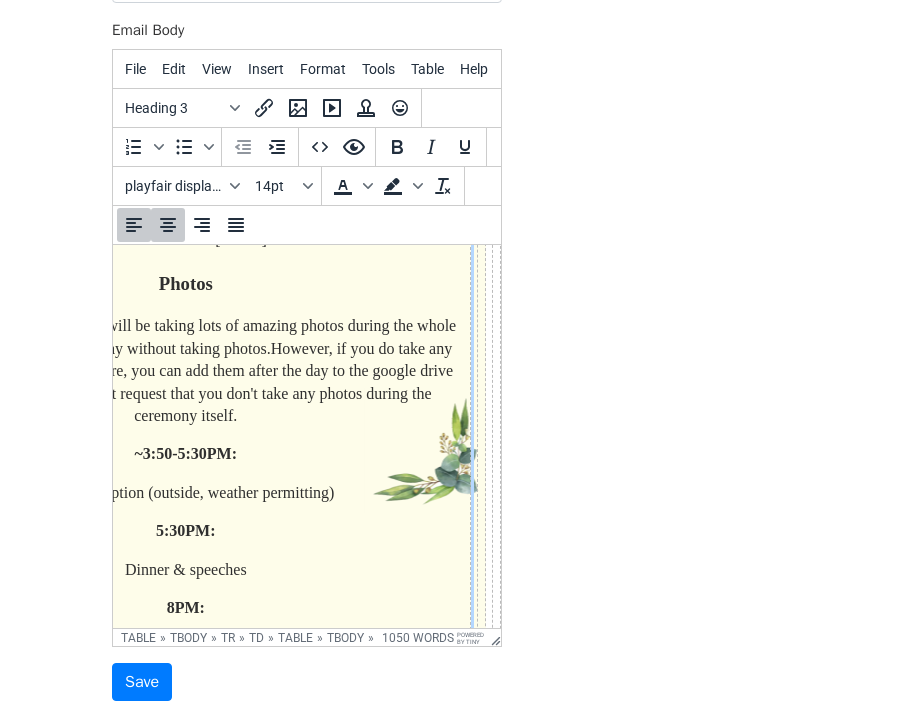 scroll, scrollTop: 584, scrollLeft: 272, axis: both 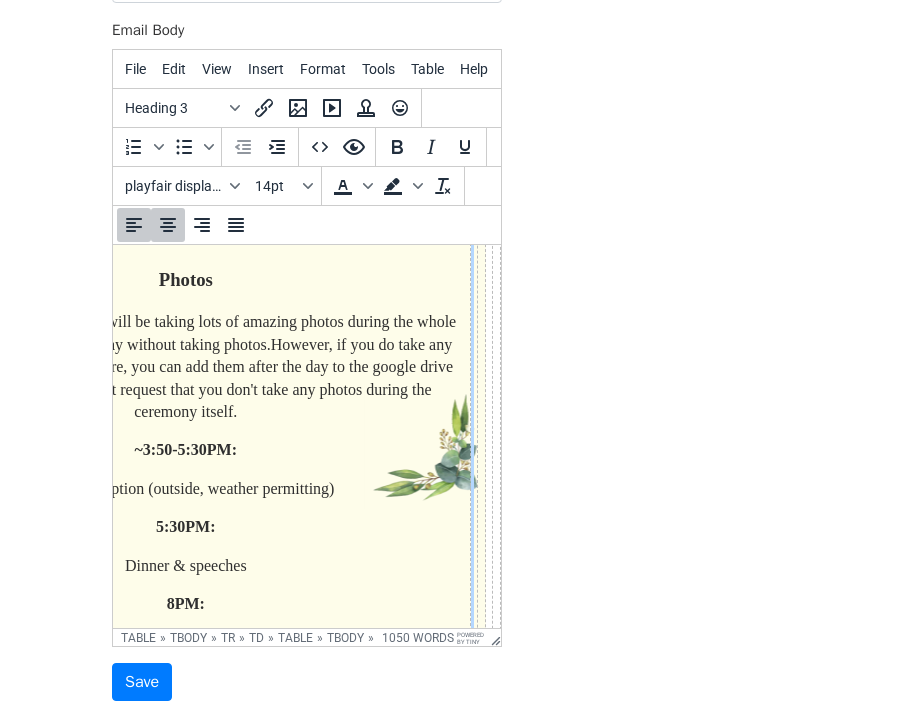click on "Dietary ​ If you haven't sent your dietary requirements (other than vegetarian), then please do so.  You have until Wednesday, 30th of July! Photos We have a photographer who will be taking lots of amazing photos during the whole day,   so feel free to enjoy the day without taking photos.  However, if you do take any pictures you would like to share, you can add them after the day to the google drive folder below.  We would just request that you don't take any photos during the ceremony itself. ~3:50-5:30PM:  Drinks reception (outside, weather permitting) 5:30PM:  Dinner & speeches 8PM:  Tea, coffee, wedding cake & cheese (again, outside if weather permitting) 9:15PM:  Dancing 11:55PM:  Last dance and goodbye!" at bounding box center (185, 482) 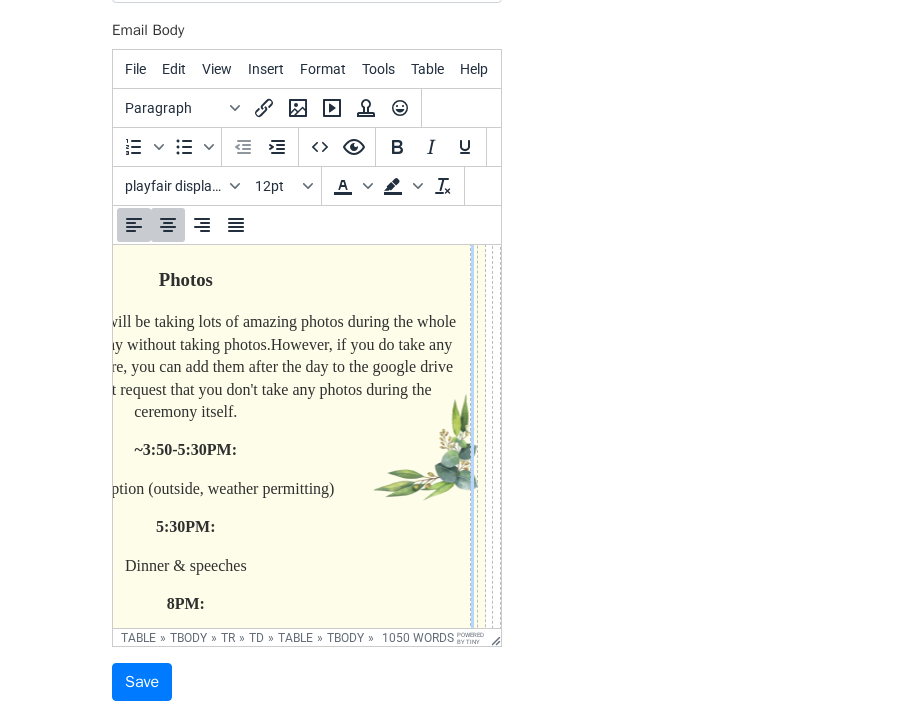 click on "Drinks reception (outside, weather permitting)" at bounding box center [186, 489] 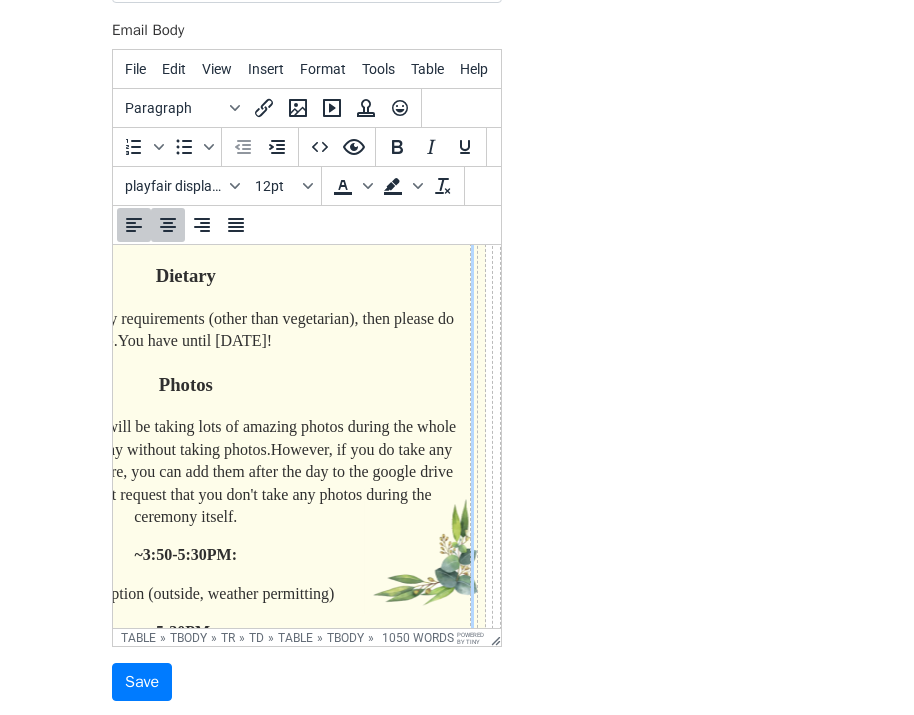 scroll, scrollTop: 636, scrollLeft: 260, axis: both 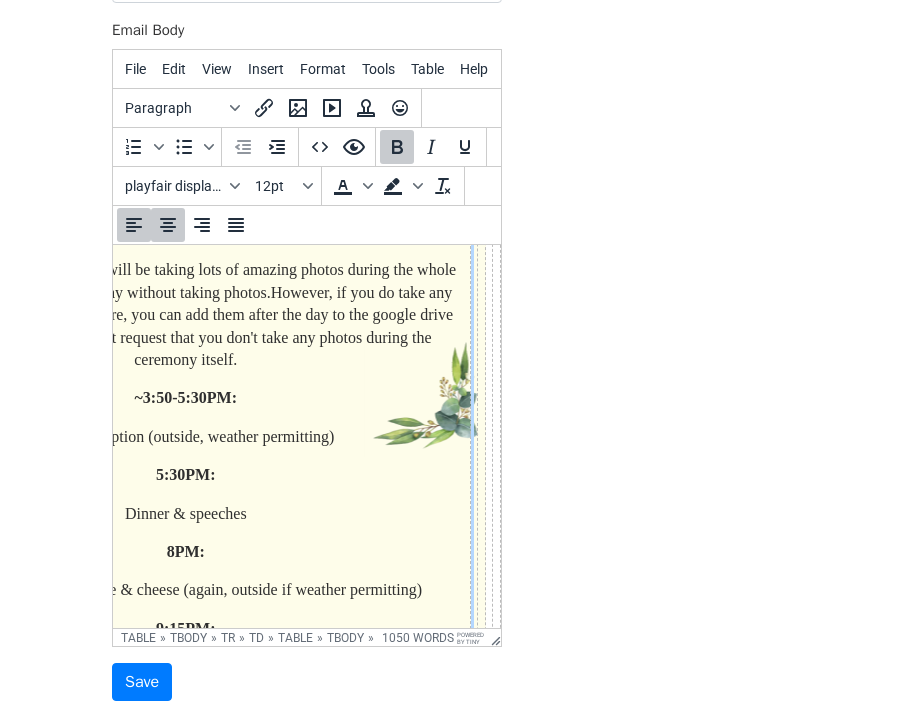 click on "~3:50-5:30PM:" at bounding box center [186, 398] 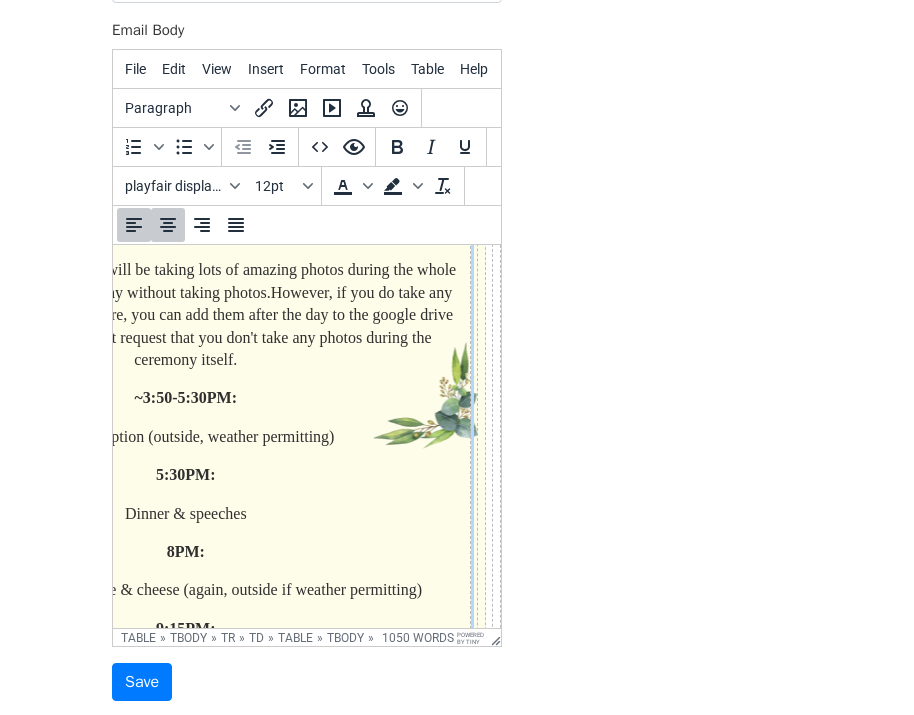click on "We have a photographer who will be taking lots of amazing photos during the whole day,   so feel free to enjoy the day without taking photos.  However, if you do take any pictures you would like to share, you can add them after the day to the google drive folder below.  We would just request that you don't take any photos during the ceremony itself." at bounding box center [186, 315] 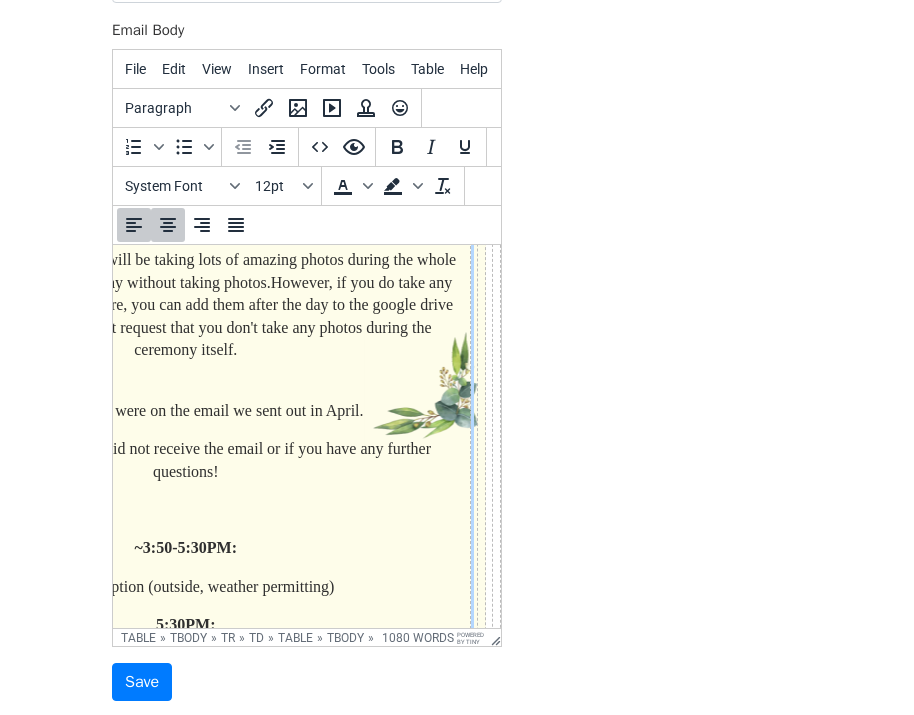 scroll, scrollTop: 646, scrollLeft: 269, axis: both 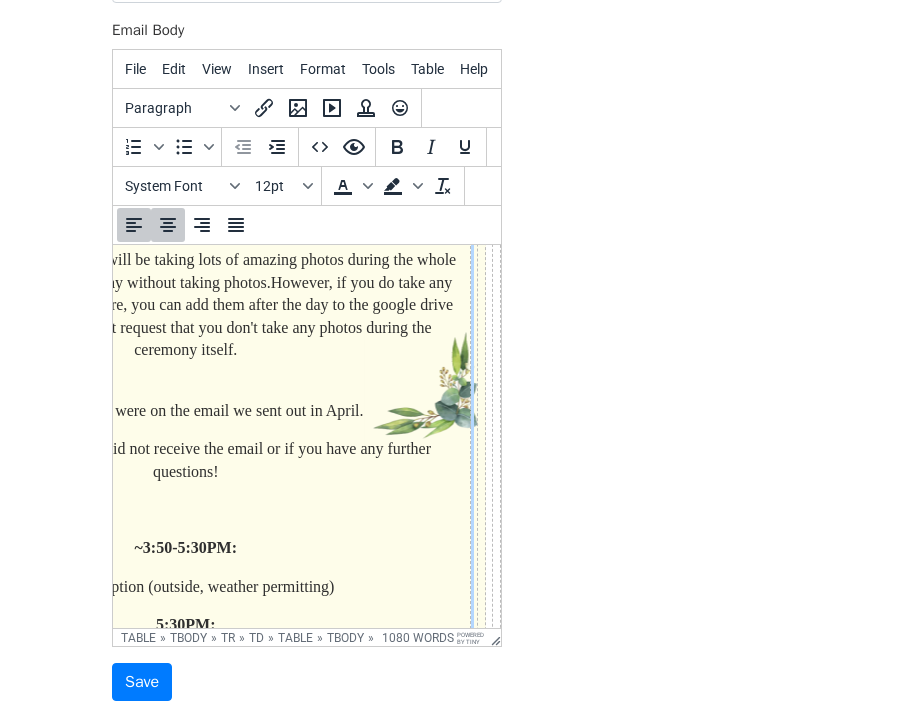 click on "All other details were on the email we sent out in April." at bounding box center (186, 411) 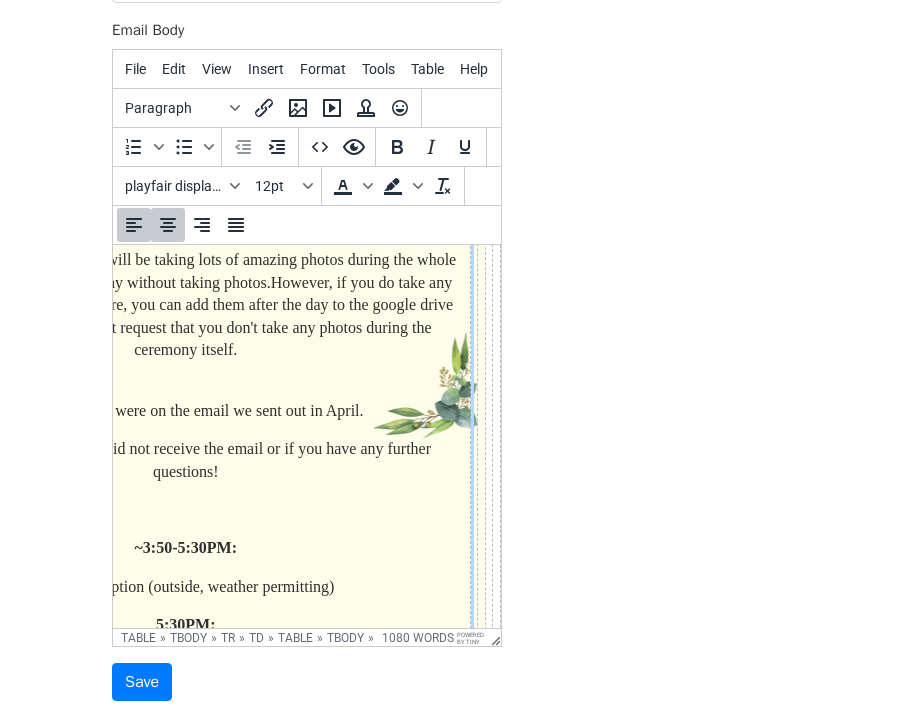 click on "All other details were on the email we sent out in April." at bounding box center (186, 411) 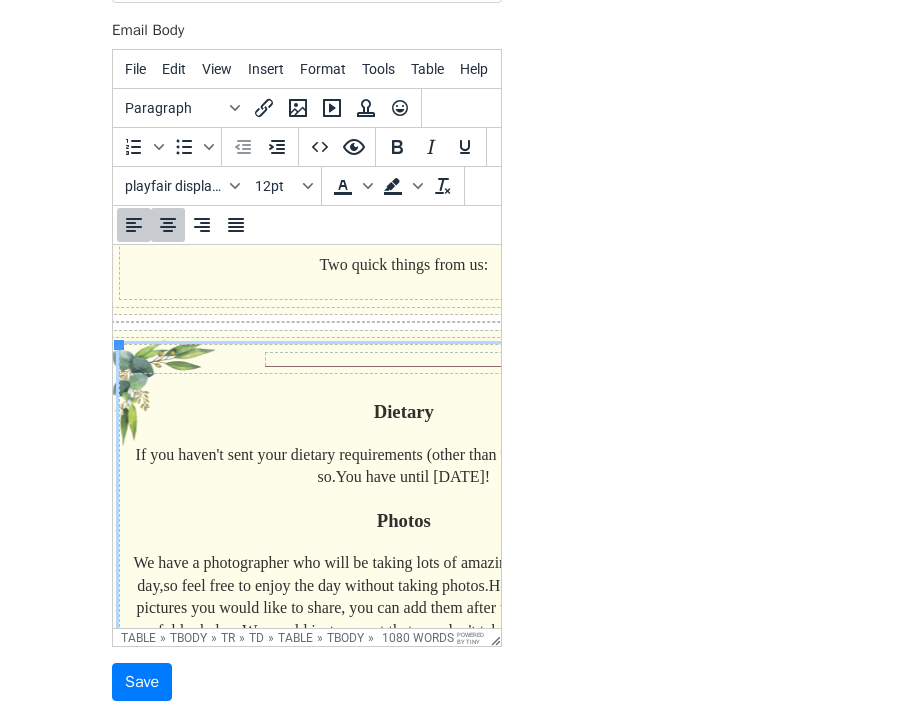 scroll, scrollTop: 362, scrollLeft: 40, axis: both 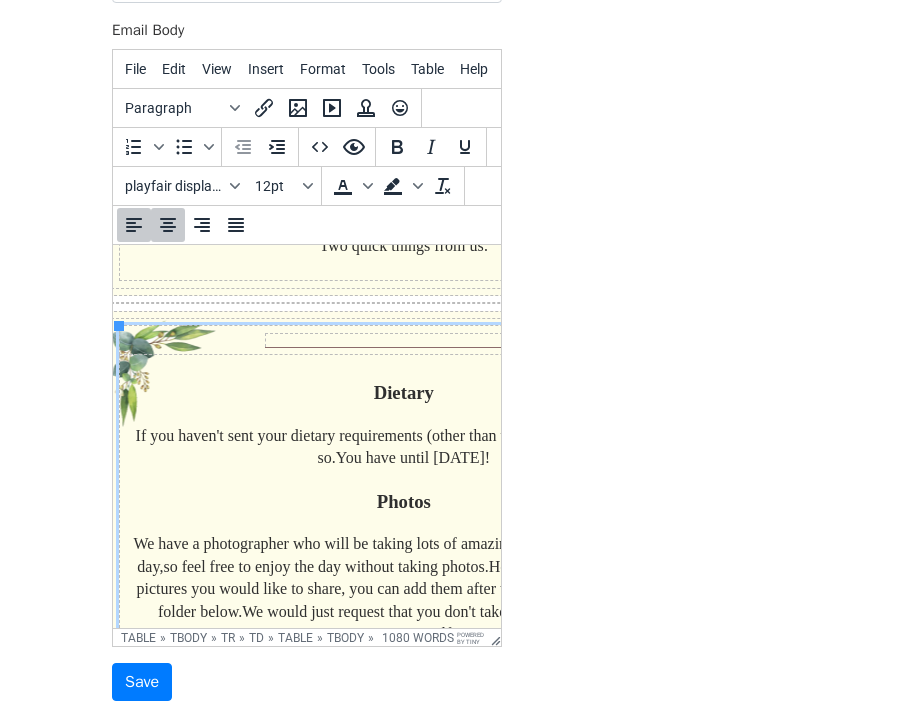 click on "Dietary" at bounding box center [404, 393] 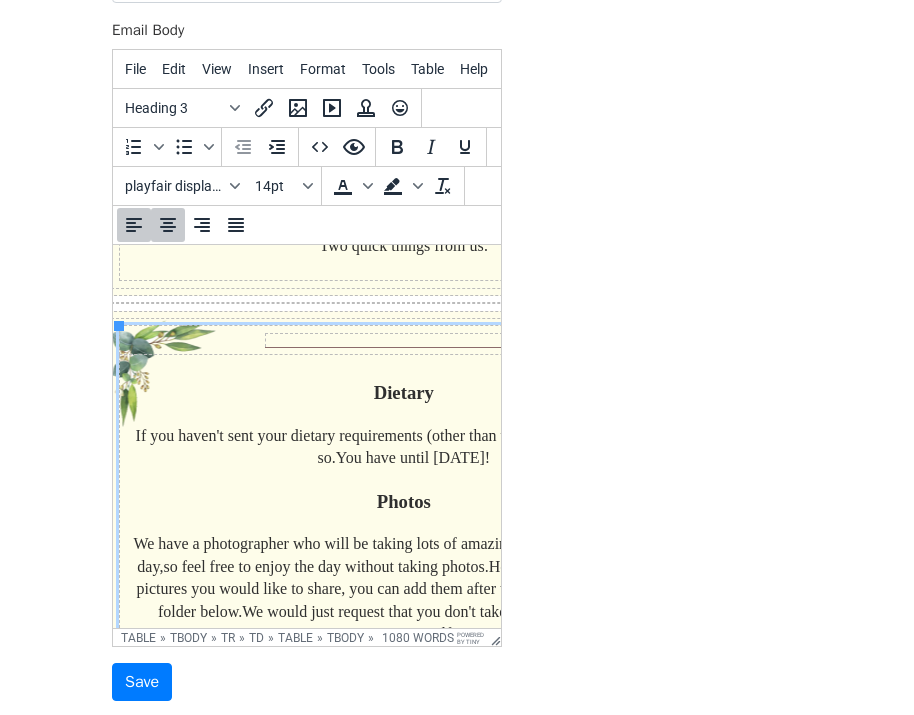 click on "Dietary ​ If you haven't sent your dietary requirements (other than vegetarian), then please do so.  You have until Wednesday, 30th of July! Photos We have a photographer who will be taking lots of amazing photos during the whole day,   so feel free to enjoy the day without taking photos.  However, if you do take any pictures you would like to share, you can add them after the day to the google drive folder below.  We would just request that you don't take any photos during the ceremony itself. All other details were on the email we sent out in April. Please let us know if you did not receive the email or if you have any further questions! ~3:50-5:30PM:  Drinks reception (outside, weather permitting) 5:30PM:  Dinner & speeches 8PM:  Tea, coffee, wedding cake & cheese (again, outside if weather permitting) 9:15PM:  Dancing 11:55PM:  Last dance and goodbye!" at bounding box center [403, 784] 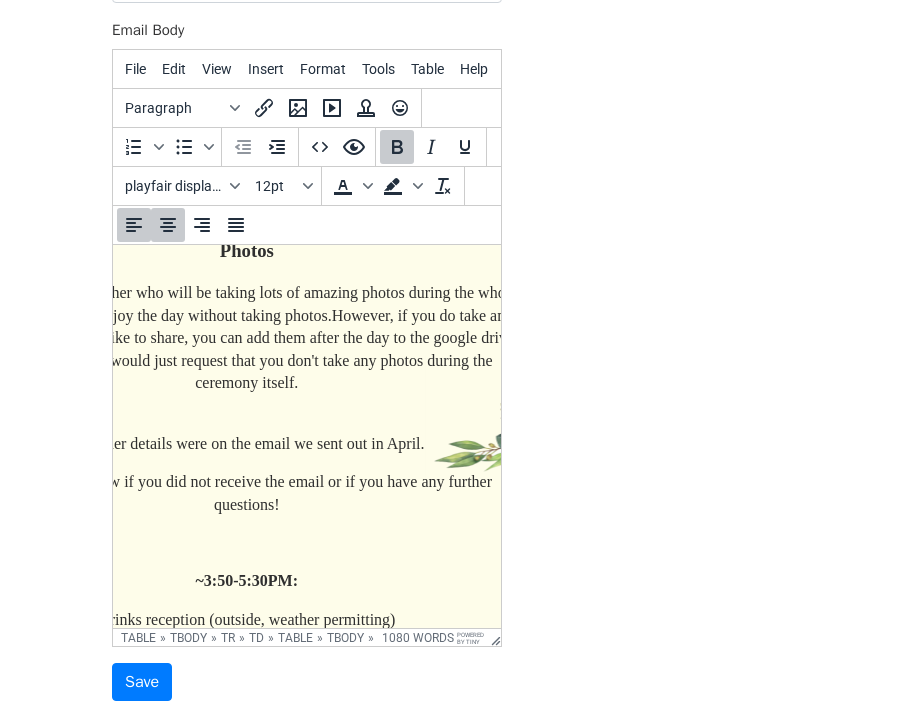 scroll, scrollTop: 623, scrollLeft: 197, axis: both 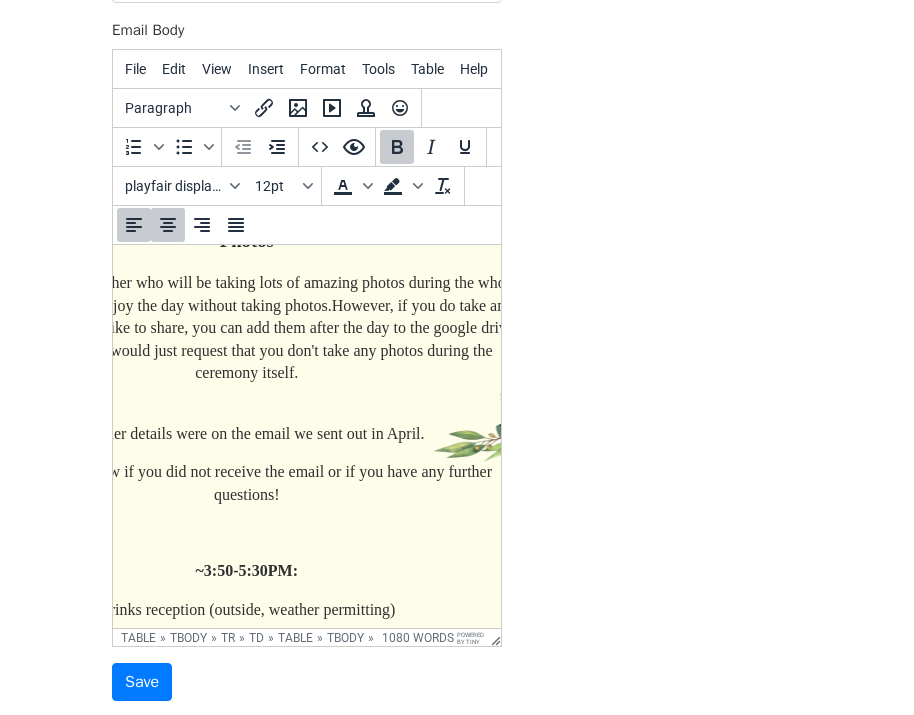 click on "We have a photographer who will be taking lots of amazing photos during the whole day,   so feel free to enjoy the day without taking photos.  However, if you do take any pictures you would like to share, you can add them after the day to the google drive folder below.  We would just request that you don't take any photos during the ceremony itself." at bounding box center [247, 339] 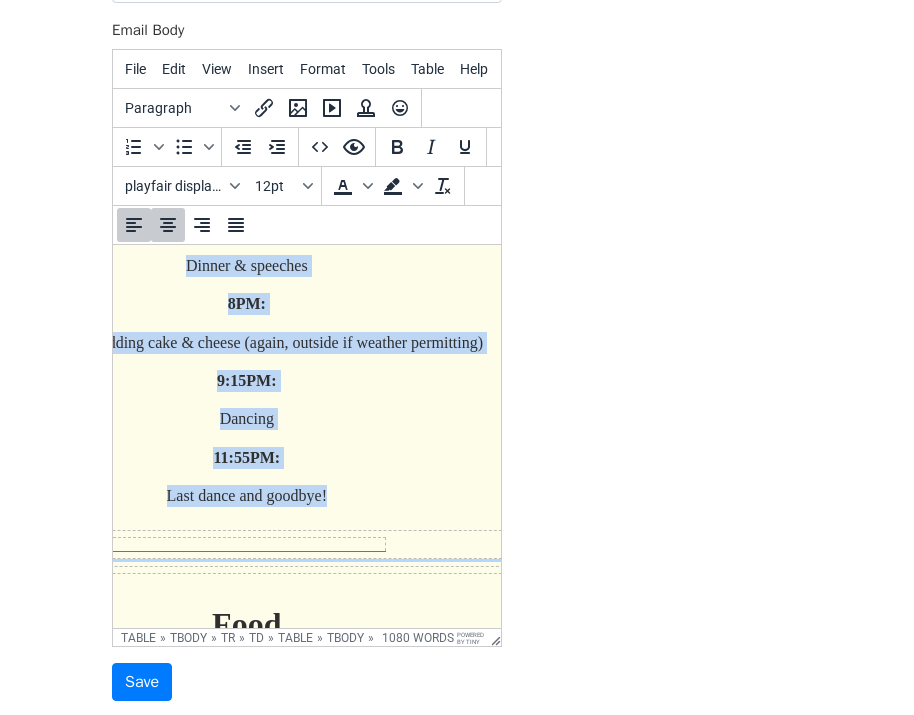 scroll, scrollTop: 710, scrollLeft: 190, axis: both 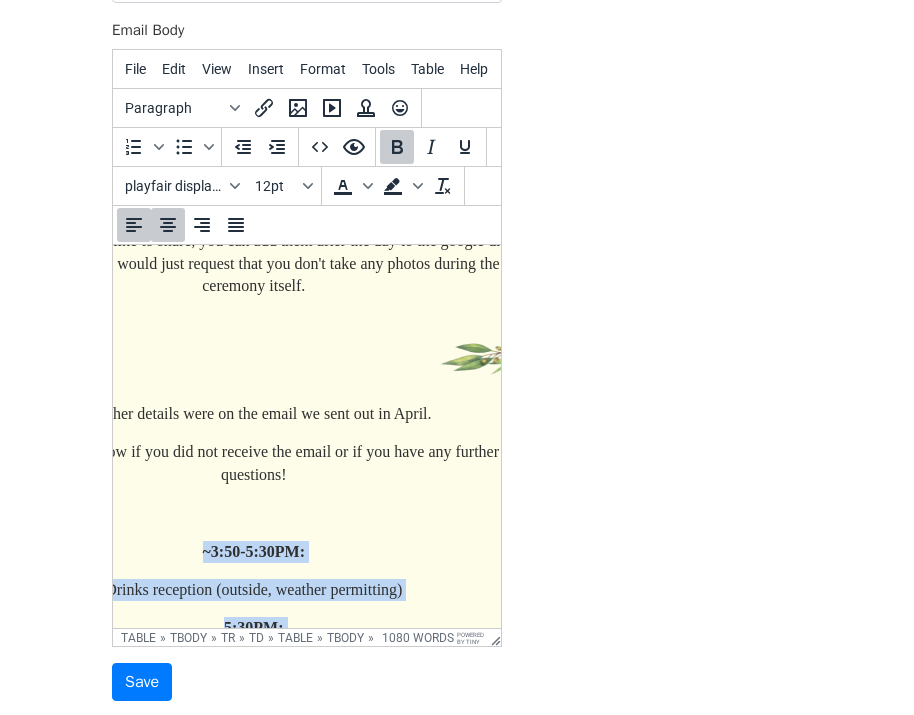 drag, startPoint x: 262, startPoint y: 414, endPoint x: 197, endPoint y: 537, distance: 139.11865 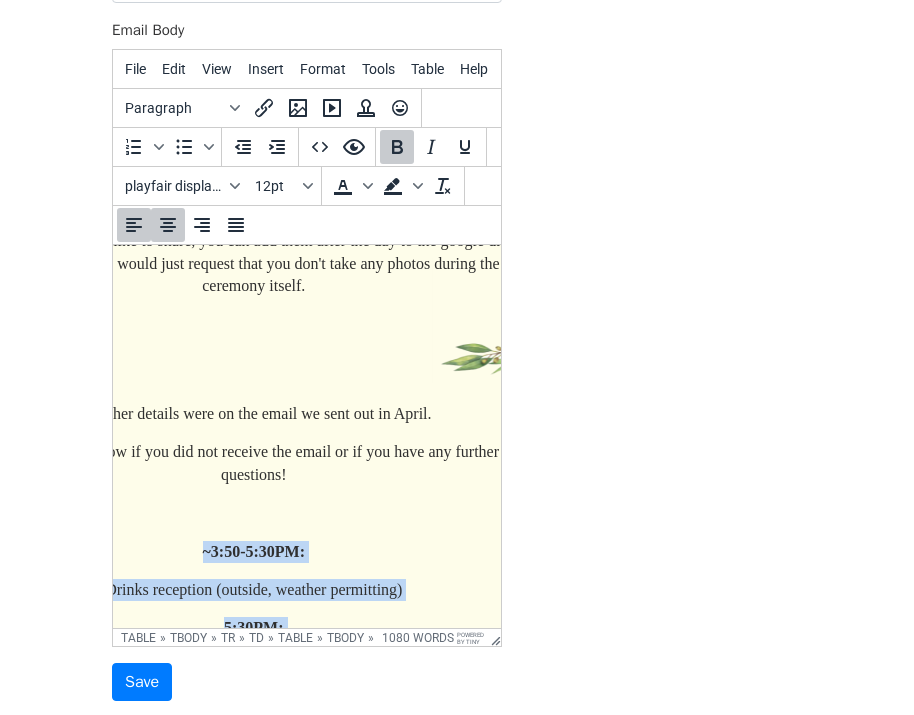 click on "Dietary ​ If you haven't sent your dietary requirements (other than vegetarian), then please do so.  You have until Wednesday, 30th of July! Photos We have a photographer who will be taking lots of amazing photos during the whole day,   so feel free to enjoy the day without taking photos.  However, if you do take any pictures you would like to share, you can add them after the day to the google drive folder below.  We would just request that you don't take any photos during the ceremony itself. All other details were on the email we sent out in April. Please let us know if you did not receive the email or if you have any further questions! ~3:50-5:30PM:  Drinks reception (outside, weather permitting) 5:30PM:  Dinner & speeches 8PM:  Tea, coffee, wedding cake & cheese (again, outside if weather permitting) 9:15PM:  Dancing 11:55PM:  Last dance and goodbye!" at bounding box center (253, 469) 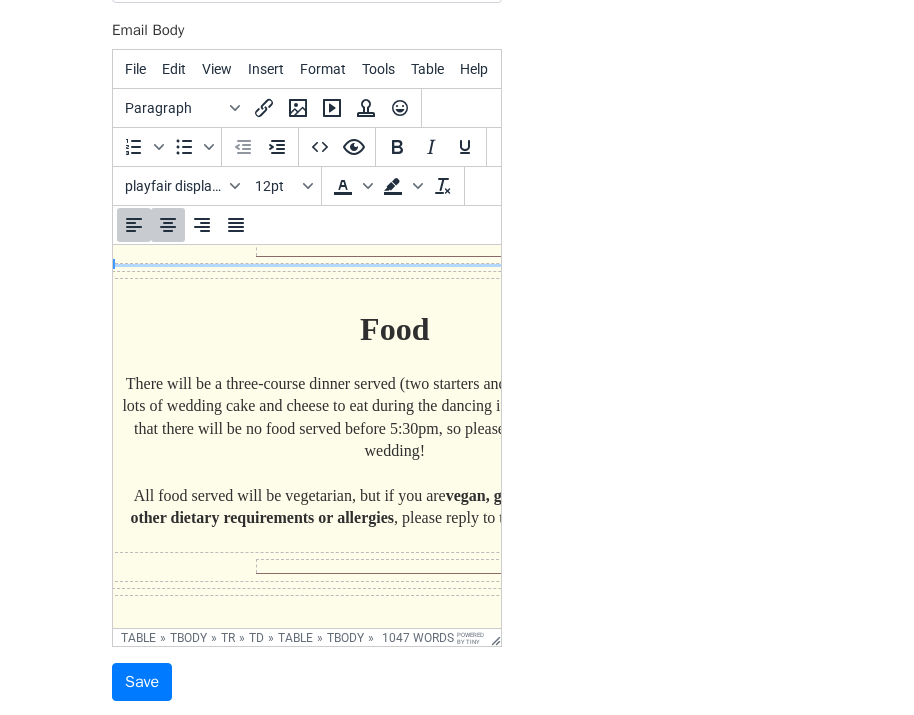 scroll, scrollTop: 984, scrollLeft: 43, axis: both 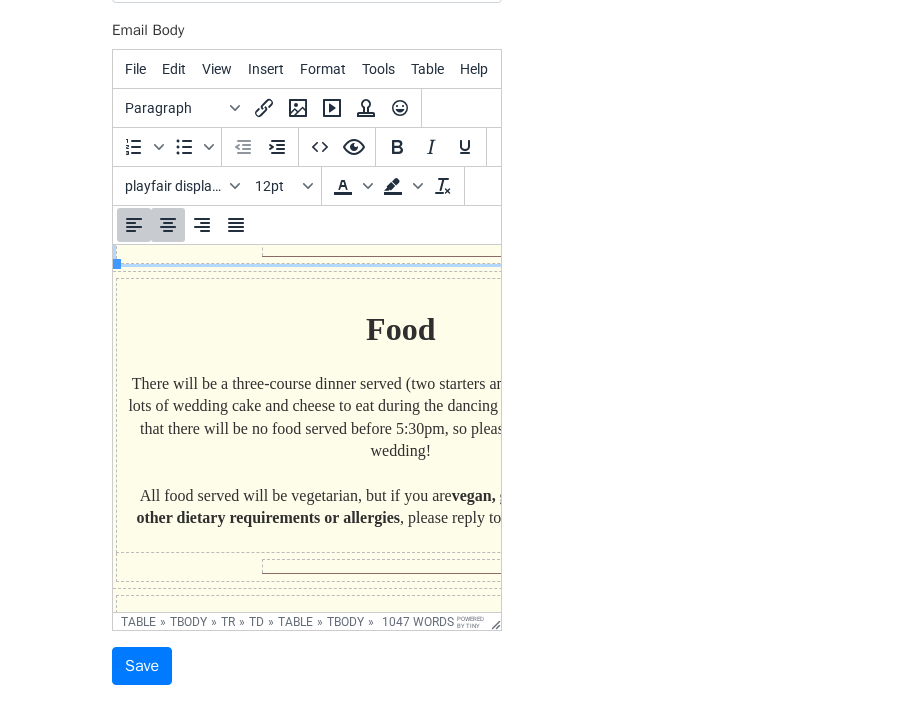 drag, startPoint x: 499, startPoint y: 645, endPoint x: 661, endPoint y: 629, distance: 162.78821 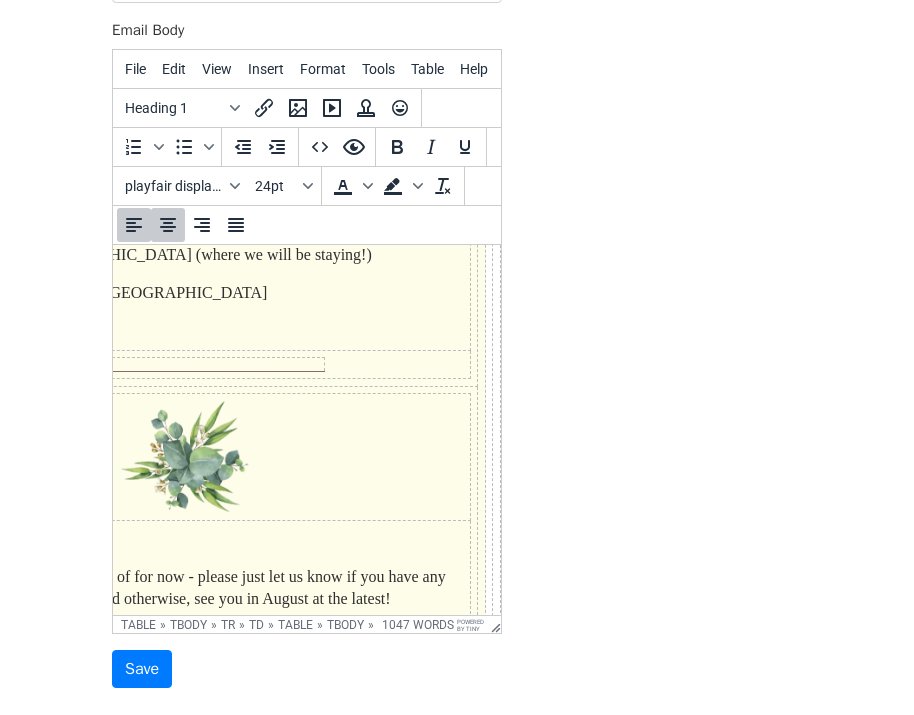 scroll, scrollTop: 4155, scrollLeft: 272, axis: both 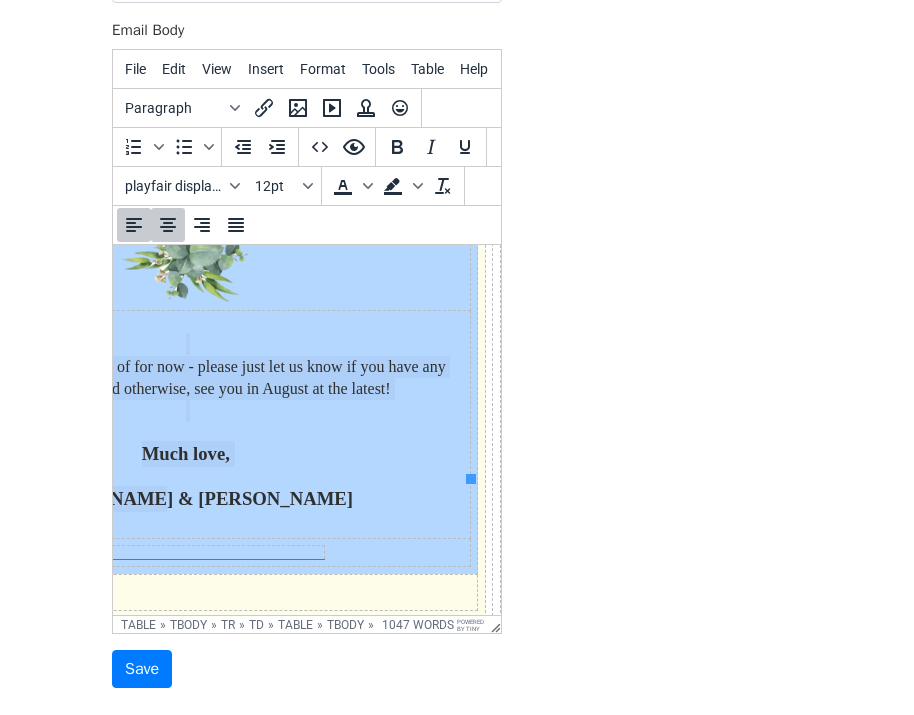 drag, startPoint x: 371, startPoint y: 329, endPoint x: 250, endPoint y: 399, distance: 139.78912 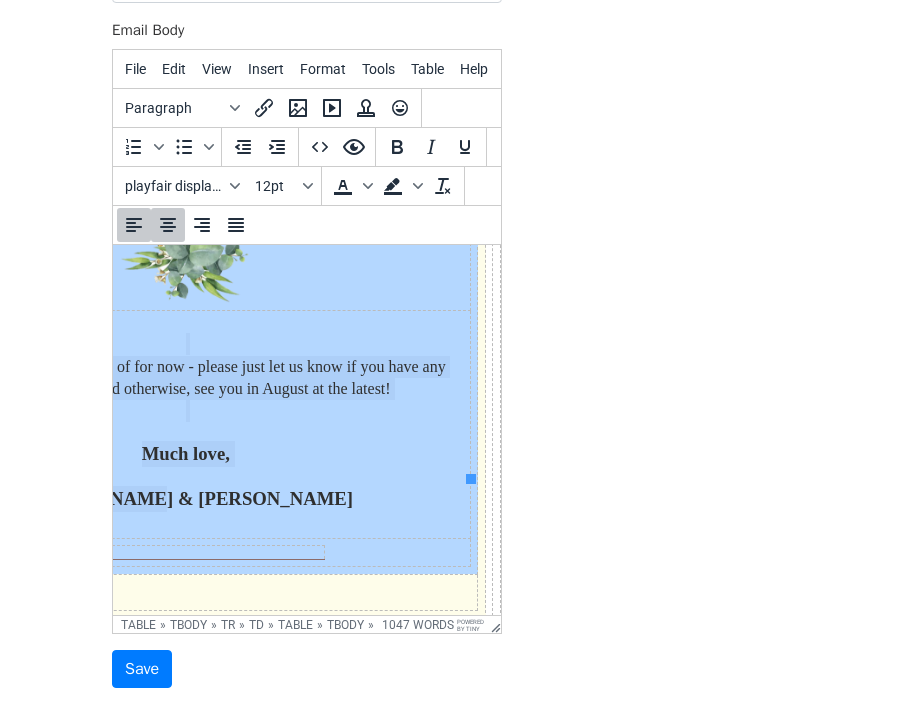click on "Dietary ​ If you haven't sent your dietary requirements (other than vegetarian), then please do so.  You have until Wednesday, 30th of July! Photos We have a photographer who will be taking lots of amazing photos during the whole day,   so feel free to enjoy the day without taking photos.  However, if you do take any pictures you would like to share, you can add them after the day to the google drive folder below.  We would just request that you don't take any photos during the ceremony itself. All other details were on the email we sent out in April. Please let us know if you did not receive the email or if you have any further questions! Food There will be a three-course dinner served (two starters and a main) at 5:30pm, with lots of wedding cake and cheese to eat during the dancing in the evening. Please note that there will be no food served before 5:30pm, so please do eat lunch before the wedding! All food served will be vegetarian, but if you are  , please reply to this email to let us know. RSVPs" at bounding box center [186, -1432] 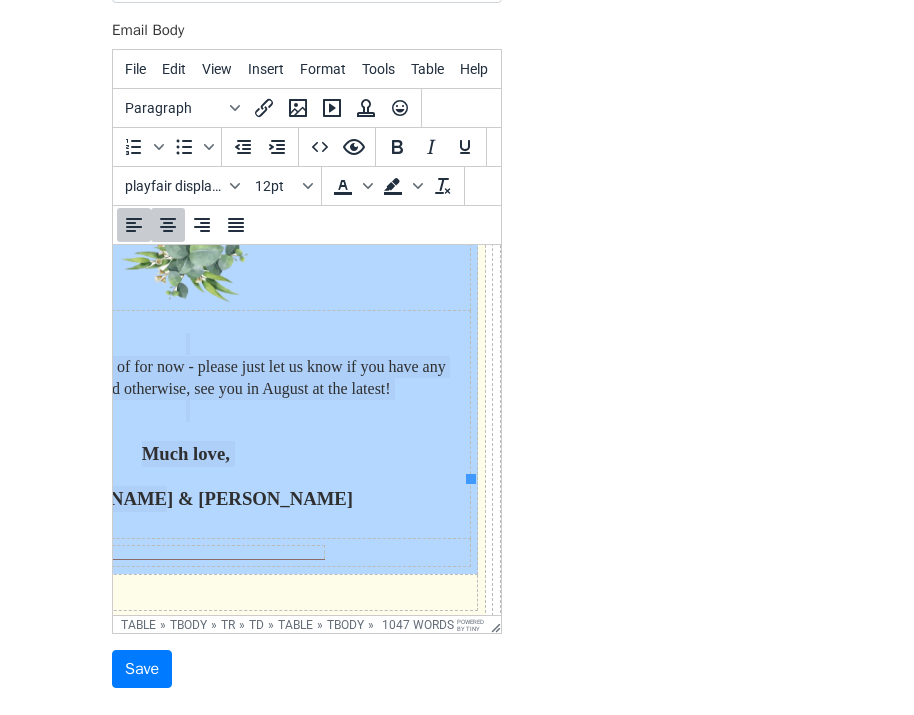 click on "[PERSON_NAME] & [PERSON_NAME]" at bounding box center (186, 499) 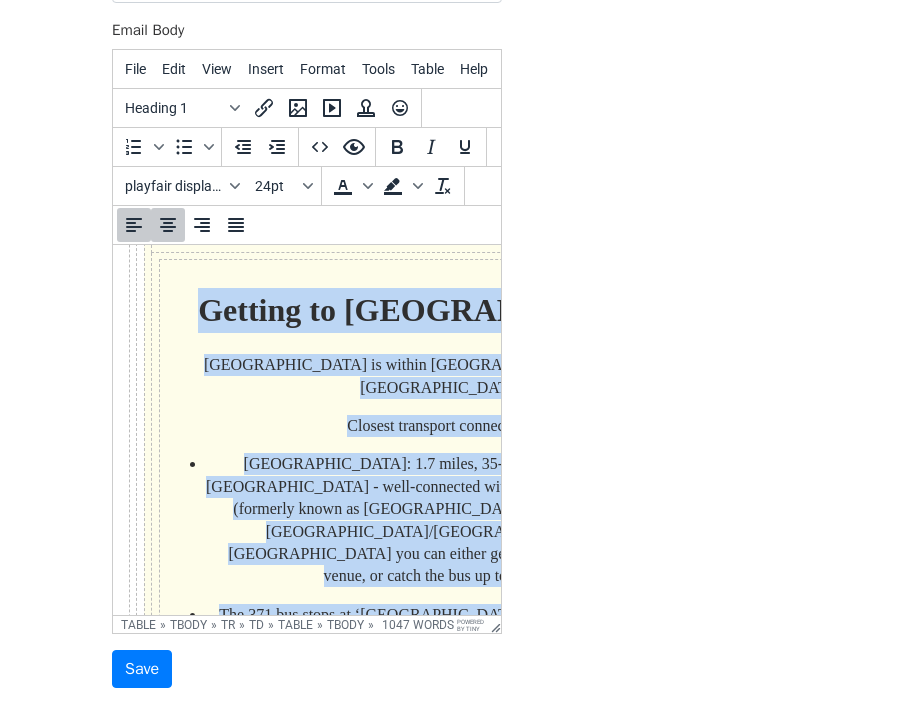 scroll, scrollTop: 2695, scrollLeft: 0, axis: vertical 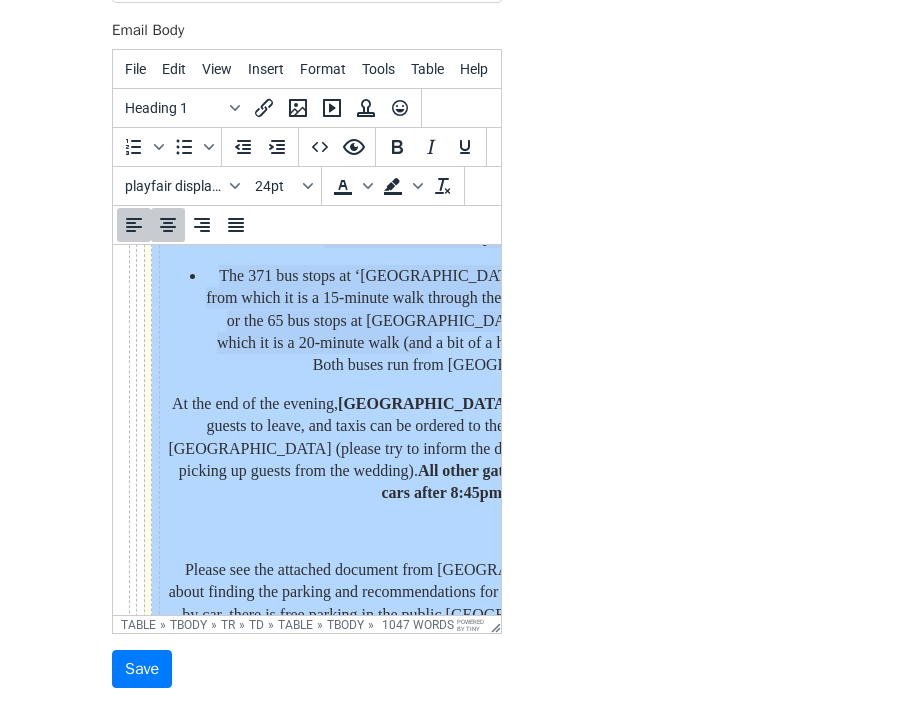 drag, startPoint x: 248, startPoint y: 415, endPoint x: 269, endPoint y: 305, distance: 111.9866 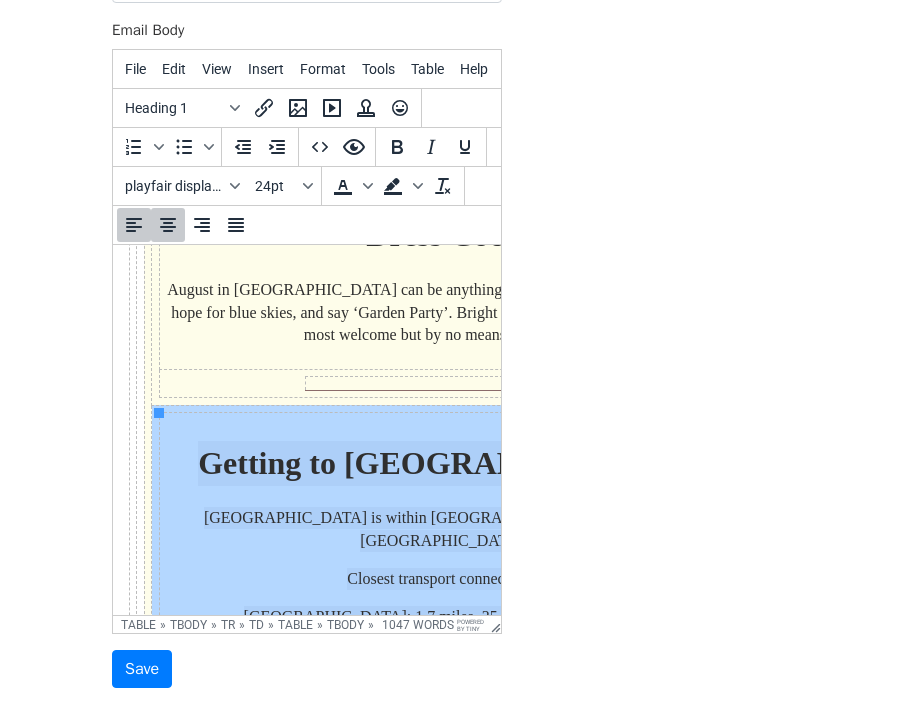 scroll, scrollTop: 2213, scrollLeft: 0, axis: vertical 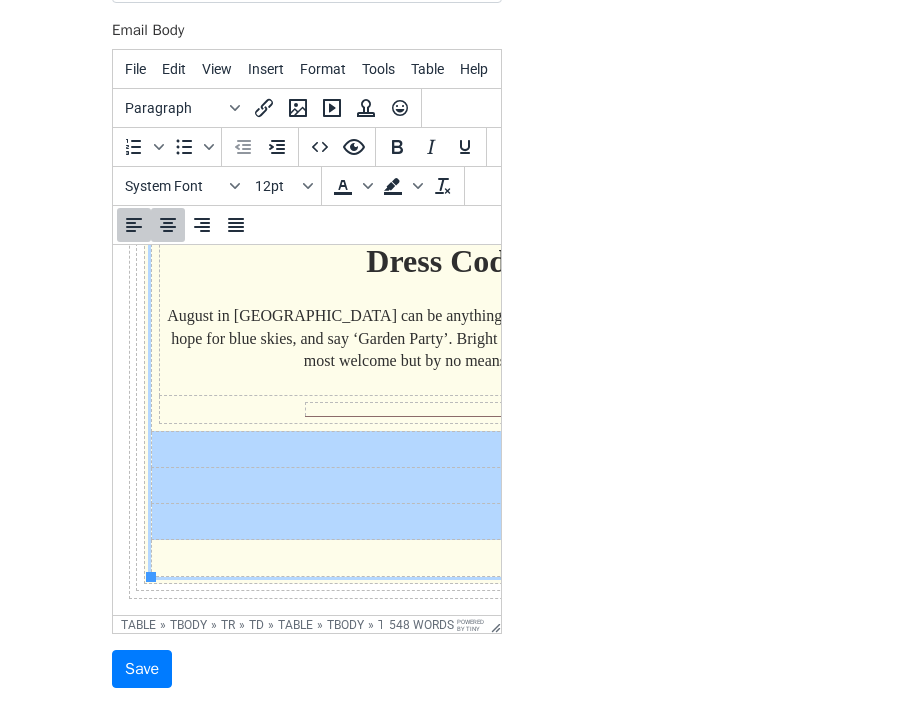 click on "Dietary ​ If you haven't sent your dietary requirements (other than vegetarian), then please do so.  You have until Wednesday, 30th of July! Photos We have a photographer who will be taking lots of amazing photos during the whole day,   so feel free to enjoy the day without taking photos.  However, if you do take any pictures you would like to share, you can add them after the day to the google drive folder below.  We would just request that you don't take any photos during the ceremony itself. All other details were on the email we sent out in April. Please let us know if you did not receive the email or if you have any further questions! Food There will be a three-course dinner served (two starters and a main) at 5:30pm, with lots of wedding cake and cheese to eat during the dancing in the evening. Please note that there will be no food served before 5:30pm, so please do eat lunch before the wedding! All food served will be vegetarian, but if you are  , please reply to this email to let us know. RSVPs" at bounding box center [443, -461] 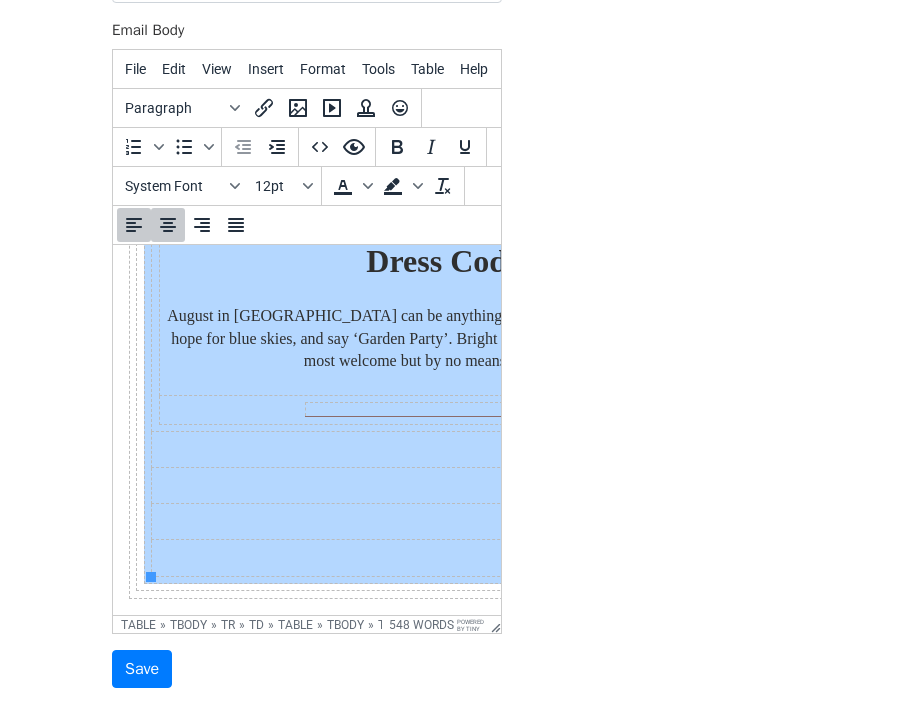 click at bounding box center (444, 486) 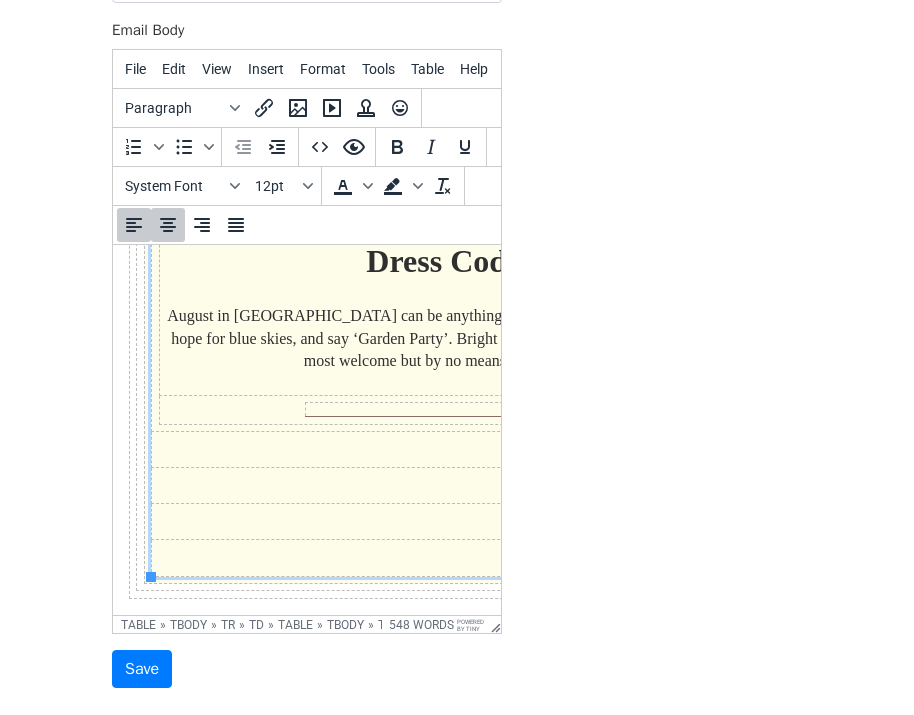 click at bounding box center [444, 449] 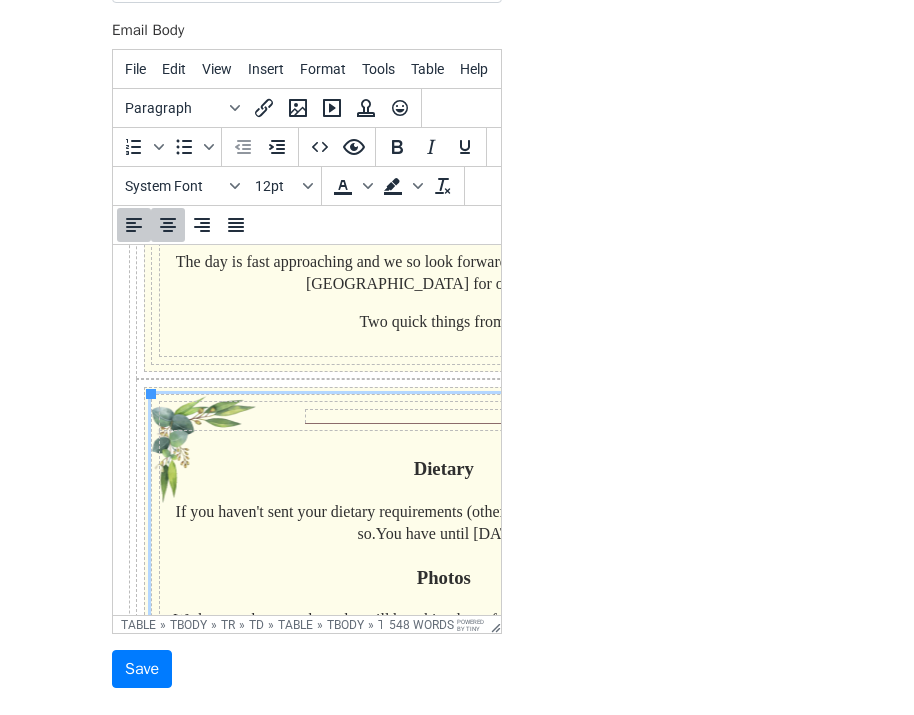 scroll, scrollTop: 292, scrollLeft: 0, axis: vertical 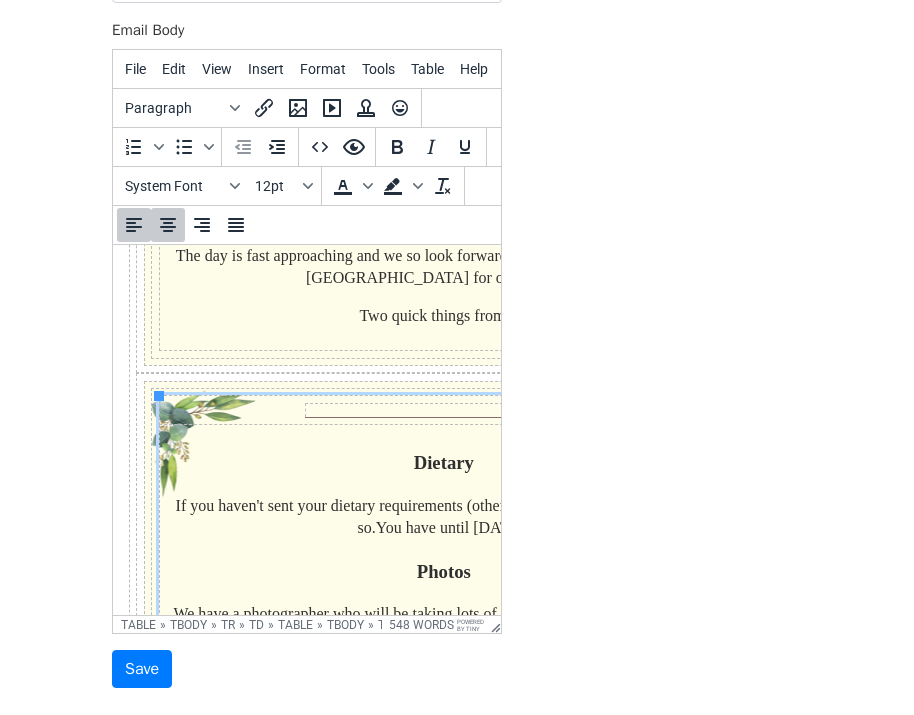 click on "Dietary" at bounding box center (444, 463) 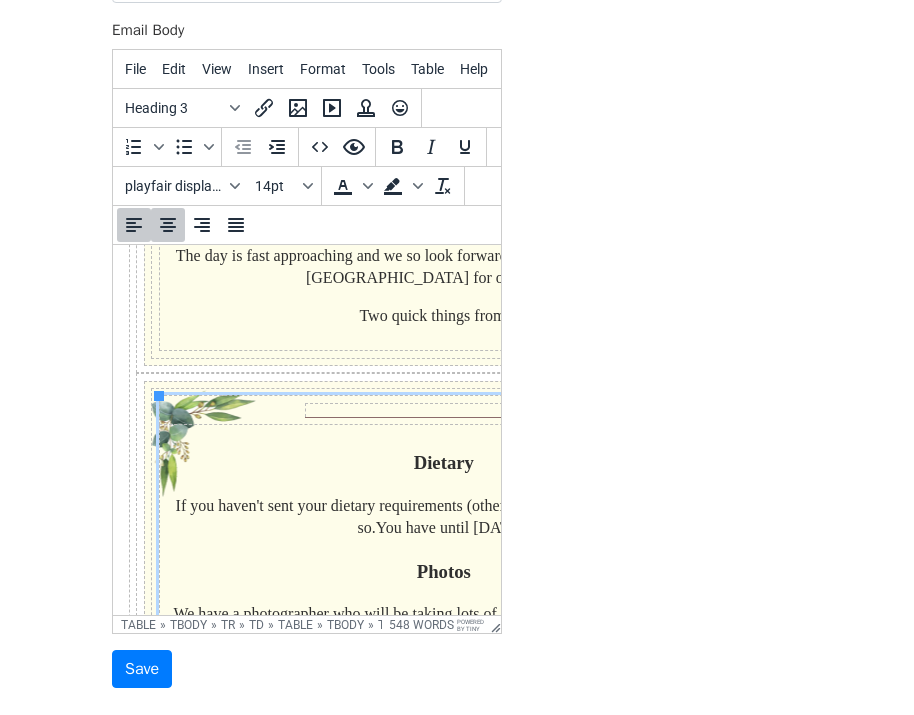 click on "Dietary ​ If you haven't sent your dietary requirements (other than vegetarian), then please do so.  You have until Wednesday, 30th of July! Photos We have a photographer who will be taking lots of amazing photos during the whole day,   so feel free to enjoy the day without taking photos.  However, if you do take any pictures you would like to share, you can add them after the day to the google drive folder below.  We would just request that you don't take any photos during the ceremony itself. All other details were on the email we sent out in April. Please let us know if you did not receive the email or if you have any further questions! Food There will be a three-course dinner served (two starters and a main) at 5:30pm, with lots of wedding cake and cheese to eat during the dancing in the evening. Please note that there will be no food served before 5:30pm, so please do eat lunch before the wedding! All food served will be vegetarian, but if you are  , please reply to this email to let us know. RSVPs" at bounding box center (443, 1424) 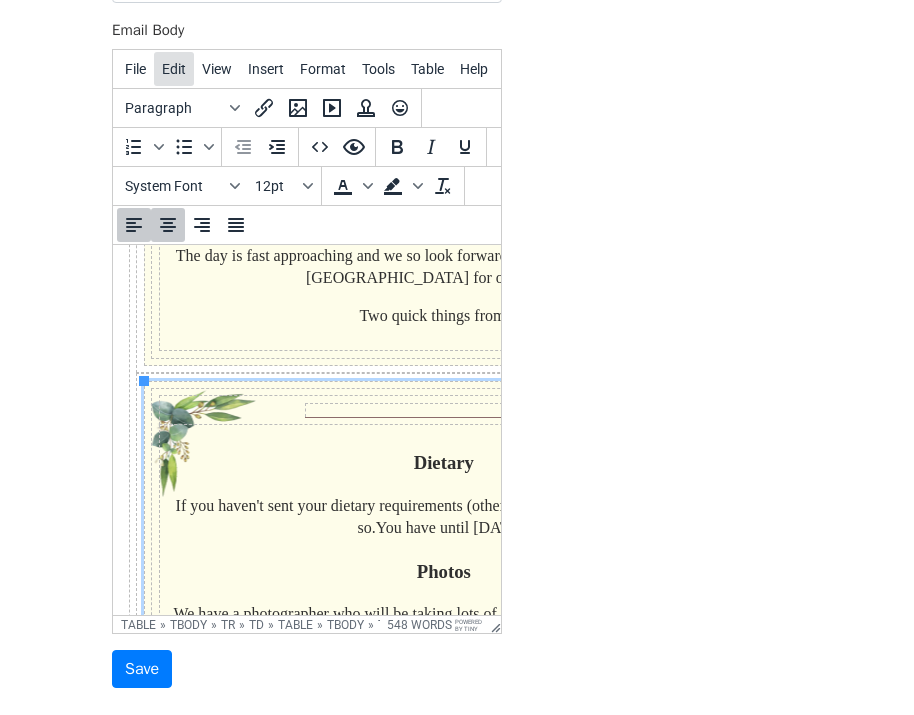 click on "Edit" at bounding box center [174, 69] 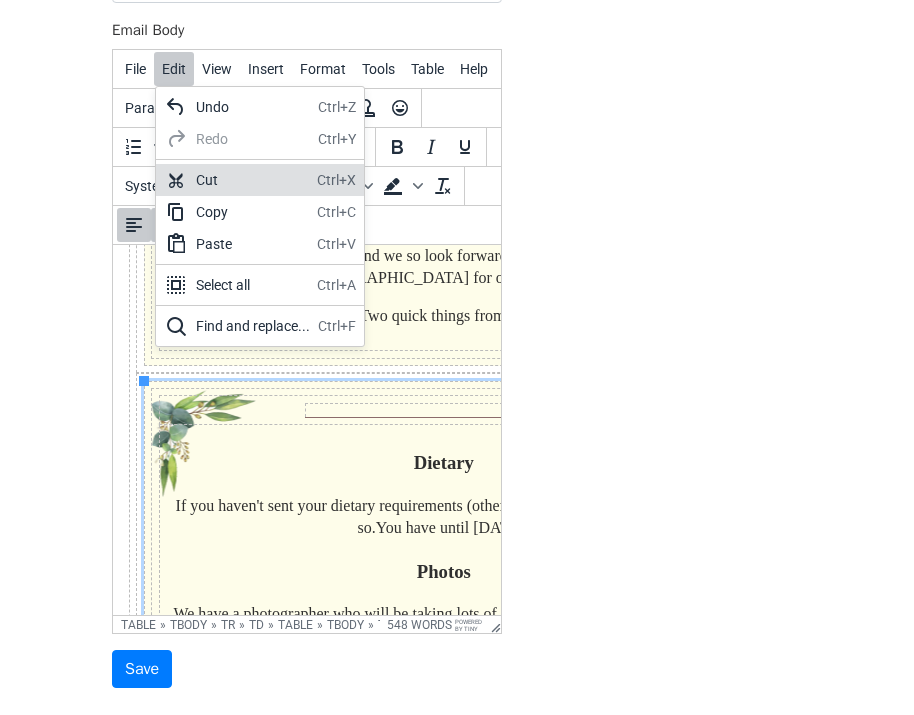 click on "Cut" at bounding box center (252, 180) 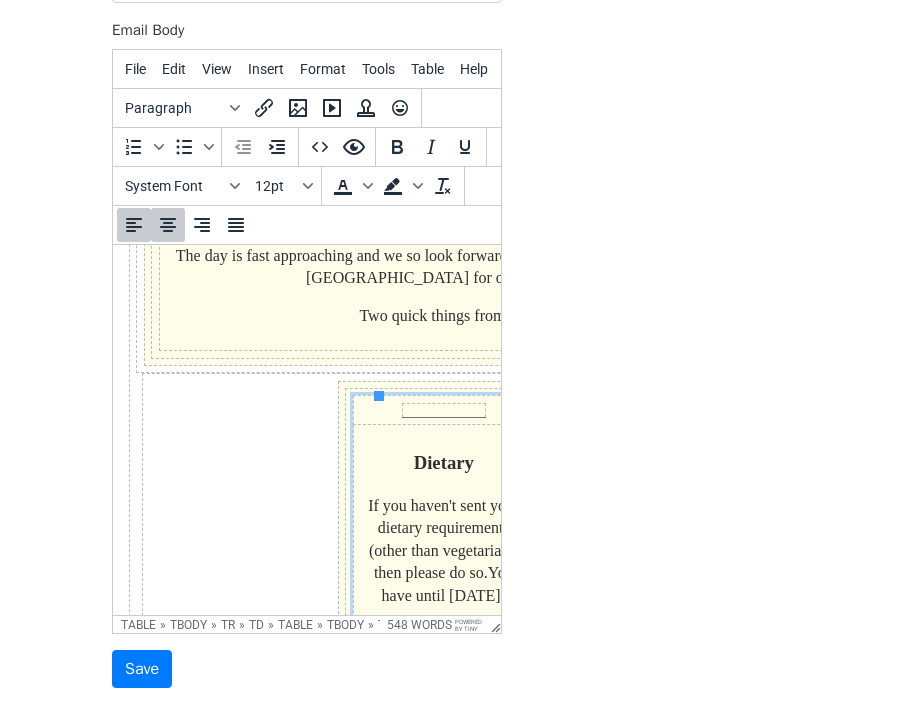 click at bounding box center [443, 410] 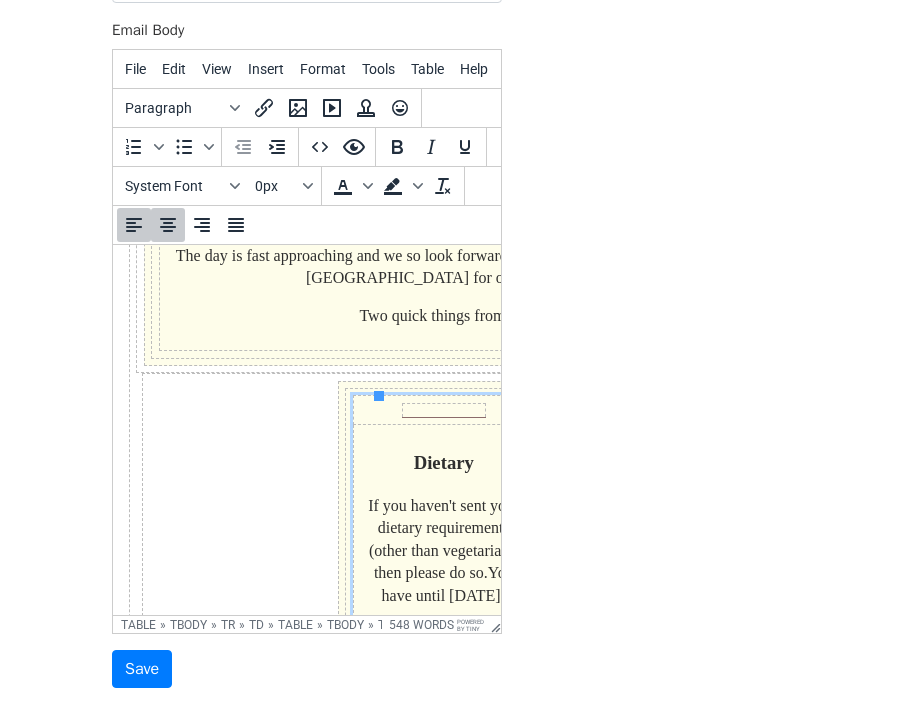 click on "Dietary ​ If you haven't sent your dietary requirements (other than vegetarian), then please do so.  You have until Wednesday, 30th of July! Photos We have a photographer who will be taking lots of amazing photos during the whole day,   so feel free to enjoy the day without taking photos.  However, if you do take any pictures you would like to share, you can add them after the day to the google drive folder below.  We would just request that you don't take any photos during the ceremony itself. All other details were on the email we sent out in April. Please let us know if you did not receive the email or if you have any further questions! Food There will be a three-course dinner served (two starters and a main) at 5:30pm, with lots of wedding cake and cheese to eat during the dancing in the evening. Please note that there will be no food served before 5:30pm, so please do eat lunch before the wedding! All food served will be vegetarian, but if you are  , please reply to this email to let us know. RSVPs" at bounding box center (444, 2387) 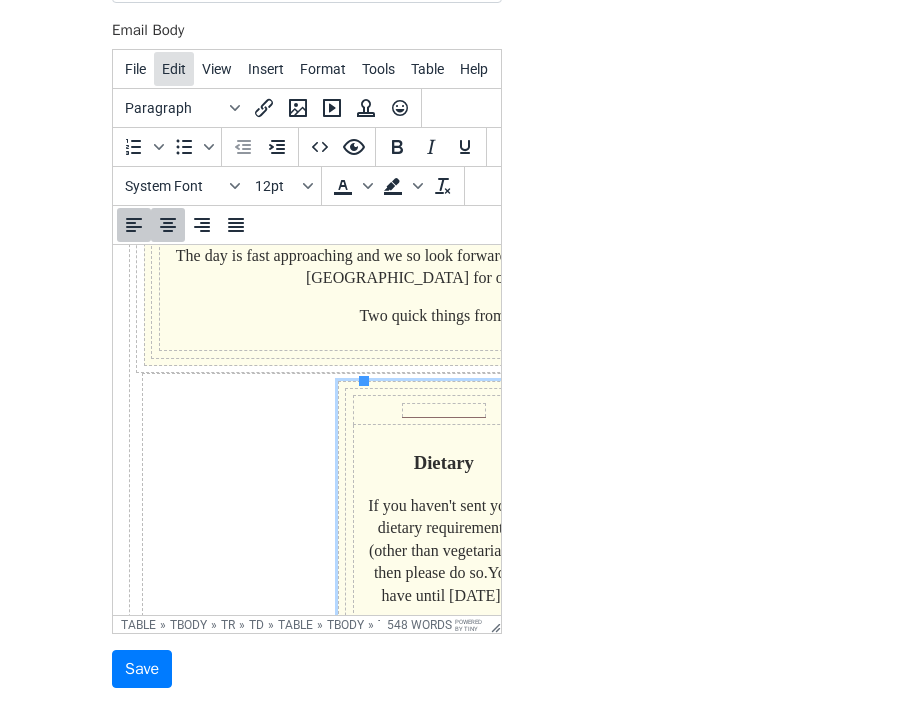 click on "Edit" at bounding box center (174, 69) 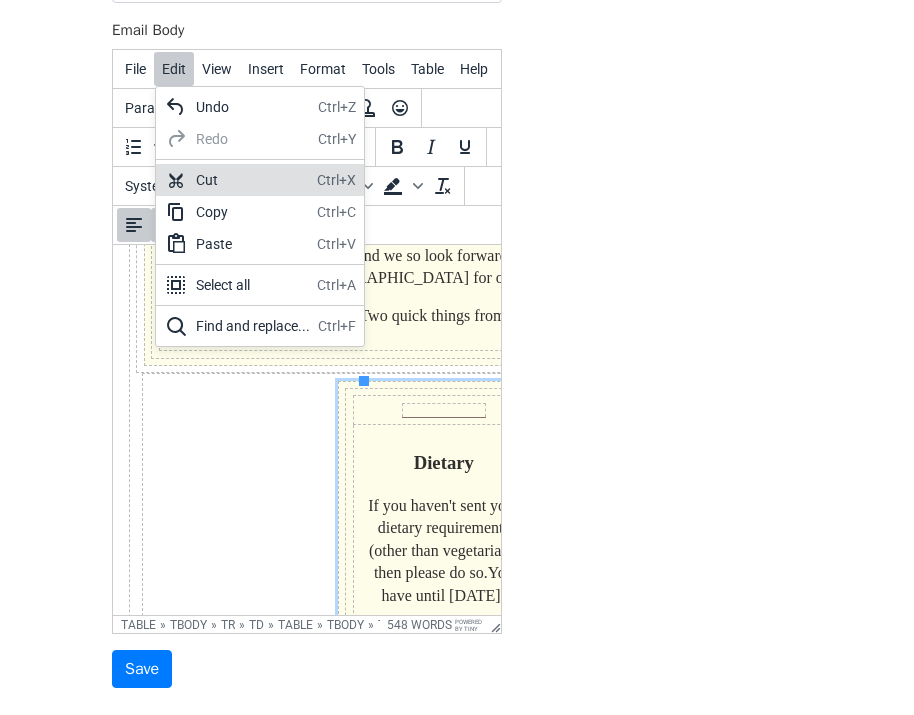 click on "Cut" at bounding box center (252, 180) 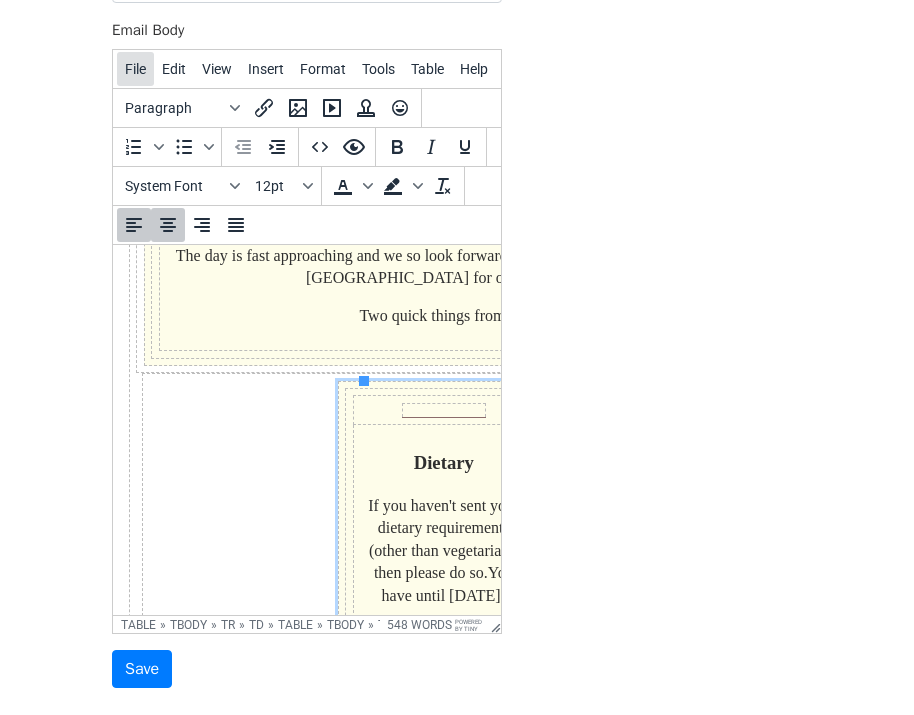 click on "File" at bounding box center [135, 69] 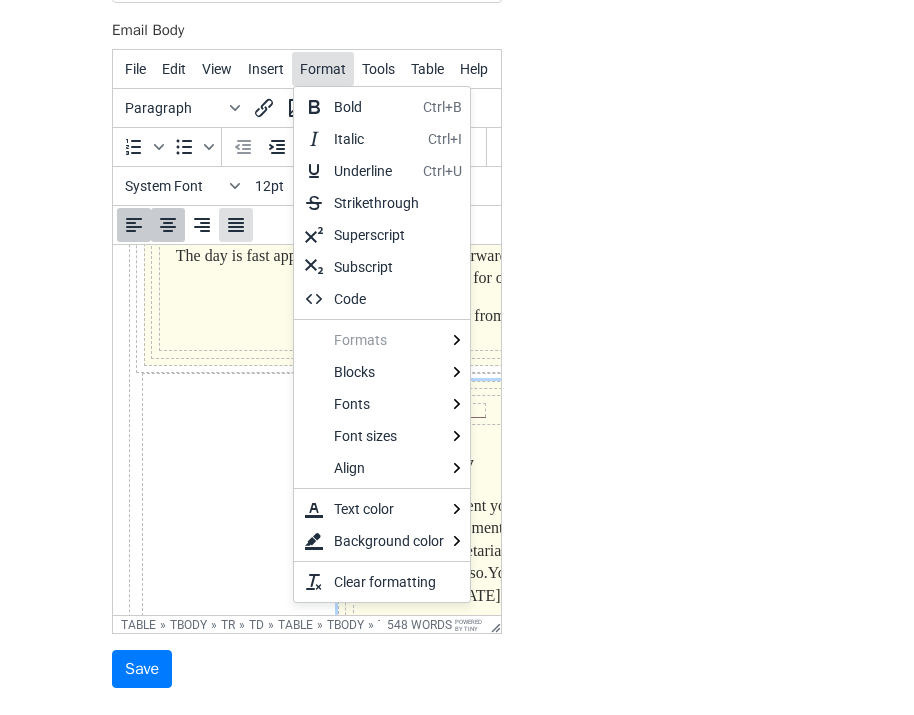 type 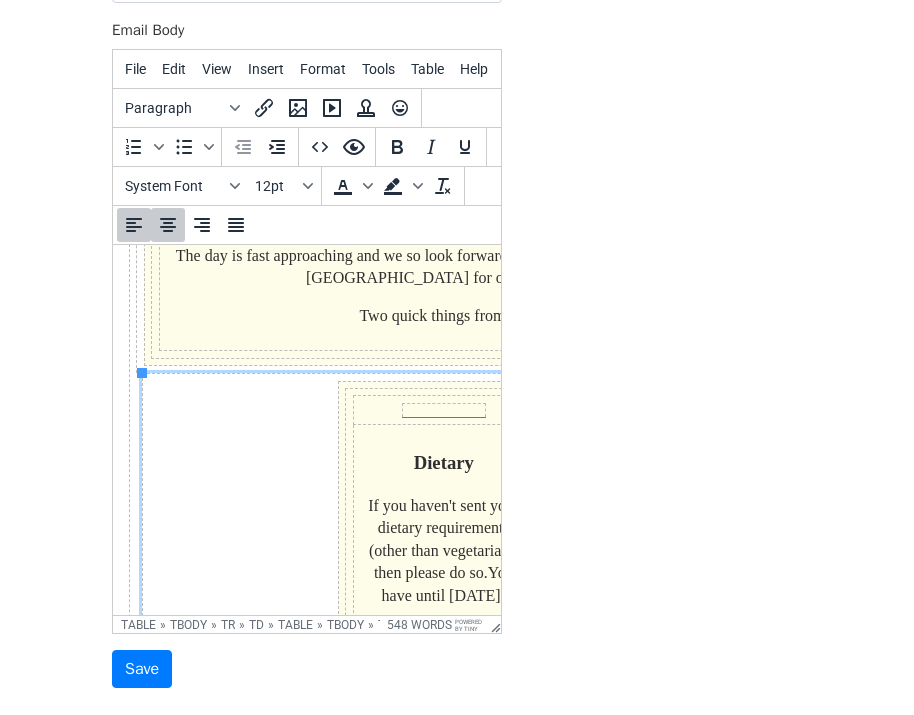click on "Dietary ​ If you haven't sent your dietary requirements (other than vegetarian), then please do so.  You have until Wednesday, 30th of July! Photos We have a photographer who will be taking lots of amazing photos during the whole day,   so feel free to enjoy the day without taking photos.  However, if you do take any pictures you would like to share, you can add them after the day to the google drive folder below.  We would just request that you don't take any photos during the ceremony itself. All other details were on the email we sent out in April. Please let us know if you did not receive the email or if you have any further questions! Food There will be a three-course dinner served (two starters and a main) at 5:30pm, with lots of wedding cake and cheese to eat during the dancing in the evening. Please note that there will be no food served before 5:30pm, so please do eat lunch before the wedding! All food served will be vegetarian, but if you are  , please reply to this email to let us know. RSVPs" at bounding box center (443, 2388) 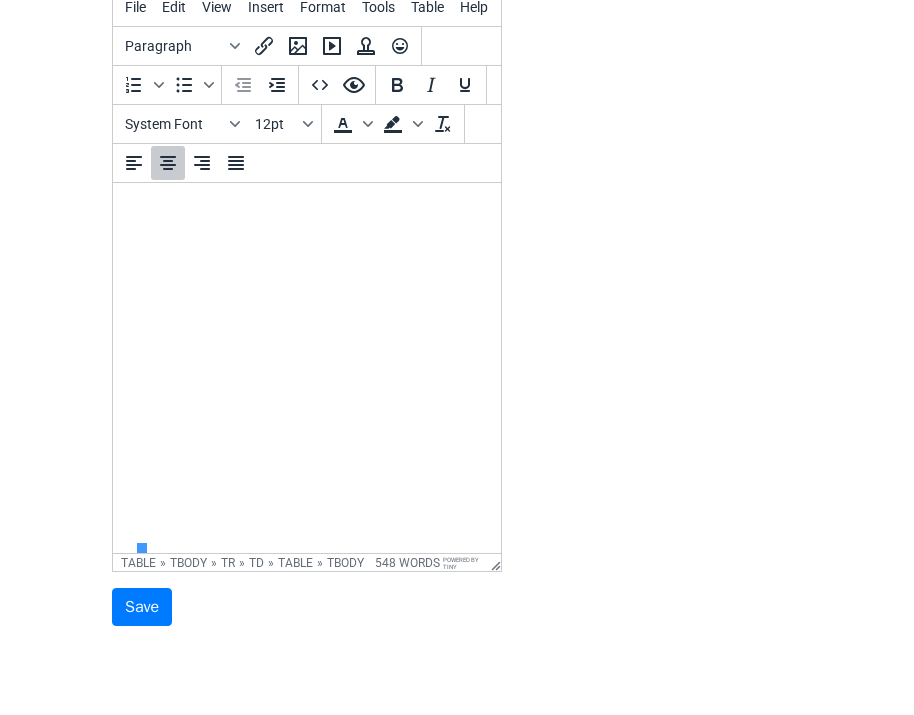 scroll, scrollTop: 302, scrollLeft: 0, axis: vertical 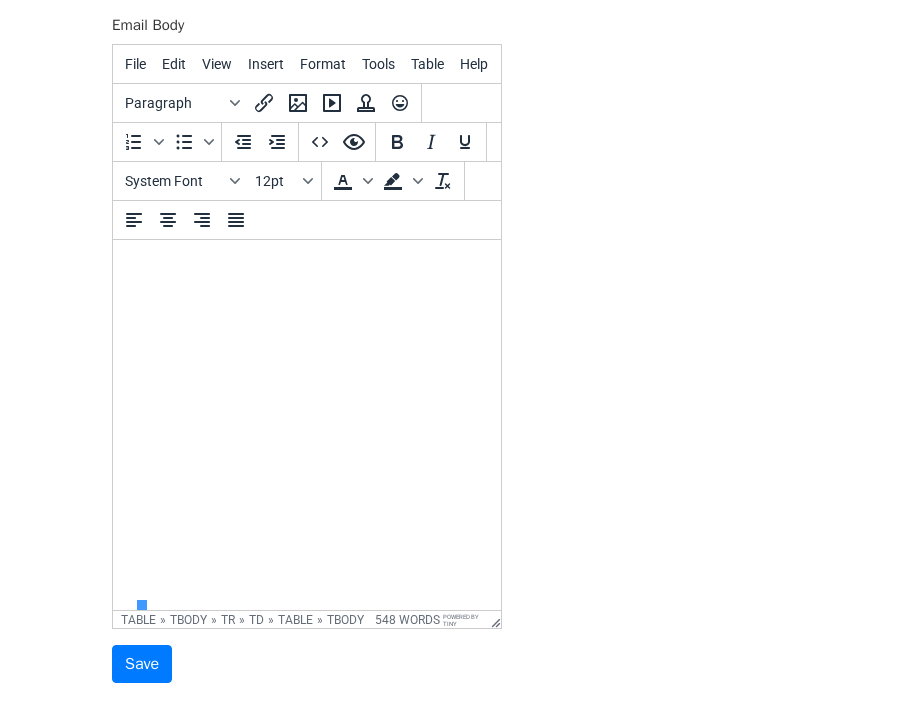 click on "Dear  {{Addressed To}} The day is fast approaching and we so look forward to seeing you on the 10th August at Pembroke Lodge for our wedding! Two quick things from us: Dietary ​ If you haven't sent your dietary requirements (other than vegetarian), then please do so.  You have until Wednesday, 30th of July! Photos We have a photographer who will be taking lots of amazing photos during the whole day,   so feel free to enjoy the day without taking photos.  However, if you do take any pictures you would like to share, you can add them after the day to the google drive folder below.  We would just request that you don't take any photos during the ceremony itself. All other details were on the email we sent out in April. Please let us know if you did not receive the email or if you have any further questions! Food All food served will be vegetarian, but if you are  vegan, gluten-free, or have any other dietary requirements or allergies , please reply to this email to let us know. RSVPs Registry this link ." at bounding box center [307, -2953] 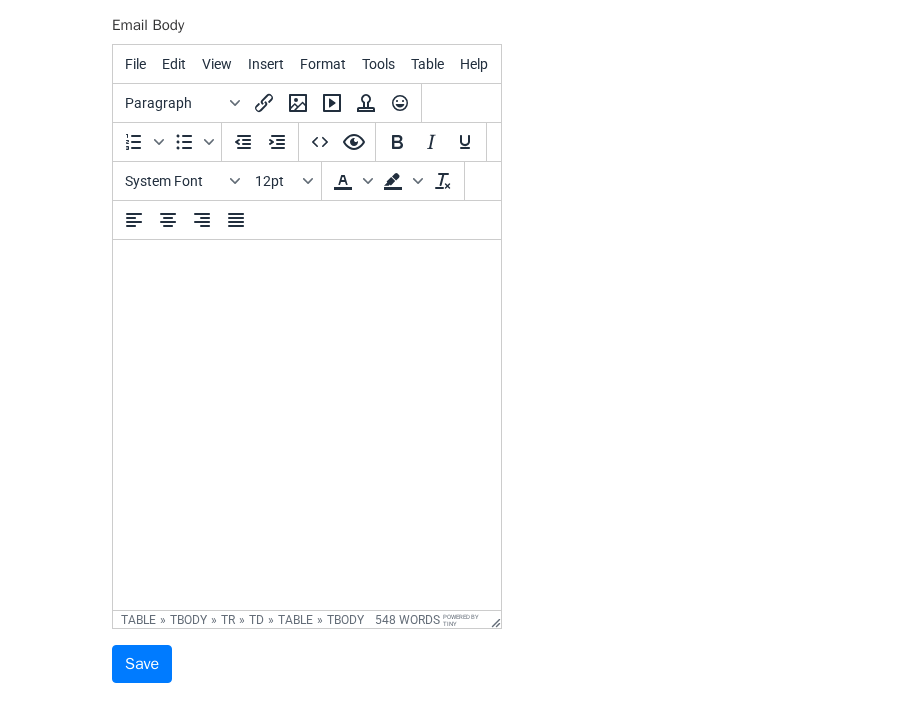 click on "Dietary ​ If you haven't sent your dietary requirements (other than vegetarian), then please do so.  You have until Wednesday, 30th of July! Photos We have a photographer who will be taking lots of amazing photos during the whole day,   so feel free to enjoy the day without taking photos.  However, if you do take any pictures you would like to share, you can add them after the day to the google drive folder below.  We would just request that you don't take any photos during the ceremony itself. All other details were on the email we sent out in April. Please let us know if you did not receive the email or if you have any further questions! Food There will be a three-course dinner served (two starters and a main) at 5:30pm, with lots of wedding cake and cheese to eat during the dancing in the evening. Please note that there will be no food served before 5:30pm, so please do eat lunch before the wedding! All food served will be vegetarian, but if you are  , please reply to this email to let us know. RSVPs" at bounding box center (443, -2752) 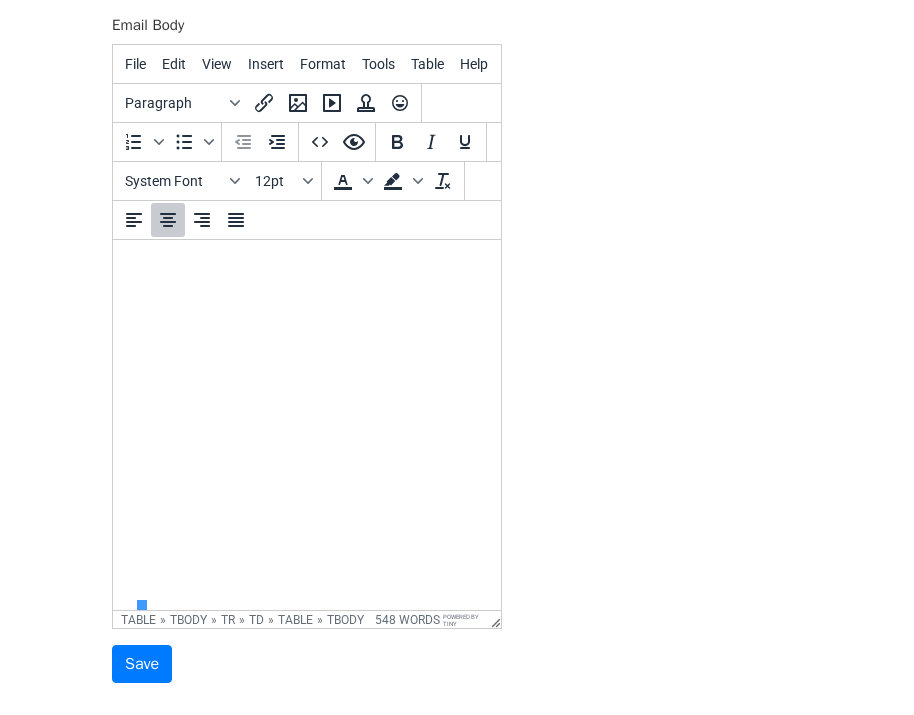 scroll, scrollTop: 5502, scrollLeft: 272, axis: both 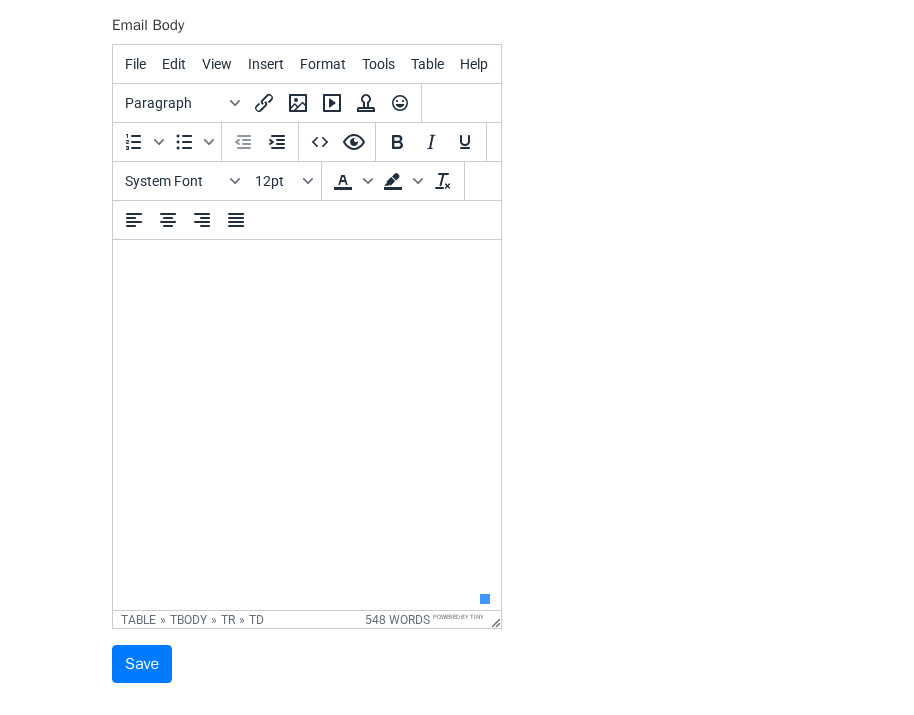 click on "Dear  {{Addressed To}} The day is fast approaching and we so look forward to seeing you on the 10th August at Pembroke Lodge for our wedding! Two quick things from us: Dietary ​ If you haven't sent your dietary requirements (other than vegetarian), then please do so.  You have until Wednesday, 30th of July! Photos We have a photographer who will be taking lots of amazing photos during the whole day,   so feel free to enjoy the day without taking photos.  However, if you do take any pictures you would like to share, you can add them after the day to the google drive folder below.  We would just request that you don't take any photos during the ceremony itself. All other details were on the email we sent out in April. Please let us know if you did not receive the email or if you have any further questions! Food All food served will be vegetarian, but if you are  vegan, gluten-free, or have any other dietary requirements or allergies , please reply to this email to let us know. RSVPs Registry this link ." at bounding box center (183, -2959) 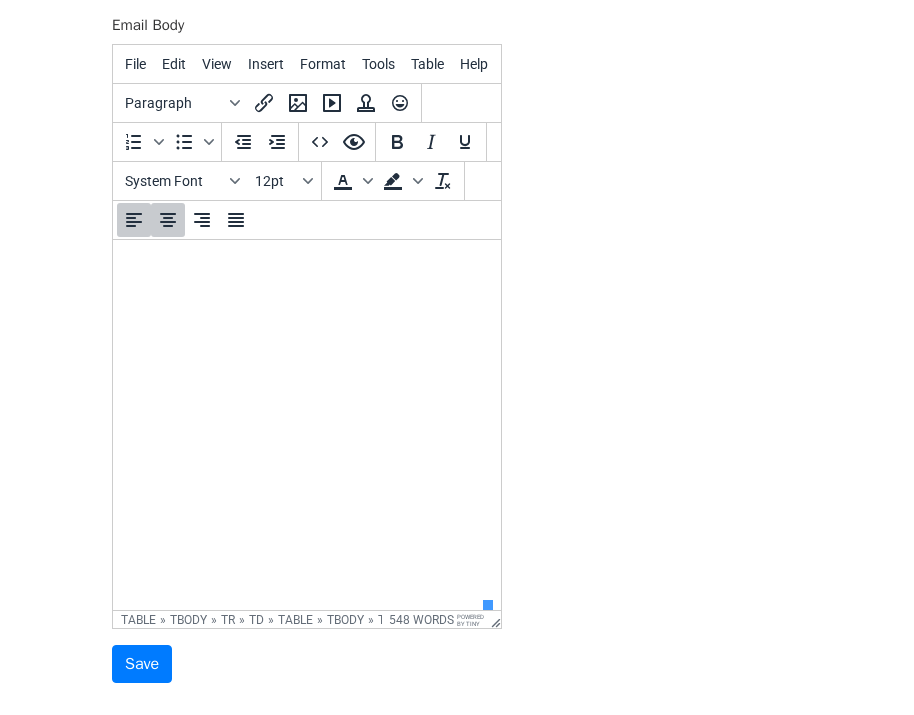 scroll, scrollTop: 5502, scrollLeft: 0, axis: vertical 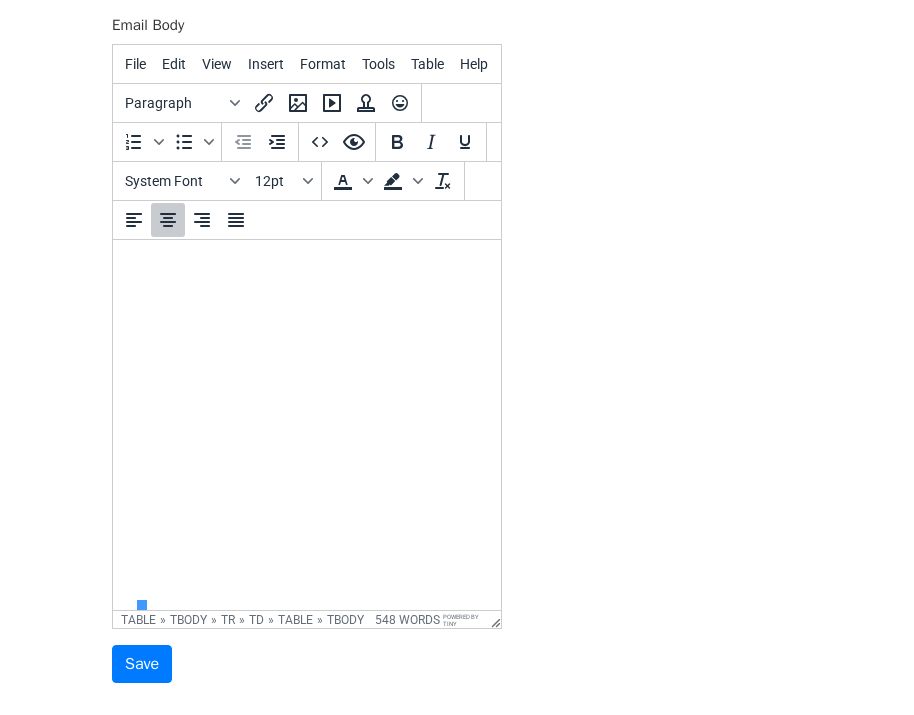 drag, startPoint x: 479, startPoint y: 491, endPoint x: 275, endPoint y: 405, distance: 221.38654 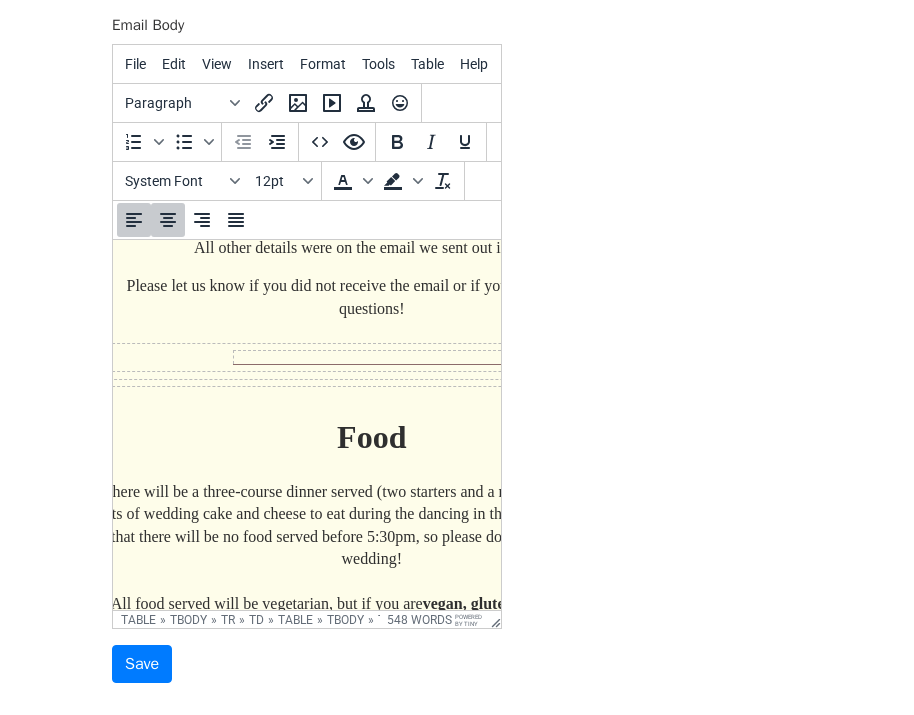 scroll, scrollTop: 877, scrollLeft: 72, axis: both 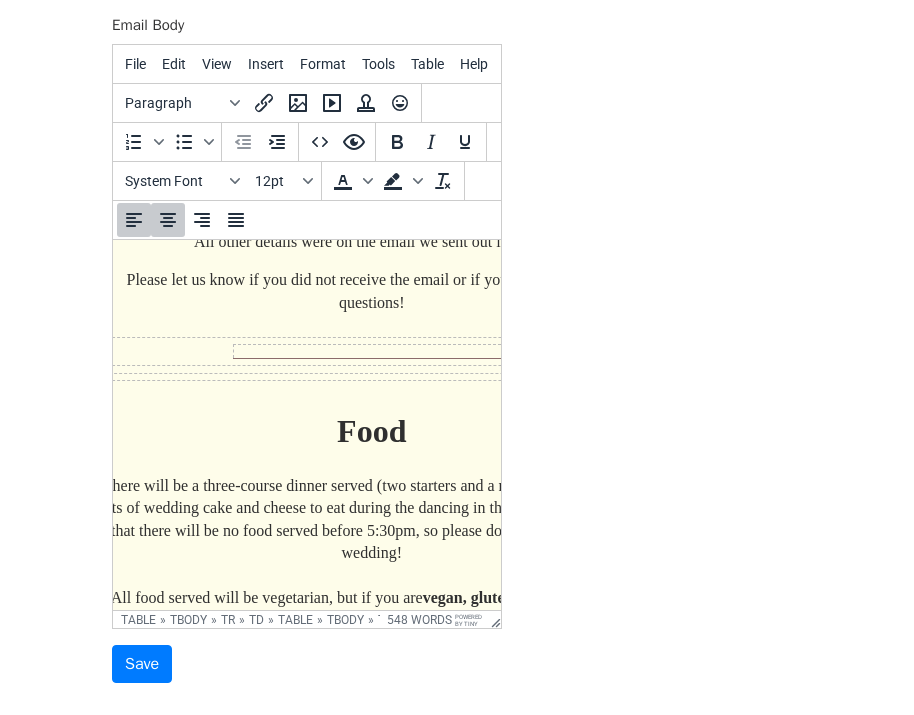click on "Food There will be a three-course dinner served (two starters and a main) at 5:30pm, with lots of wedding cake and cheese to eat during the dancing in the evening. Please note that there will be no food served before 5:30pm, so please do eat lunch before the wedding! All food served will be vegetarian, but if you are  vegan, gluten-free, or have any other dietary requirements or allergies , please reply to this email to let us know." at bounding box center (371, 517) 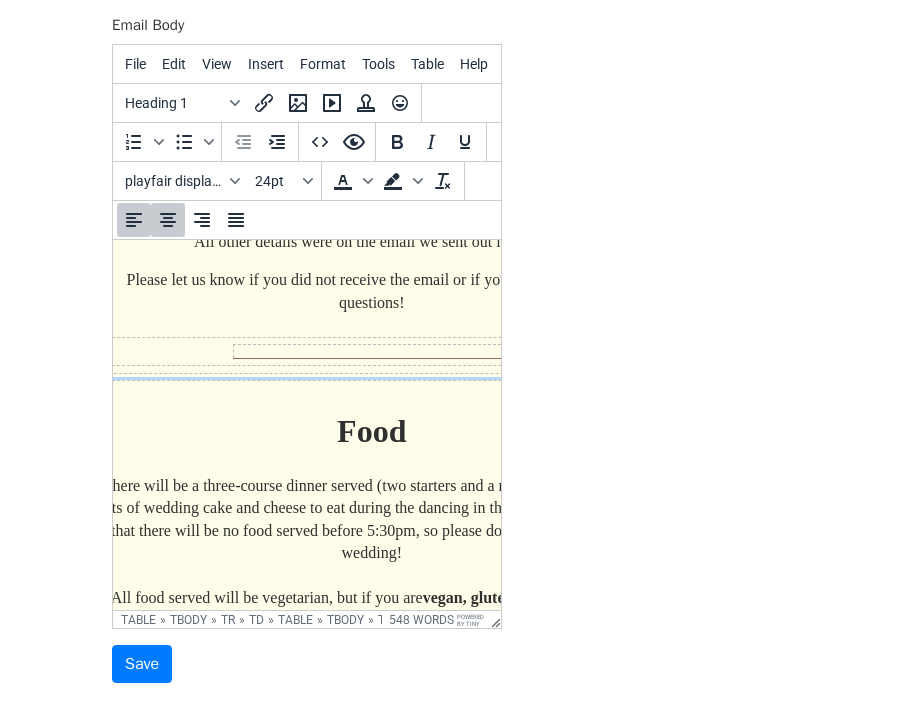 scroll, scrollTop: 877, scrollLeft: 272, axis: both 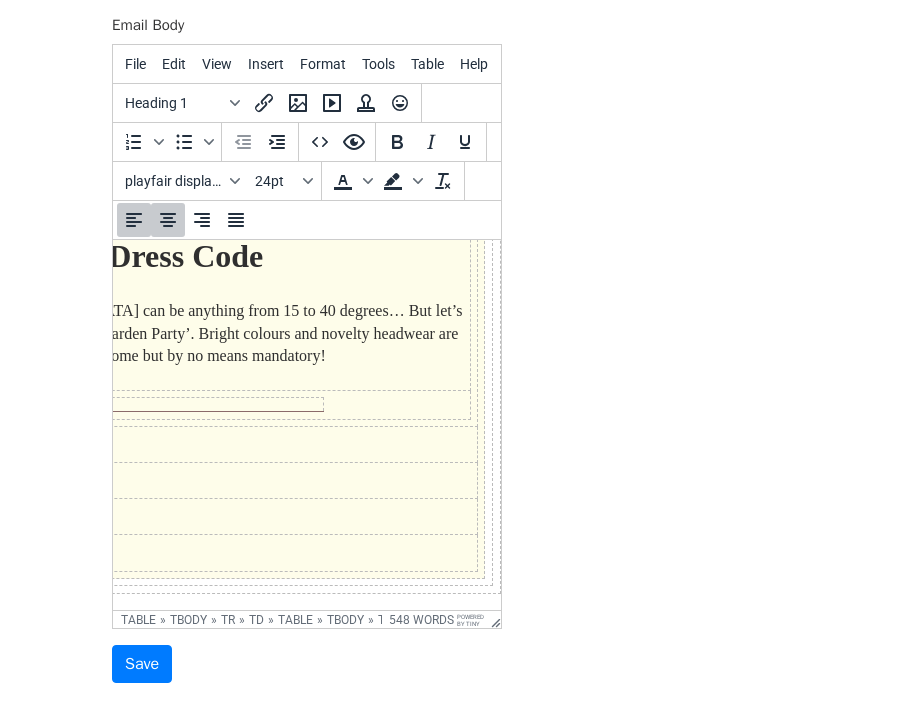 click on "Dietary ​ If you haven't sent your dietary requirements (other than vegetarian), then please do so.  You have until Wednesday, 30th of July! Photos We have a photographer who will be taking lots of amazing photos during the whole day,   so feel free to enjoy the day without taking photos.  However, if you do take any pictures you would like to share, you can add them after the day to the google drive folder below.  We would just request that you don't take any photos during the ceremony itself. All other details were on the email we sent out in April. Please let us know if you did not receive the email or if you have any further questions! Food There will be a three-course dinner served (two starters and a main) at 5:30pm, with lots of wedding cake and cheese to eat during the dancing in the evening. Please note that there will be no food served before 5:30pm, so please do eat lunch before the wedding! All food served will be vegetarian, but if you are  , please reply to this email to let us know. RSVPs" at bounding box center (186, -466) 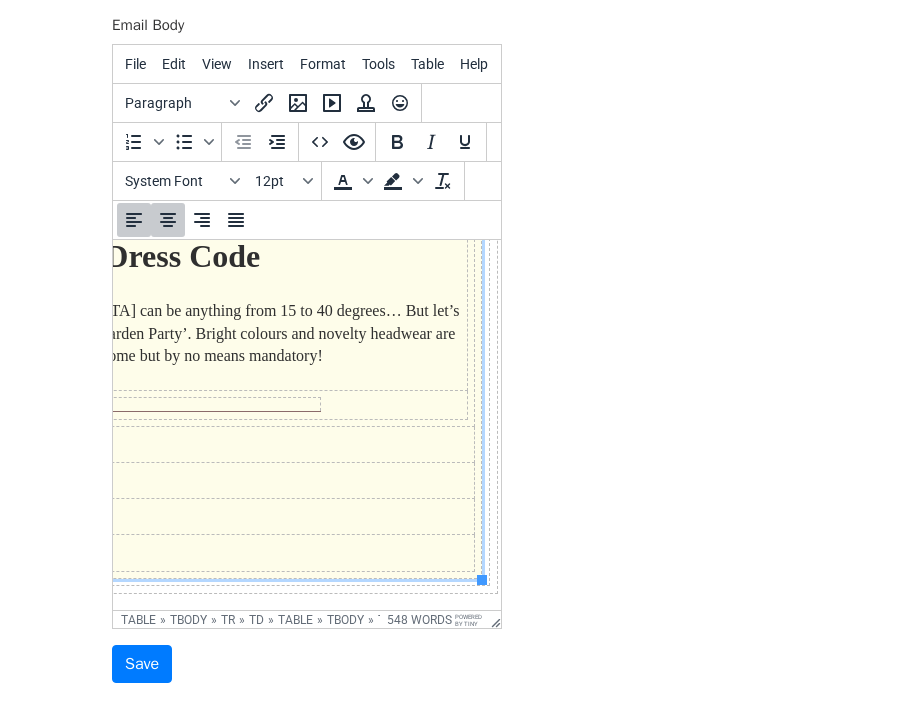 scroll, scrollTop: 2193, scrollLeft: 272, axis: both 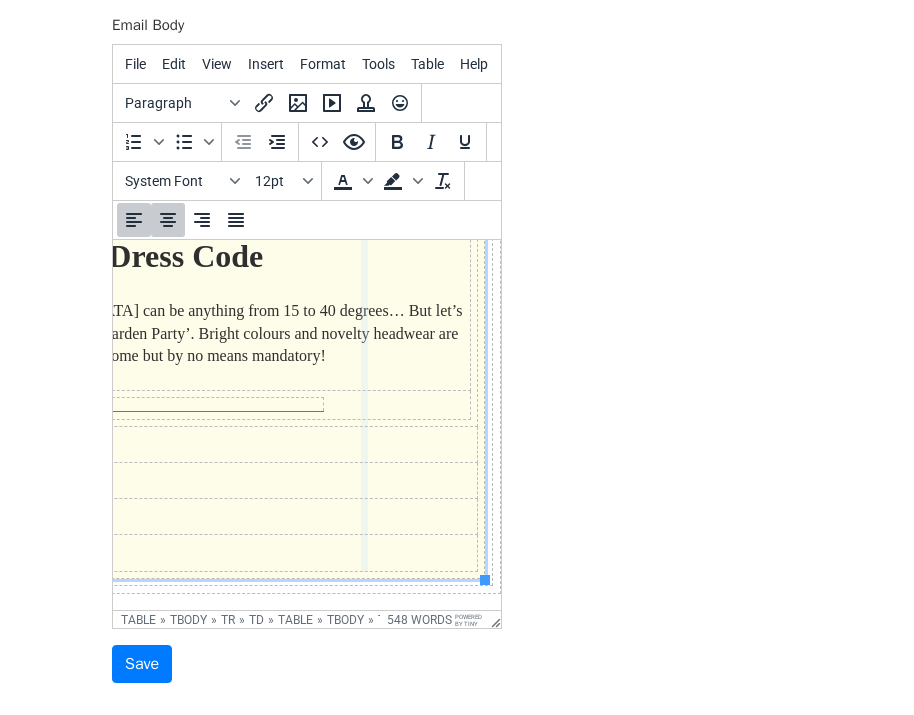 drag, startPoint x: 462, startPoint y: 470, endPoint x: 343, endPoint y: 470, distance: 119 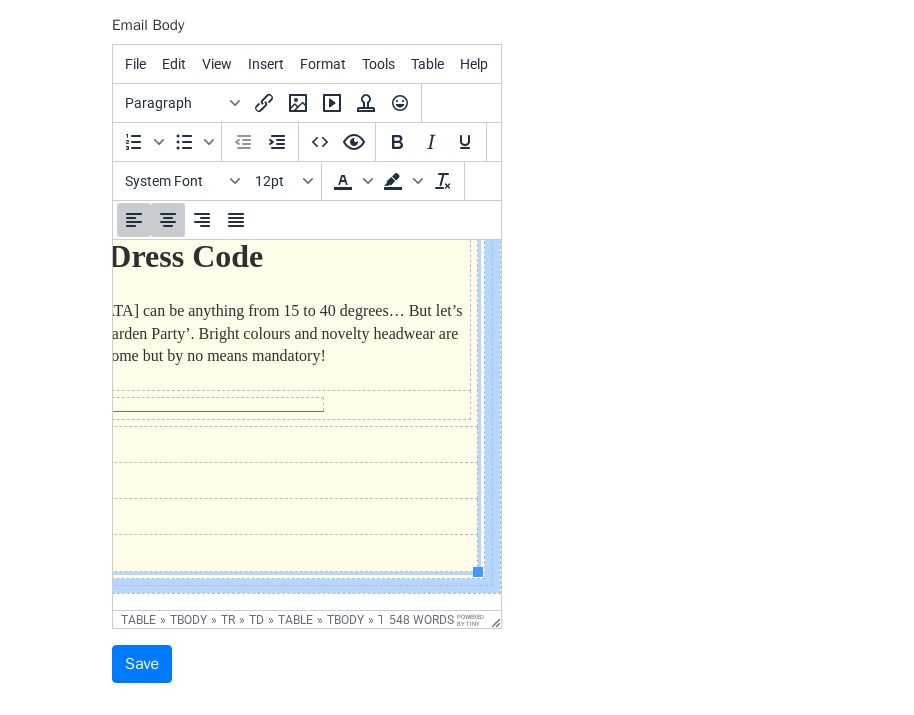drag, startPoint x: 481, startPoint y: 455, endPoint x: 219, endPoint y: 442, distance: 262.32233 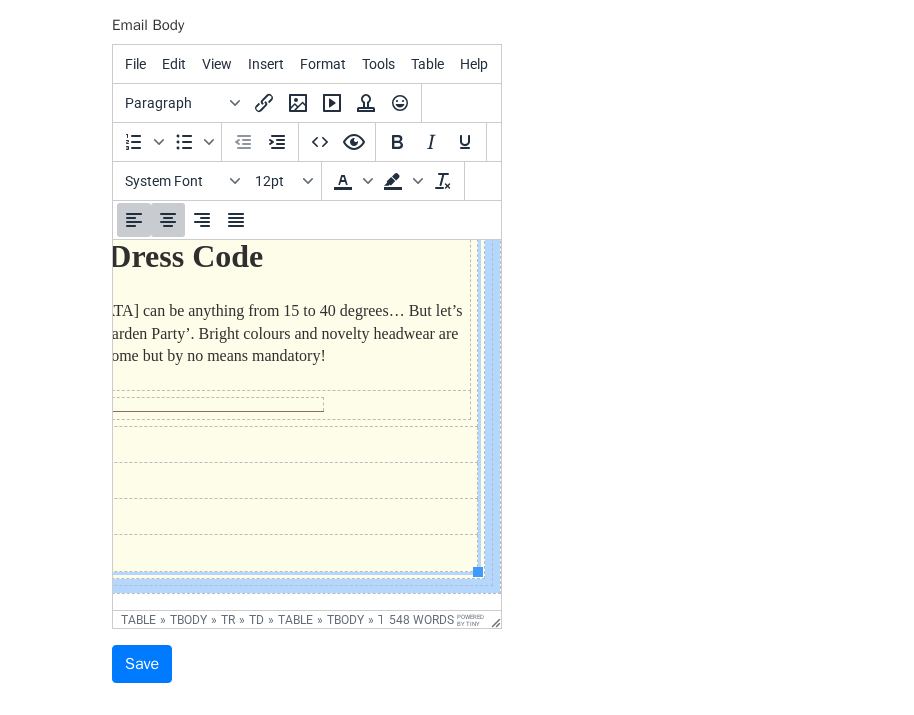 click on "Dear  {{Addressed To}} The day is fast approaching and we so look forward to seeing you on the 10th August at Pembroke Lodge for our wedding! Two quick things from us: Dietary ​ If you haven't sent your dietary requirements (other than vegetarian), then please do so.  You have until Wednesday, 30th of July! Photos We have a photographer who will be taking lots of amazing photos during the whole day,   so feel free to enjoy the day without taking photos.  However, if you do take any pictures you would like to share, you can add them after the day to the google drive folder below.  We would just request that you don't take any photos during the ceremony itself. All other details were on the email we sent out in April. Please let us know if you did not receive the email or if you have any further questions! Food All food served will be vegetarian, but if you are  vegan, gluten-free, or have any other dietary requirements or allergies , please reply to this email to let us know. RSVPs Registry this link ." at bounding box center [49, -664] 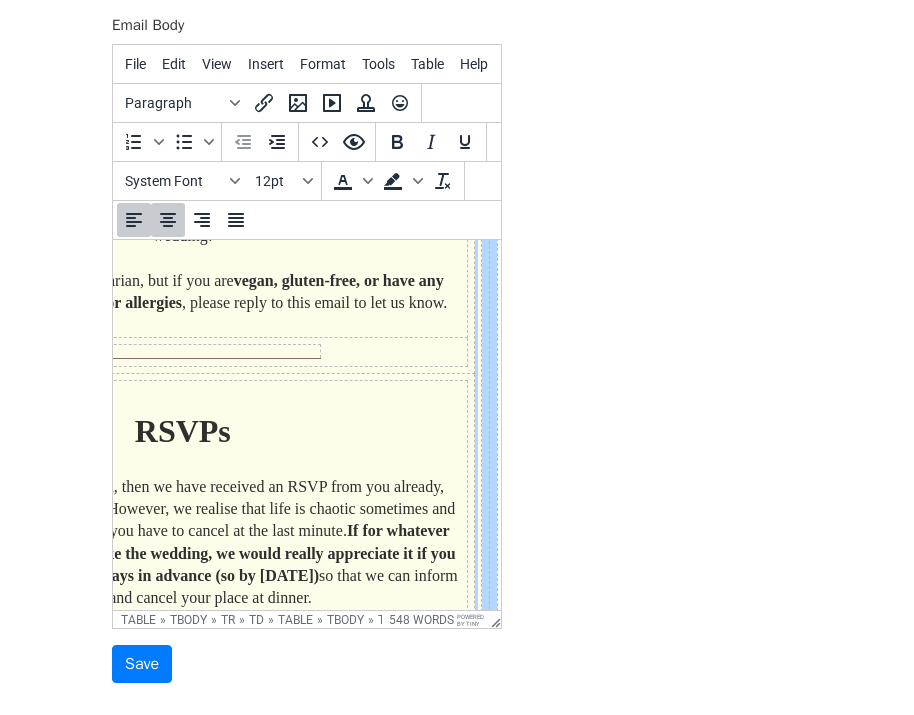 scroll, scrollTop: 1197, scrollLeft: 272, axis: both 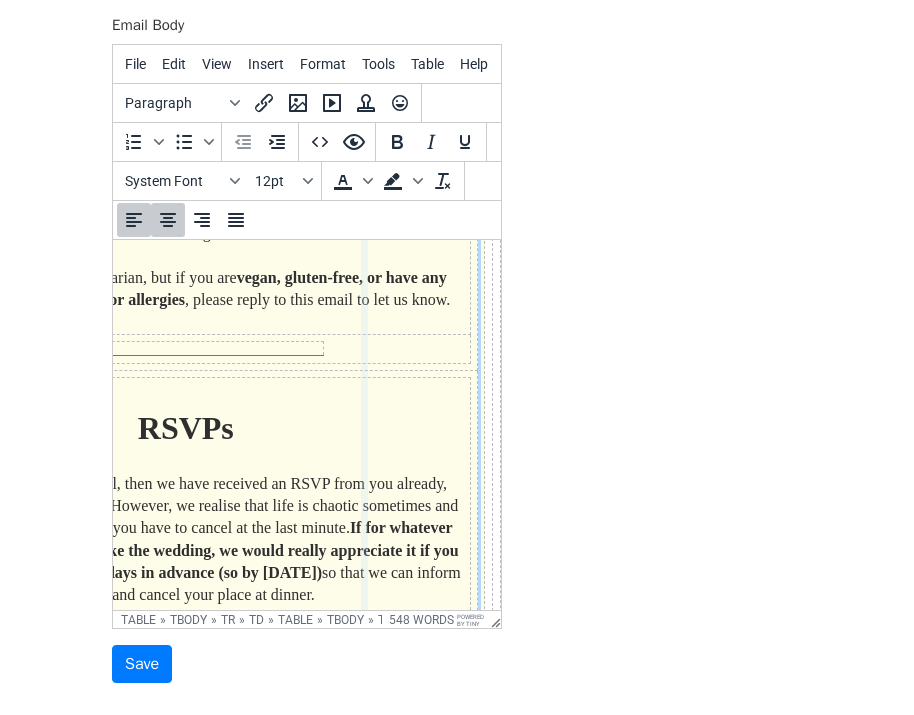 drag, startPoint x: 459, startPoint y: 451, endPoint x: 338, endPoint y: 439, distance: 121.59358 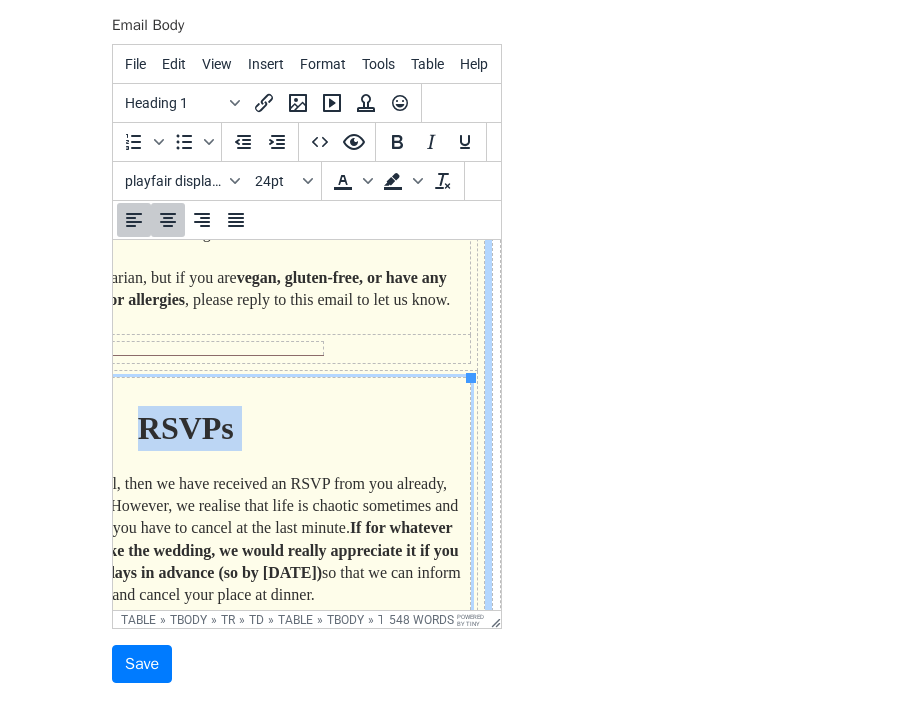 drag, startPoint x: 473, startPoint y: 462, endPoint x: 444, endPoint y: 460, distance: 29.068884 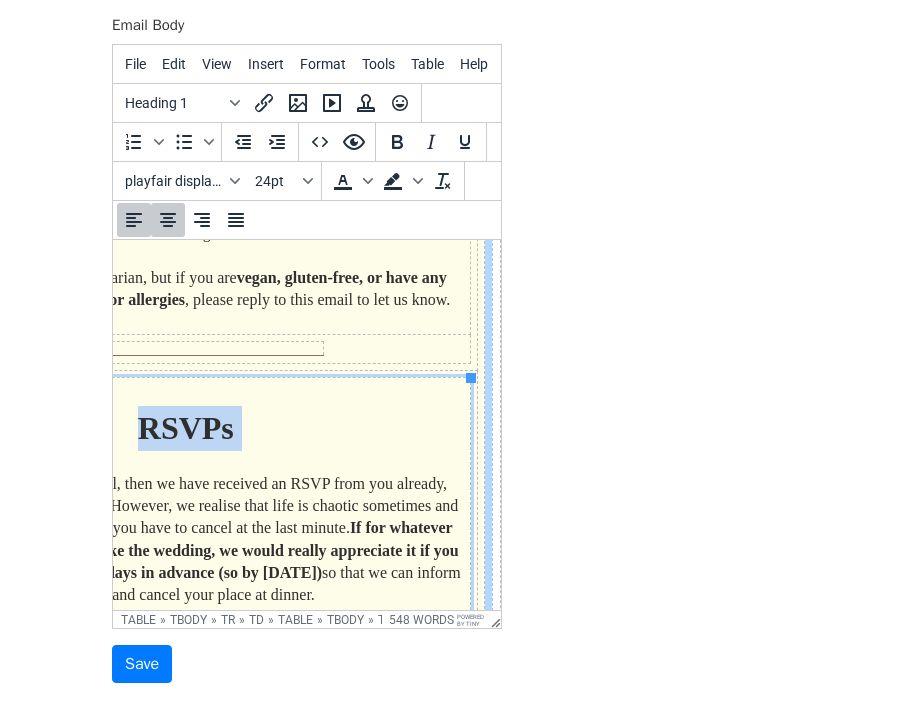 click on "Dietary ​ If you haven't sent your dietary requirements (other than vegetarian), then please do so.  You have until Wednesday, 30th of July! Photos We have a photographer who will be taking lots of amazing photos during the whole day,   so feel free to enjoy the day without taking photos.  However, if you do take any pictures you would like to share, you can add them after the day to the google drive folder below.  We would just request that you don't take any photos during the ceremony itself. All other details were on the email we sent out in April. Please let us know if you did not receive the email or if you have any further questions! Food There will be a three-course dinner served (two starters and a main) at 5:30pm, with lots of wedding cake and cheese to eat during the dancing in the evening. Please note that there will be no food served before 5:30pm, so please do eat lunch before the wedding! All food served will be vegetarian, but if you are  , please reply to this email to let us know. RSVPs" at bounding box center [185, 515] 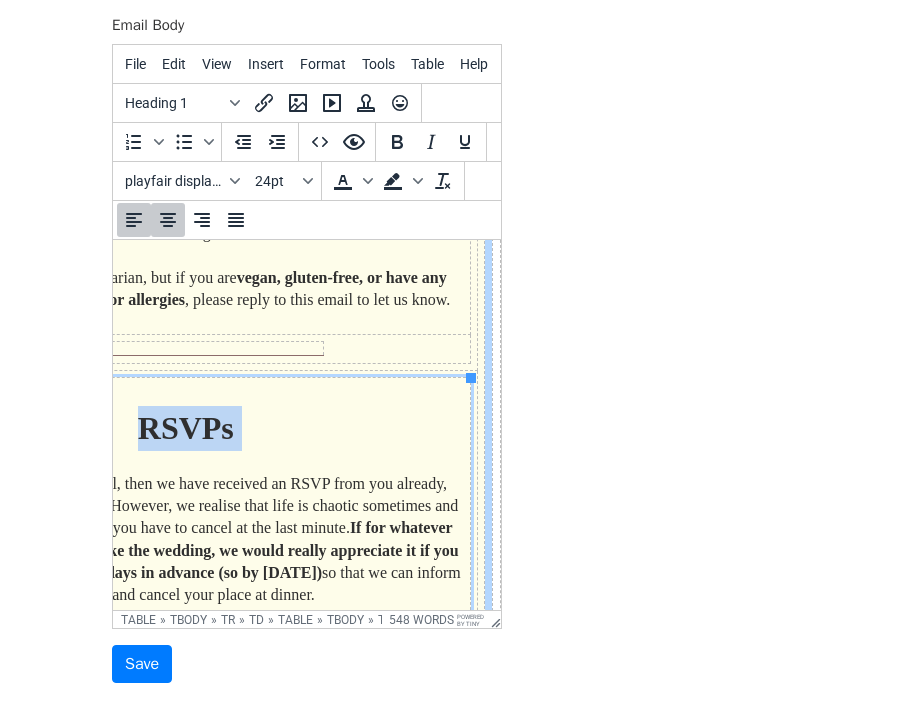click on "RSVPs If you are receiving this email, then we have received an RSVP from you already, saying that you plan to attend. However, we realise that life is chaotic sometimes and there might be cases in which you have to cancel at the last minute.  If for whatever reason you can no longer make the wedding, we would really appreciate it if you could let us know at least 10 days in advance (so by July 31st)  so that we can inform catering and cancel your place at dinner." at bounding box center [186, 504] 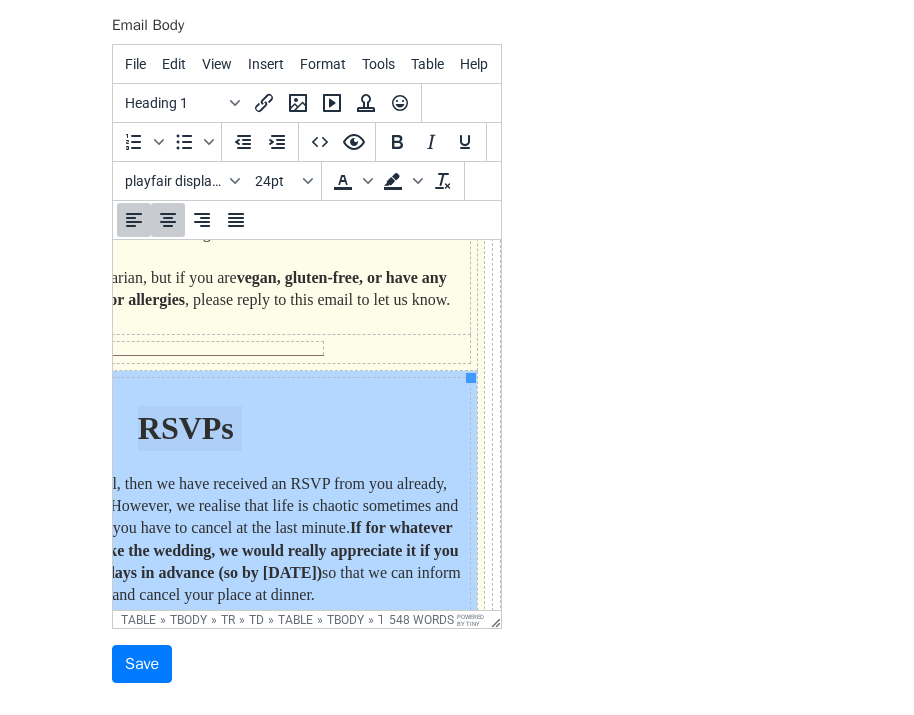 drag, startPoint x: 458, startPoint y: 468, endPoint x: 383, endPoint y: 471, distance: 75.059975 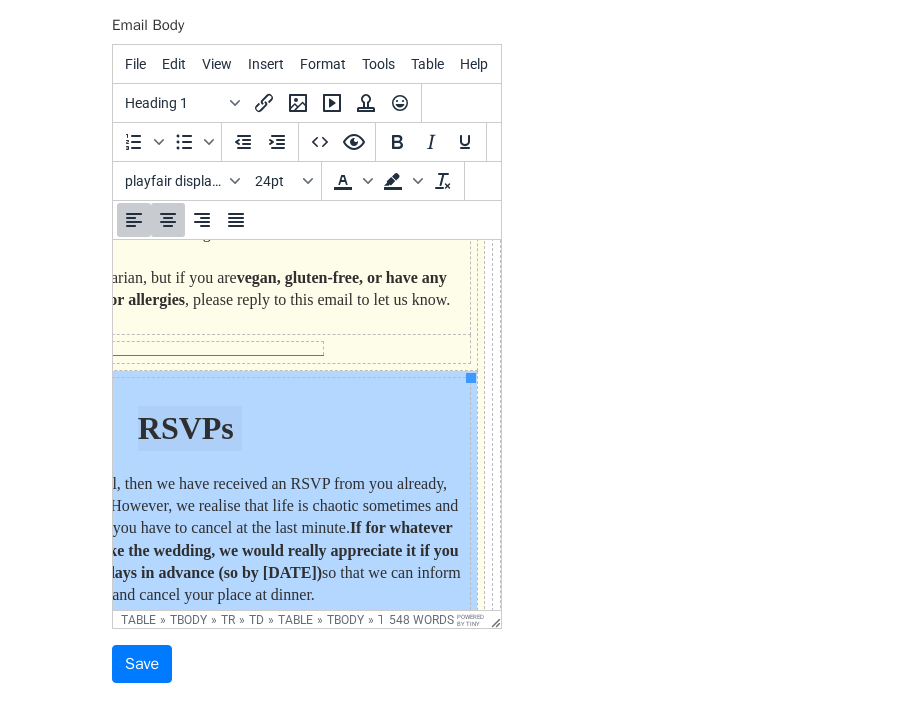 click on "RSVPs If you are receiving this email, then we have received an RSVP from you already, saying that you plan to attend. However, we realise that life is chaotic sometimes and there might be cases in which you have to cancel at the last minute.  If for whatever reason you can no longer make the wedding, we would really appreciate it if you could let us know at least 10 days in advance (so by July 31st)  so that we can inform catering and cancel your place at dinner." at bounding box center [185, 518] 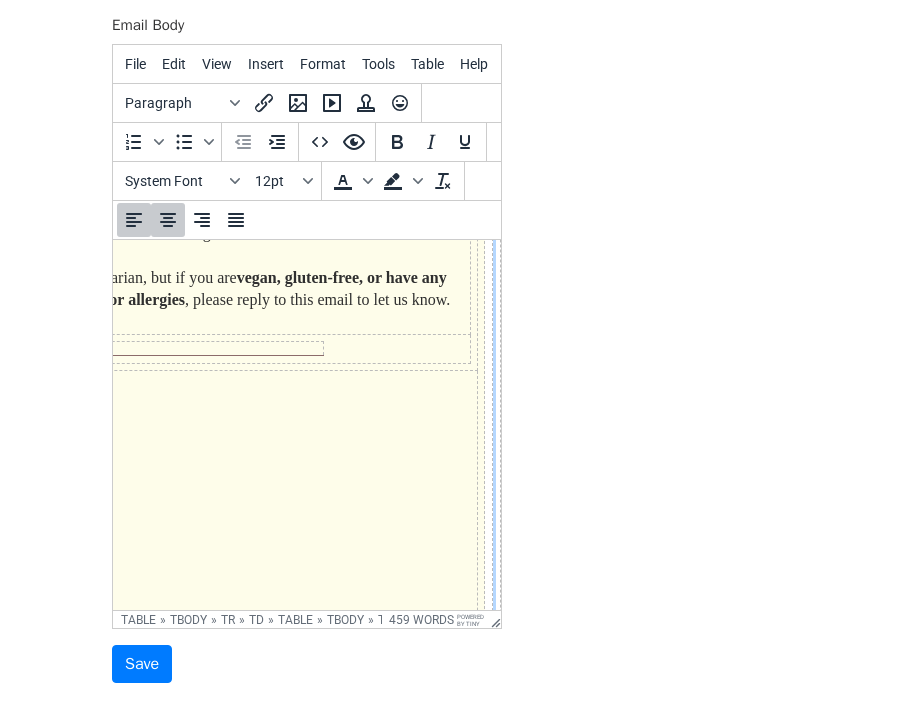 click on "Dietary ​ If you haven't sent your dietary requirements (other than vegetarian), then please do so.  You have until Wednesday, 30th of July! Photos We have a photographer who will be taking lots of amazing photos during the whole day,   so feel free to enjoy the day without taking photos.  However, if you do take any pictures you would like to share, you can add them after the day to the google drive folder below.  We would just request that you don't take any photos during the ceremony itself. All other details were on the email we sent out in April. Please let us know if you did not receive the email or if you have any further questions! Food There will be a three-course dinner served (two starters and a main) at 5:30pm, with lots of wedding cake and cheese to eat during the dancing in the evening. Please note that there will be no food served before 5:30pm, so please do eat lunch before the wedding! All food served will be vegetarian, but if you are  , please reply to this email to let us know. ." at bounding box center (185, 515) 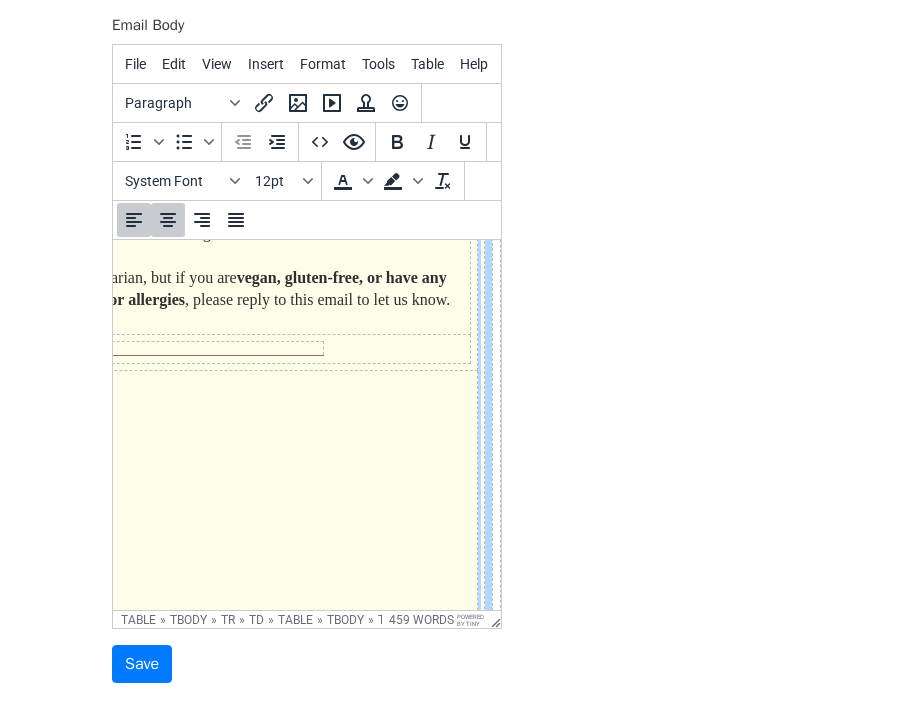 drag, startPoint x: 471, startPoint y: 469, endPoint x: 419, endPoint y: 468, distance: 52.009613 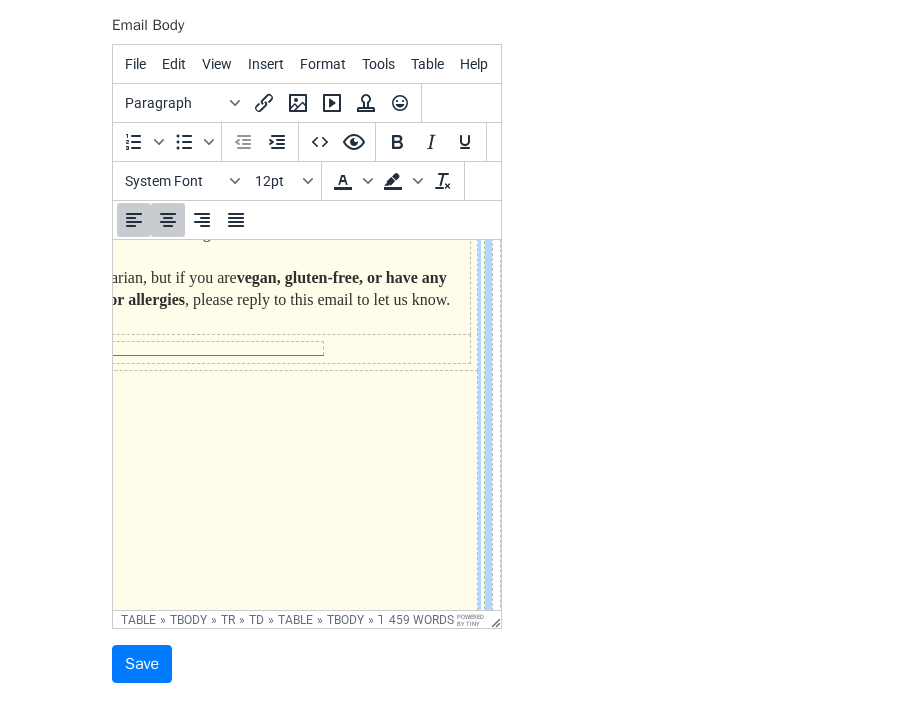 click on "Dietary ​ If you haven't sent your dietary requirements (other than vegetarian), then please do so.  You have until Wednesday, 30th of July! Photos We have a photographer who will be taking lots of amazing photos during the whole day,   so feel free to enjoy the day without taking photos.  However, if you do take any pictures you would like to share, you can add them after the day to the google drive folder below.  We would just request that you don't take any photos during the ceremony itself. All other details were on the email we sent out in April. Please let us know if you did not receive the email or if you have any further questions! Food There will be a three-course dinner served (two starters and a main) at 5:30pm, with lots of wedding cake and cheese to eat during the dancing in the evening. Please note that there will be no food served before 5:30pm, so please do eat lunch before the wedding! All food served will be vegetarian, but if you are  , please reply to this email to let us know. ." at bounding box center [185, 515] 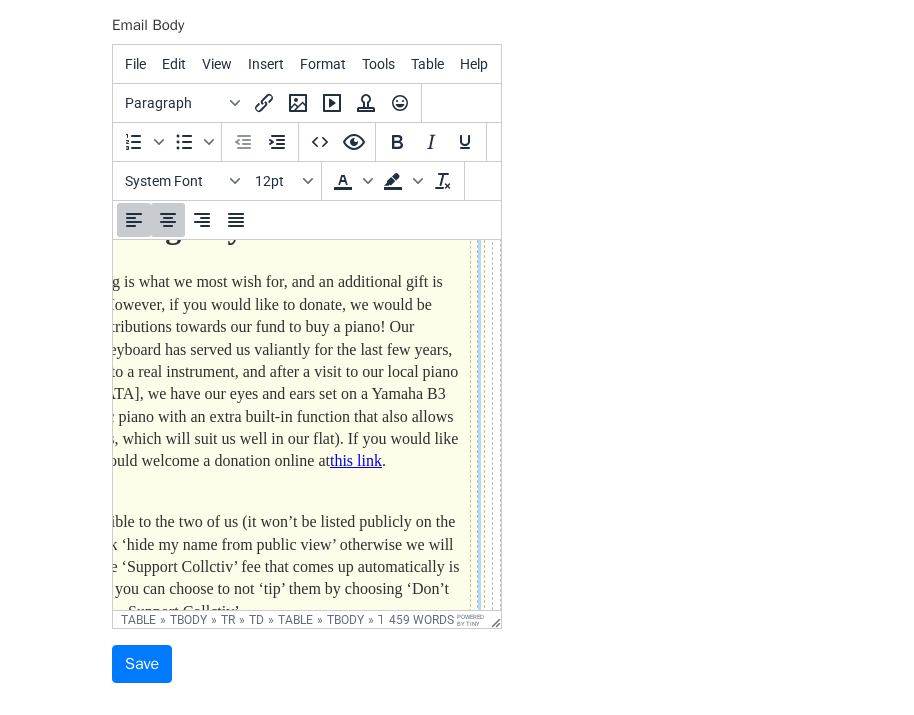 scroll, scrollTop: 1910, scrollLeft: 272, axis: both 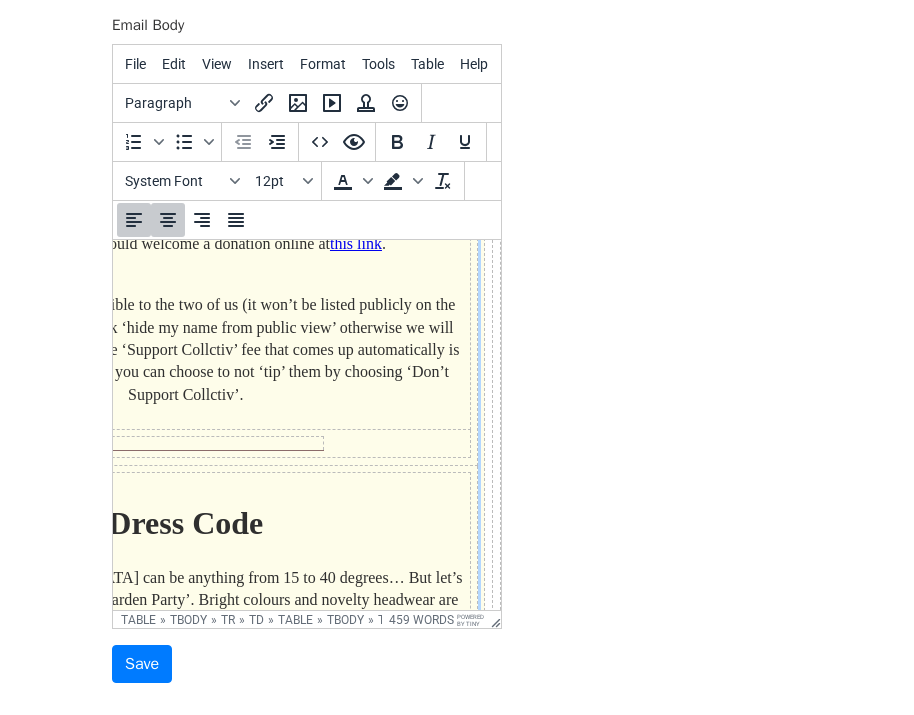 click on "Registry Your presence at our wedding is what we most wish for, and an additional gift is absolutely not necessary. However, if you would like to donate, we would be delighted to receive contributions towards our fund to buy a piano! Our Roland electric keyboard has served us valiantly for the last few years, but it is time for us to upgrade to a real instrument, and after a visit to our local piano shop in Freiburg, we have our eyes and ears set on a Yamaha B3 silent piano (a normal acoustic piano with an extra built-in function that also allows silent practice with headphones, which will suit us well in our flat). If you would like to contribute, we would welcome a donation online at  this link .  Your donation will only be visible to the two of us (it won’t be listed publicly on the fund page), so please do  not" at bounding box center (186, 194) 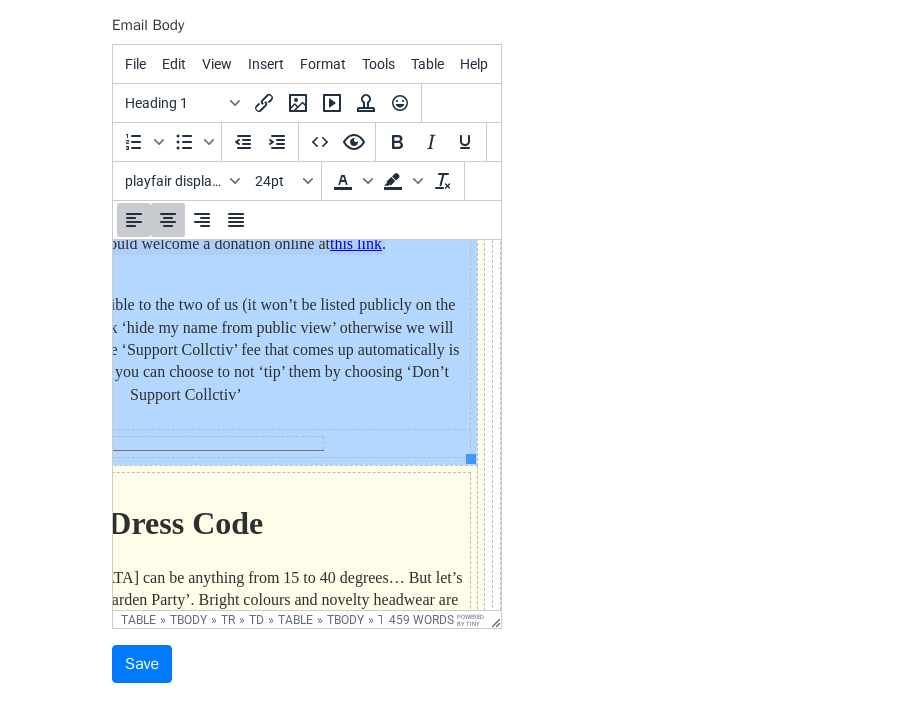 drag, startPoint x: 458, startPoint y: 425, endPoint x: 417, endPoint y: 423, distance: 41.04875 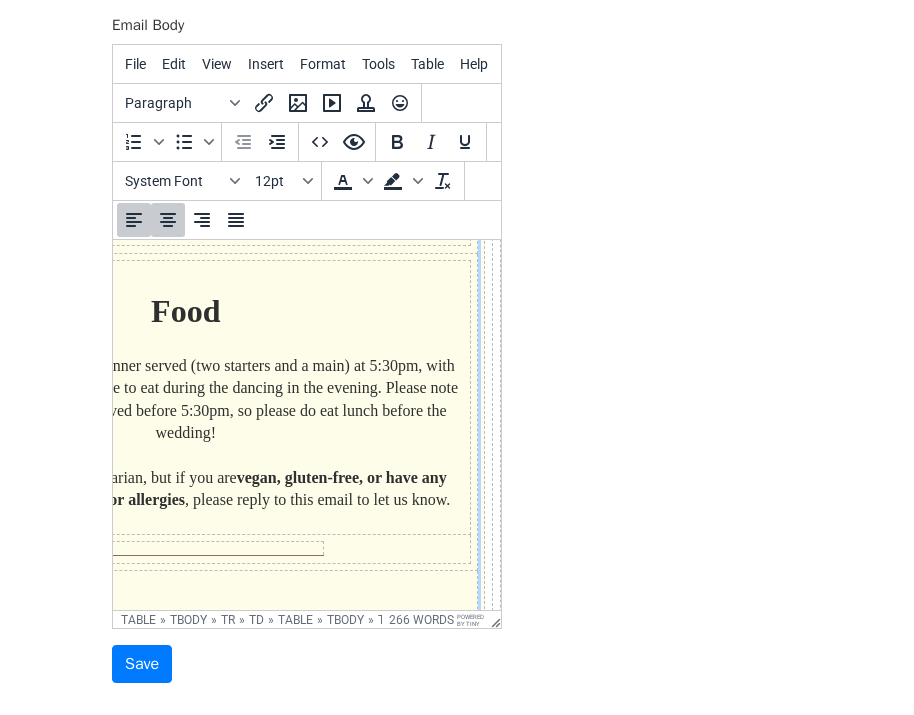 scroll, scrollTop: 1000, scrollLeft: 272, axis: both 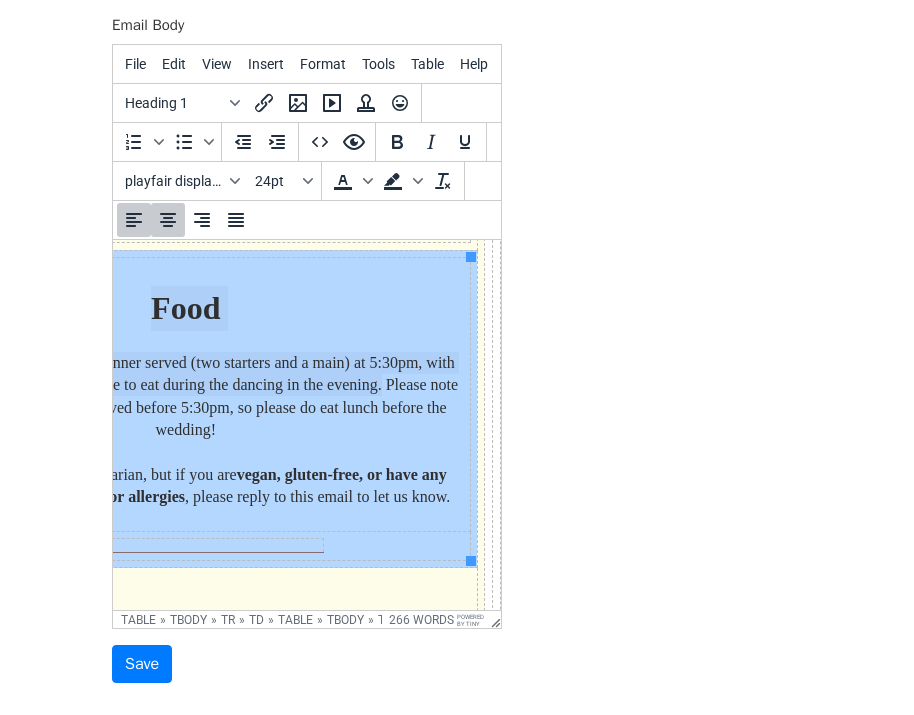 drag, startPoint x: 458, startPoint y: 375, endPoint x: 368, endPoint y: 379, distance: 90.088844 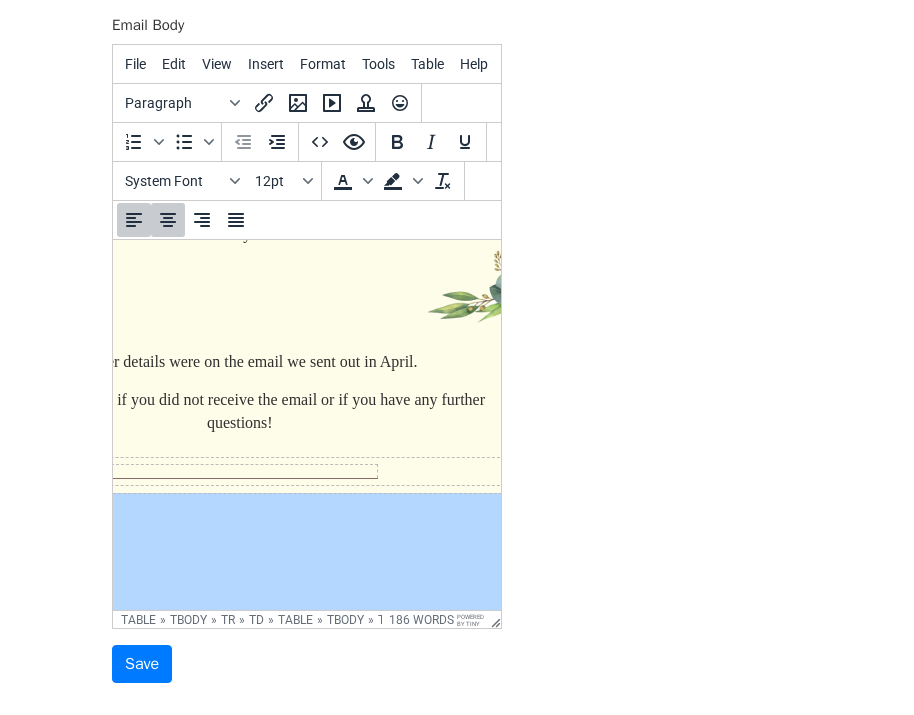 scroll, scrollTop: 757, scrollLeft: 216, axis: both 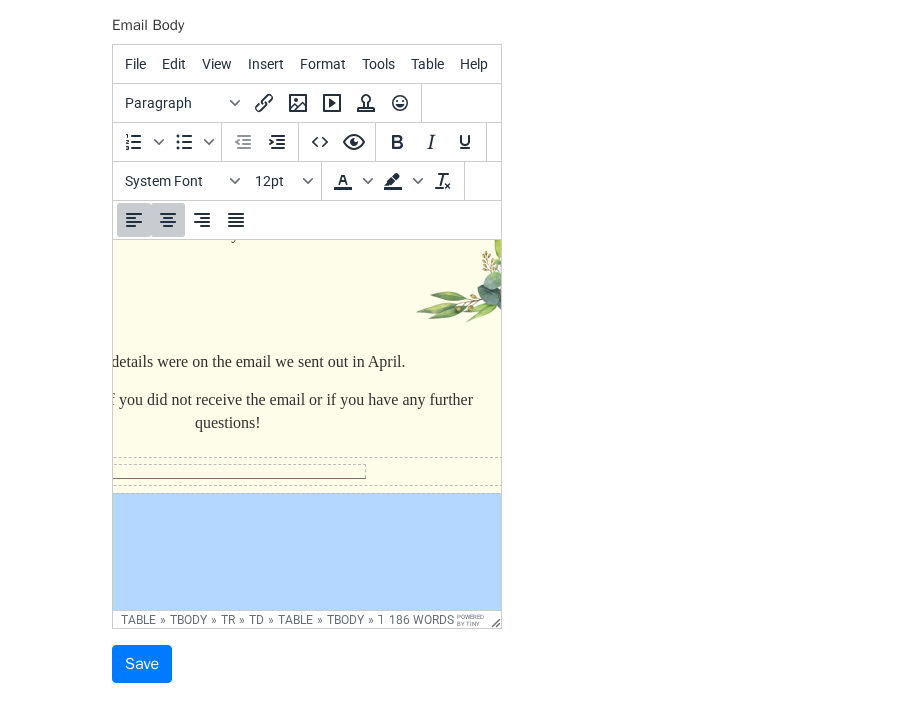 click at bounding box center [228, 471] 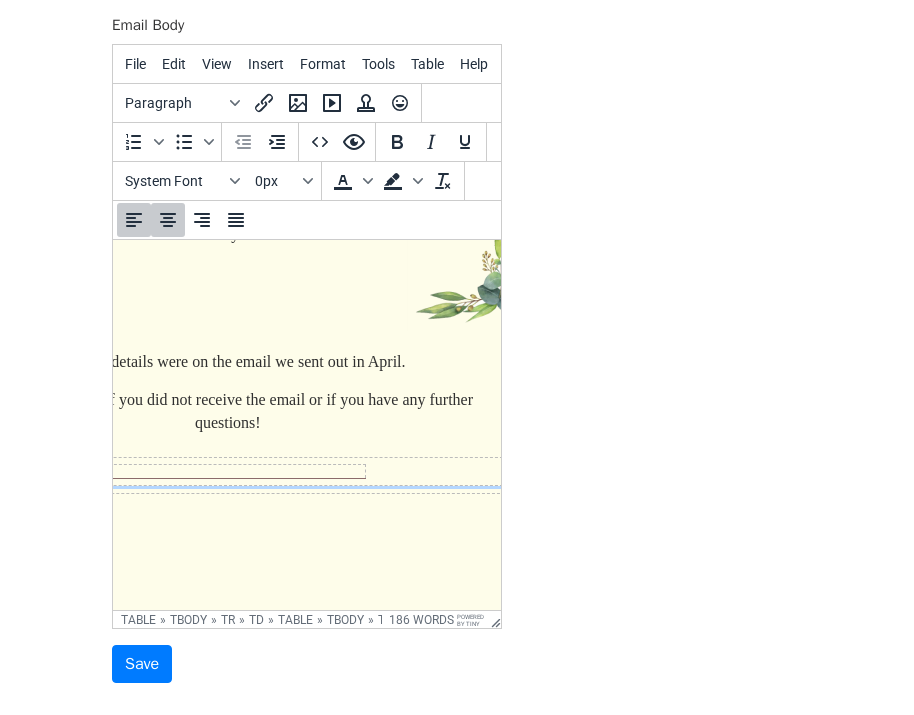 click at bounding box center (228, 471) 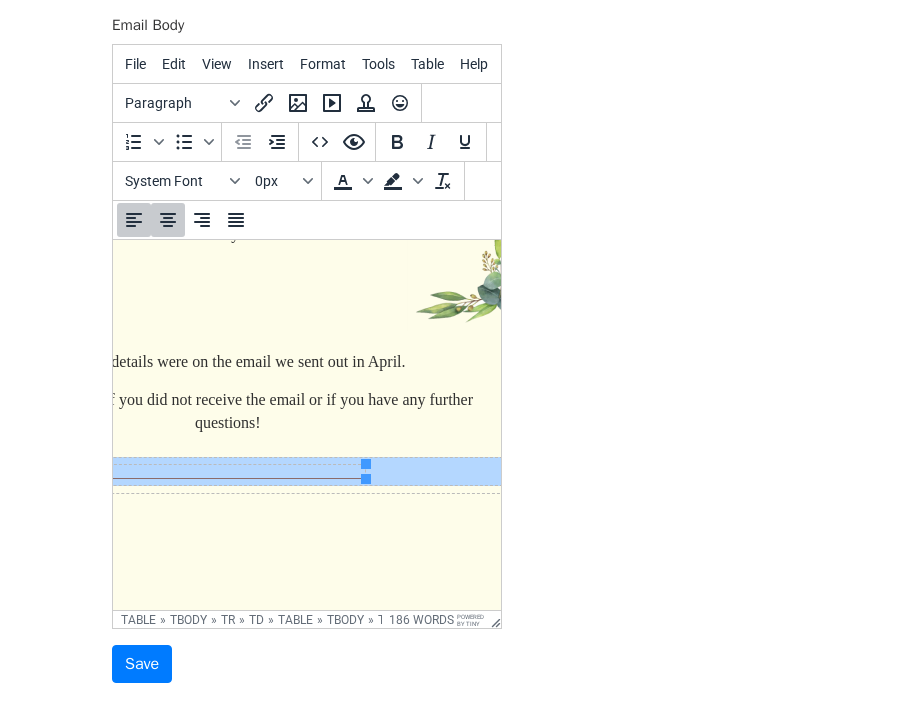 drag, startPoint x: 385, startPoint y: 469, endPoint x: 245, endPoint y: 475, distance: 140.12851 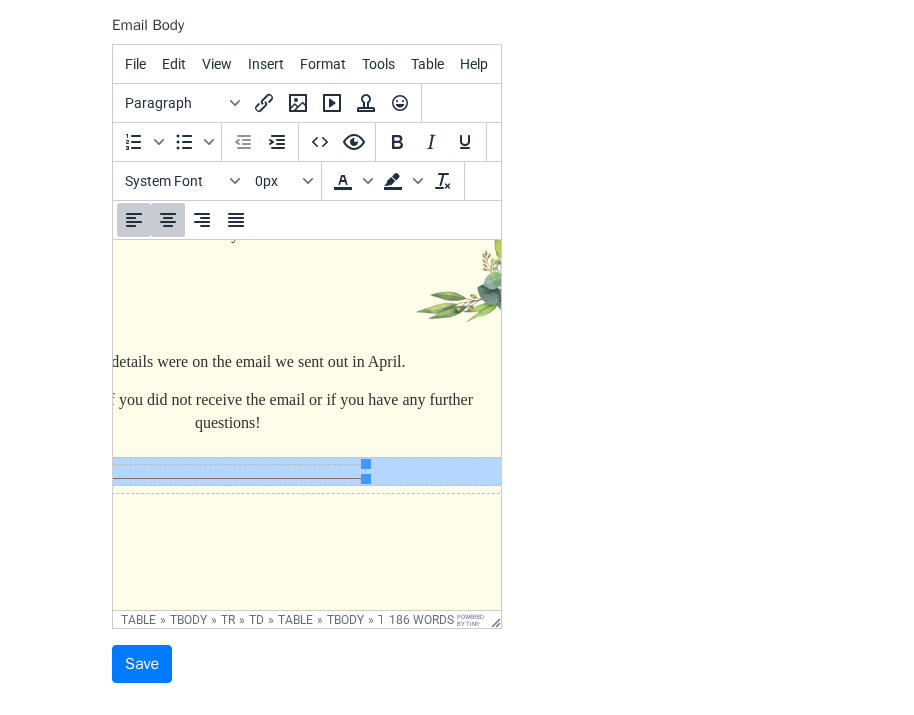 click on "Dear  {{Addressed To}} The day is fast approaching and we so look forward to seeing you on the 10th August at Pembroke Lodge for our wedding! Two quick things from us: Dietary ​ If you haven't sent your dietary requirements (other than vegetarian), then please do so.  You have until Wednesday, 30th of July! Photos We have a photographer who will be taking lots of amazing photos during the whole day,   so feel free to enjoy the day without taking photos.  However, if you do take any pictures you would like to share, you can add them after the day to the google drive folder below.  We would just request that you don't take any photos during the ceremony itself. All other details were on the email we sent out in April. Please let us know if you did not receive the email or if you have any further questions! ﻿ Dress Code" at bounding box center (91, 756) 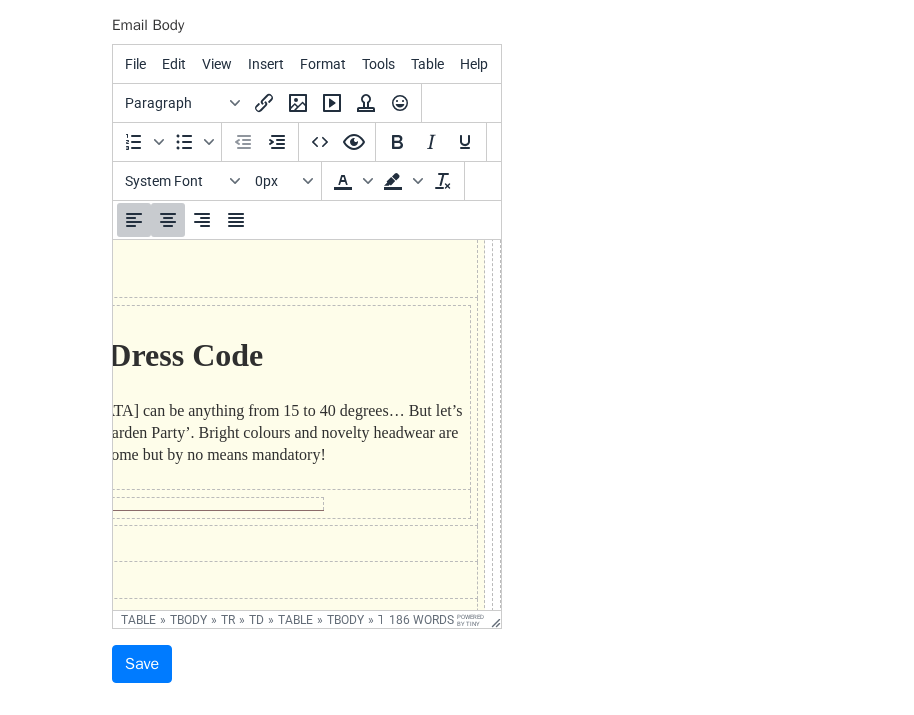scroll, scrollTop: 2067, scrollLeft: 266, axis: both 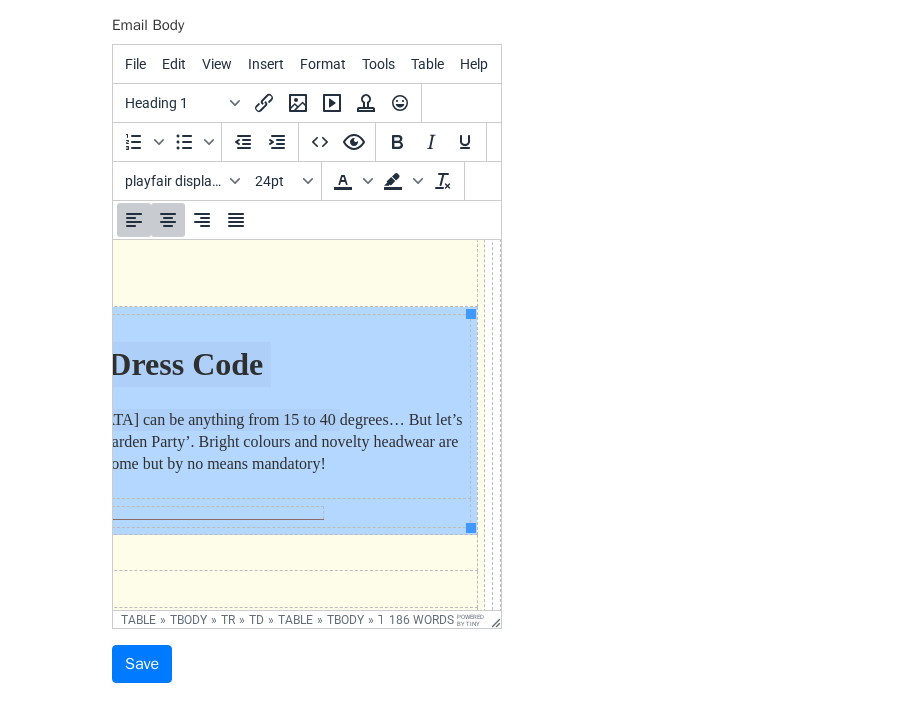 drag, startPoint x: 464, startPoint y: 412, endPoint x: 318, endPoint y: 409, distance: 146.03082 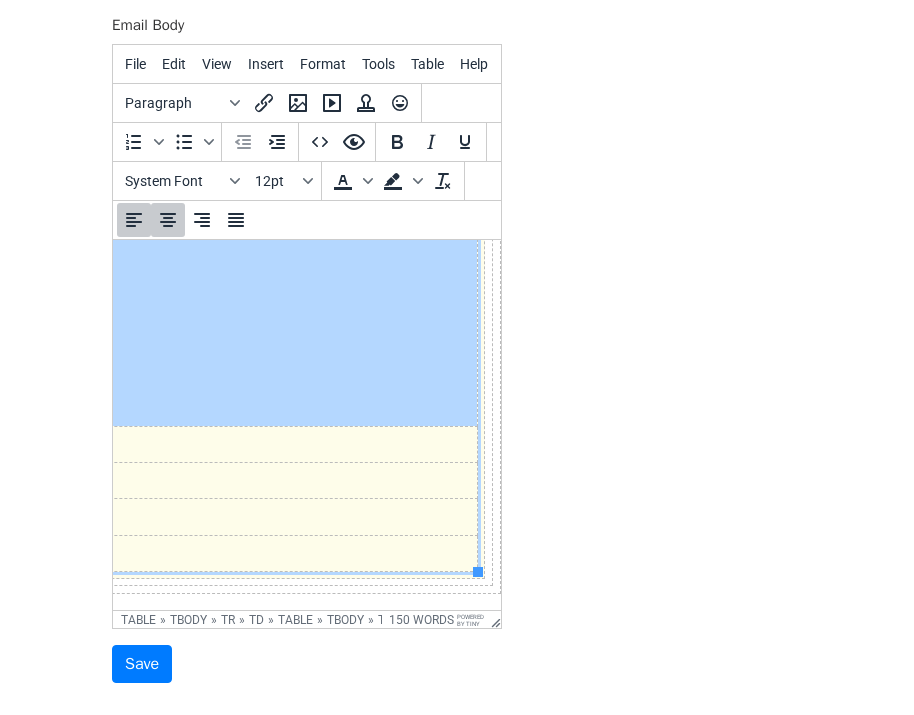 scroll, scrollTop: 2229, scrollLeft: 266, axis: both 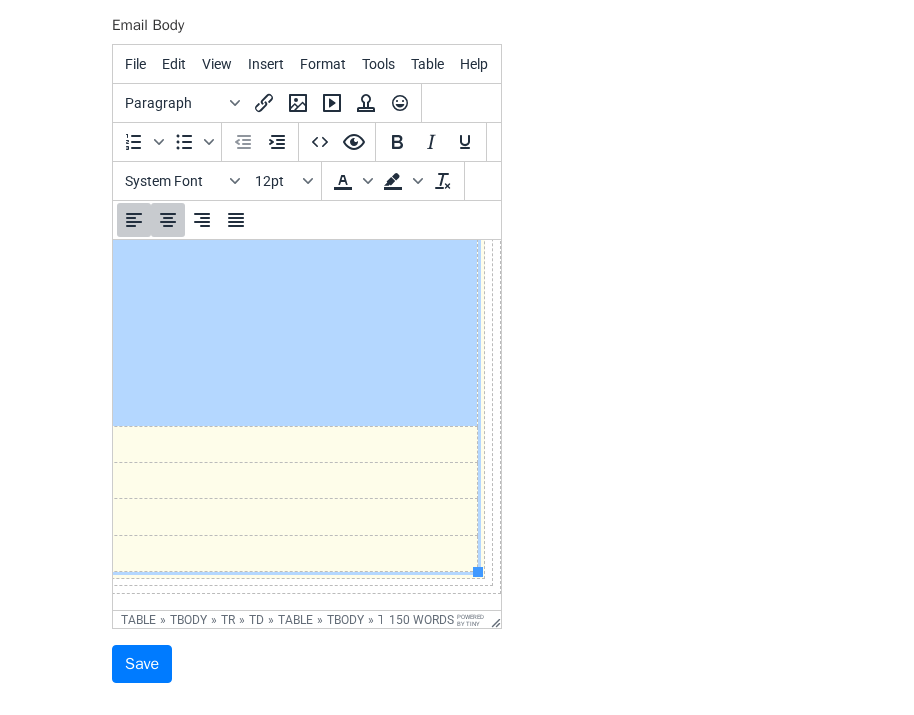 click at bounding box center (185, 444) 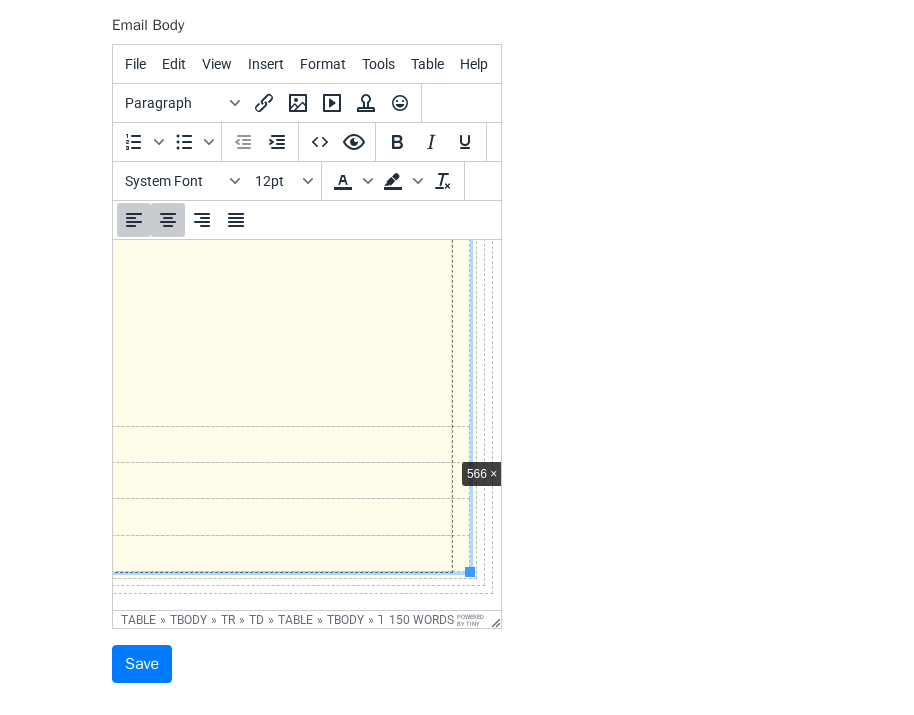 drag, startPoint x: 469, startPoint y: 520, endPoint x: 457, endPoint y: 352, distance: 168.42802 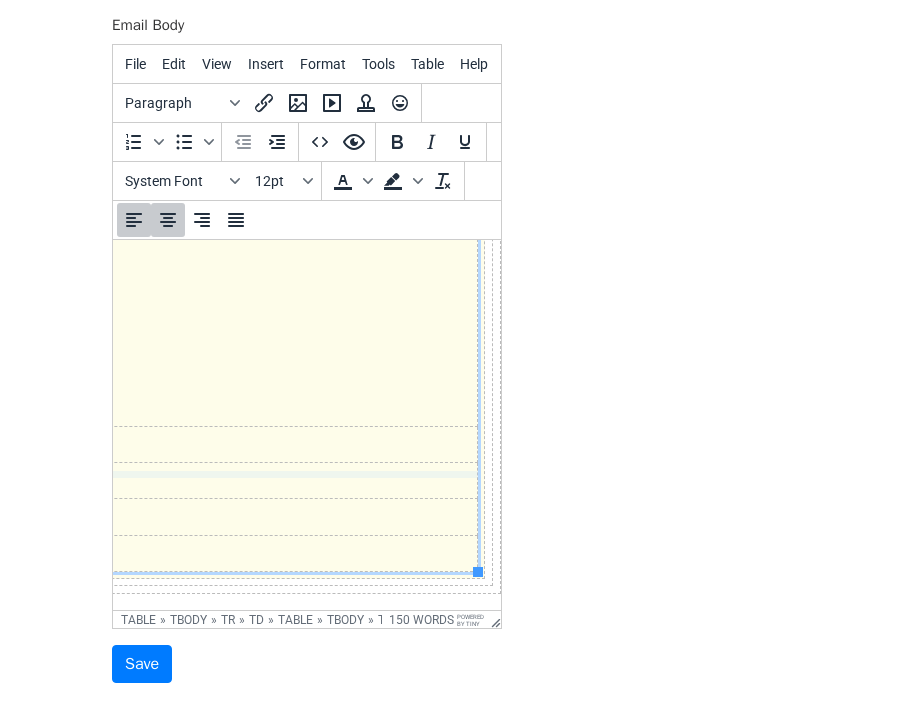 drag, startPoint x: 417, startPoint y: 516, endPoint x: 418, endPoint y: 351, distance: 165.00304 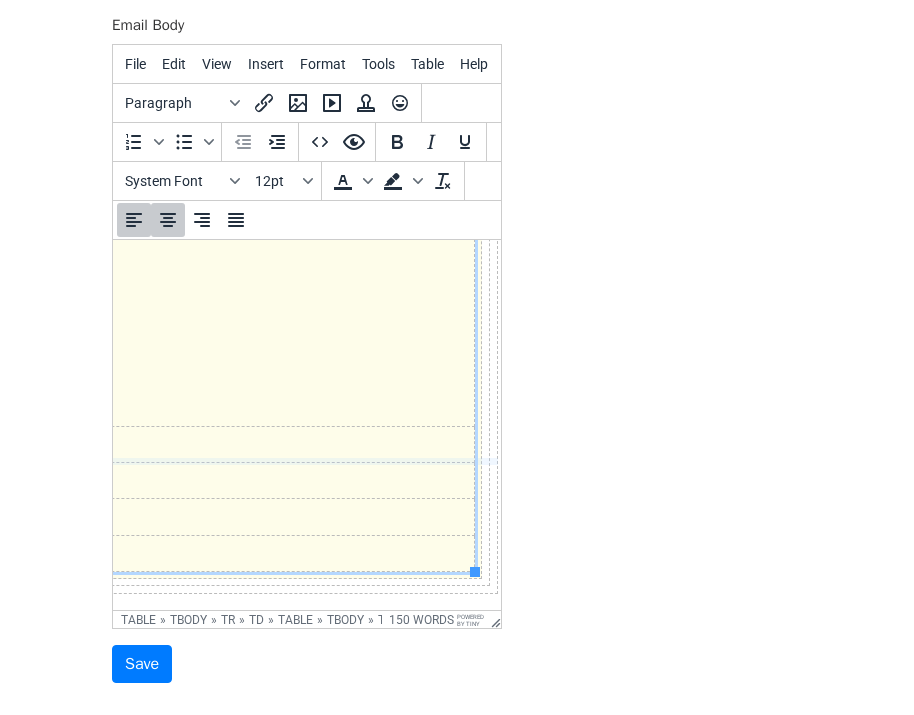 drag, startPoint x: 423, startPoint y: 542, endPoint x: 435, endPoint y: 282, distance: 260.27676 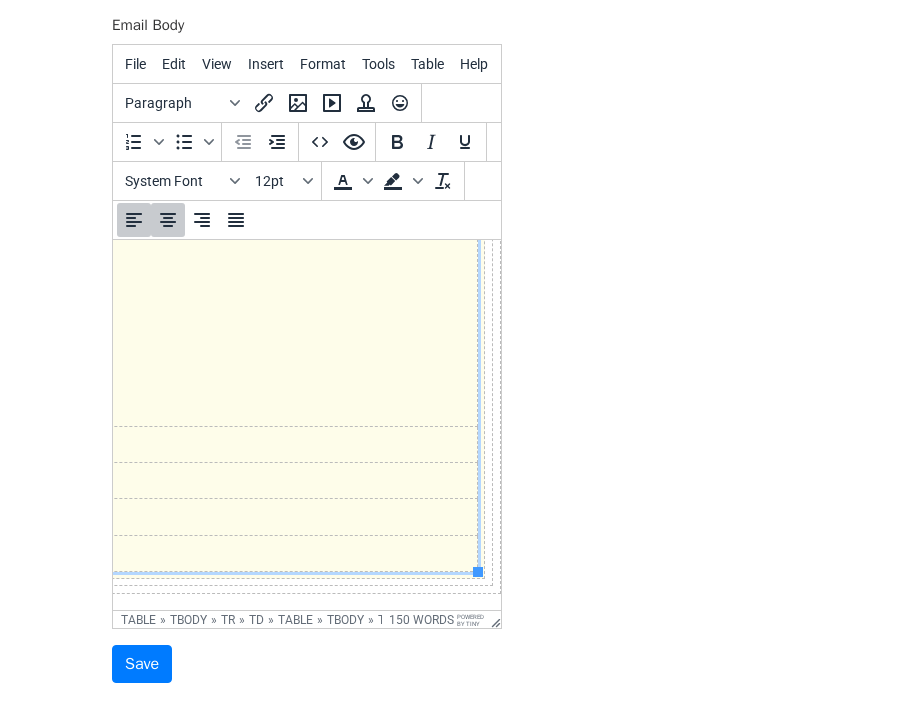 click at bounding box center [185, 553] 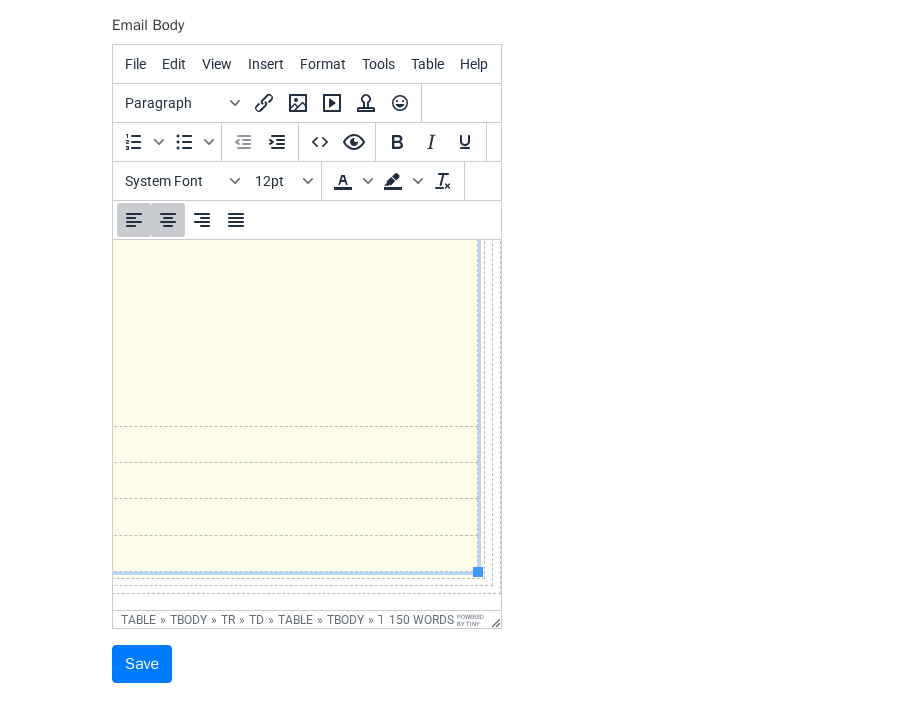click at bounding box center (185, 553) 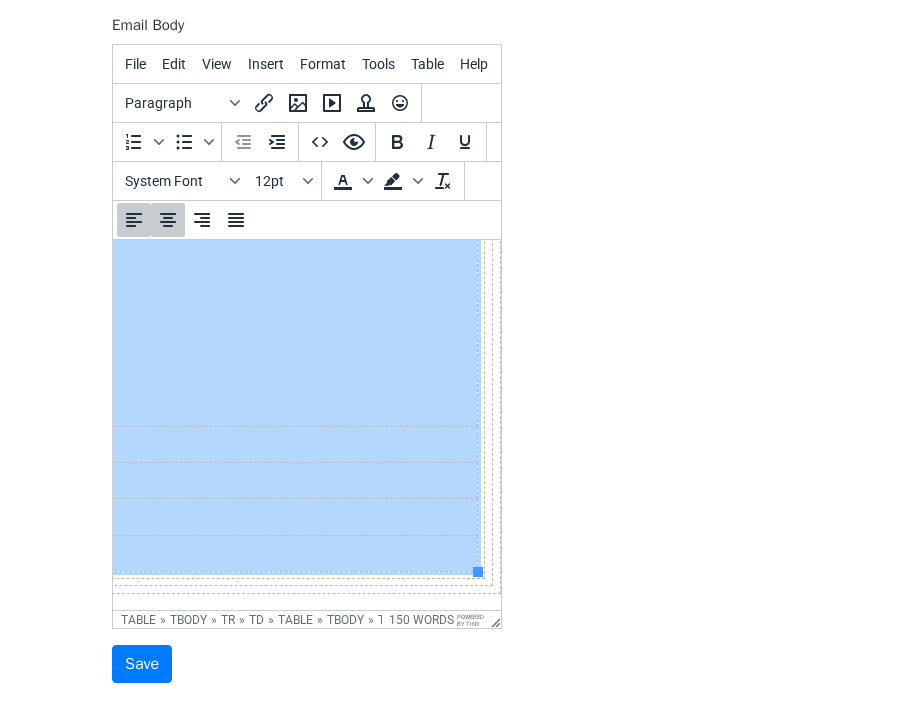 drag, startPoint x: 331, startPoint y: 499, endPoint x: 223, endPoint y: 368, distance: 169.77927 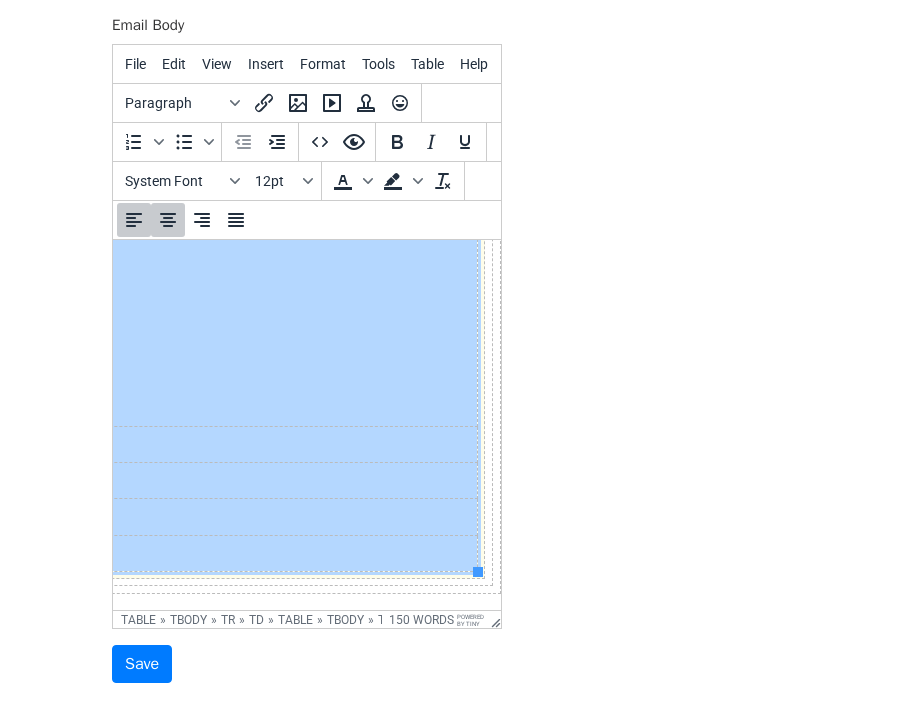 click on "Dietary ​ If you haven't sent your dietary requirements (other than vegetarian), then please do so.  You have until Wednesday, 30th of July! Photos We have a photographer who will be taking lots of amazing photos during the whole day,   so feel free to enjoy the day without taking photos.  However, if you do take any pictures you would like to share, you can add them after the day to the google drive folder below.  We would just request that you don't take any photos during the ceremony itself. All other details were on the email we sent out in April. Please let us know if you did not receive the email or if you have any further questions!" at bounding box center [185, -464] 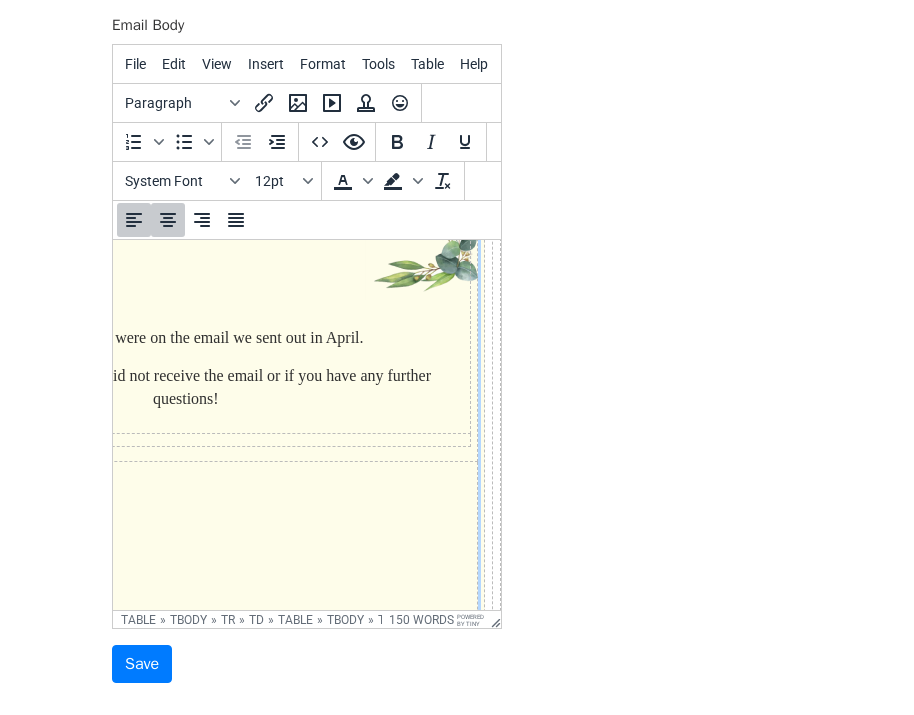 scroll, scrollTop: 791, scrollLeft: 266, axis: both 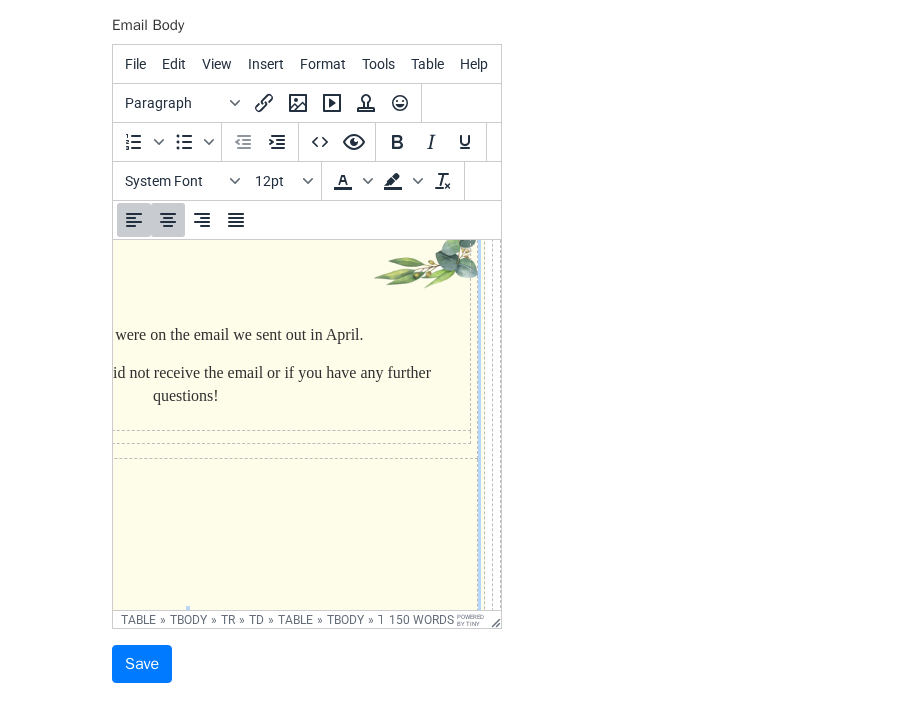 click at bounding box center (186, 437) 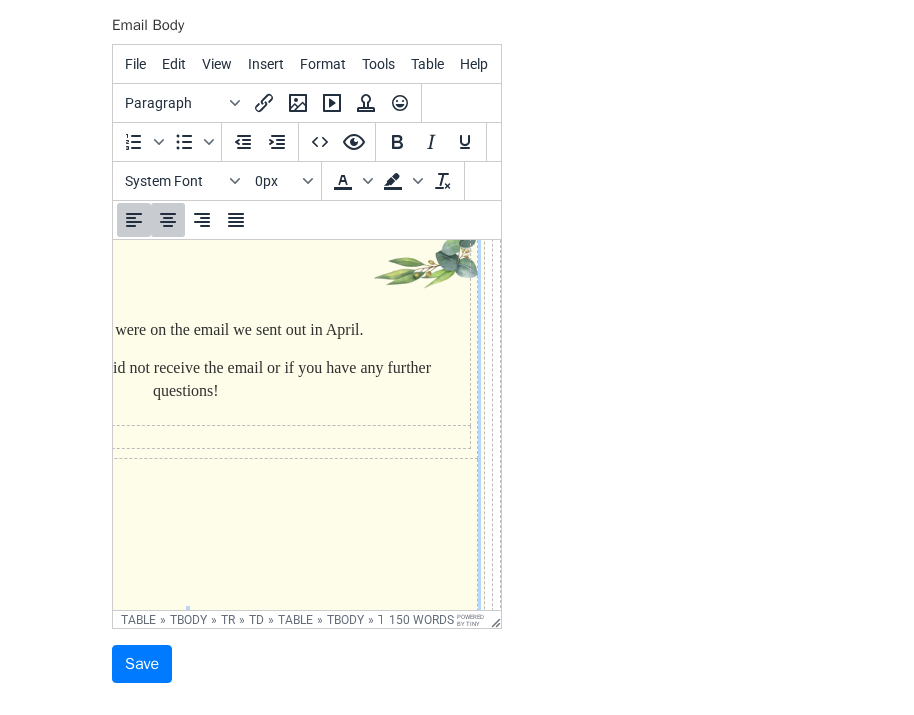 click at bounding box center (186, 437) 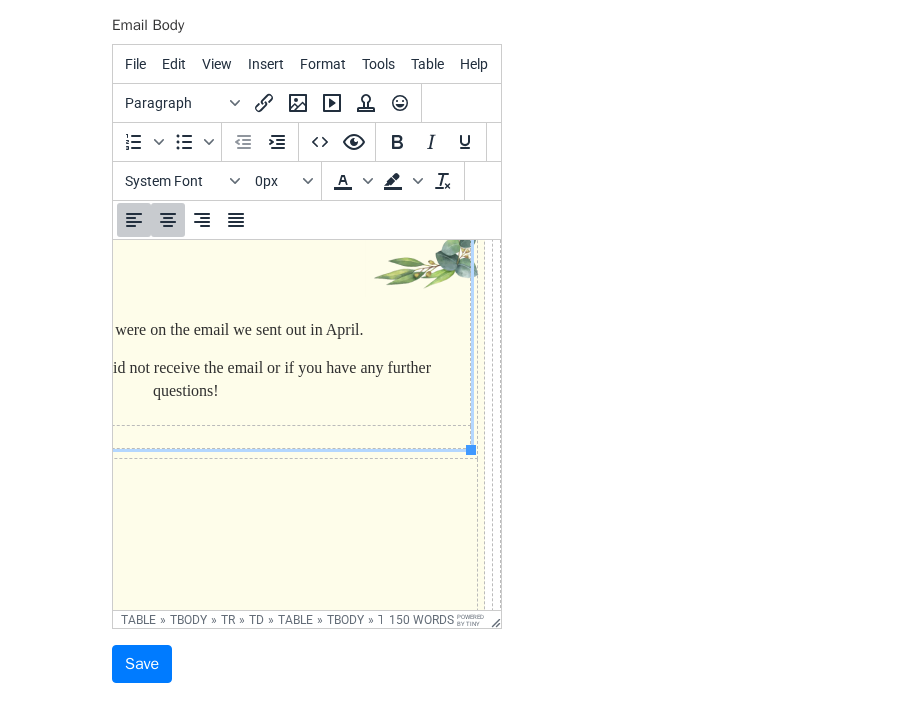 click at bounding box center (186, 437) 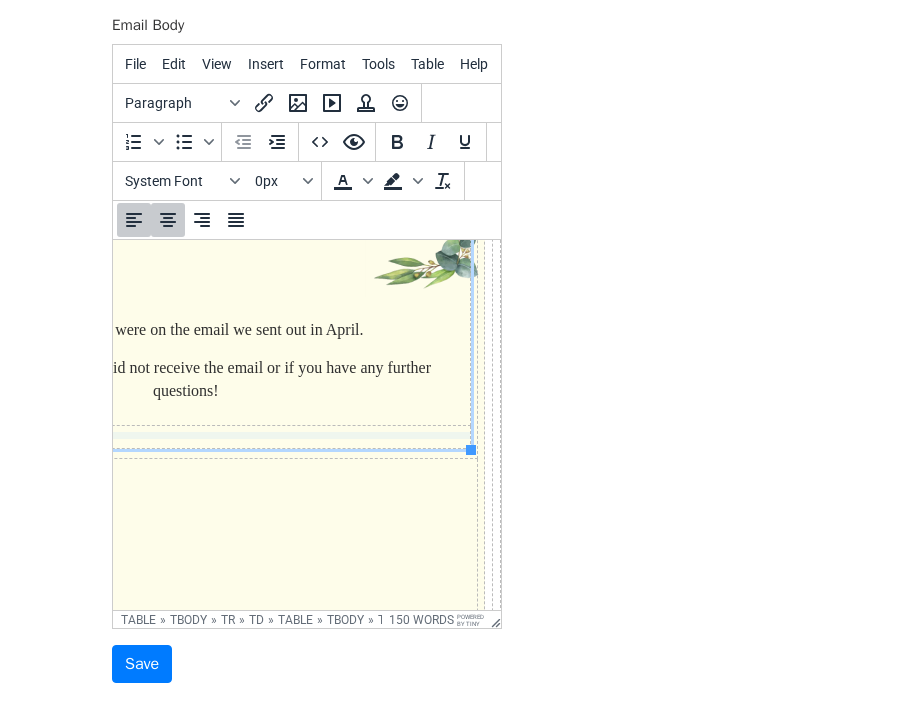 drag, startPoint x: 238, startPoint y: 448, endPoint x: 237, endPoint y: 431, distance: 17.029387 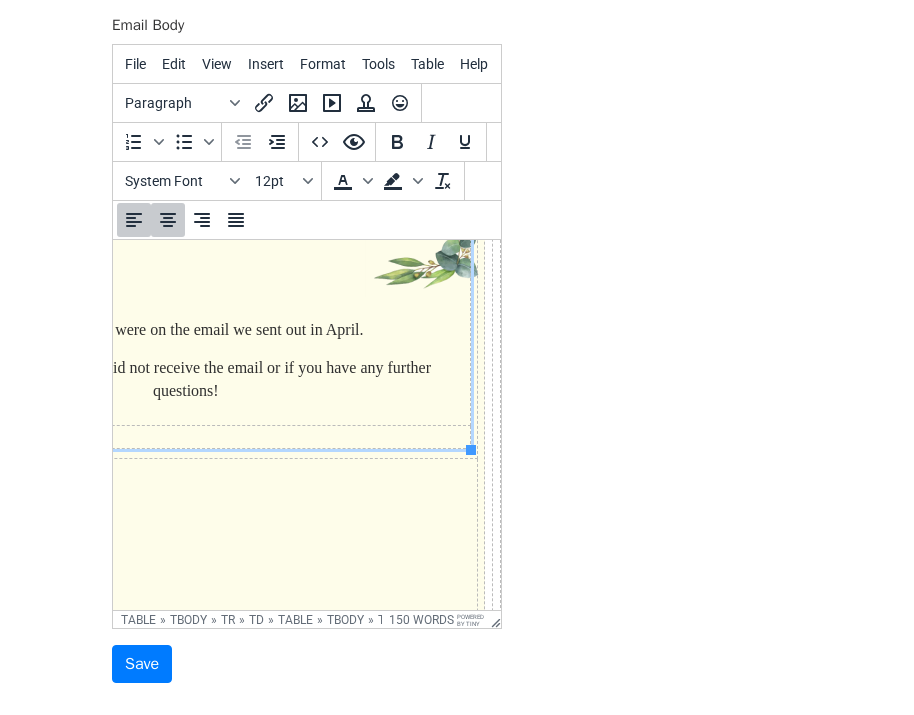 click at bounding box center (185, 616) 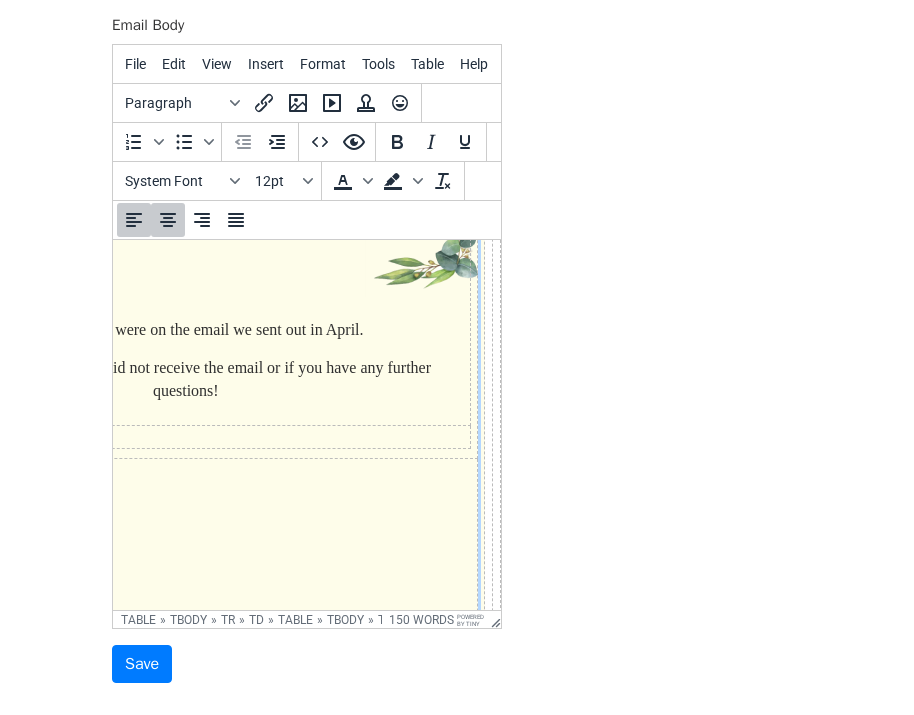 click at bounding box center (185, 616) 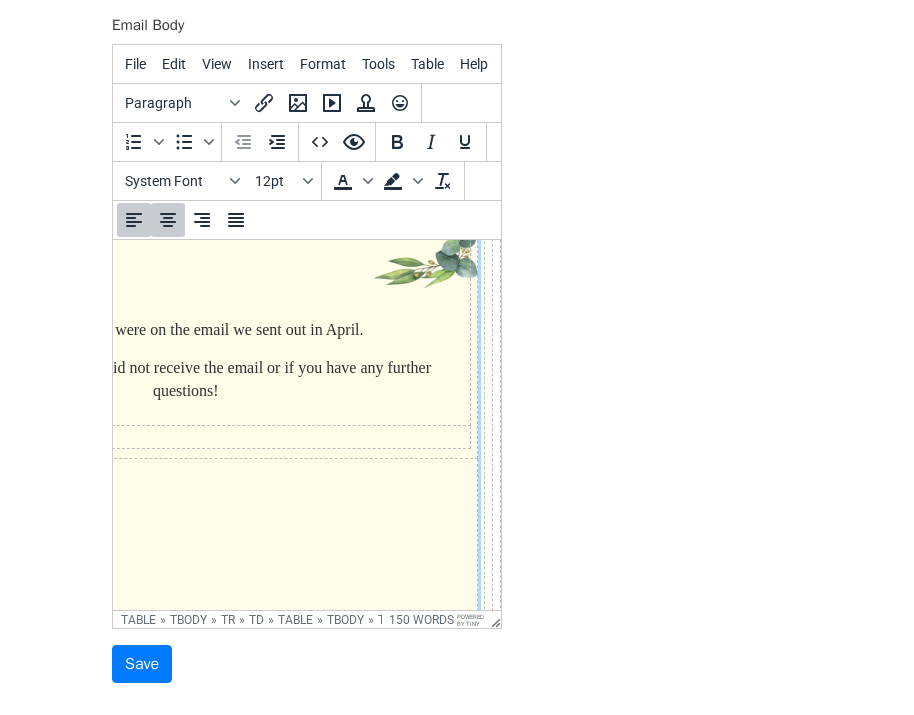 click at bounding box center [185, 616] 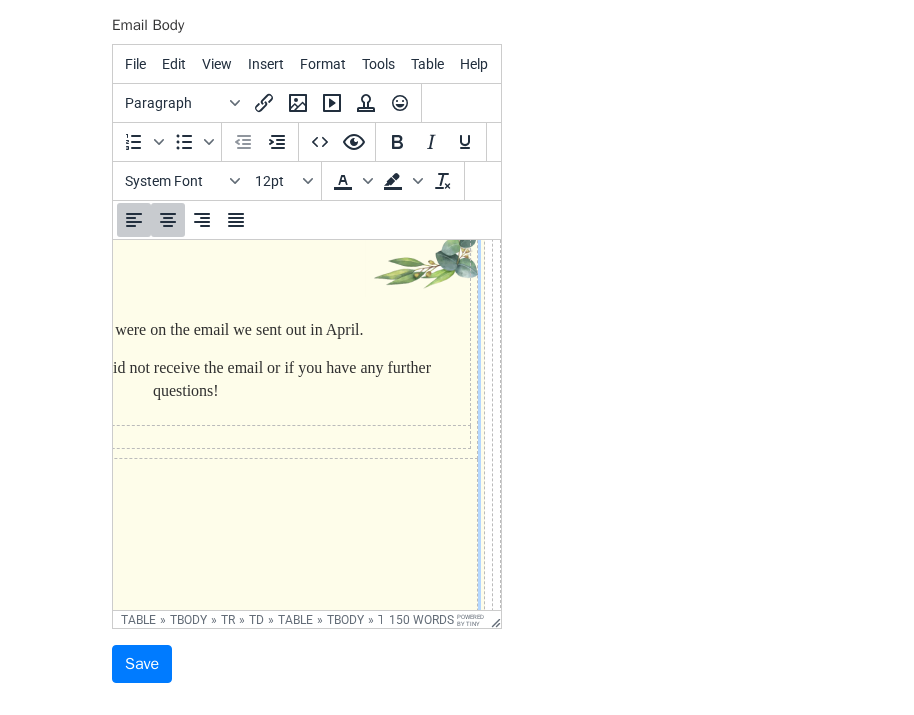 click at bounding box center (185, 616) 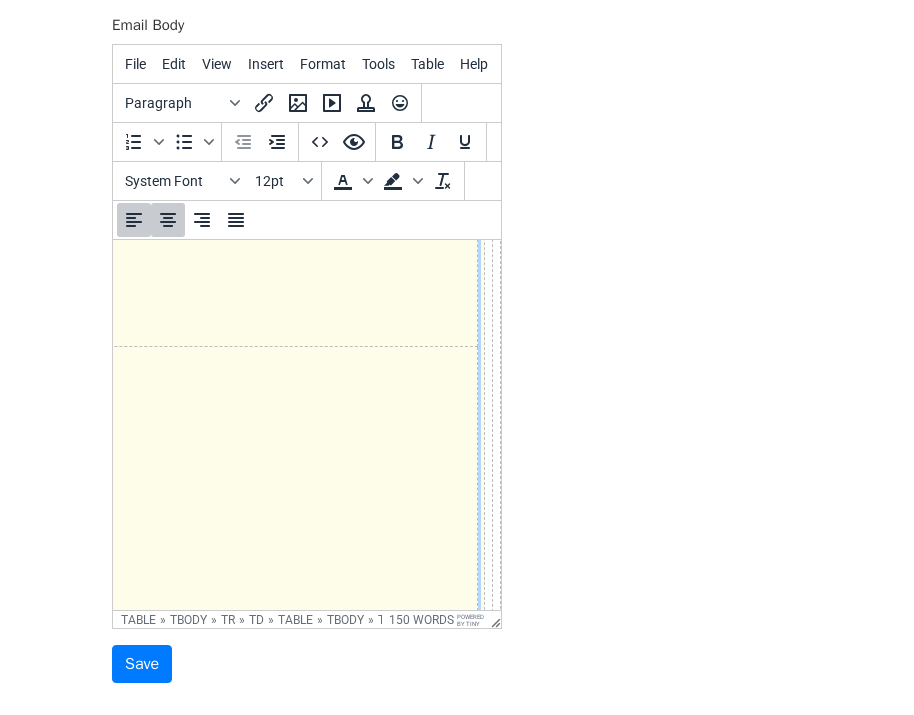 scroll, scrollTop: 2229, scrollLeft: 266, axis: both 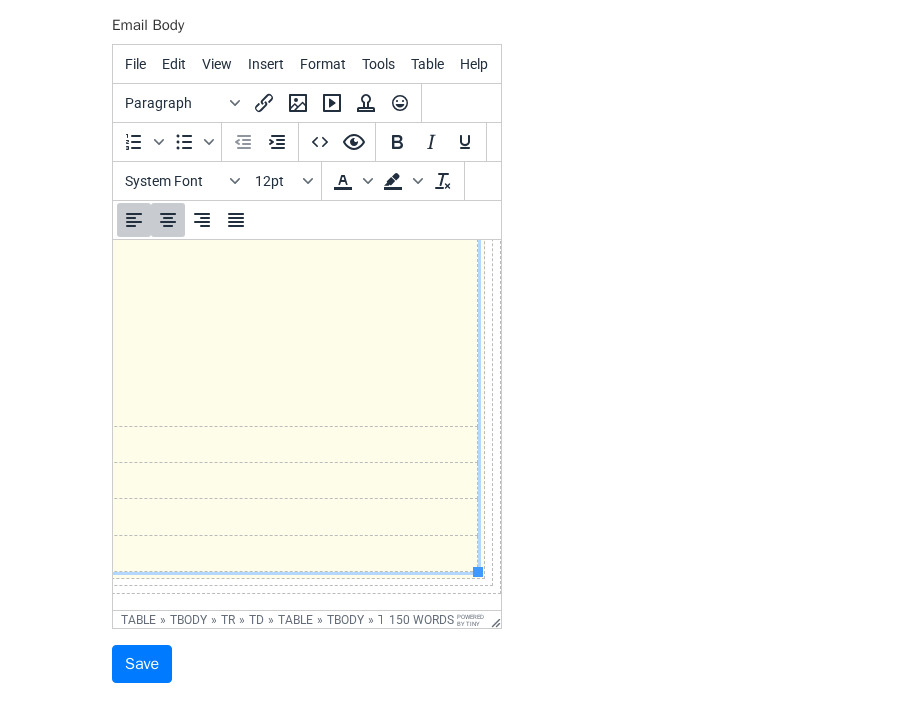 click at bounding box center [185, 553] 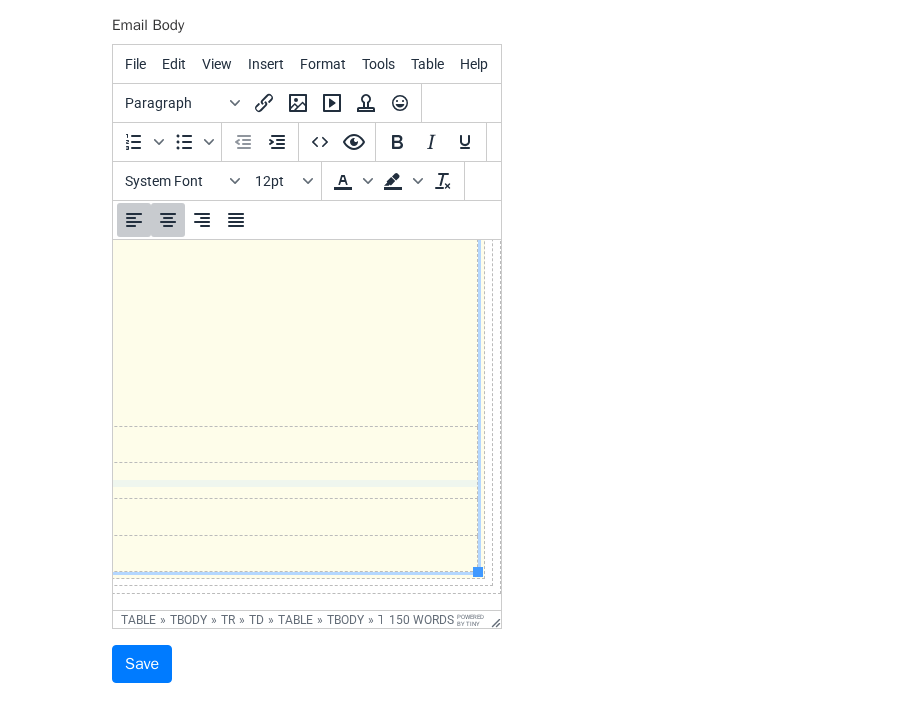 drag, startPoint x: 401, startPoint y: 483, endPoint x: 400, endPoint y: 429, distance: 54.00926 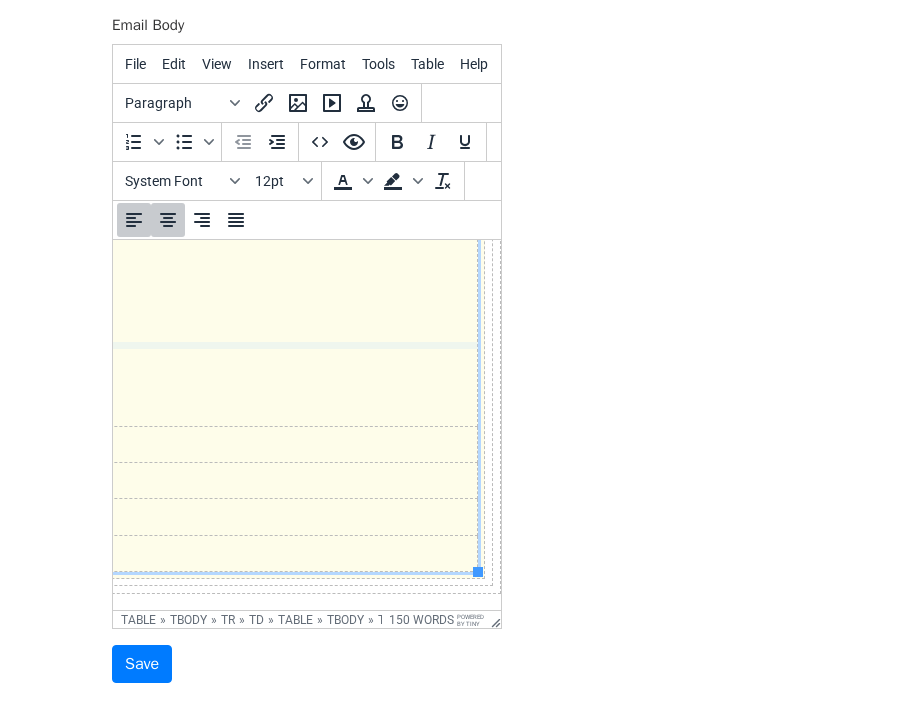 drag, startPoint x: 404, startPoint y: 374, endPoint x: 417, endPoint y: 288, distance: 86.977005 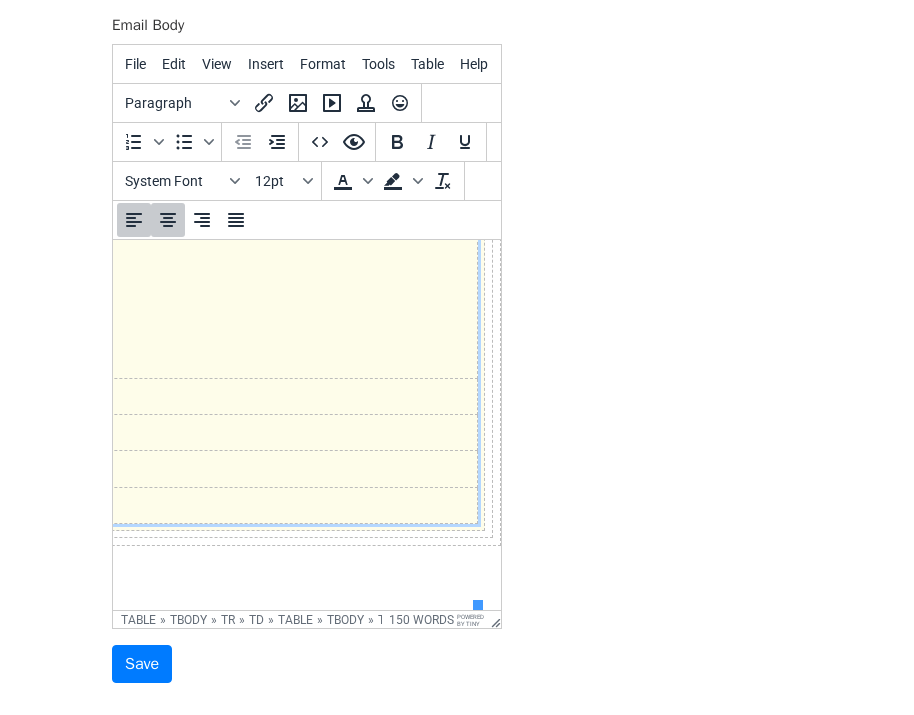 scroll, scrollTop: 2148, scrollLeft: 266, axis: both 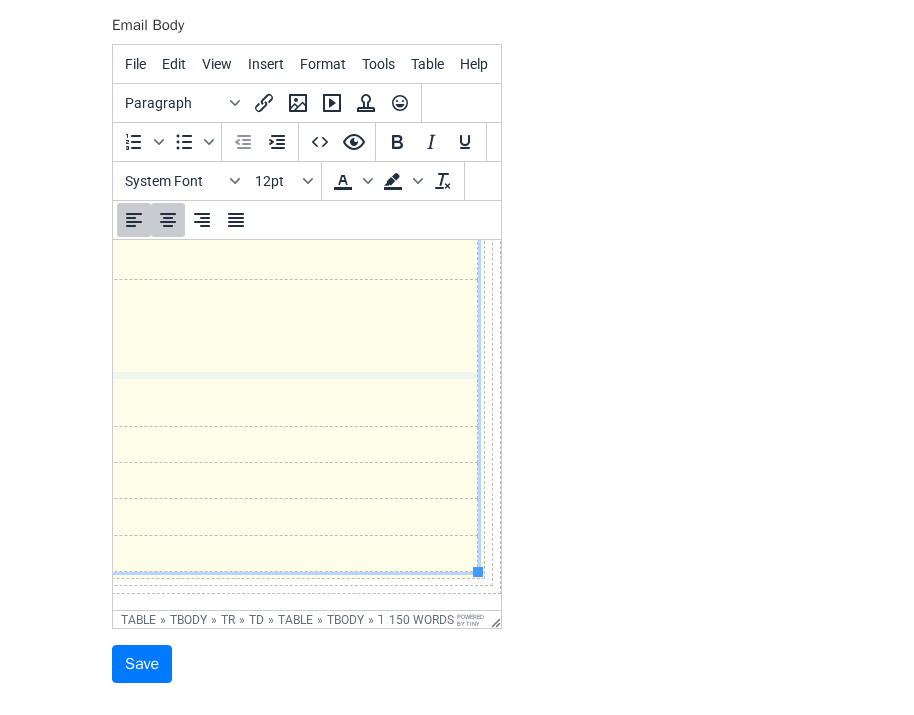 drag, startPoint x: 412, startPoint y: 371, endPoint x: 409, endPoint y: 241, distance: 130.0346 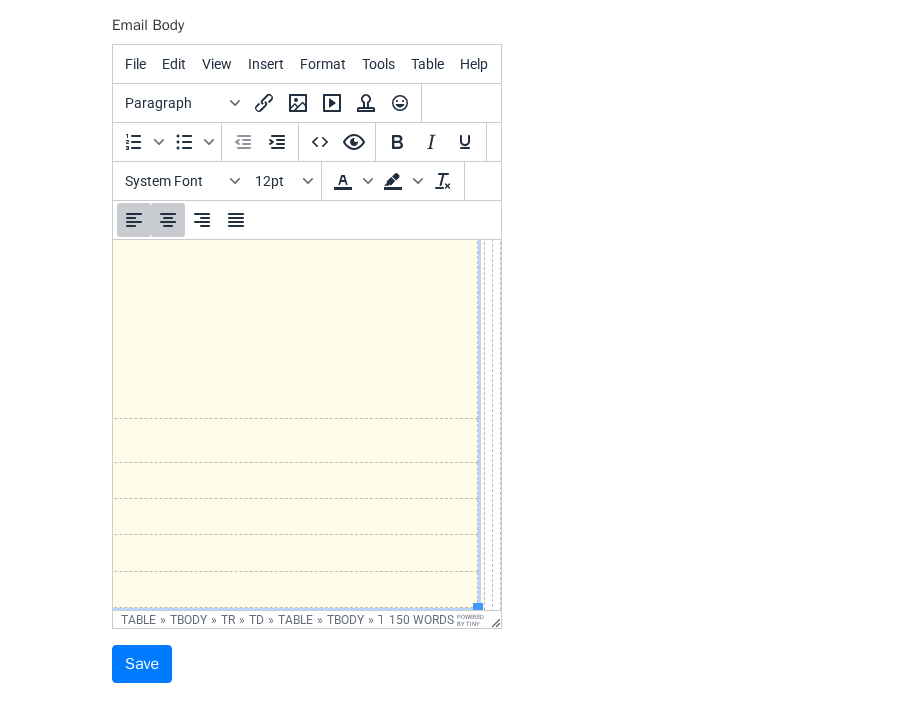 scroll, scrollTop: 1946, scrollLeft: 266, axis: both 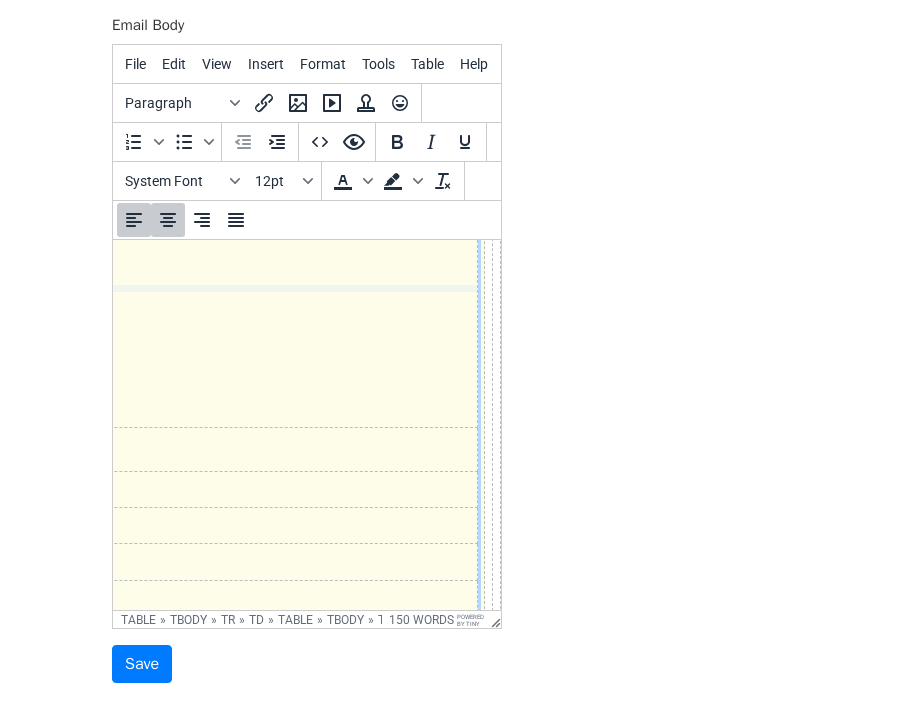 drag, startPoint x: 391, startPoint y: 425, endPoint x: 404, endPoint y: 254, distance: 171.49344 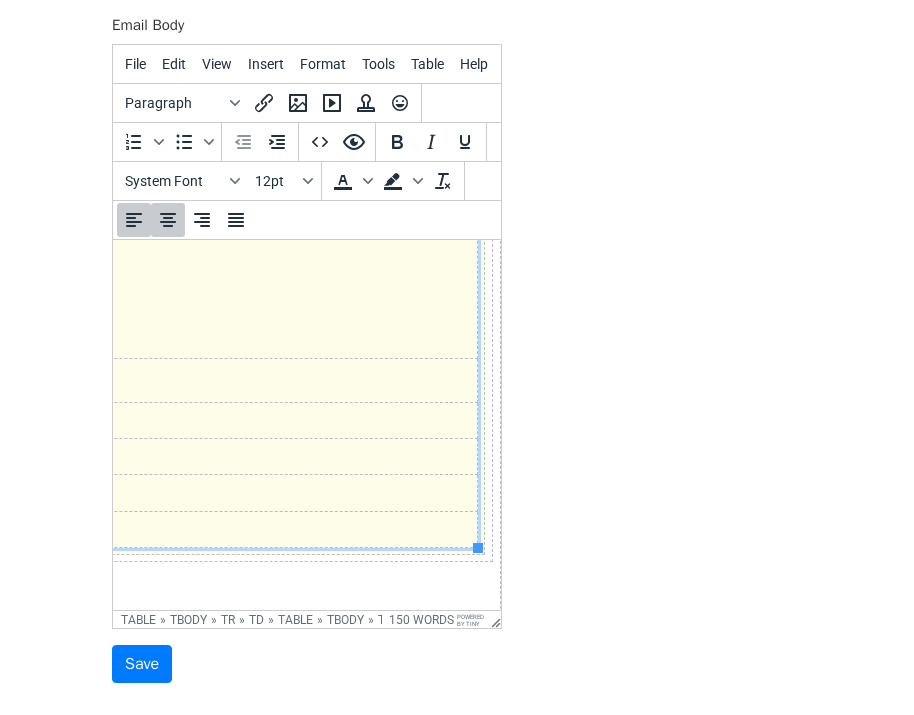 scroll, scrollTop: 1995, scrollLeft: 272, axis: both 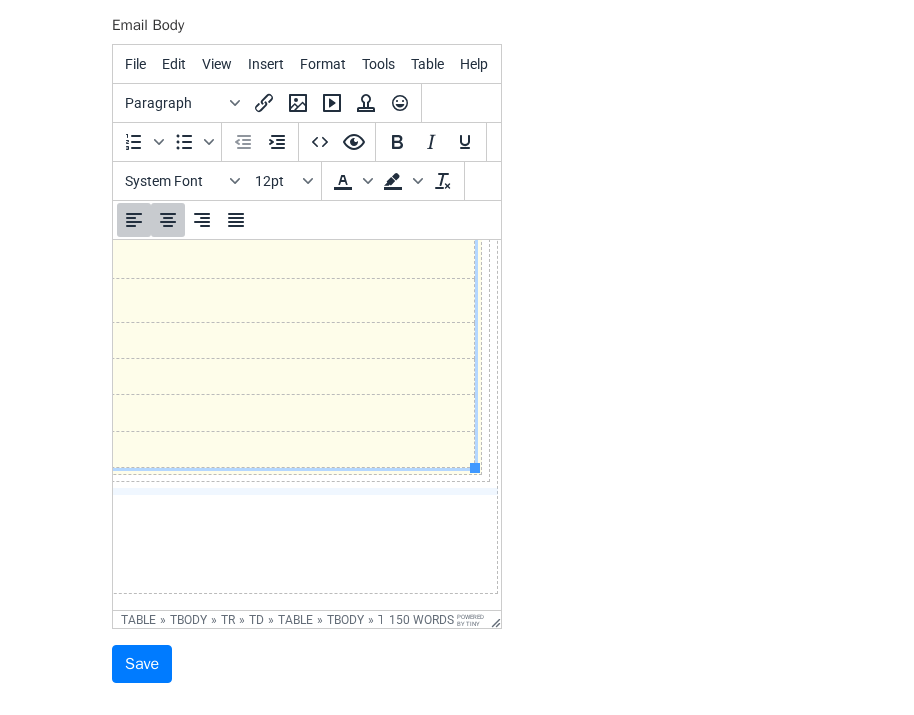 drag, startPoint x: 376, startPoint y: 539, endPoint x: 391, endPoint y: 437, distance: 103.09704 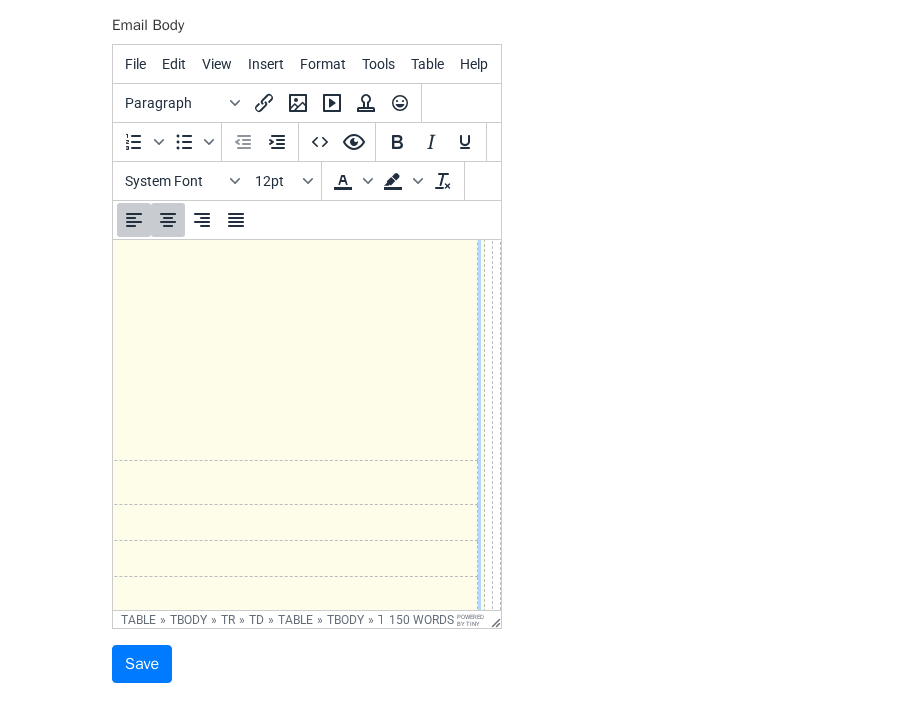 scroll, scrollTop: 1763, scrollLeft: 272, axis: both 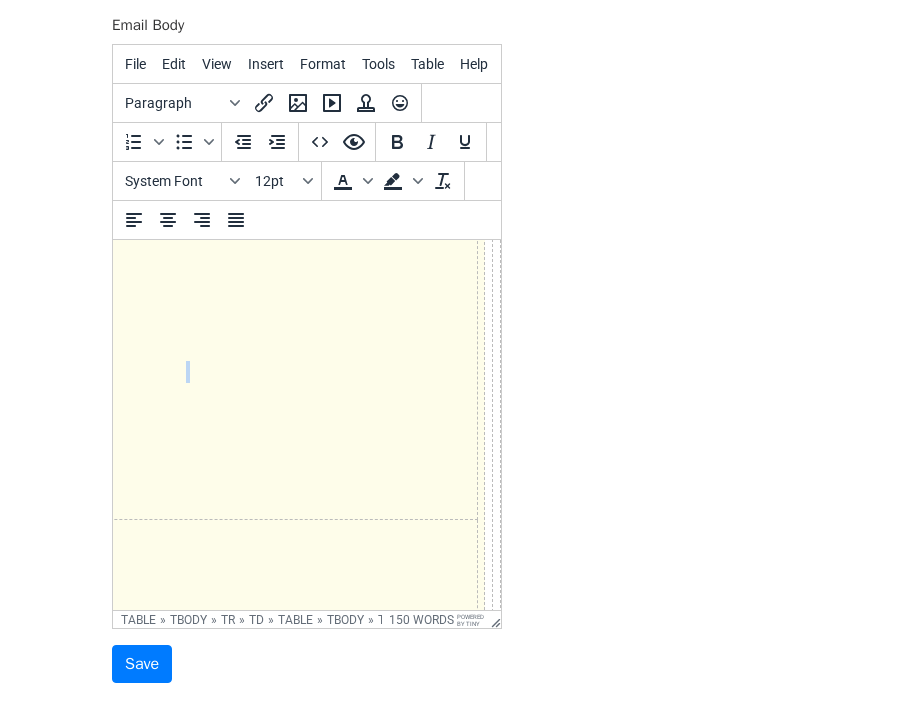 drag, startPoint x: 361, startPoint y: 453, endPoint x: 384, endPoint y: 243, distance: 211.25577 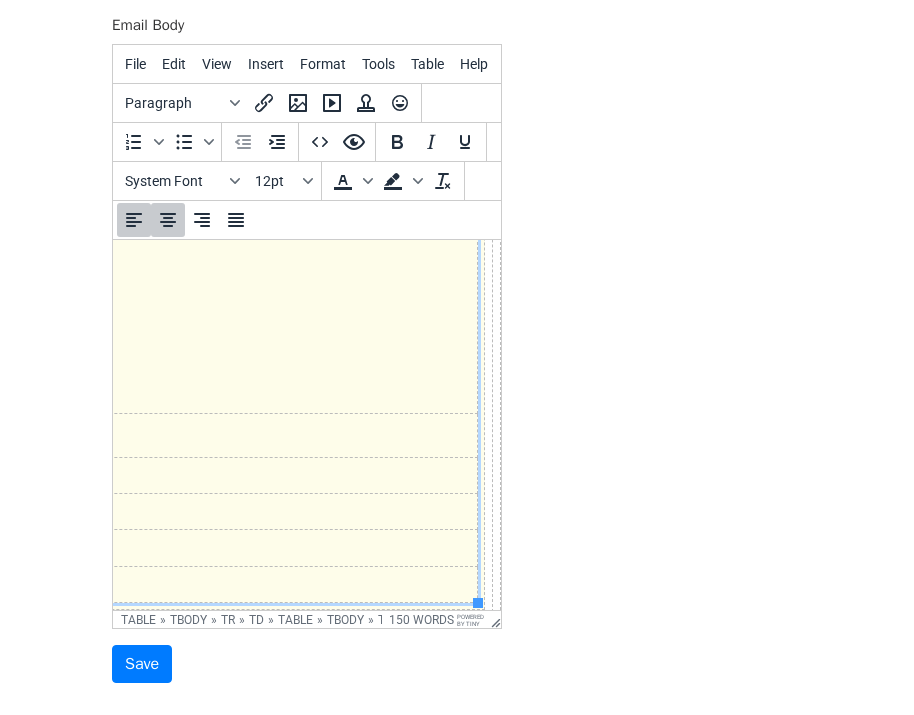 scroll, scrollTop: 1622, scrollLeft: 272, axis: both 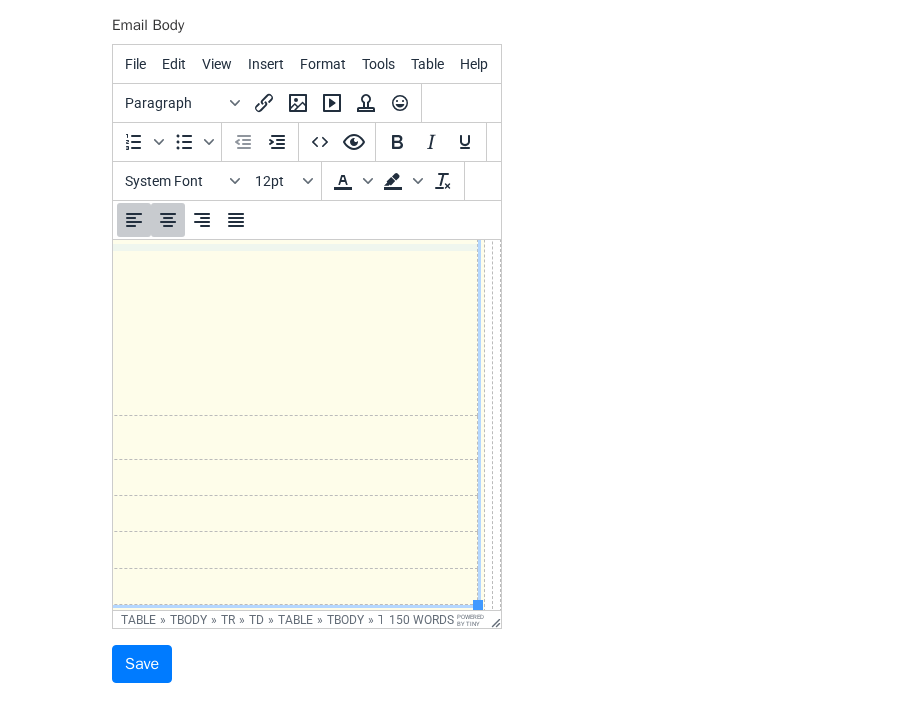 drag, startPoint x: 403, startPoint y: 414, endPoint x: 399, endPoint y: 241, distance: 173.04623 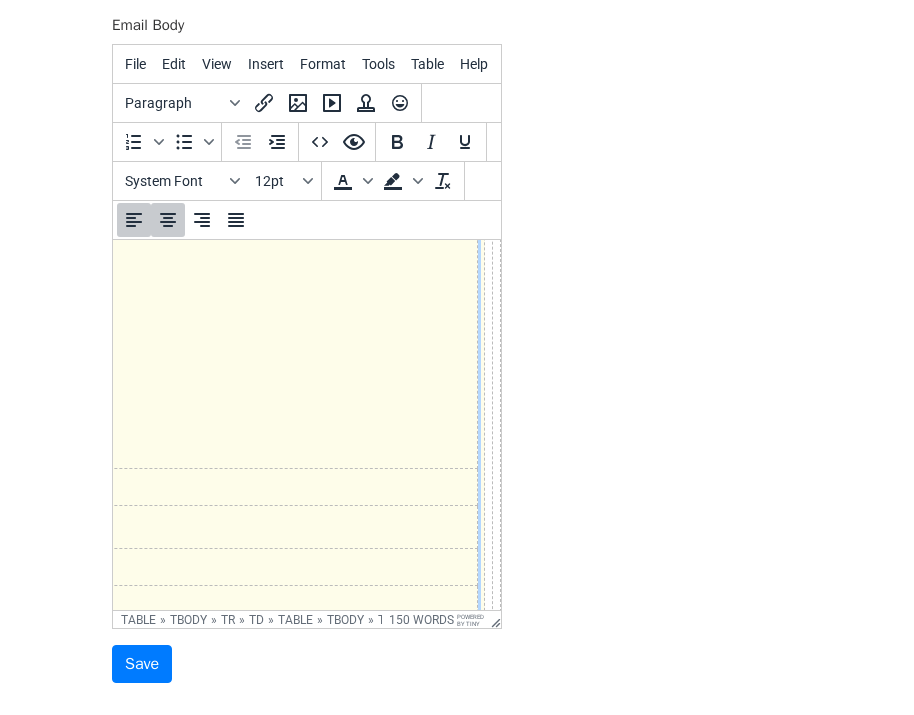 scroll, scrollTop: 1382, scrollLeft: 272, axis: both 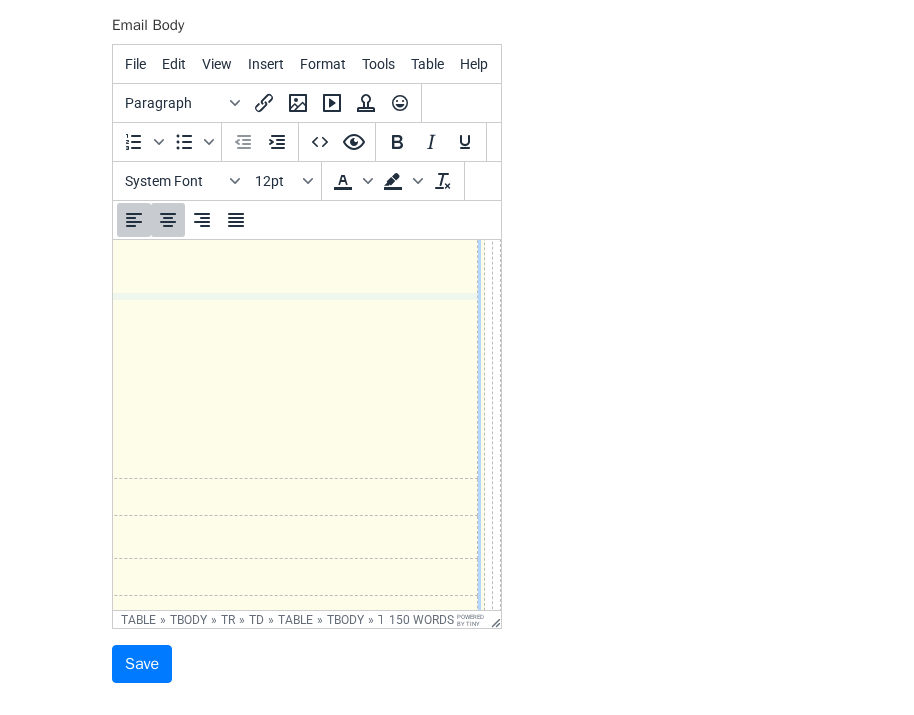 drag, startPoint x: 377, startPoint y: 480, endPoint x: 420, endPoint y: 279, distance: 205.54805 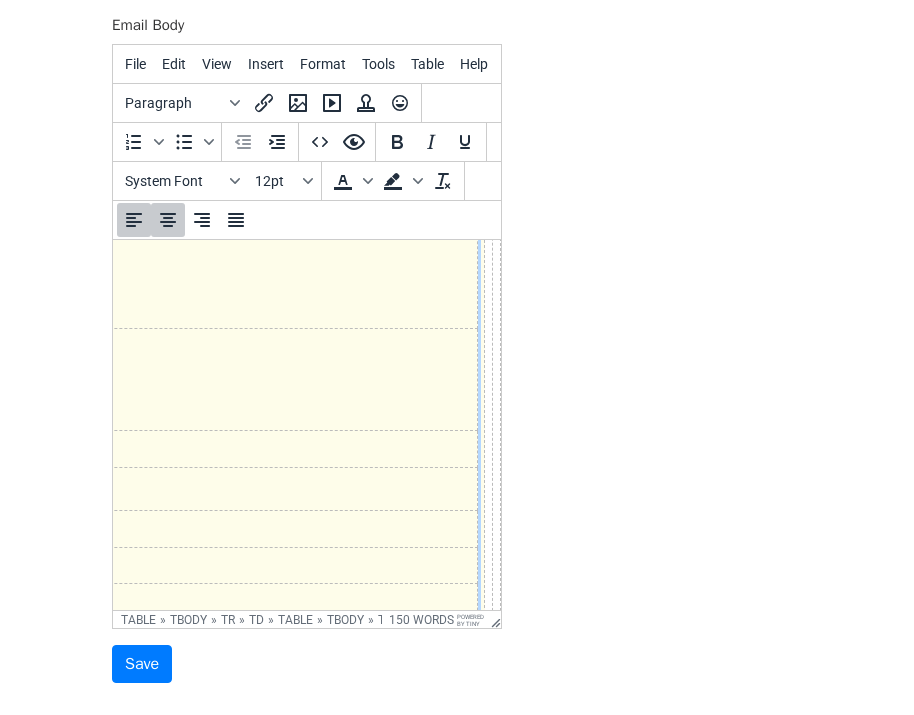 scroll, scrollTop: 1169, scrollLeft: 272, axis: both 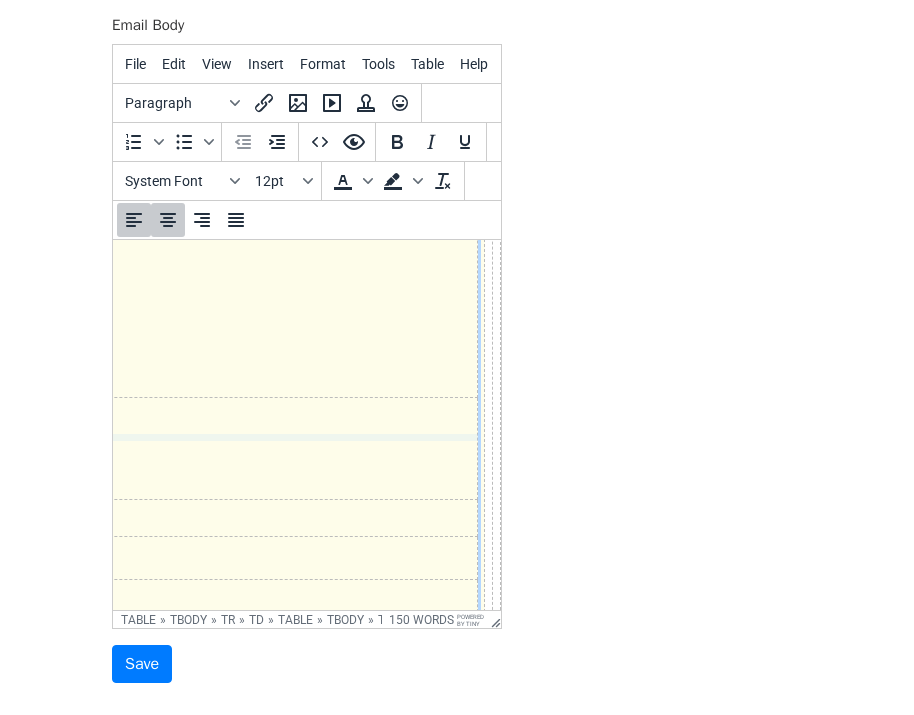 drag, startPoint x: 399, startPoint y: 496, endPoint x: 420, endPoint y: 418, distance: 80.77747 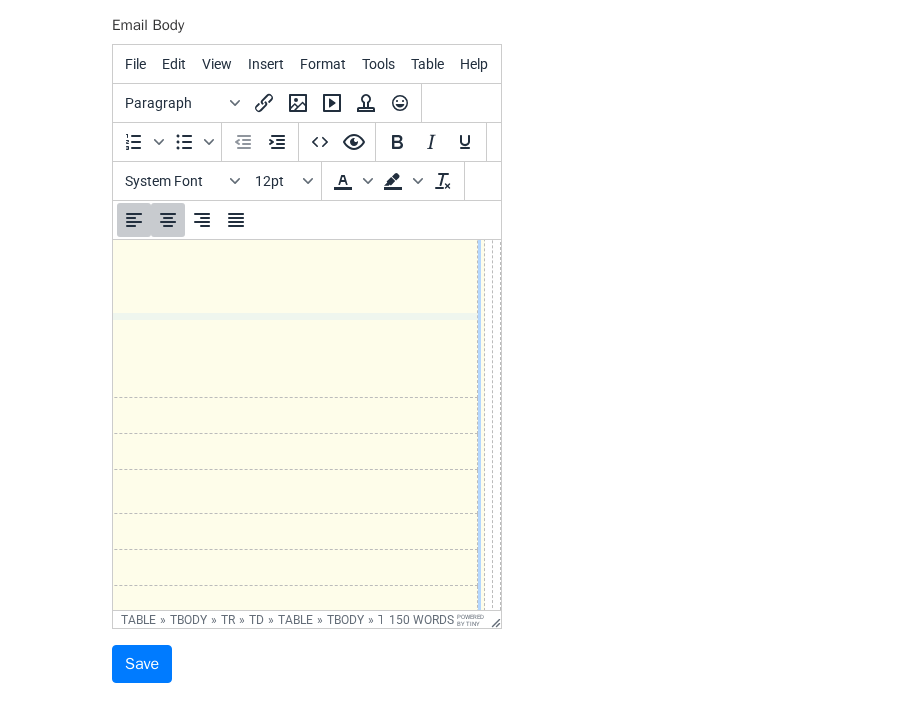drag, startPoint x: 398, startPoint y: 394, endPoint x: 394, endPoint y: 278, distance: 116.06895 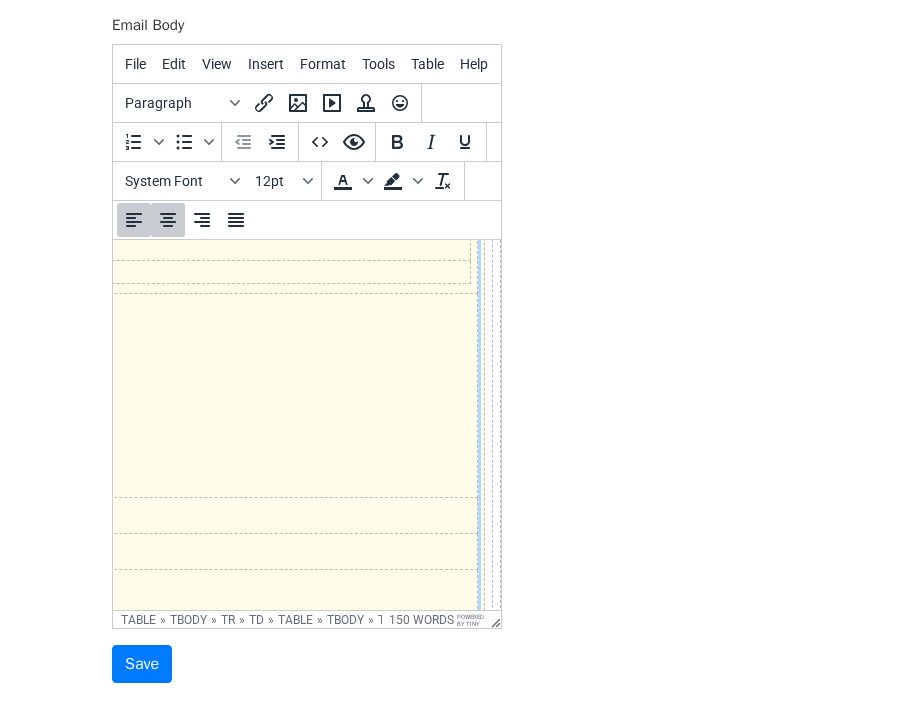 scroll, scrollTop: 955, scrollLeft: 272, axis: both 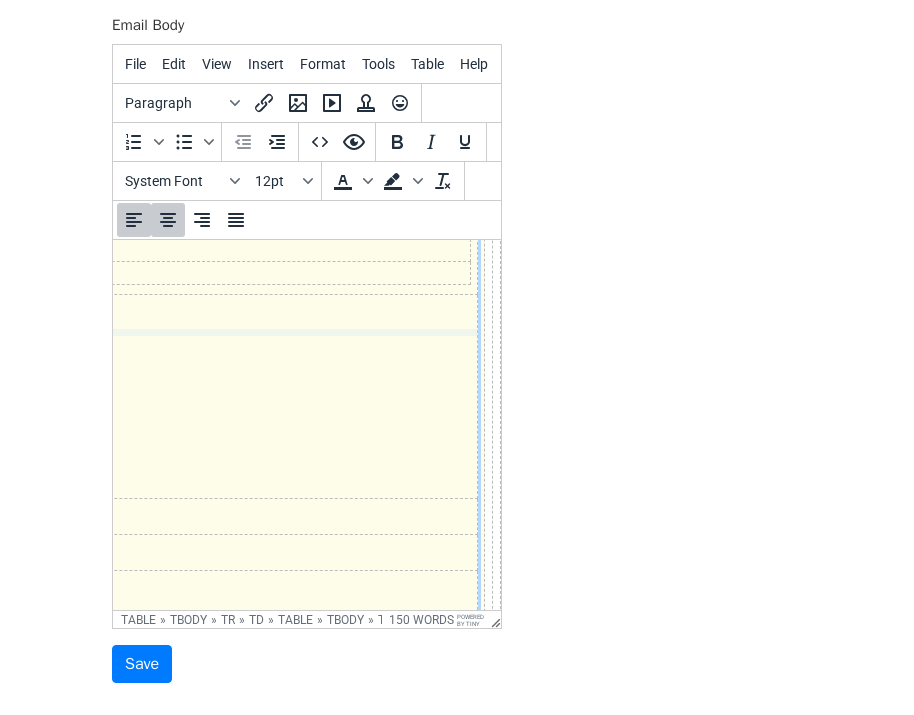 drag, startPoint x: 400, startPoint y: 501, endPoint x: 425, endPoint y: 322, distance: 180.73738 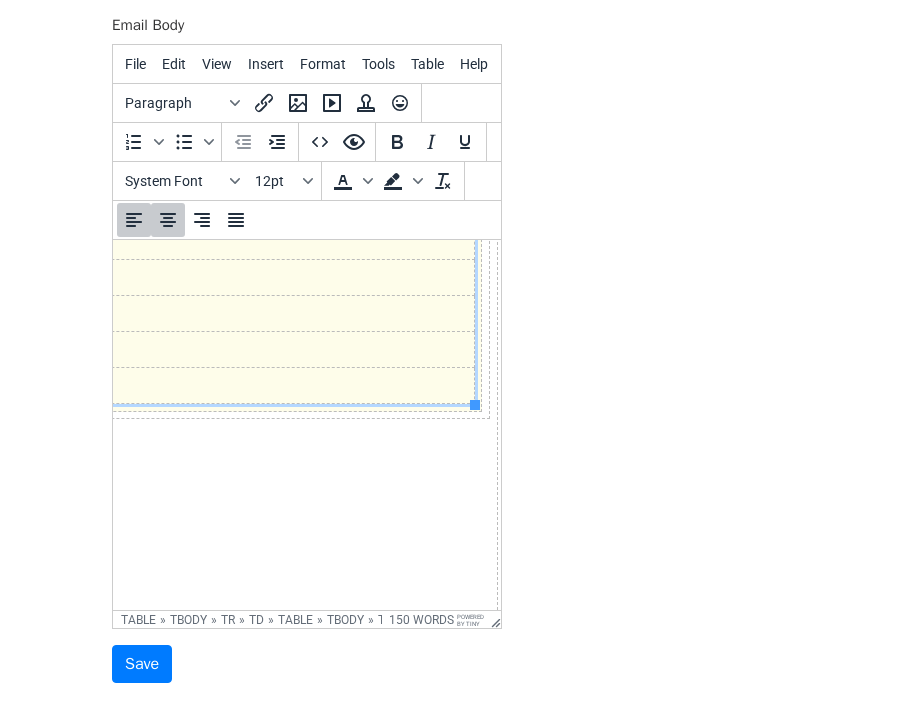 scroll, scrollTop: 1894, scrollLeft: 272, axis: both 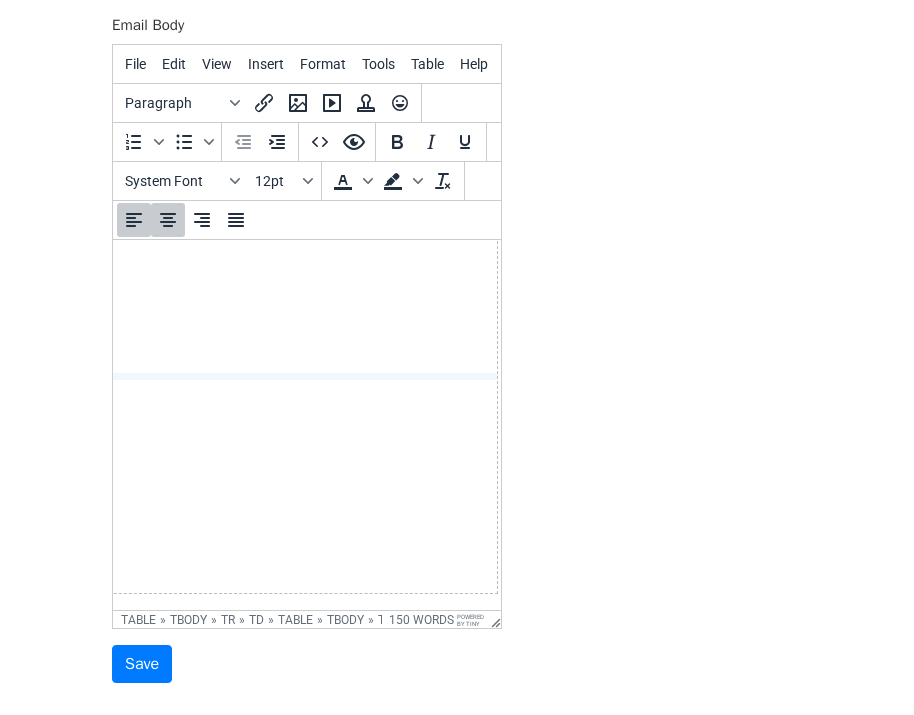 drag, startPoint x: 393, startPoint y: 540, endPoint x: 416, endPoint y: 272, distance: 268.98514 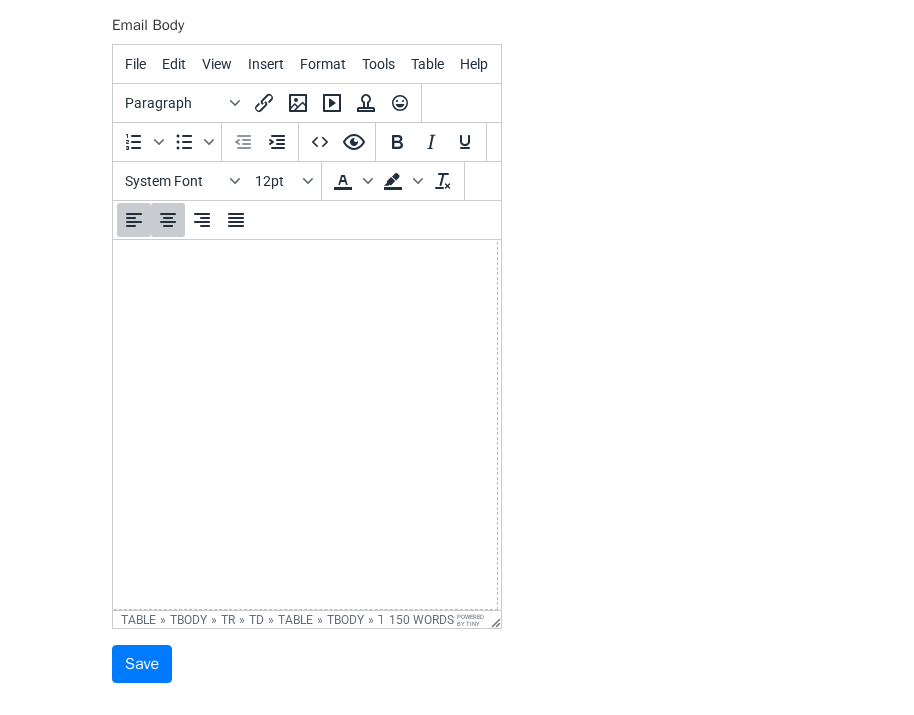 scroll, scrollTop: 1629, scrollLeft: 272, axis: both 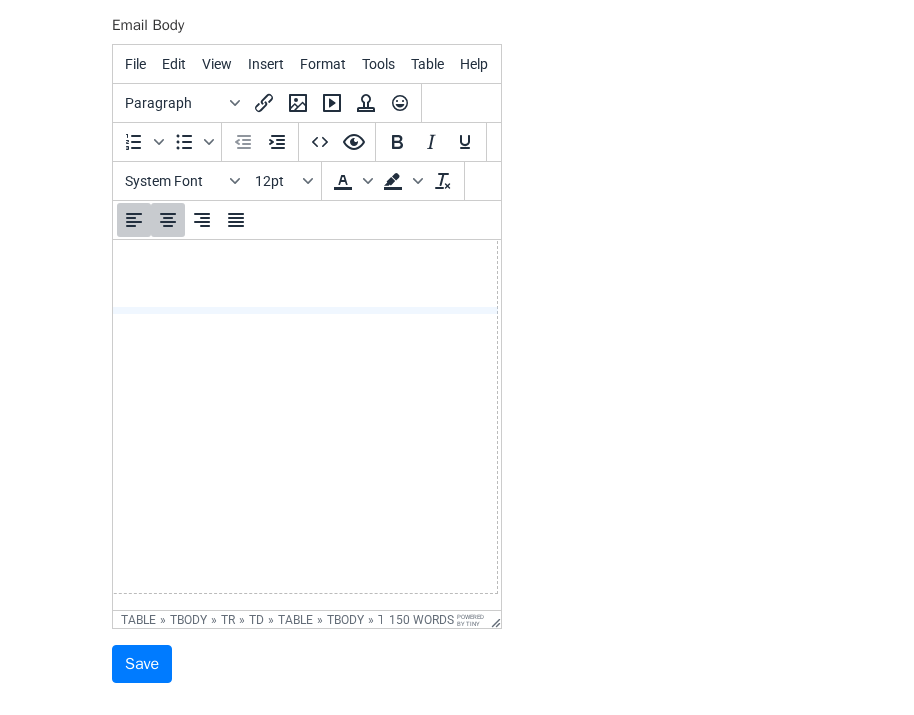 drag, startPoint x: 395, startPoint y: 536, endPoint x: 406, endPoint y: 246, distance: 290.20856 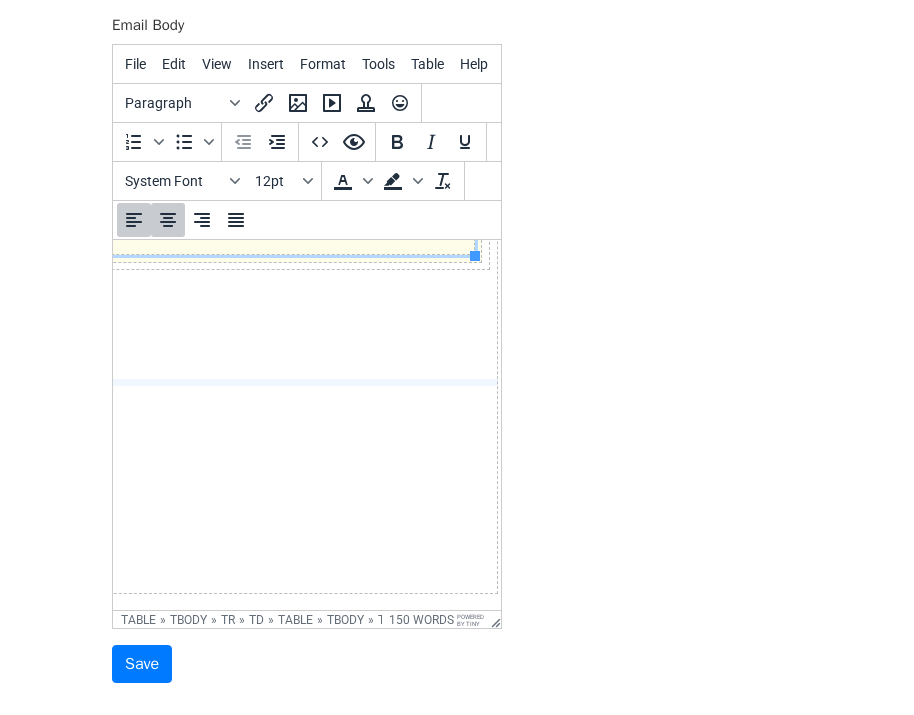 drag, startPoint x: 411, startPoint y: 541, endPoint x: 411, endPoint y: 293, distance: 248 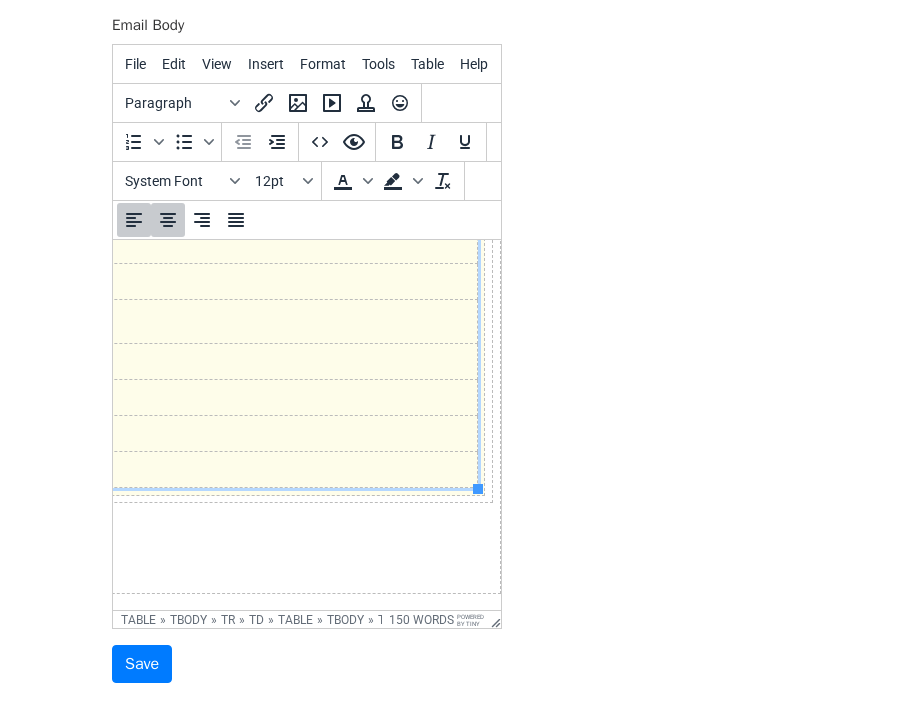 scroll, scrollTop: 1114, scrollLeft: 272, axis: both 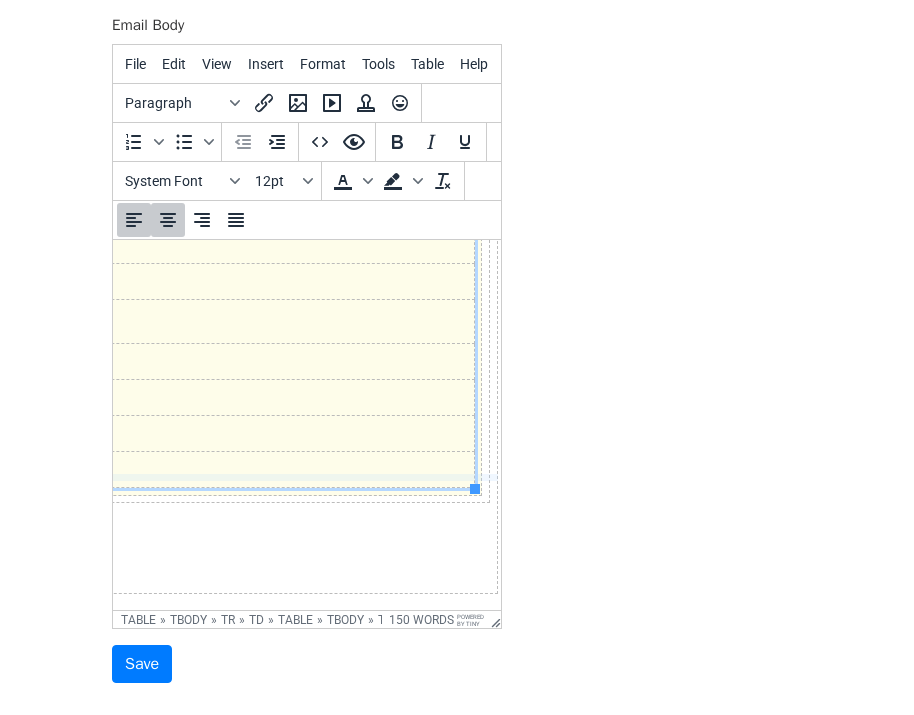 drag, startPoint x: 396, startPoint y: 541, endPoint x: 412, endPoint y: 414, distance: 128.0039 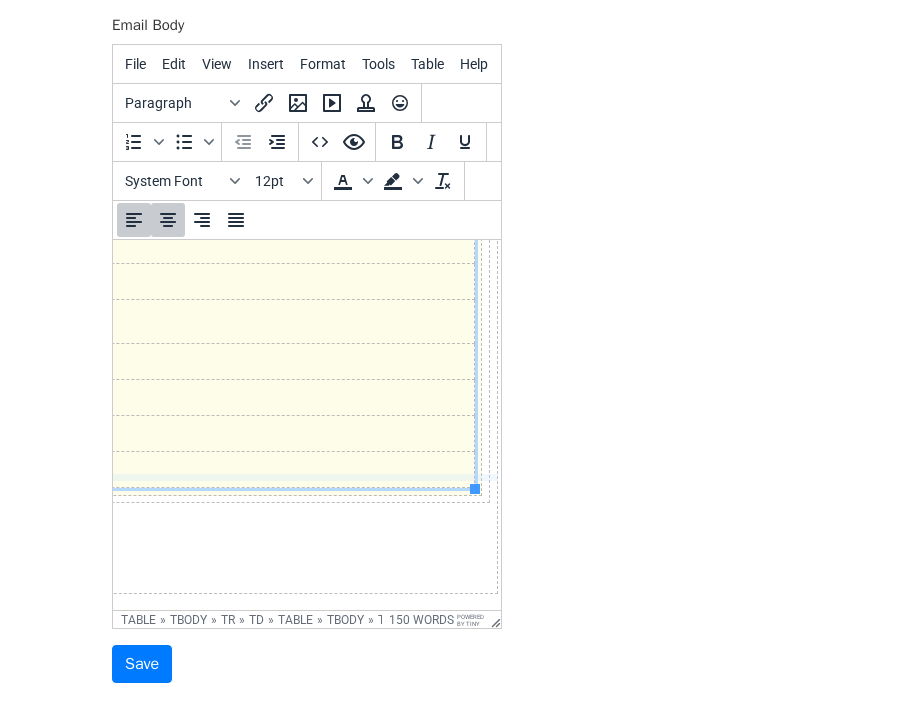 scroll, scrollTop: 1031, scrollLeft: 272, axis: both 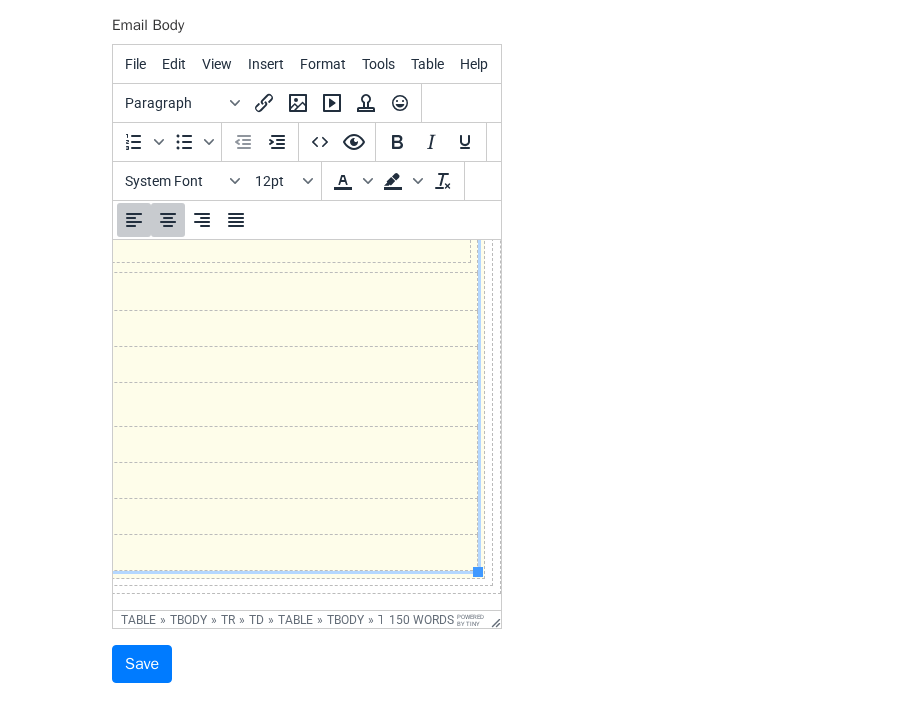 click at bounding box center (185, 553) 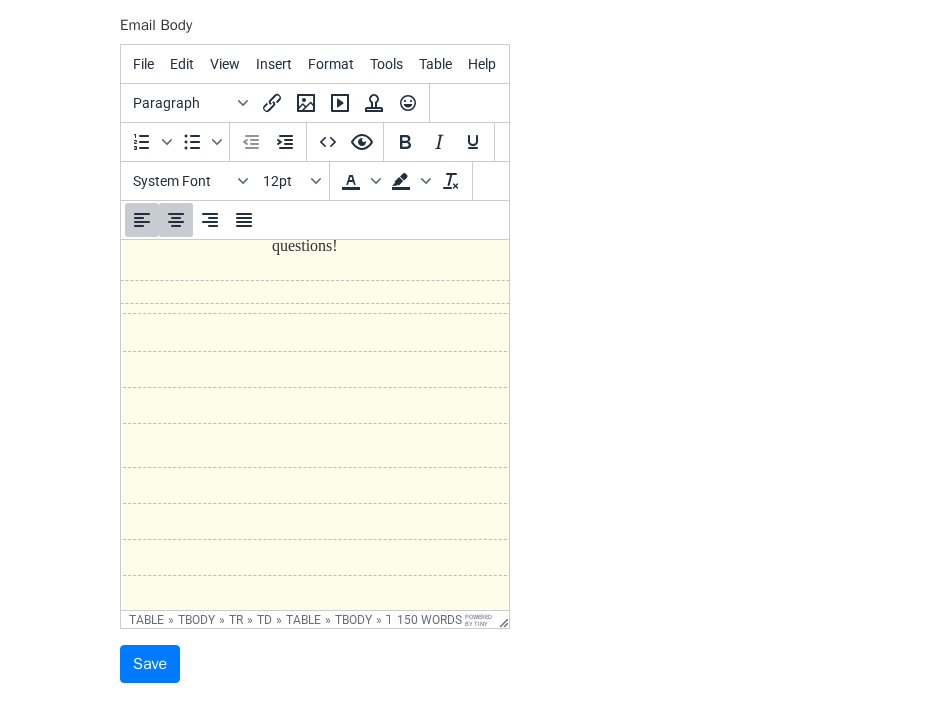 scroll, scrollTop: 1031, scrollLeft: 81, axis: both 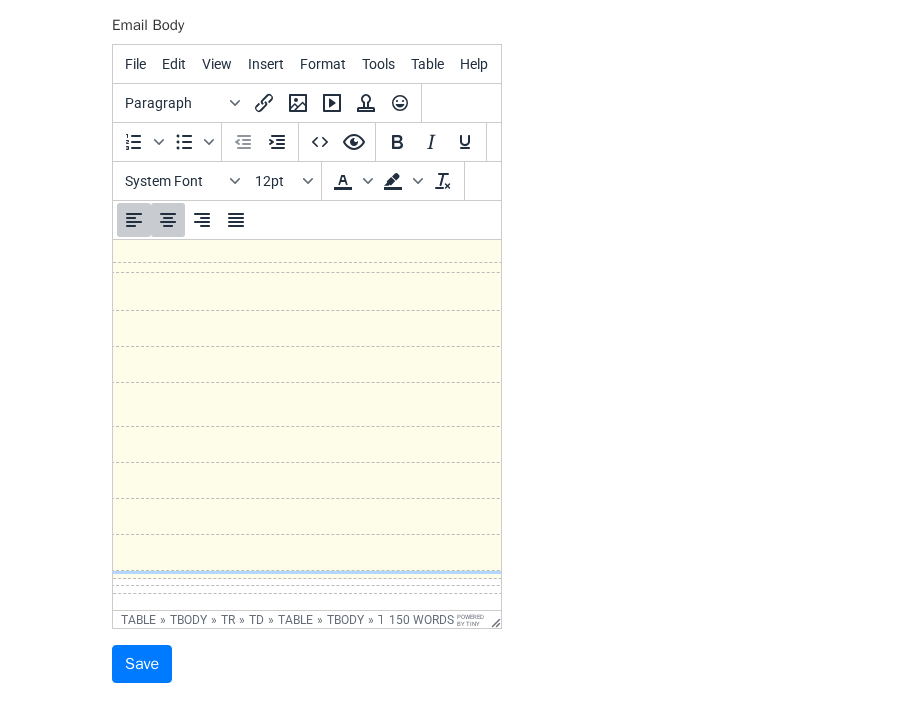 click at bounding box center (362, 444) 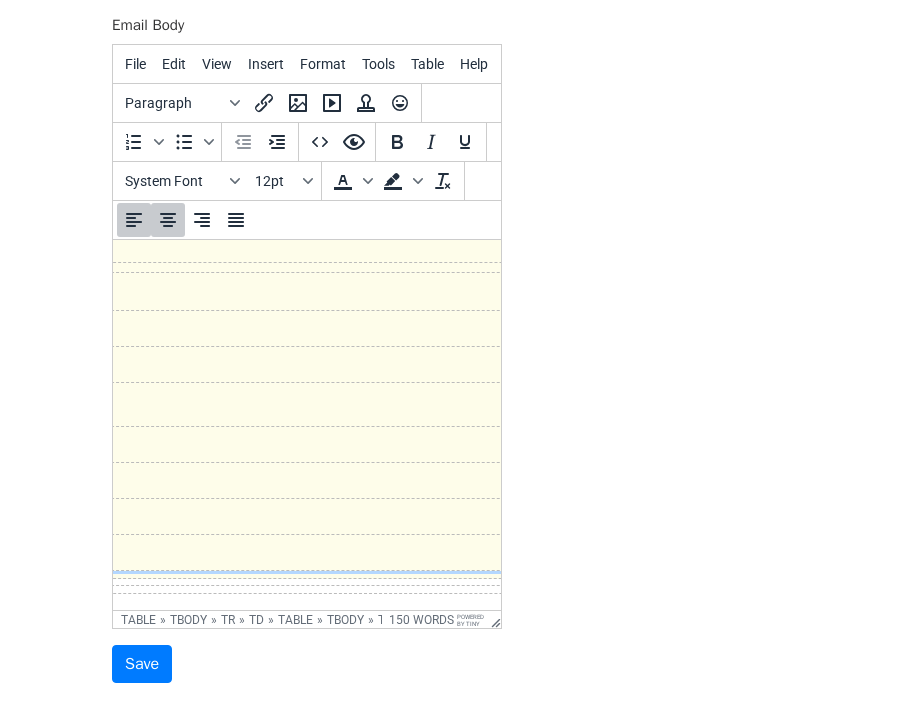 click at bounding box center [362, 444] 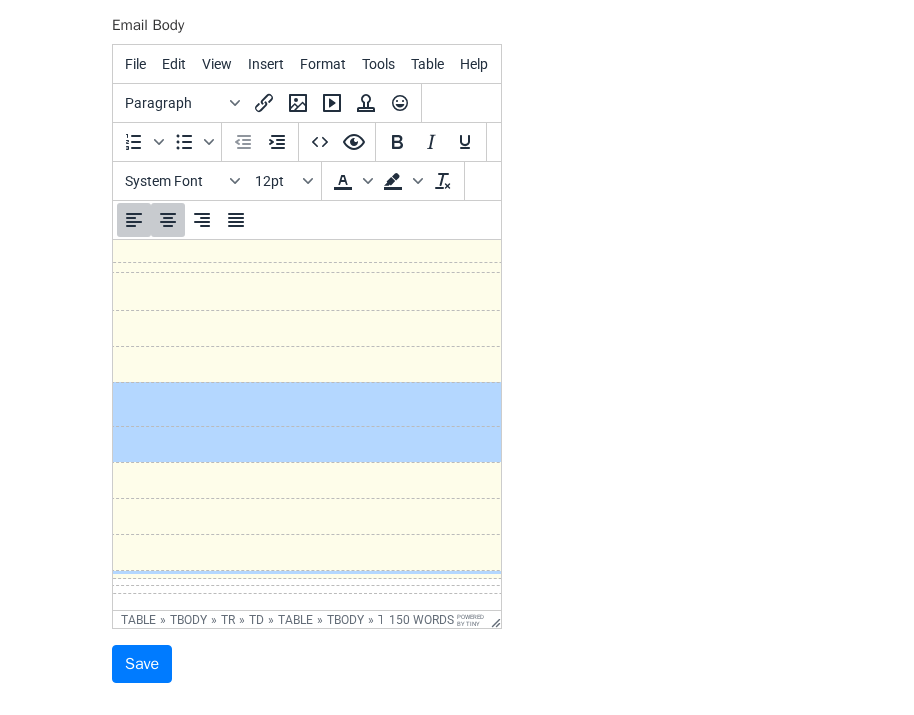 drag, startPoint x: 379, startPoint y: 384, endPoint x: 210, endPoint y: 329, distance: 177.7245 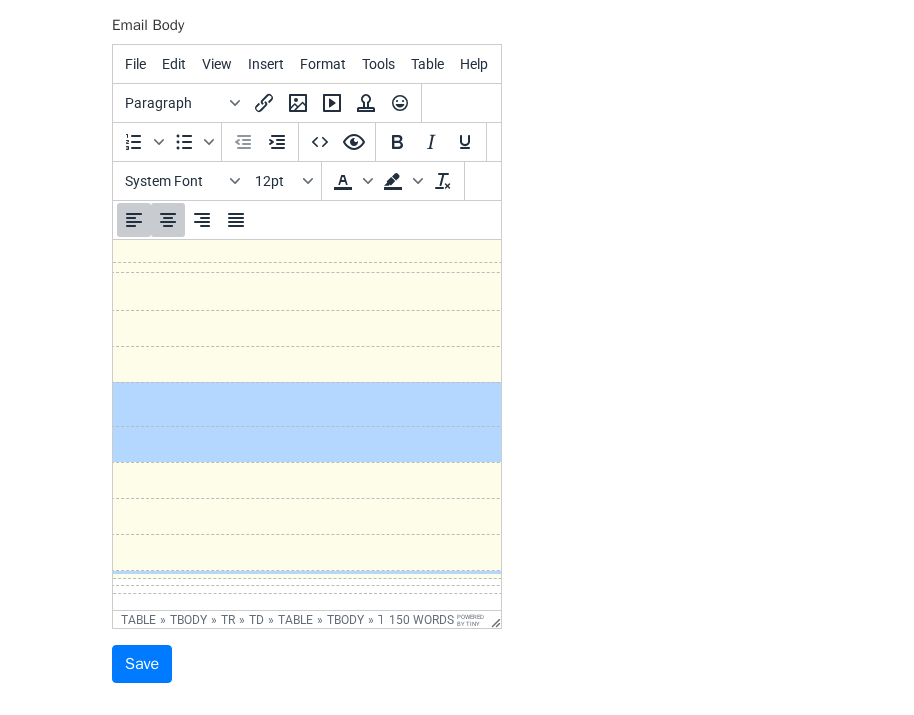 click on "Dear  {{Addressed To}} The day is fast approaching and we so look forward to seeing you on the 10th August at Pembroke Lodge for our wedding! Two quick things from us: Dietary ​ If you haven't sent your dietary requirements (other than vegetarian), then please do so.  You have until Wednesday, 30th of July! Photos We have a photographer who will be taking lots of amazing photos during the whole day,   so feel free to enjoy the day without taking photos.  However, if you do take any pictures you would like to share, you can add them after the day to the google drive folder below.  We would just request that you don't take any photos during the ceremony itself. All other details were on the email we sent out in April. Please let us know if you did not receive the email or if you have any further questions!" at bounding box center (226, -64) 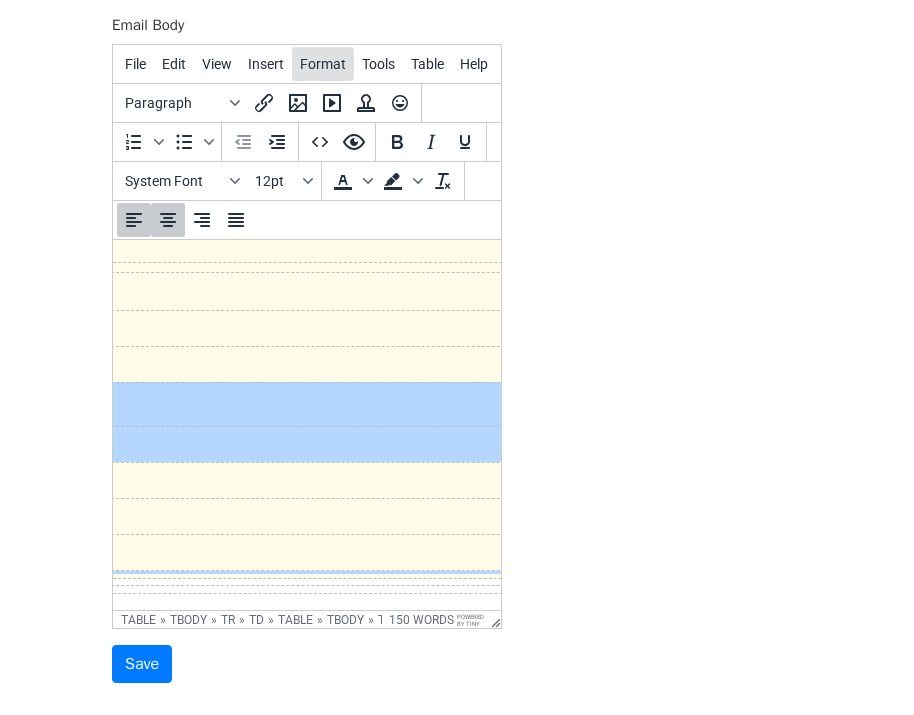 click on "Format" at bounding box center (323, 64) 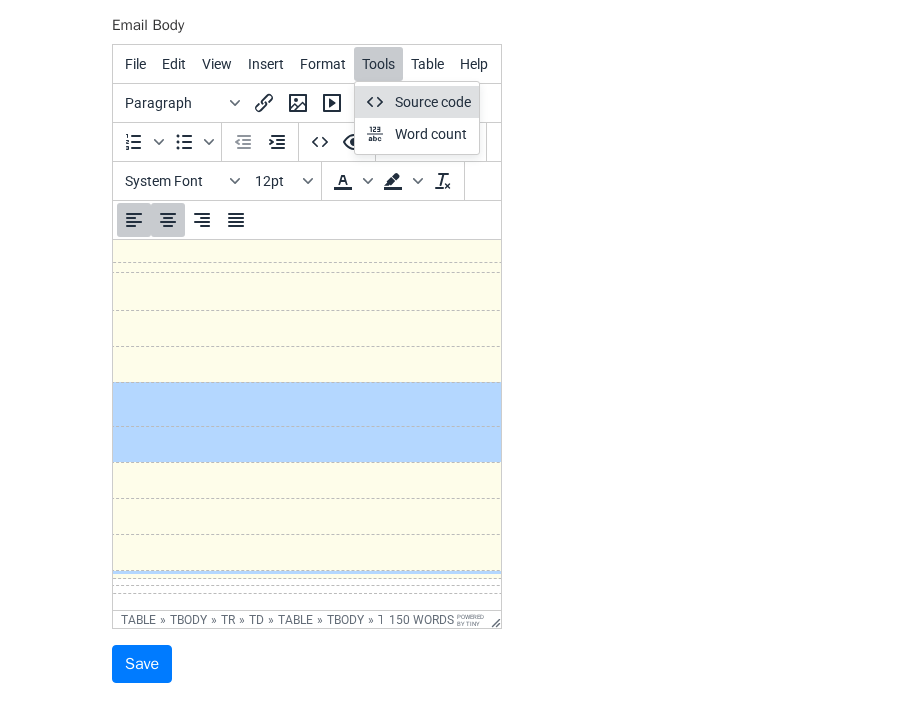 click on "Source code" at bounding box center [433, 102] 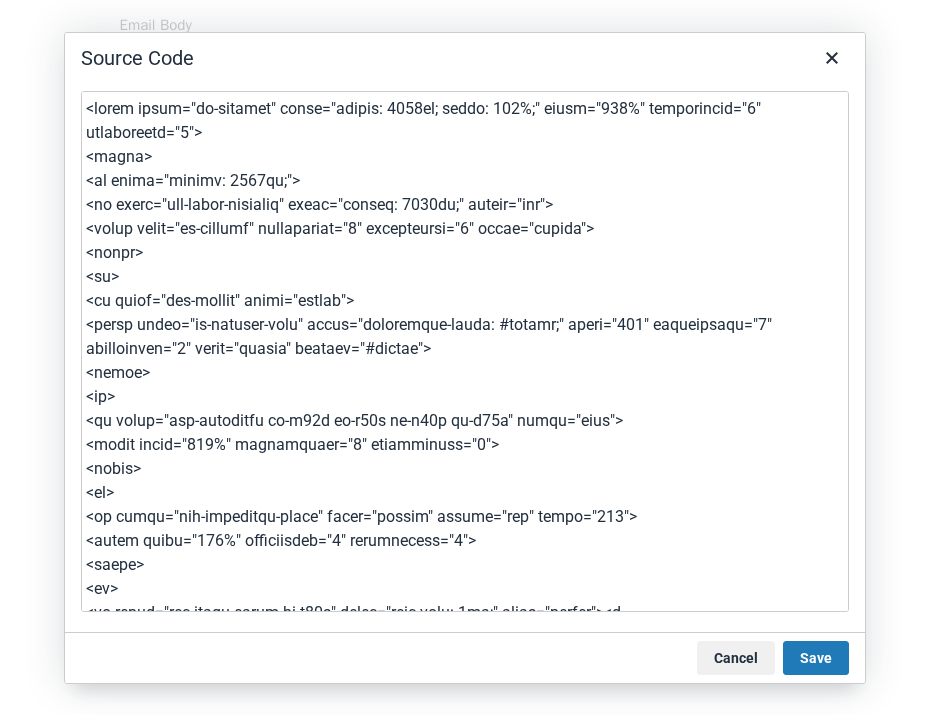 scroll, scrollTop: 3331, scrollLeft: 0, axis: vertical 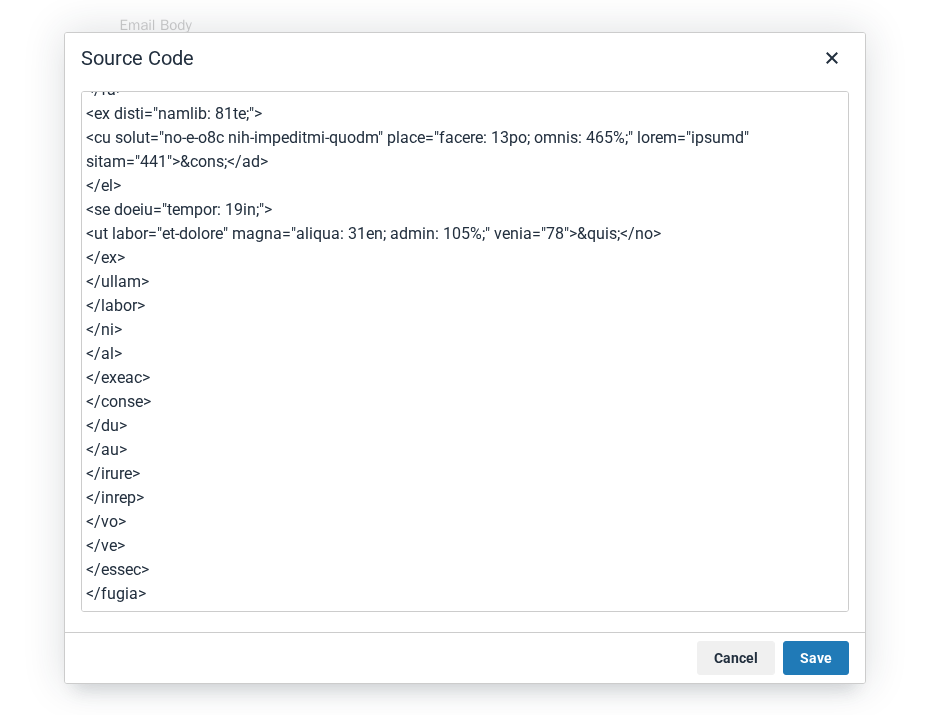 drag, startPoint x: 159, startPoint y: 585, endPoint x: 80, endPoint y: 551, distance: 86.00581 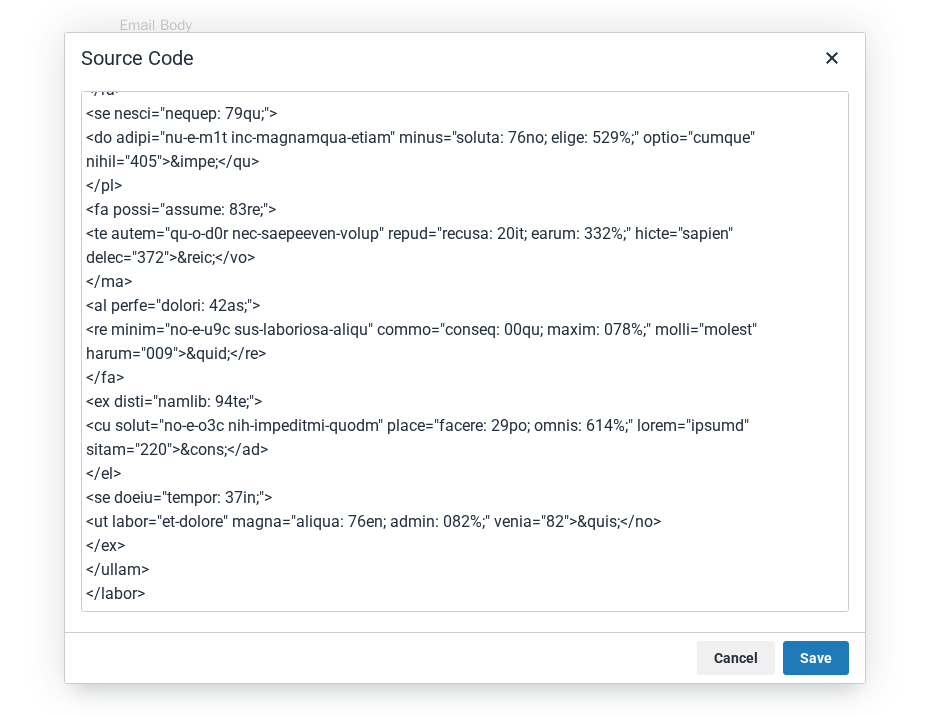 type on "<table class="es-wrapper" style="height: 1268px; width: 100%;" width="100%" cellspacing="0" cellpadding="0">
<tbody>
<tr style="height: 1268px;">
<td class="esd-email-paddings" style="height: 1268px;" valign="top">
<table class="es-content" cellspacing="0" cellpadding="0" align="center">
<tbody>
<tr>
<td class="esd-stripe" align="center">
<table class="es-content-body" style="background-color: #fefdea;" width="600" cellspacing="0" cellpadding="0" align="center" bgcolor="#fefdea">
<tbody>
<tr>
<td class="esd-structure es-p40t es-p40b es-p20r es-p20l" align="left">
<table width="100%" cellspacing="0" cellpadding="0">
<tbody>
<tr>
<td class="esd-container-frame" align="center" valign="top" width="560">
<table width="100%" cellspacing="0" cellpadding="0">
<tbody>
<tr>
<td class="esd-block-image es-p15b" style="font-size: 0px;" align="center"><a href="https://viewstripo.email" target="_blank" rel="noopener"><img style="display: block;" src="https://tlr.stripocdn.email/content/guids/CABINET_248d9830df6756962072d..." 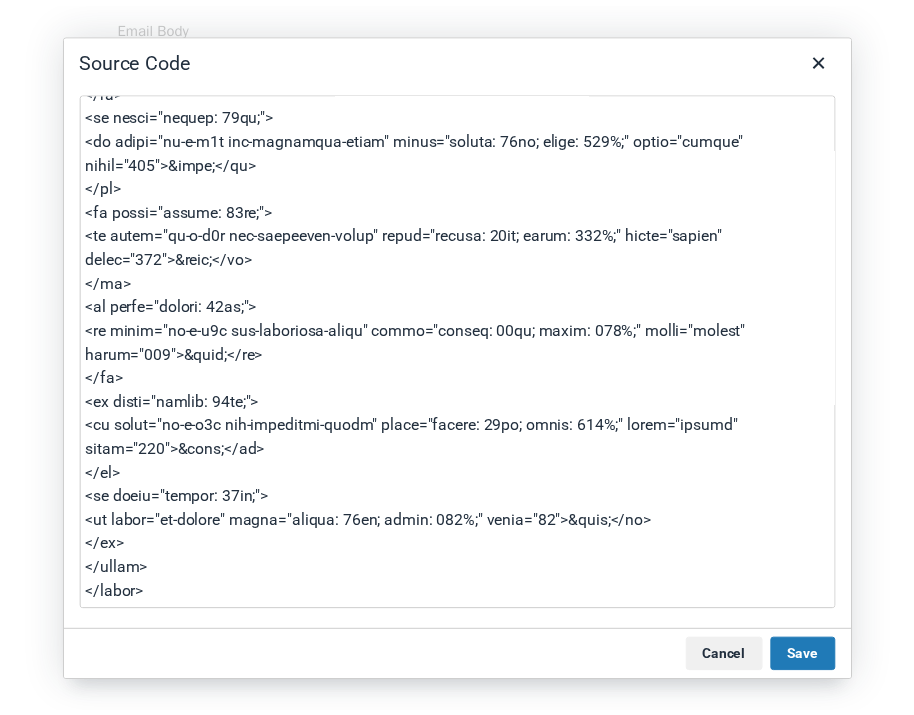scroll, scrollTop: 3043, scrollLeft: 0, axis: vertical 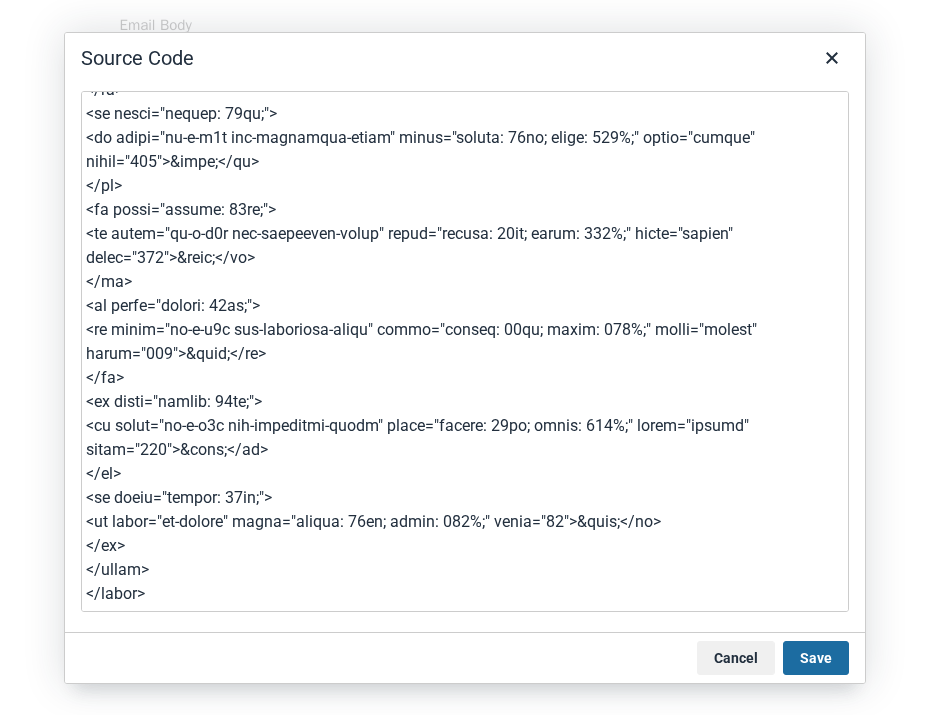 click on "Save" at bounding box center (816, 658) 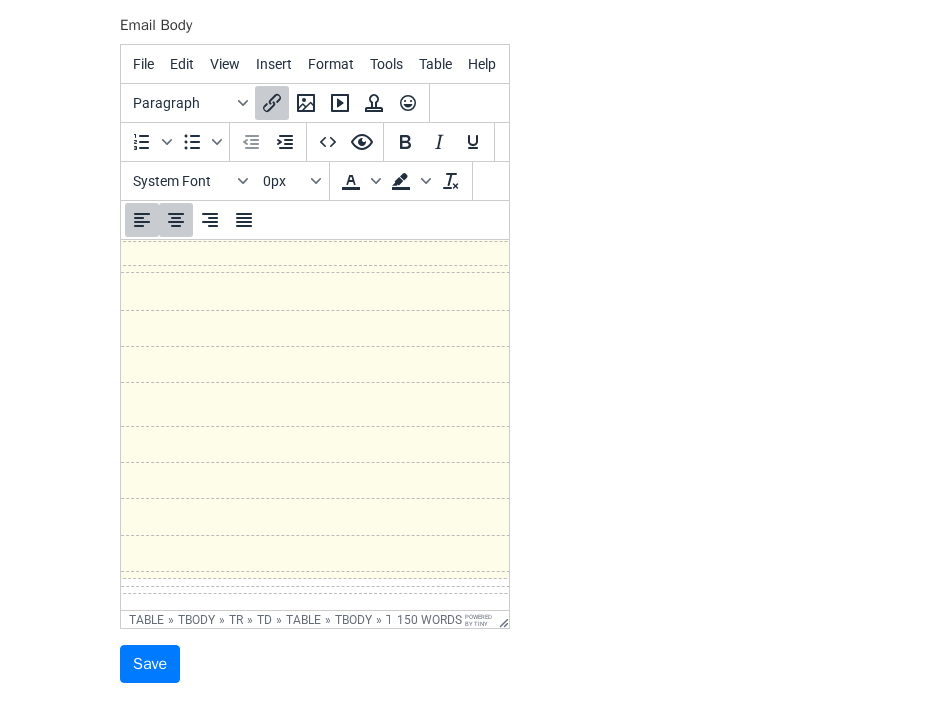 scroll, scrollTop: 1065, scrollLeft: 141, axis: both 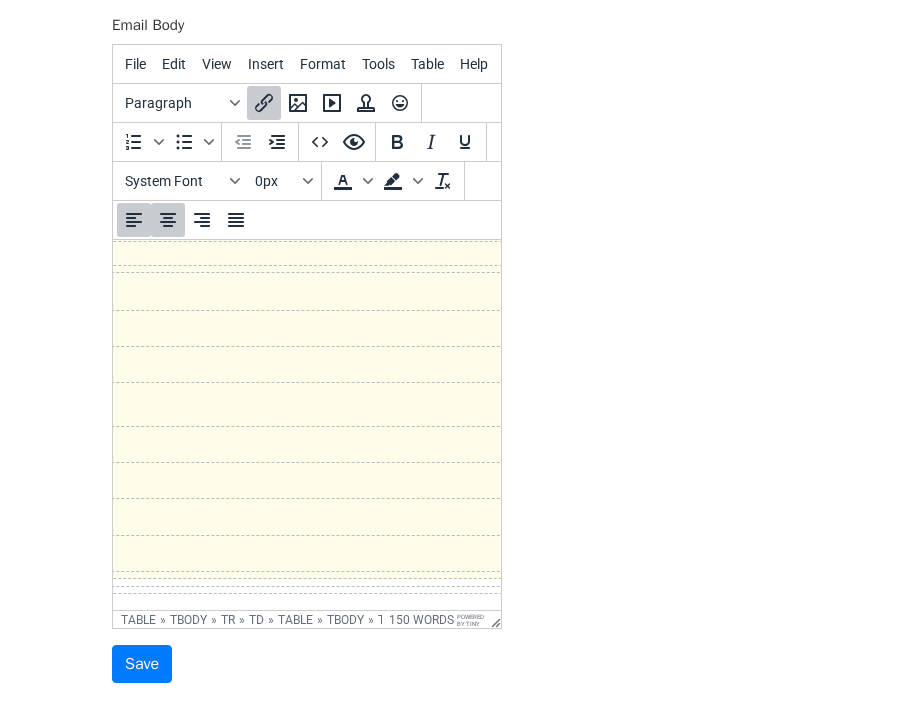 click at bounding box center (302, 553) 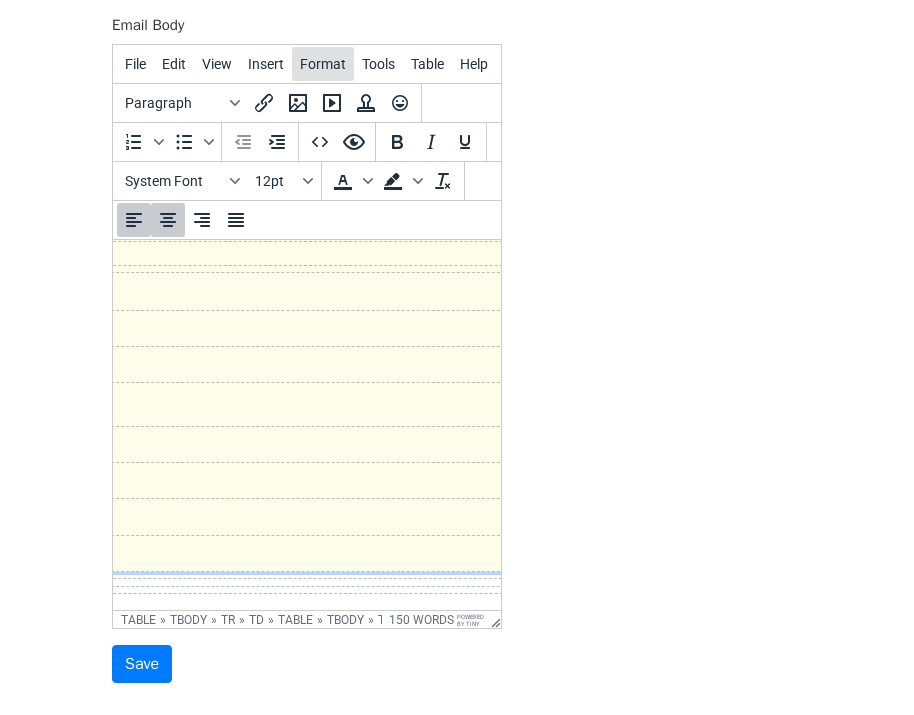 click on "Format" at bounding box center (323, 64) 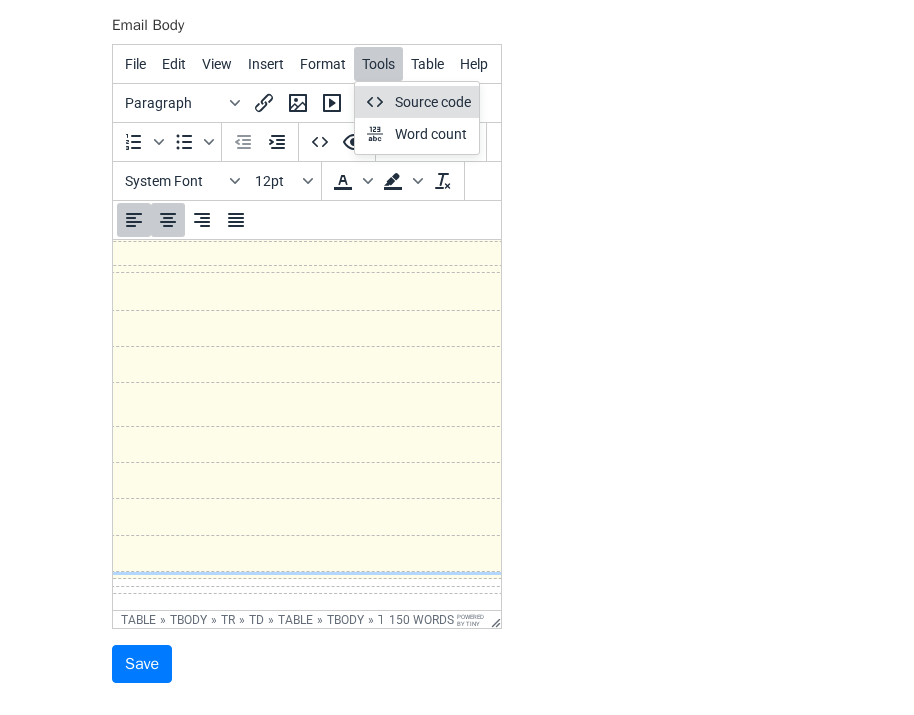 click on "Source code" at bounding box center [433, 102] 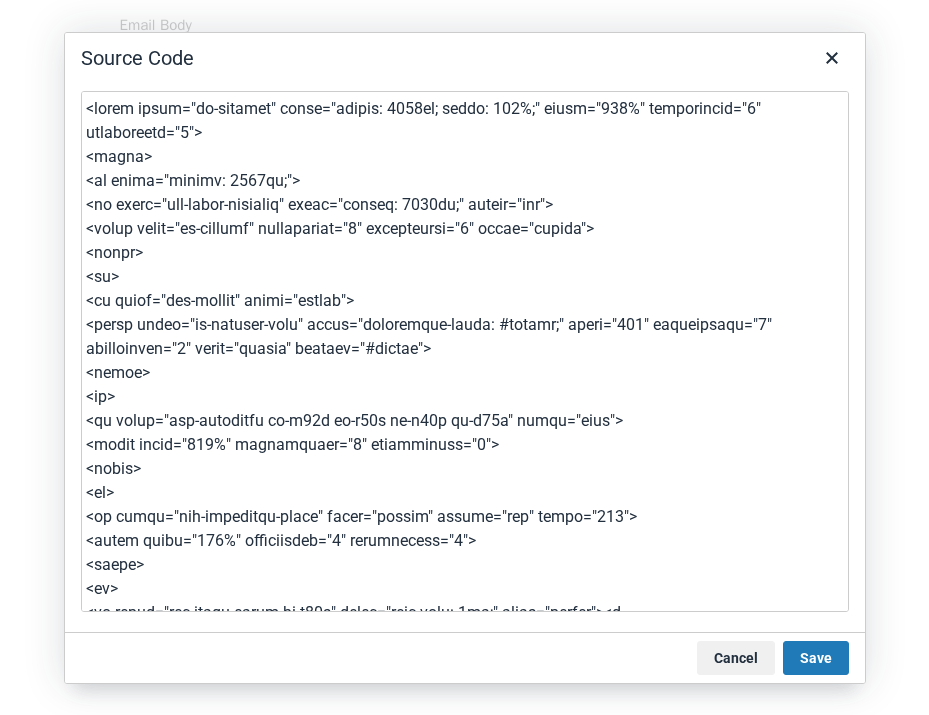 scroll, scrollTop: 3331, scrollLeft: 0, axis: vertical 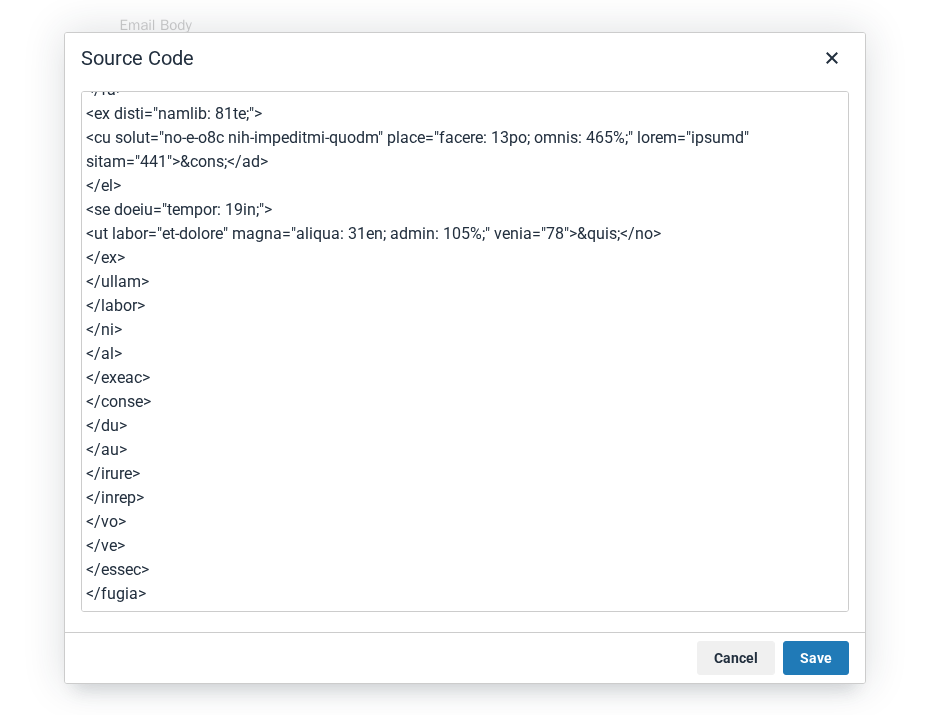 drag, startPoint x: 166, startPoint y: 592, endPoint x: 91, endPoint y: 526, distance: 99.90495 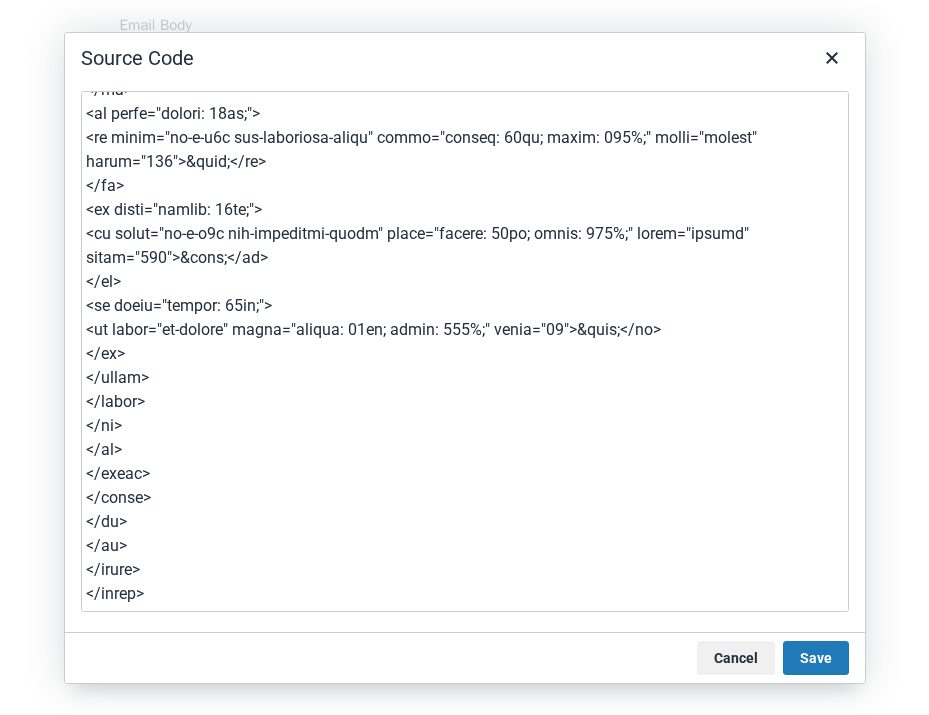scroll, scrollTop: 3235, scrollLeft: 0, axis: vertical 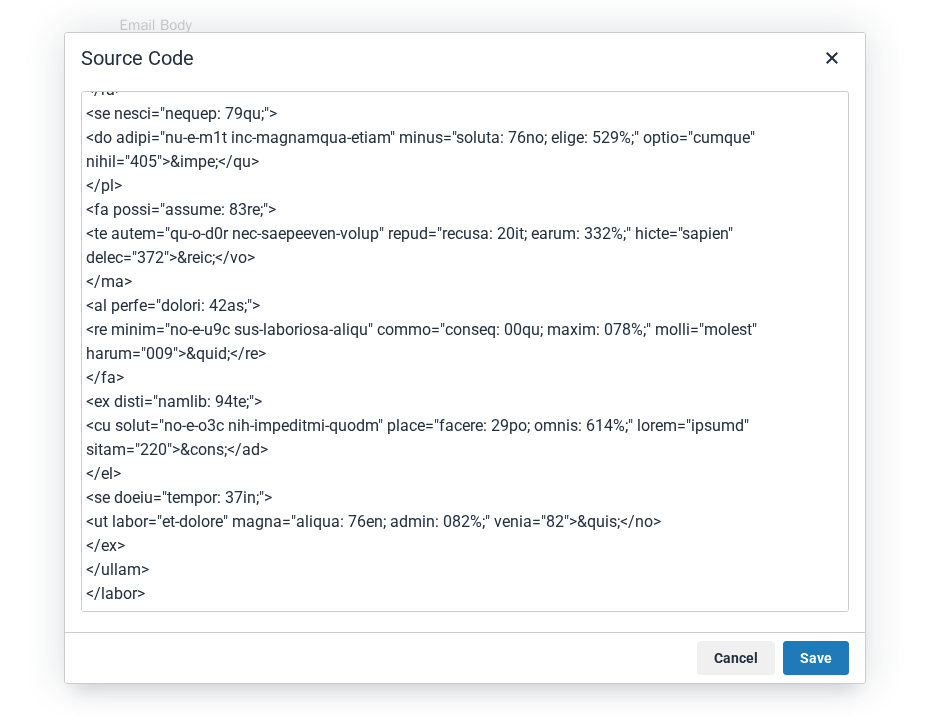 type on "<table class="es-wrapper" style="height: 1268px; width: 100%;" width="100%" cellspacing="0" cellpadding="0">
<tbody>
<tr style="height: 1268px;">
<td class="esd-email-paddings" style="height: 1268px;" valign="top">
<table class="es-content" cellspacing="0" cellpadding="0" align="center">
<tbody>
<tr>
<td class="esd-stripe" align="center">
<table class="es-content-body" style="background-color: #fefdea;" width="600" cellspacing="0" cellpadding="0" align="center" bgcolor="#fefdea">
<tbody>
<tr>
<td class="esd-structure es-p40t es-p40b es-p20r es-p20l" align="left">
<table width="100%" cellspacing="0" cellpadding="0">
<tbody>
<tr>
<td class="esd-container-frame" align="center" valign="top" width="560">
<table width="100%" cellspacing="0" cellpadding="0">
<tbody>
<tr>
<td class="esd-block-image es-p15b" style="font-size: 0px;" align="center"><a href="https://viewstripo.email" target="_blank" rel="noopener"><img style="display: block;" src="https://tlr.stripocdn.email/content/guids/CABINET_248d9830df6756962072d..." 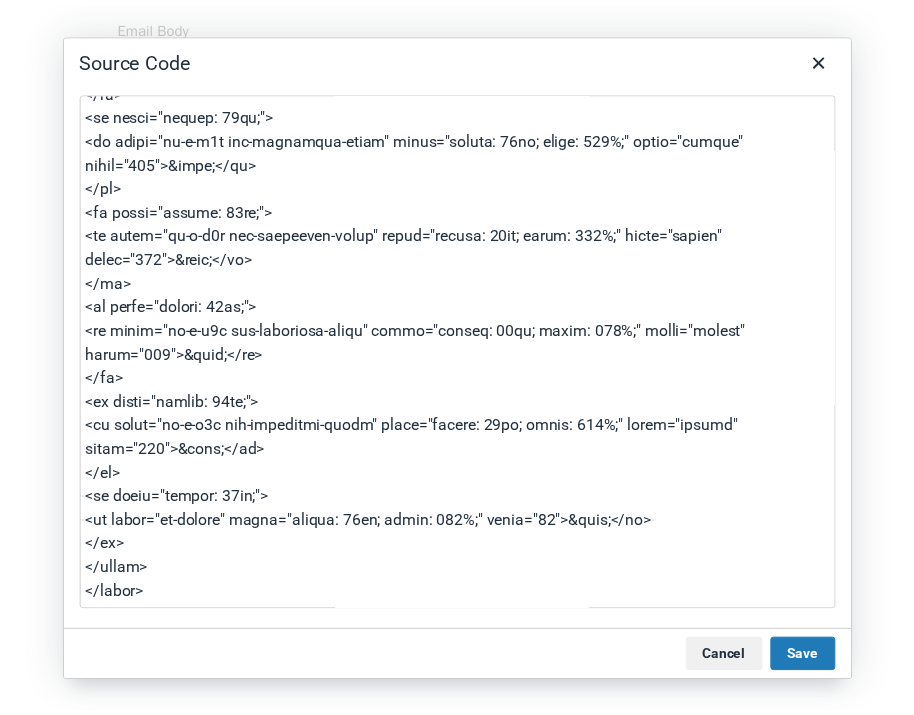 scroll, scrollTop: 3043, scrollLeft: 0, axis: vertical 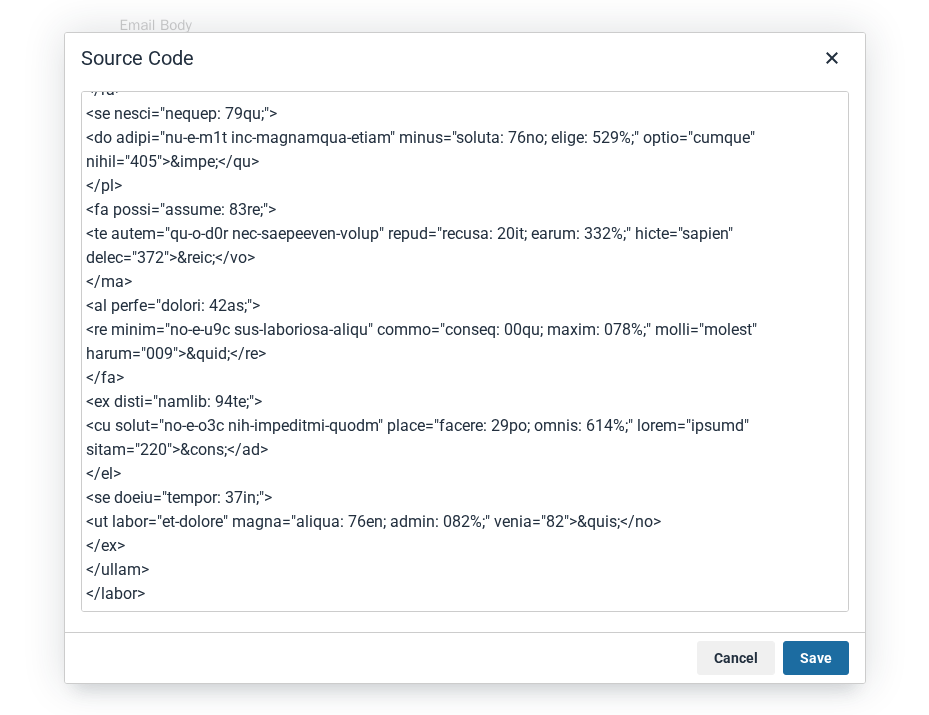 click on "Save" at bounding box center [816, 658] 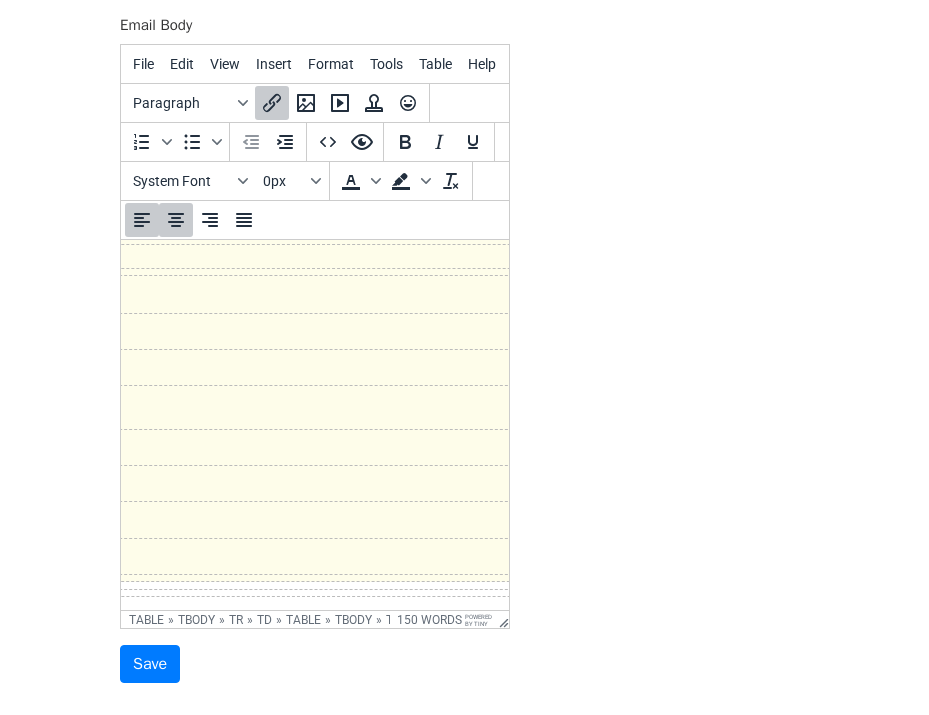 scroll, scrollTop: 1065, scrollLeft: 141, axis: both 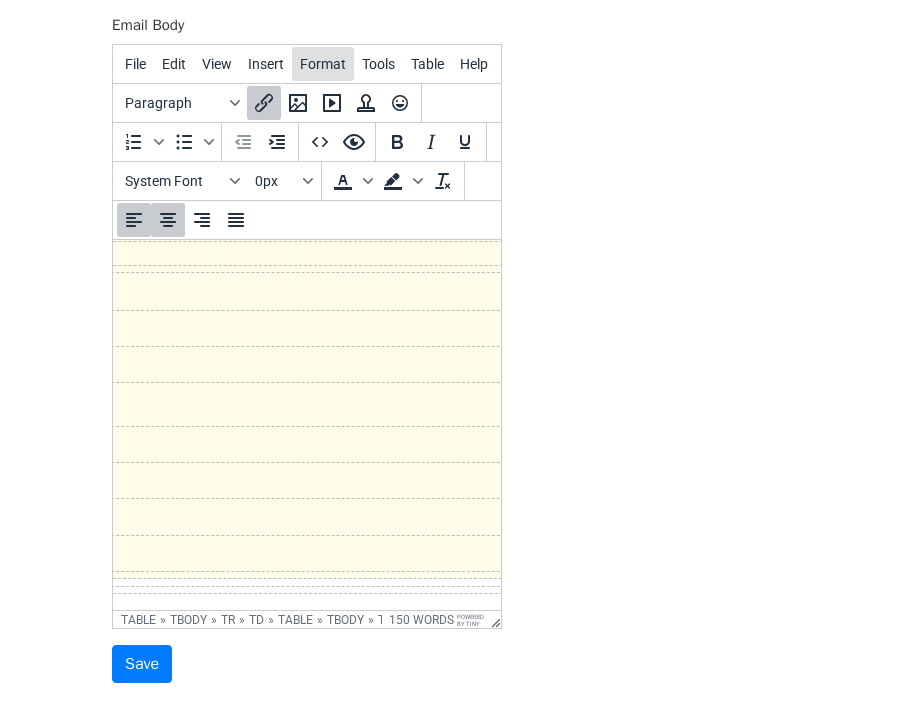 click on "Format" at bounding box center (323, 64) 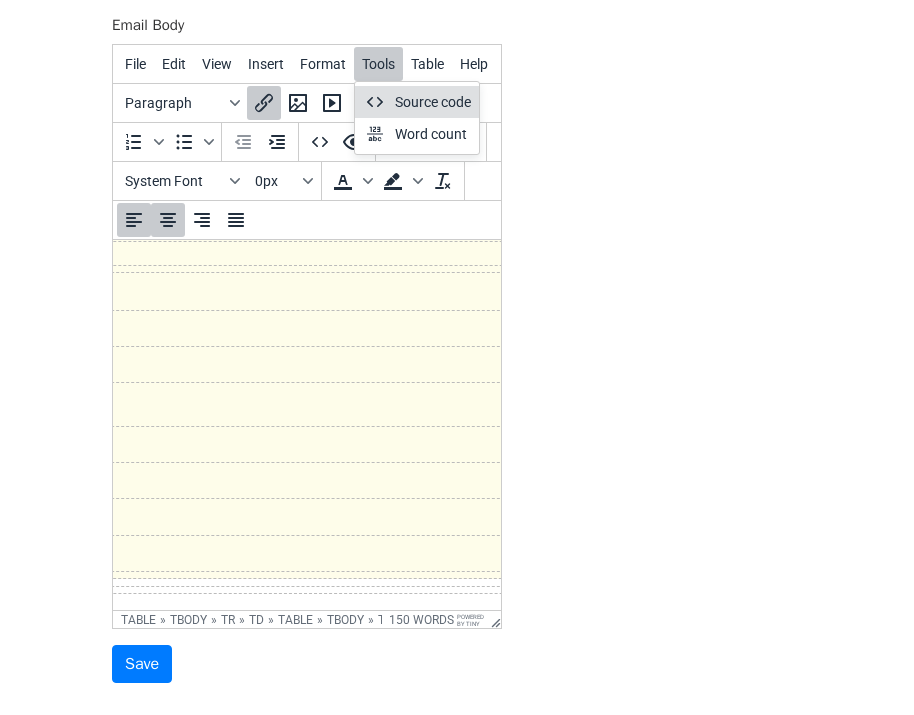 click on "Source code" at bounding box center [417, 102] 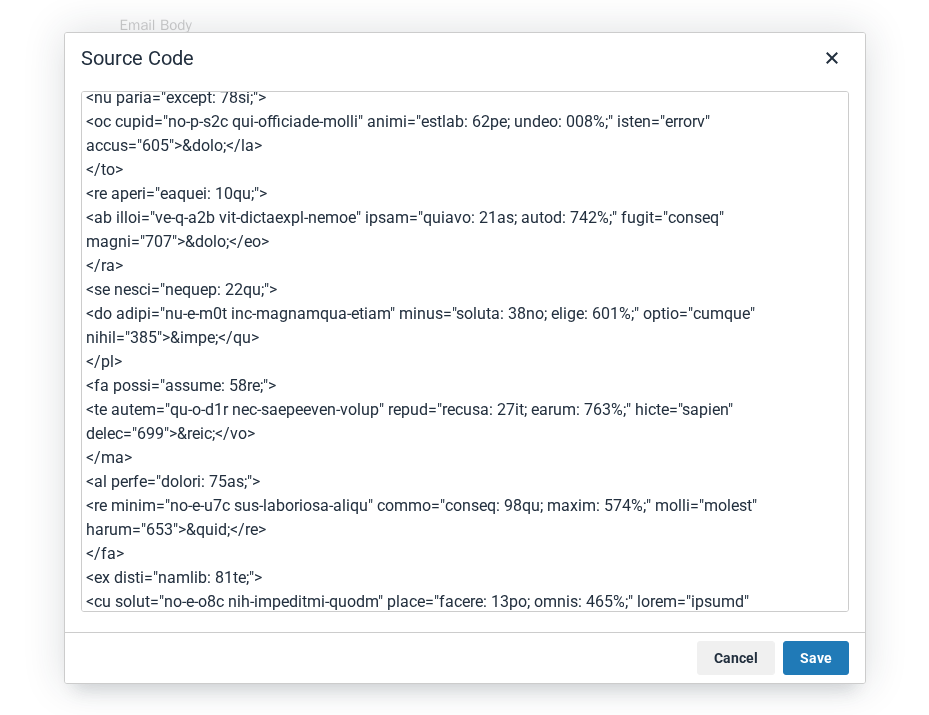 scroll, scrollTop: 3331, scrollLeft: 0, axis: vertical 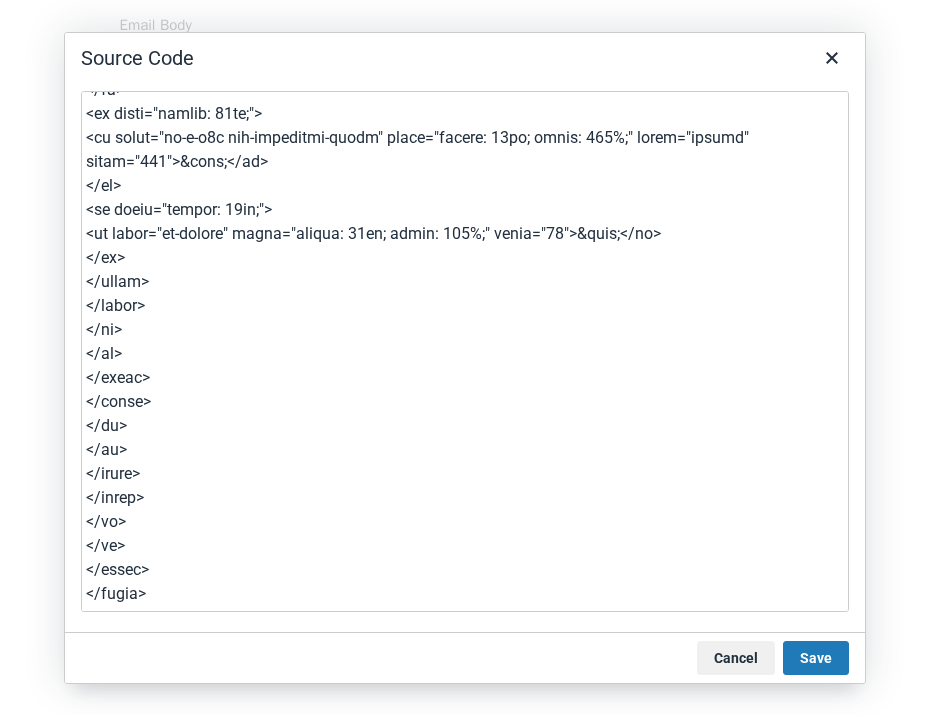 drag, startPoint x: 177, startPoint y: 592, endPoint x: 82, endPoint y: 508, distance: 126.81088 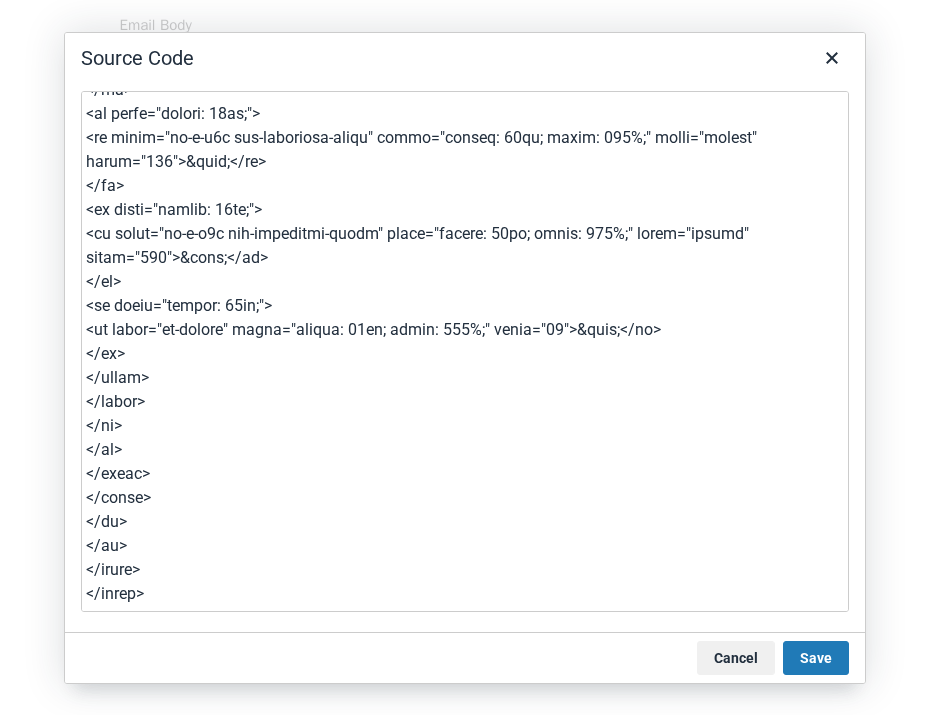type on "<table class="es-wrapper" style="height: 1268px; width: 100%;" width="100%" cellspacing="0" cellpadding="0">
<tbody>
<tr style="height: 1268px;">
<td class="esd-email-paddings" style="height: 1268px;" valign="top">
<table class="es-content" cellspacing="0" cellpadding="0" align="center">
<tbody>
<tr>
<td class="esd-stripe" align="center">
<table class="es-content-body" style="background-color: #fefdea;" width="600" cellspacing="0" cellpadding="0" align="center" bgcolor="#fefdea">
<tbody>
<tr>
<td class="esd-structure es-p40t es-p40b es-p20r es-p20l" align="left">
<table width="100%" cellspacing="0" cellpadding="0">
<tbody>
<tr>
<td class="esd-container-frame" align="center" valign="top" width="560">
<table width="100%" cellspacing="0" cellpadding="0">
<tbody>
<tr>
<td class="esd-block-image es-p15b" style="font-size: 0px;" align="center"><a href="https://viewstripo.email" target="_blank" rel="noopener"><img style="display: block;" src="https://tlr.stripocdn.email/content/guids/CABINET_248d9830df6756962072d..." 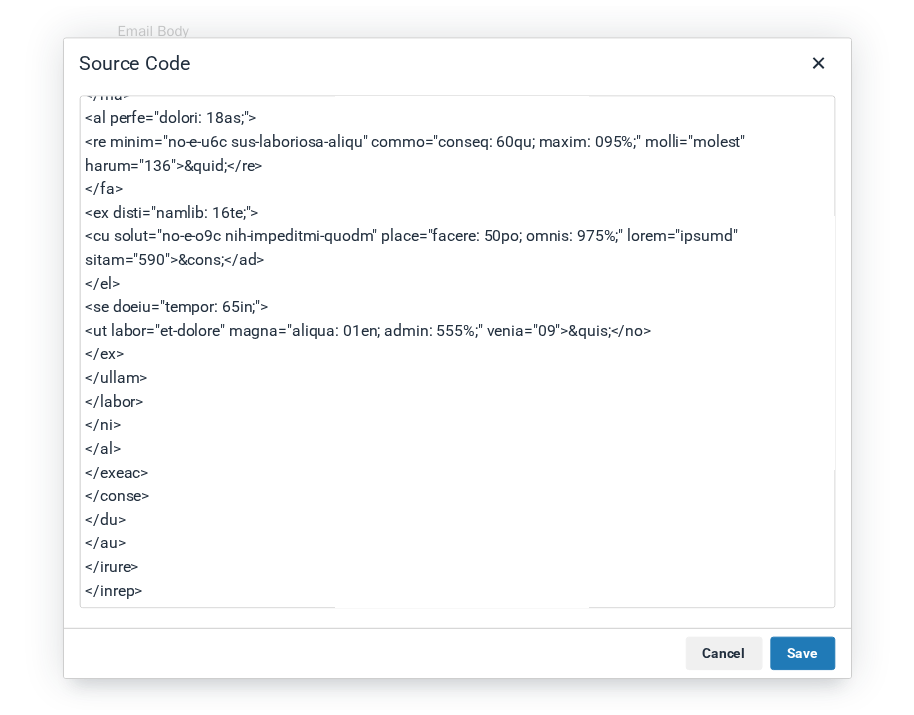 scroll, scrollTop: 3235, scrollLeft: 0, axis: vertical 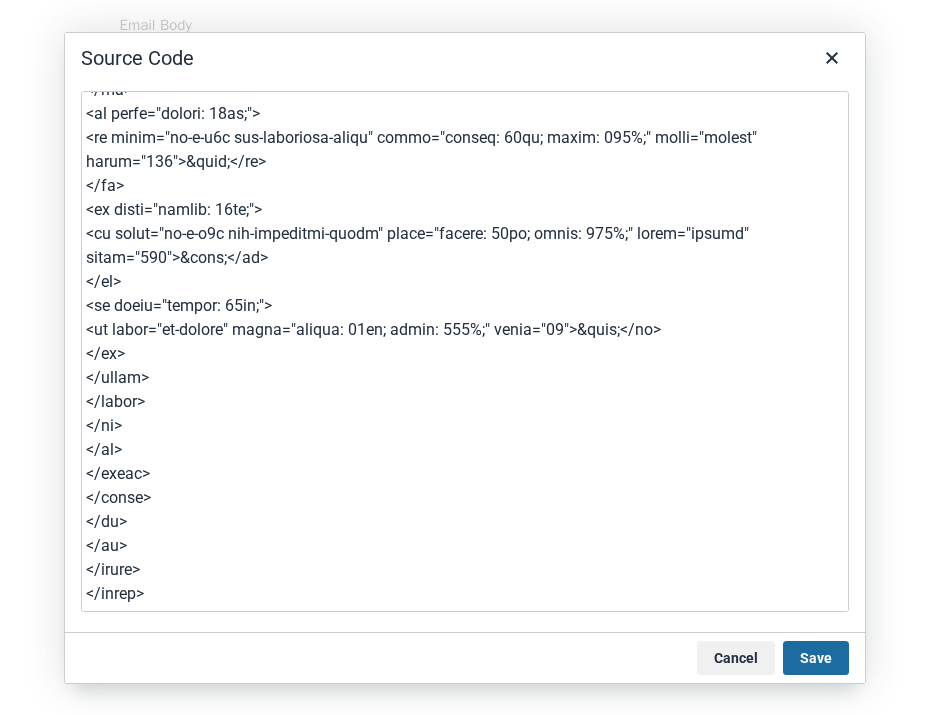 click on "Save" at bounding box center (816, 658) 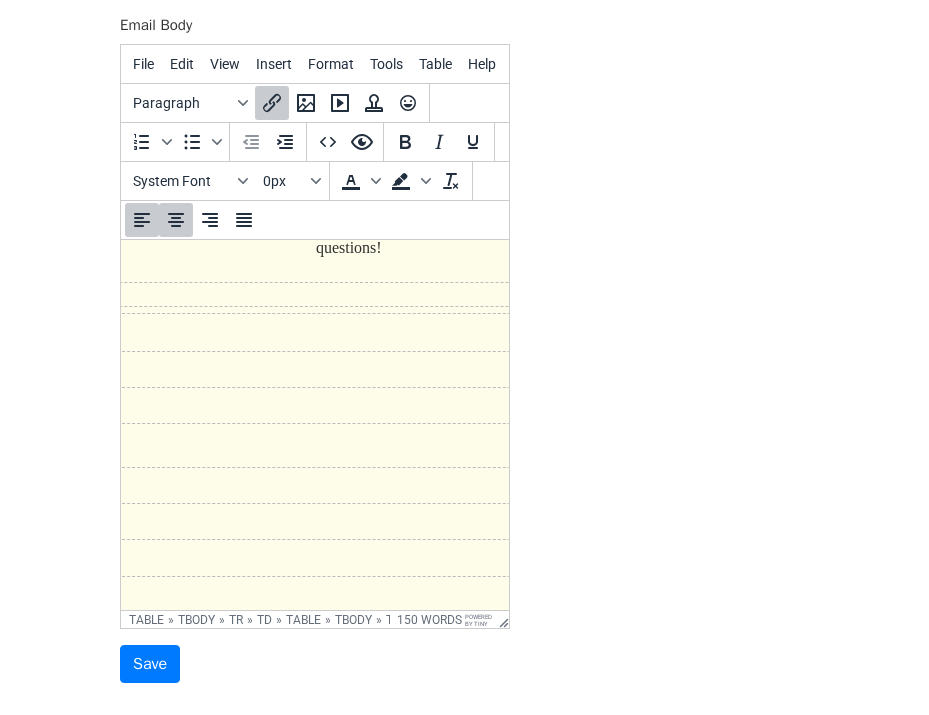 scroll, scrollTop: 975, scrollLeft: 103, axis: both 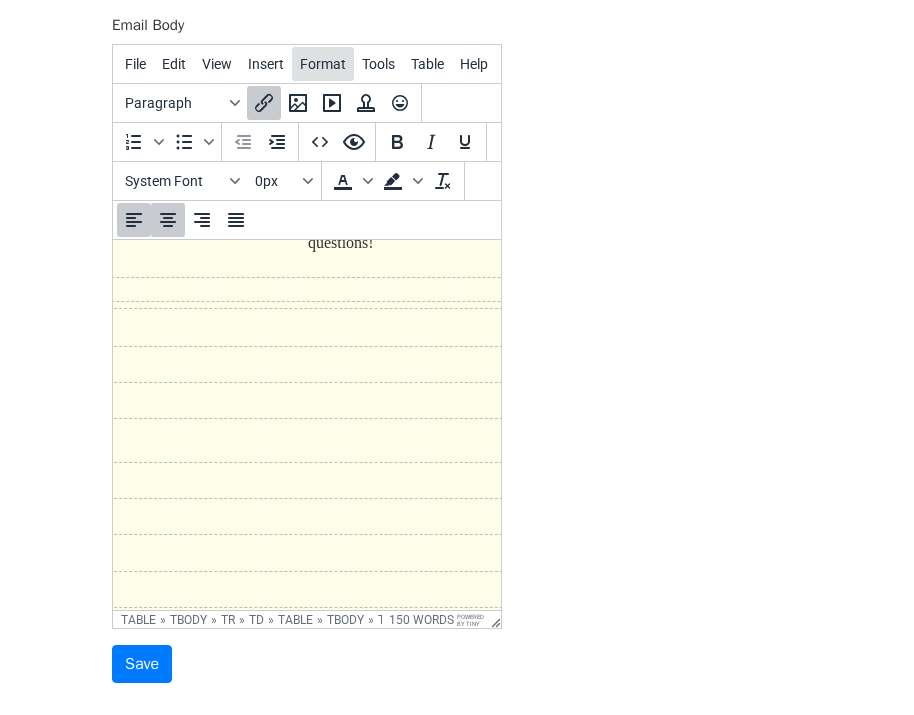 click on "Format" at bounding box center (323, 64) 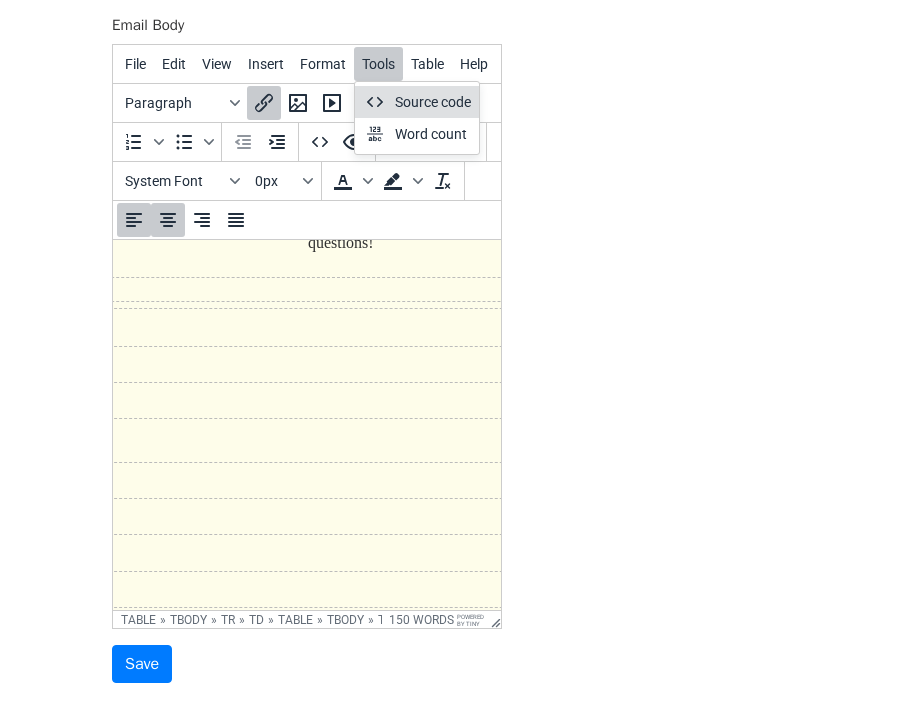 click on "Source code" at bounding box center [433, 102] 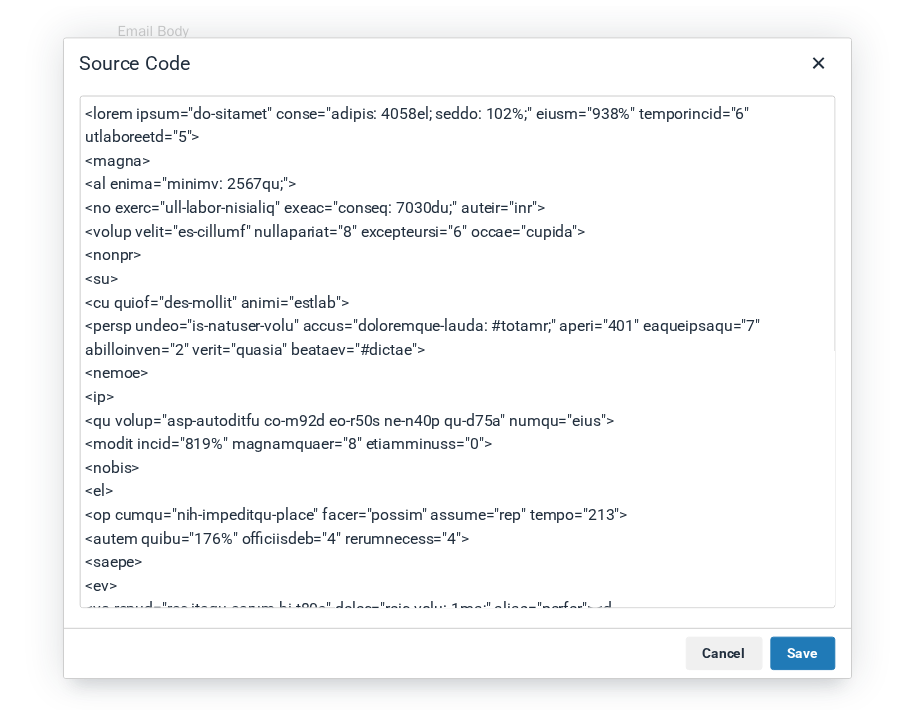 scroll, scrollTop: 3331, scrollLeft: 0, axis: vertical 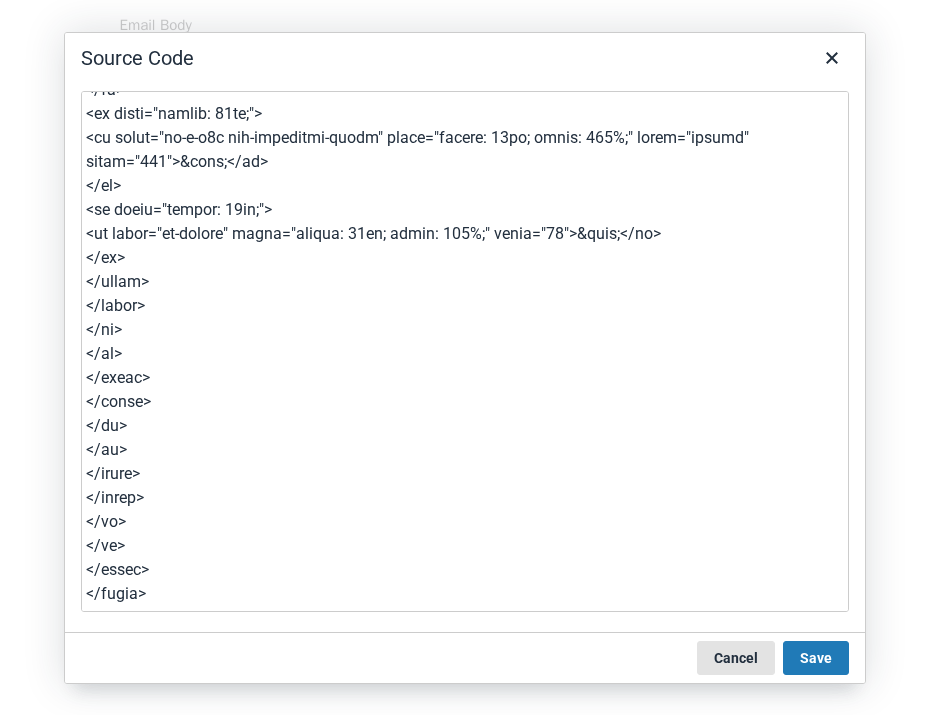 click on "Cancel" at bounding box center [736, 658] 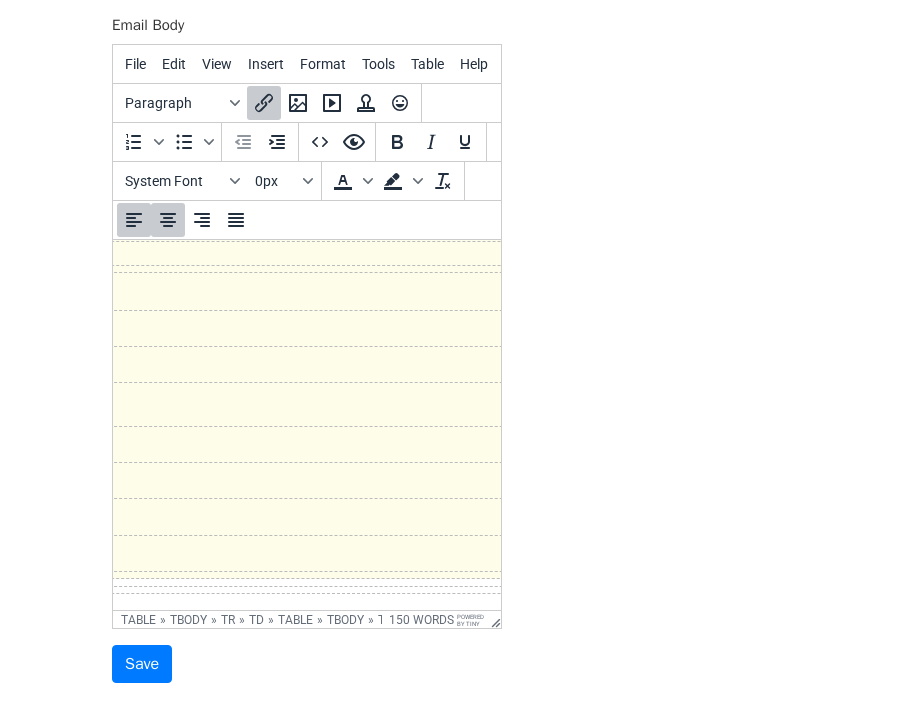 scroll, scrollTop: 1065, scrollLeft: 0, axis: vertical 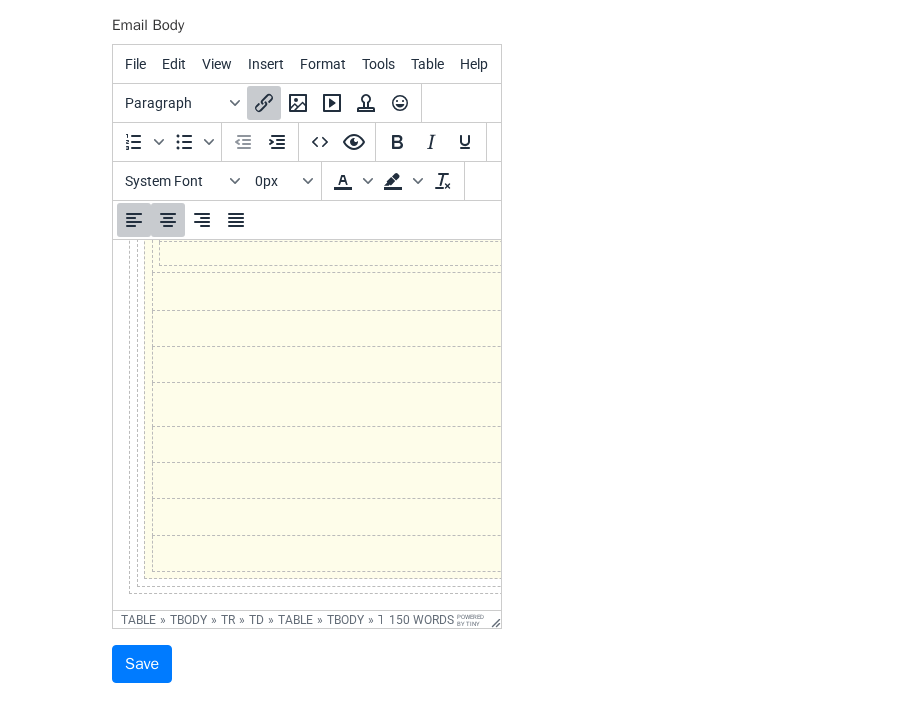 click at bounding box center [443, 553] 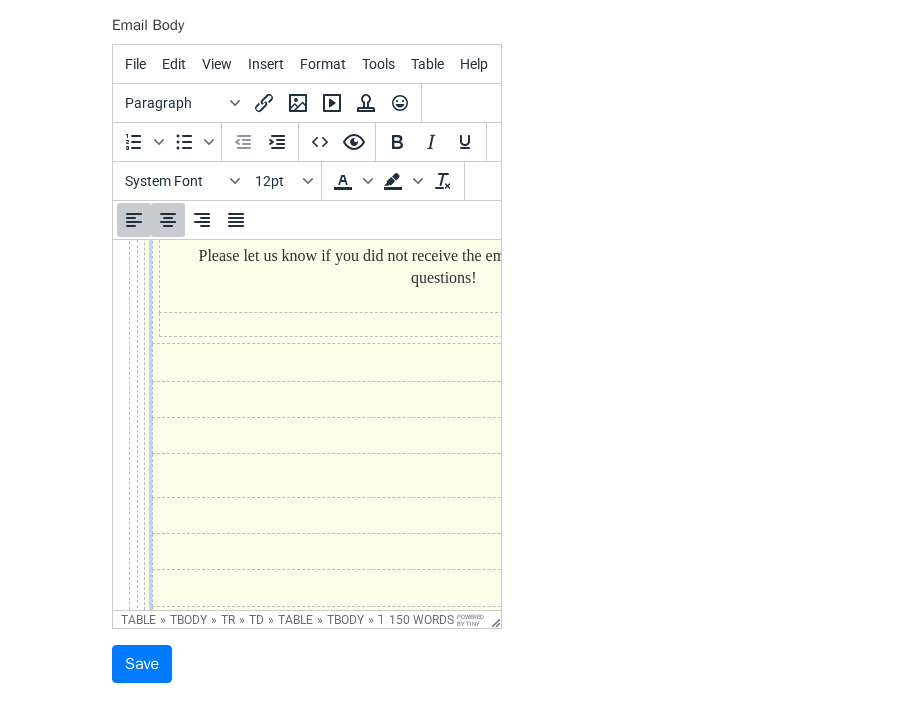scroll, scrollTop: 1065, scrollLeft: 0, axis: vertical 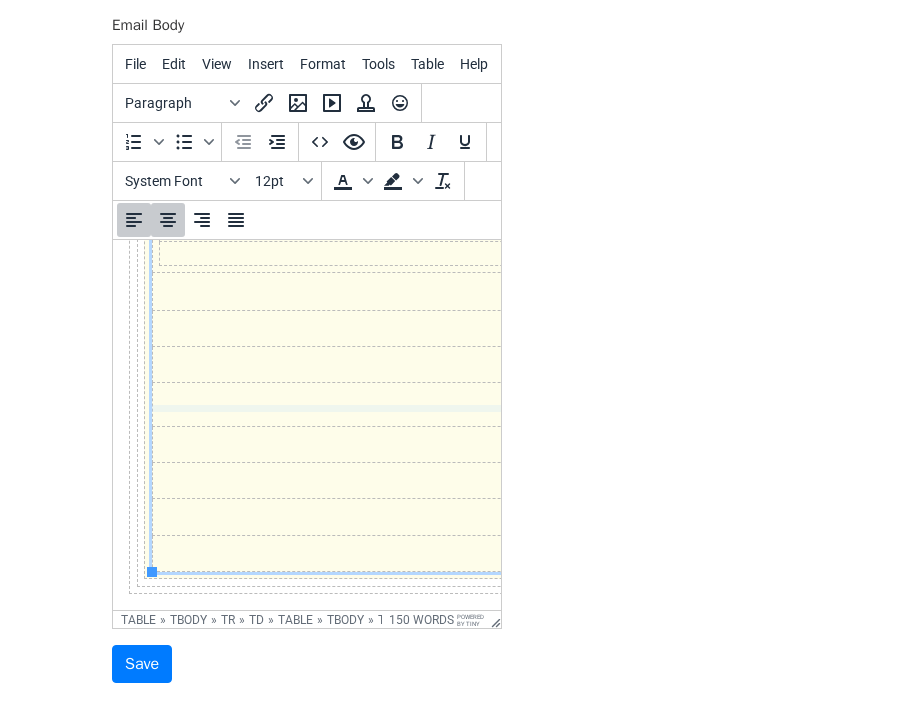 drag, startPoint x: 233, startPoint y: 514, endPoint x: 267, endPoint y: 304, distance: 212.73457 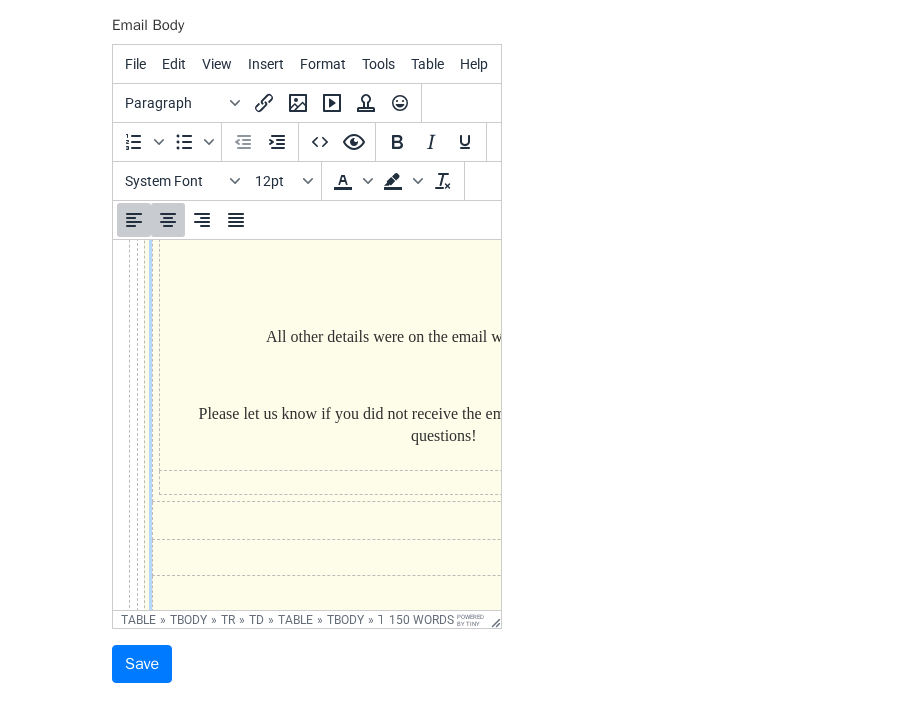 scroll, scrollTop: 779, scrollLeft: 0, axis: vertical 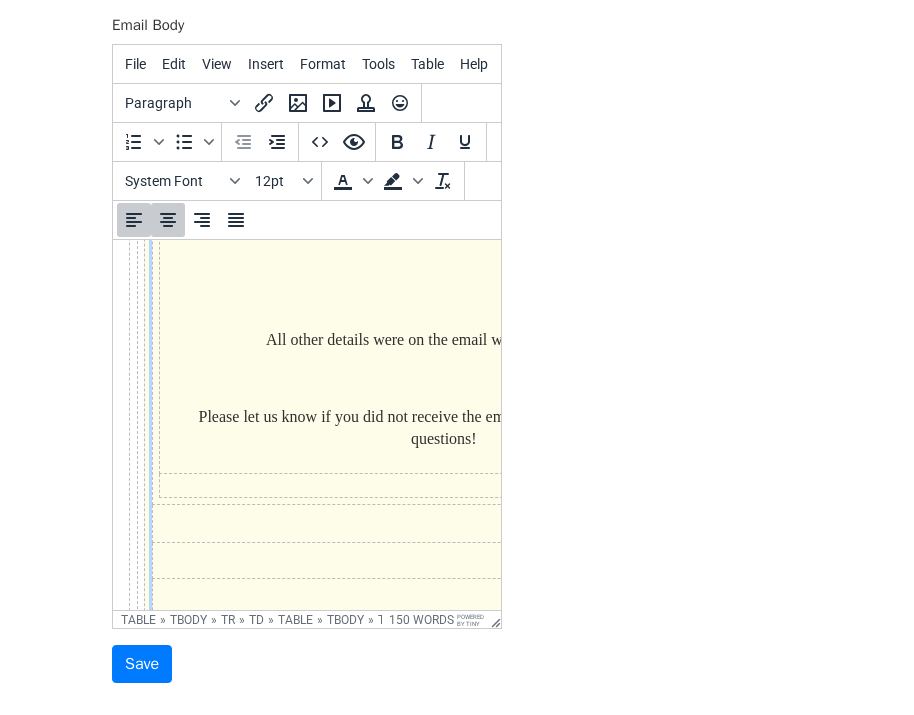 click at bounding box center [443, 524] 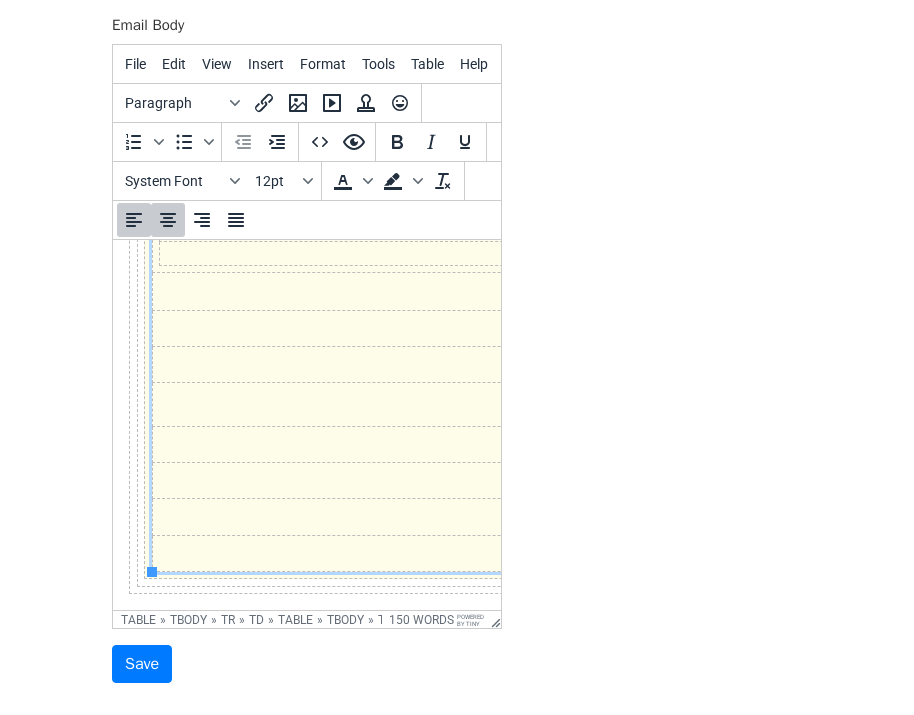 scroll, scrollTop: 977, scrollLeft: 0, axis: vertical 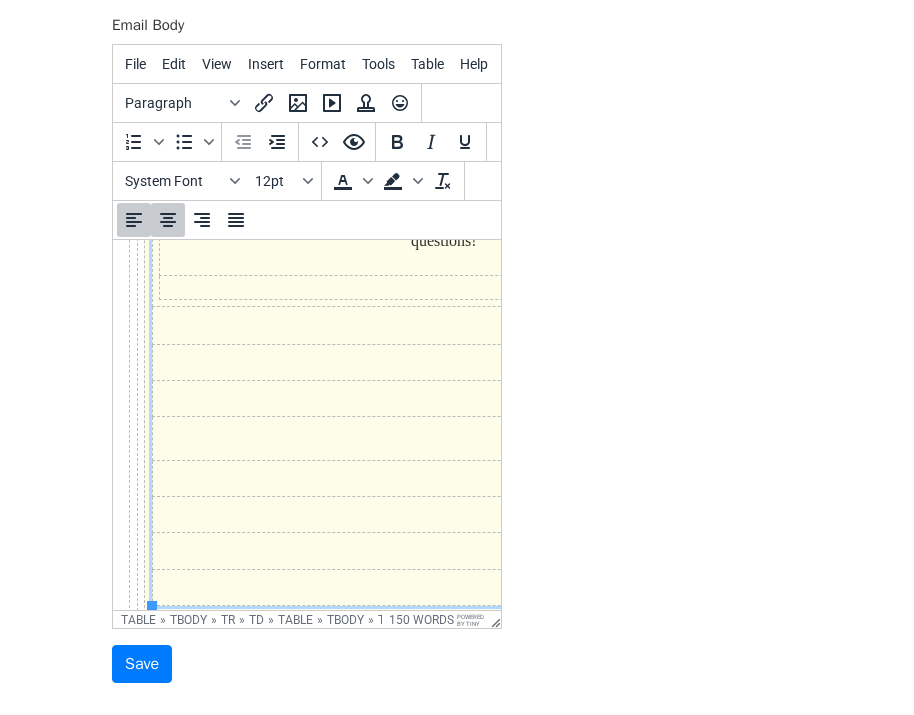drag, startPoint x: 297, startPoint y: 327, endPoint x: 188, endPoint y: 328, distance: 109.004585 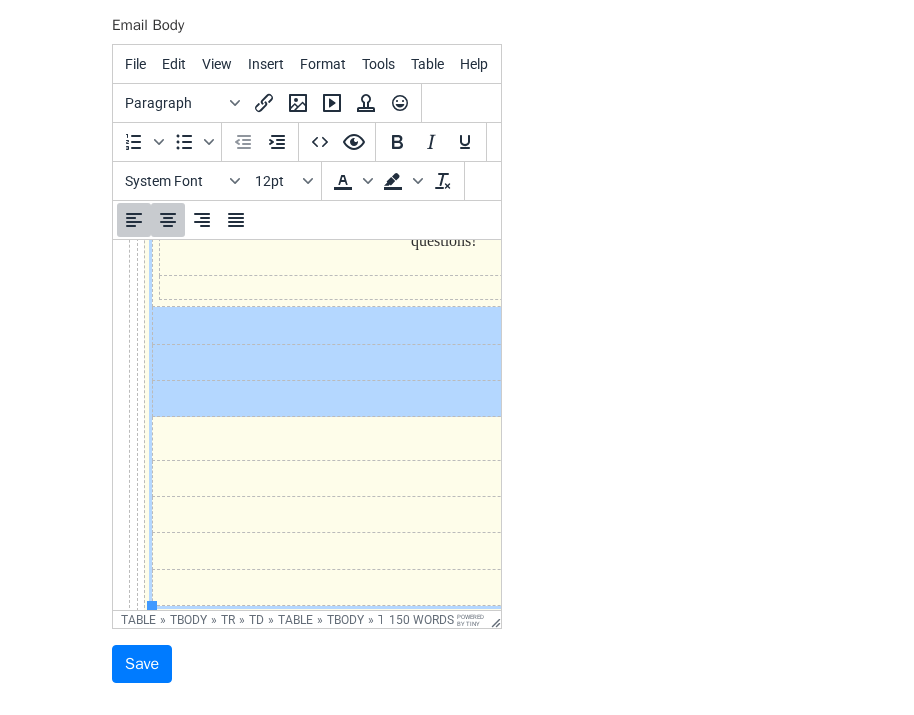 drag, startPoint x: 188, startPoint y: 328, endPoint x: 416, endPoint y: 394, distance: 237.36049 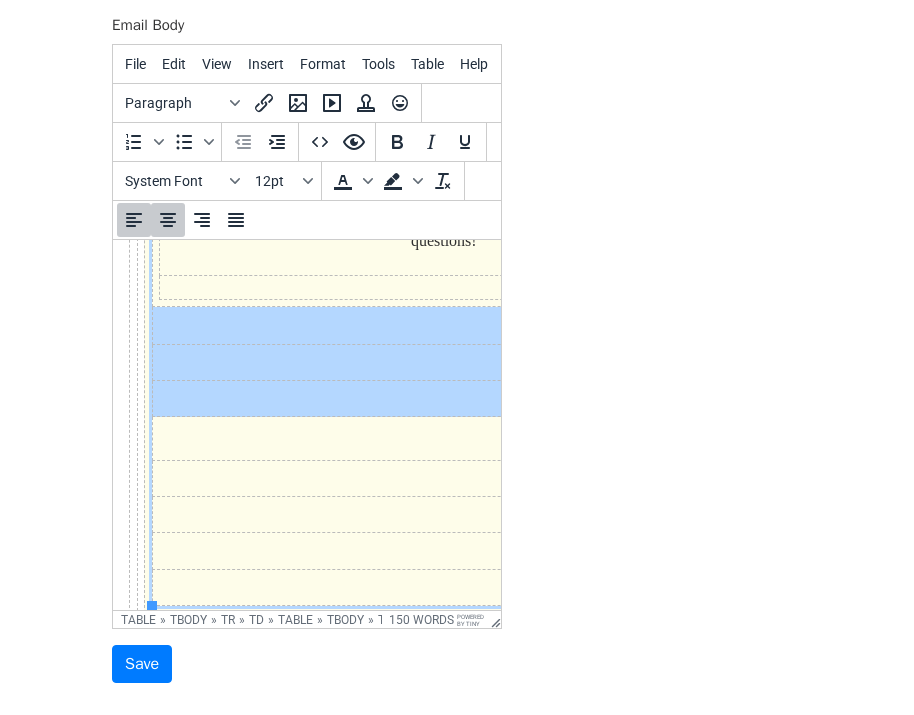 click at bounding box center [443, 362] 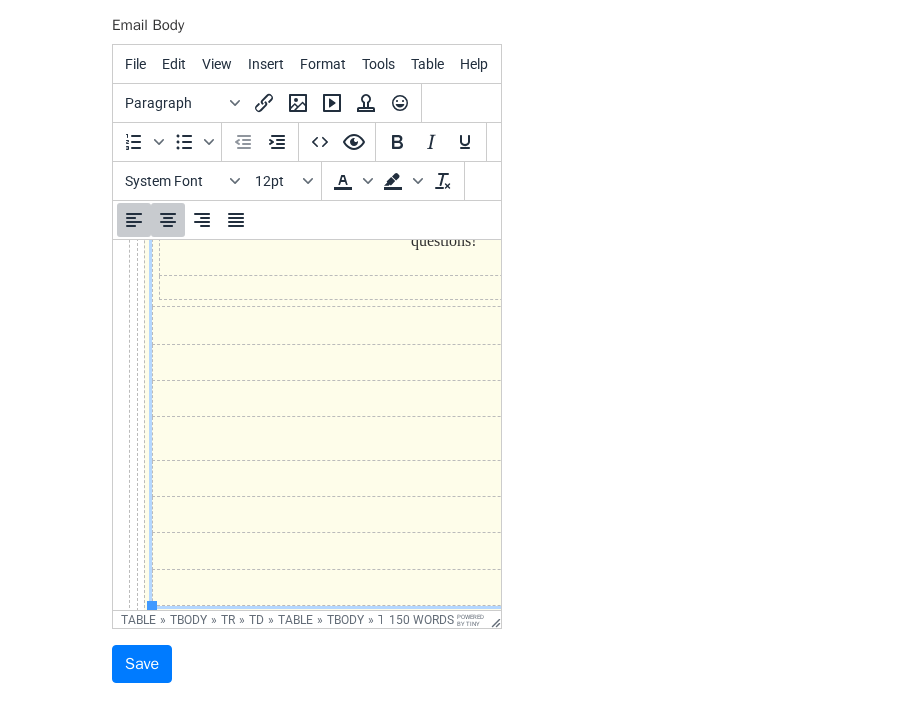 scroll, scrollTop: 1065, scrollLeft: 0, axis: vertical 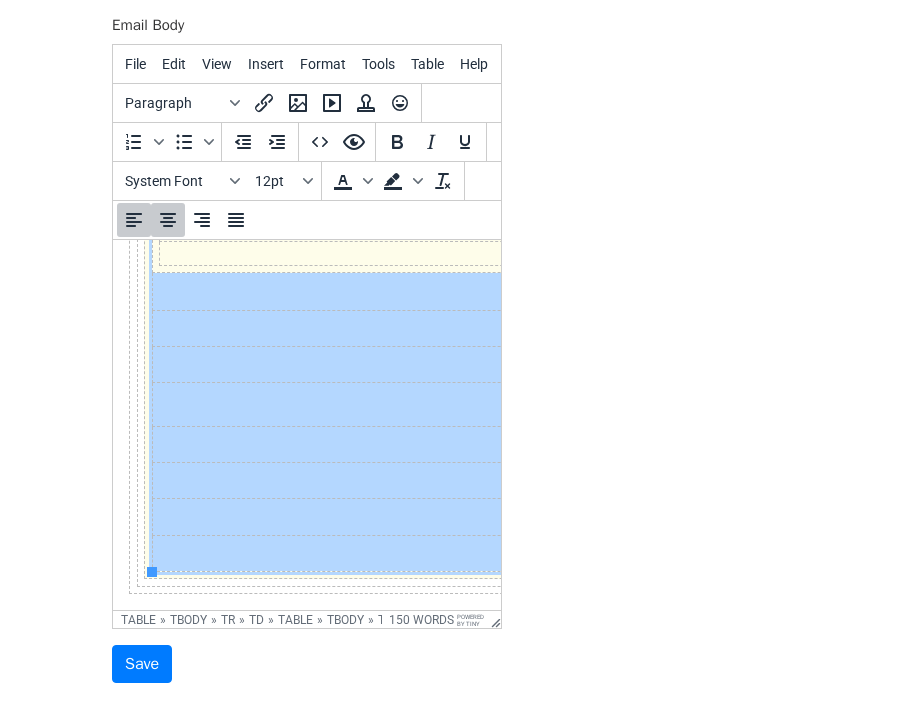 drag, startPoint x: 352, startPoint y: 487, endPoint x: 201, endPoint y: 265, distance: 268.4865 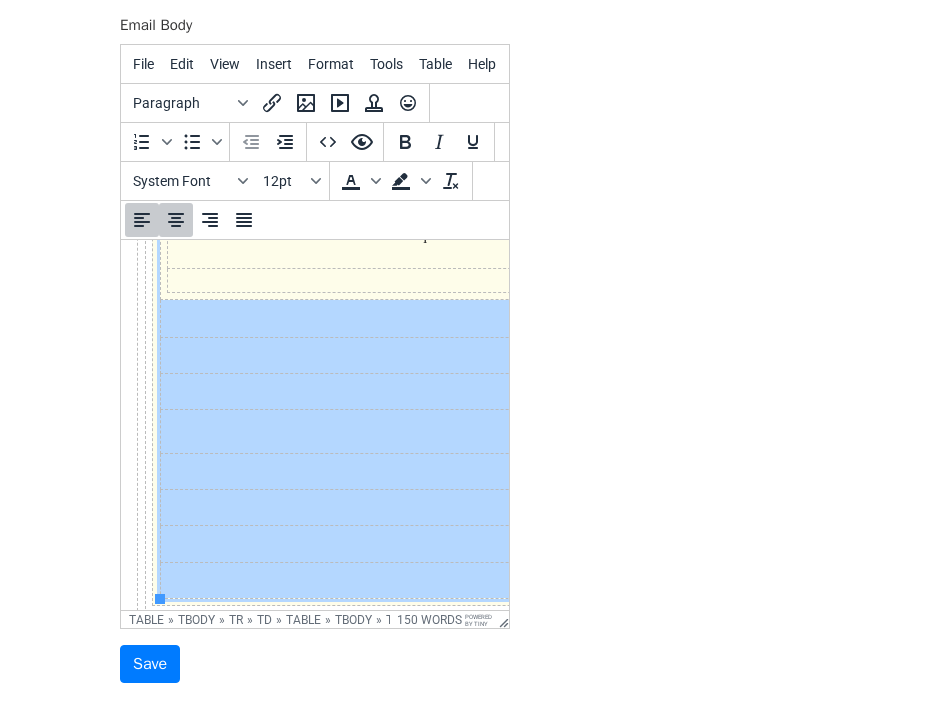 scroll, scrollTop: 979, scrollLeft: 0, axis: vertical 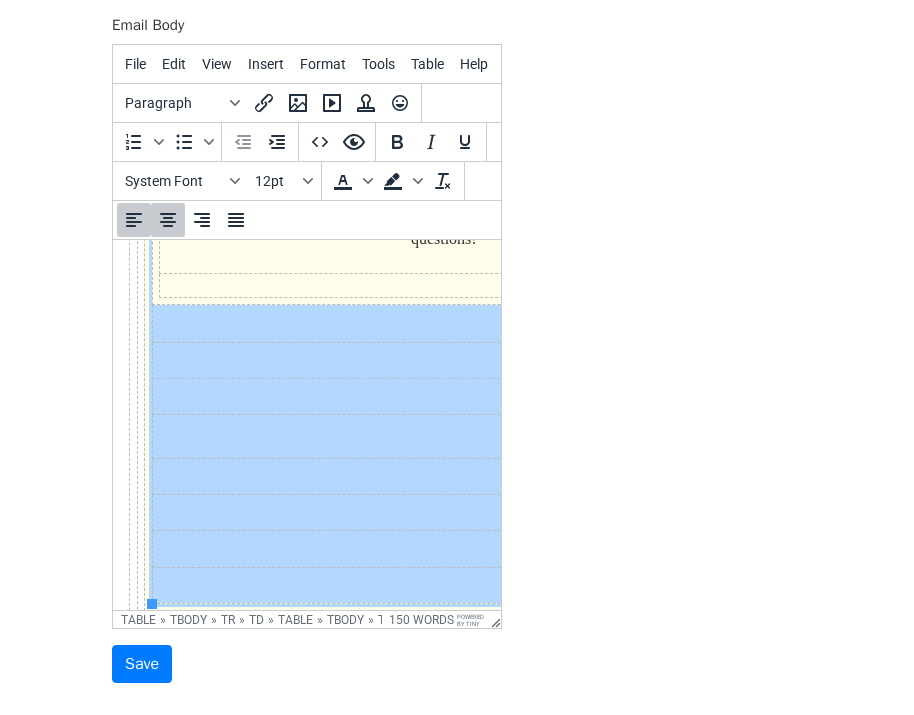 click on "﻿ Dear  {{Addressed To}} The day is fast approaching and we so look forward to seeing you on the 10th August at Pembroke Lodge for our wedding! Two quick things from us: Dietary ​ If you haven't sent your dietary requirements (other than vegetarian), then please do so.  You have until Wednesday, 30th of July! Photos We have a photographer who will be taking lots of amazing photos during the whole day,   so feel free to enjoy the day without taking photos.  However, if you do take any pictures you would like to share, you can add them after the day to the google drive folder below.  We would just request that you don't take any photos during the ceremony itself. All other details were on the email we sent out in April. Please let us know if you did not receive the email or if you have any further questions!" at bounding box center (307, -49) 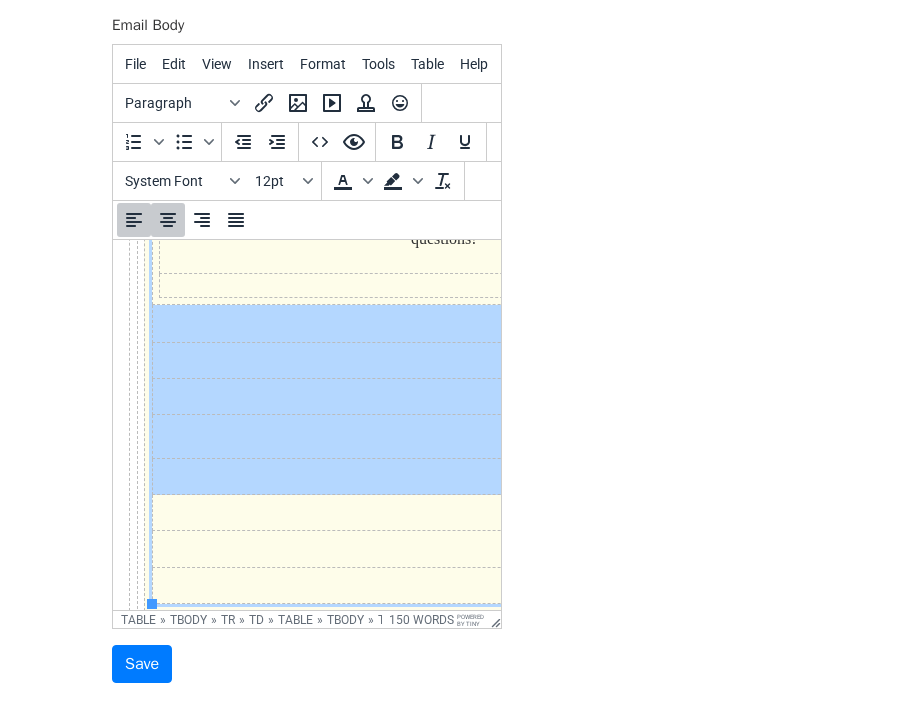 drag, startPoint x: 354, startPoint y: 465, endPoint x: 157, endPoint y: 324, distance: 242.2602 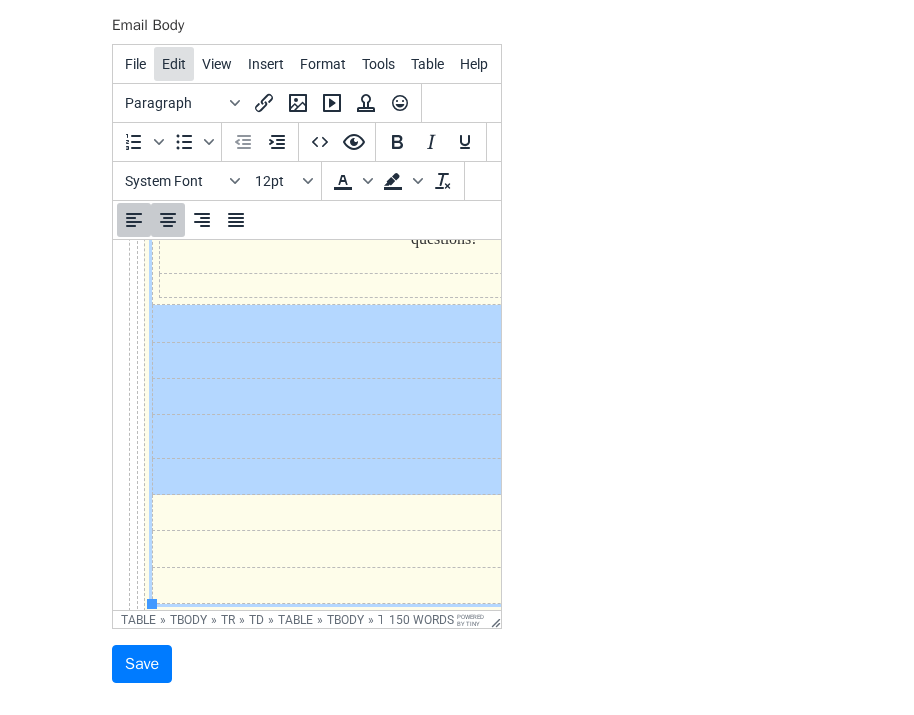 click on "Edit" at bounding box center (174, 64) 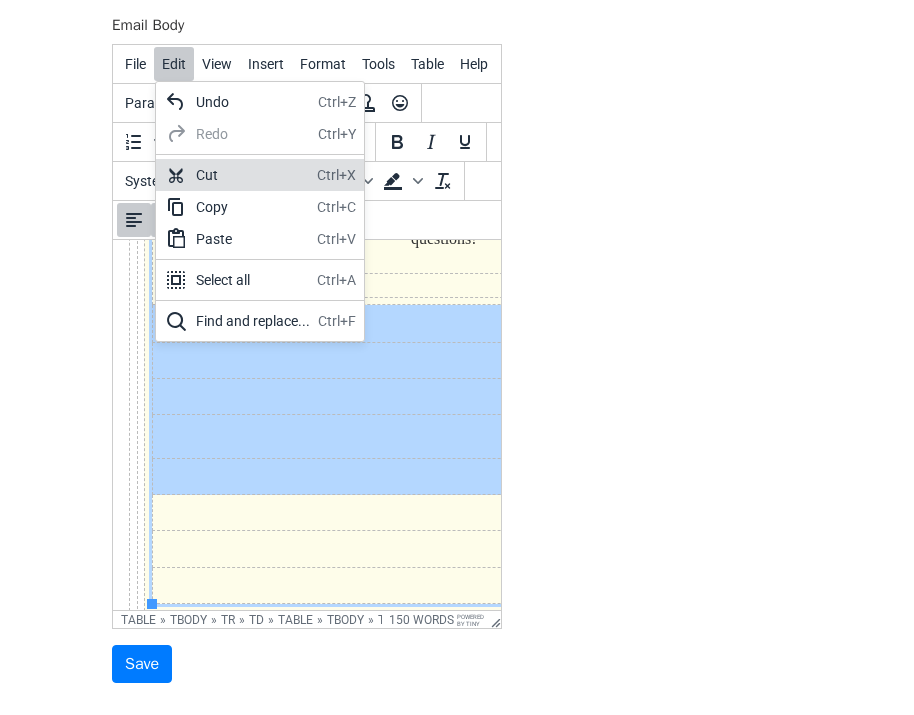 click on "Cut" at bounding box center (252, 175) 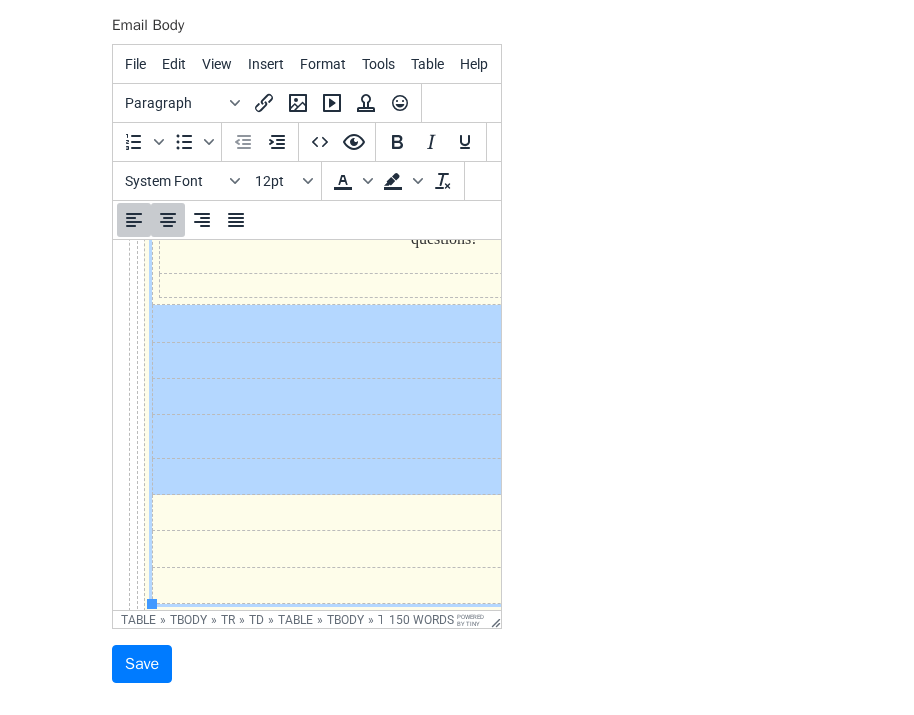 click at bounding box center (443, 360) 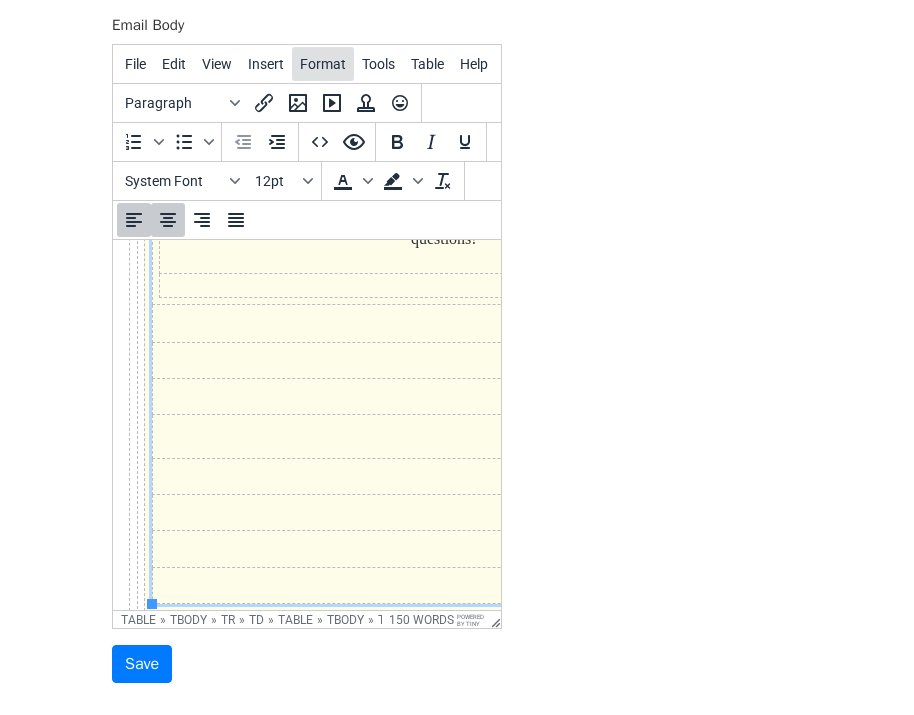 click on "Format" at bounding box center [323, 64] 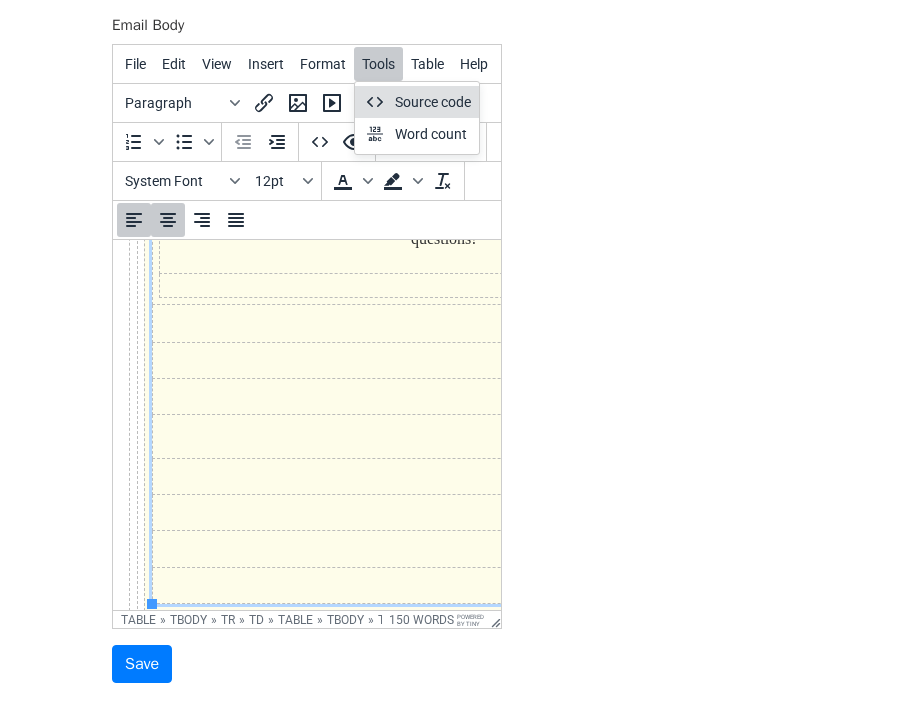 click on "Source code" at bounding box center (433, 102) 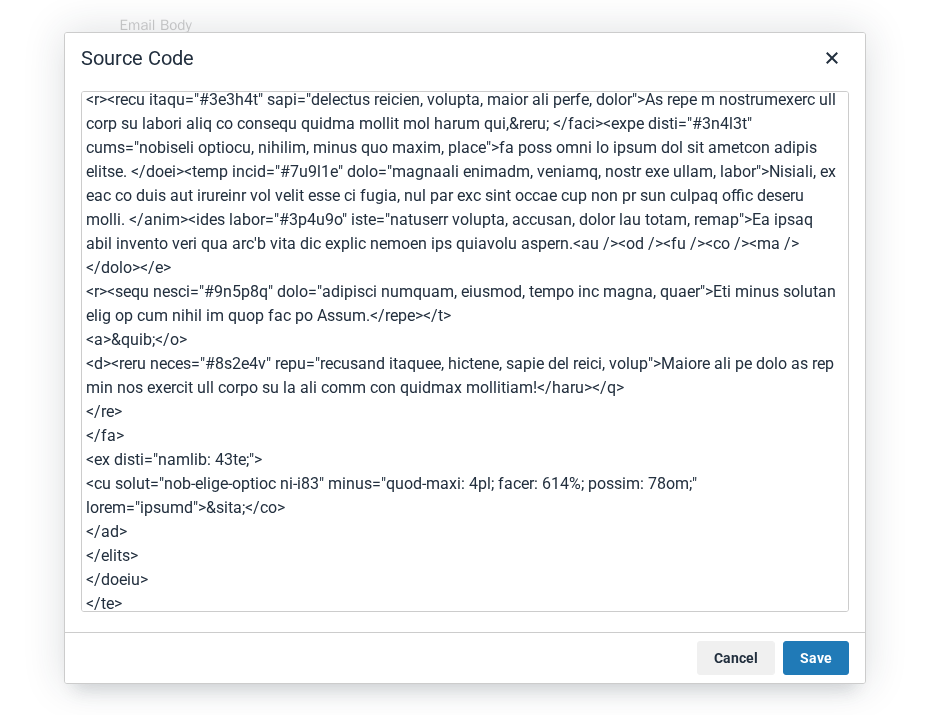 scroll, scrollTop: 3331, scrollLeft: 0, axis: vertical 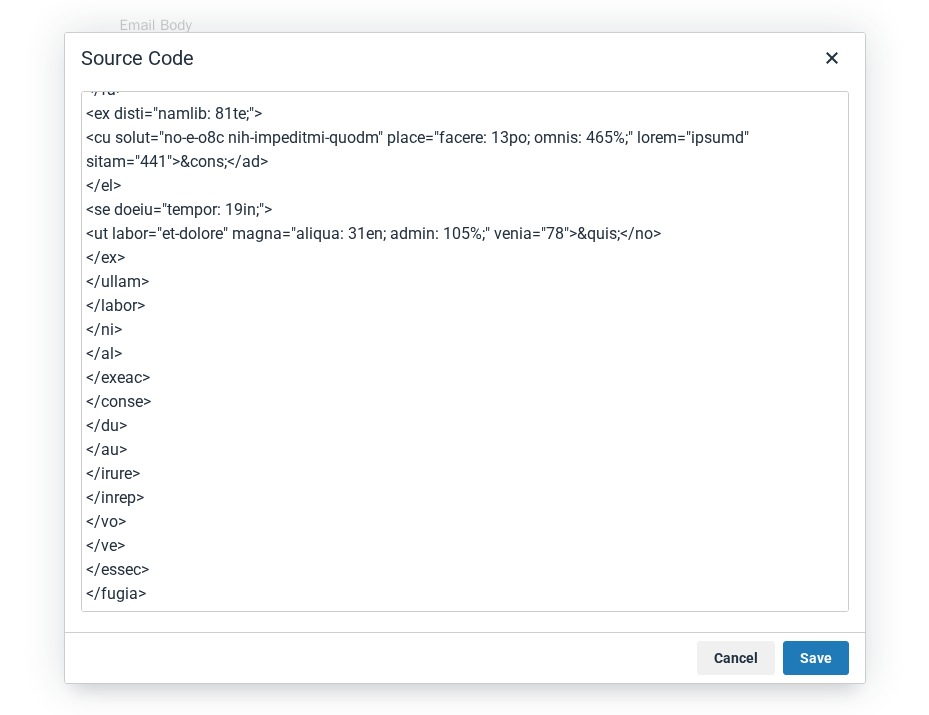 drag, startPoint x: 168, startPoint y: 595, endPoint x: 81, endPoint y: 593, distance: 87.02299 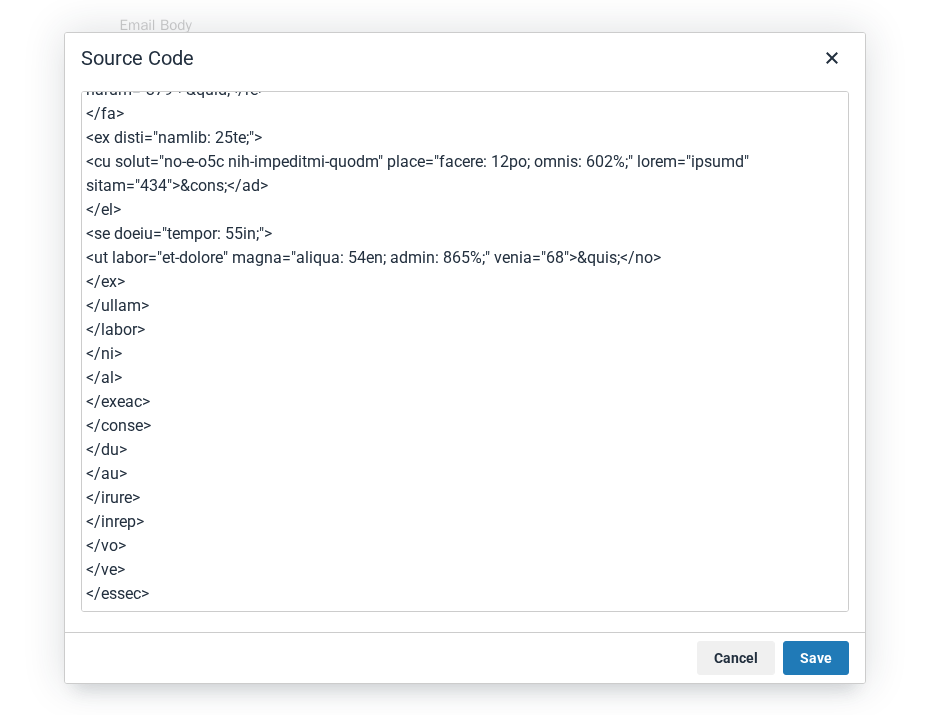 type on "<table class="es-wrapper" style="height: 1268px; width: 100%;" width="100%" cellspacing="0" cellpadding="0">
<tbody>
<tr style="height: 1268px;">
<td class="esd-email-paddings" style="height: 1268px;" valign="top">
<table class="es-content" cellspacing="0" cellpadding="0" align="center">
<tbody>
<tr>
<td class="esd-stripe" align="center">
<table class="es-content-body" style="background-color: #fefdea;" width="600" cellspacing="0" cellpadding="0" align="center" bgcolor="#fefdea">
<tbody>
<tr>
<td class="esd-structure es-p40t es-p40b es-p20r es-p20l" align="left">
<table width="100%" cellspacing="0" cellpadding="0">
<tbody>
<tr>
<td class="esd-container-frame" align="center" valign="top" width="560">
<table width="100%" cellspacing="0" cellpadding="0">
<tbody>
<tr>
<td class="esd-block-image es-p15b" style="font-size: 0px;" align="center"><a href="https://viewstripo.email" target="_blank" rel="noopener"><img style="display: block;" src="https://tlr.stripocdn.email/content/guids/CABINET_248d9830df6756962072d..." 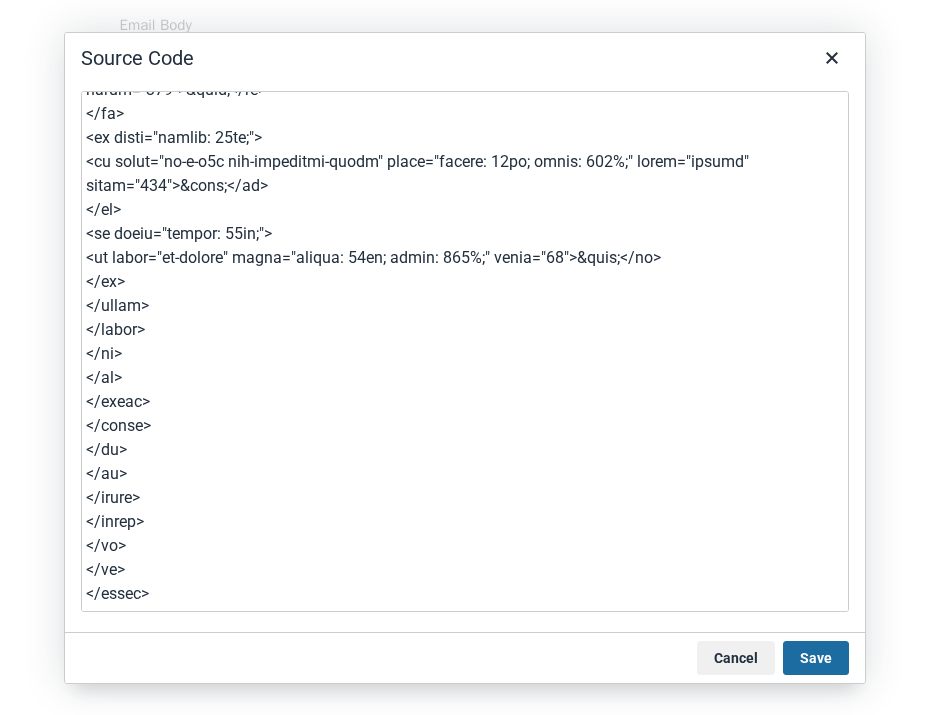 click on "Save" at bounding box center (816, 658) 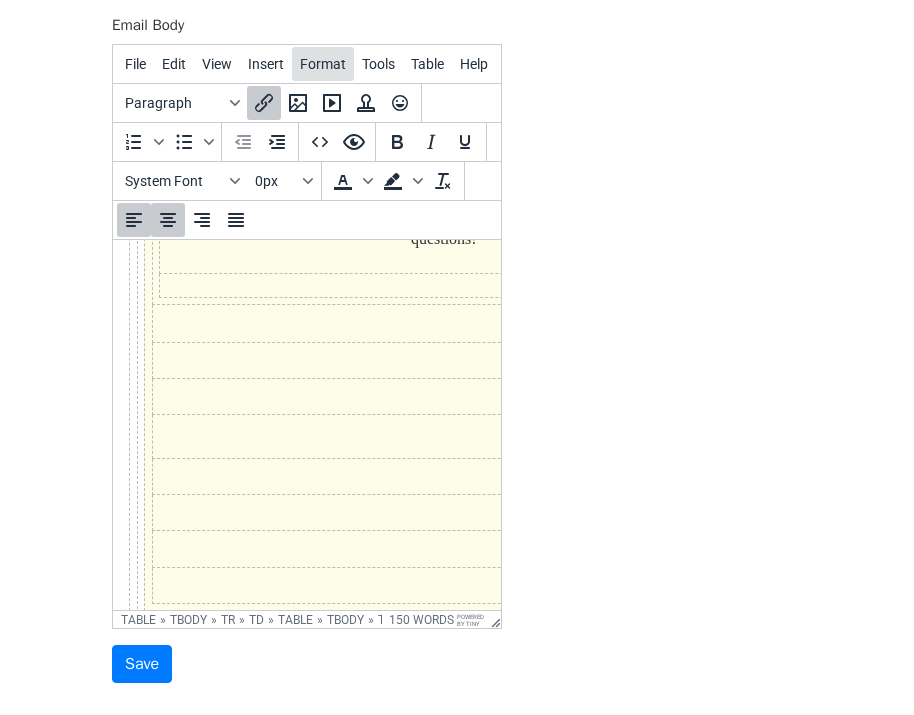 click on "Format" at bounding box center (323, 64) 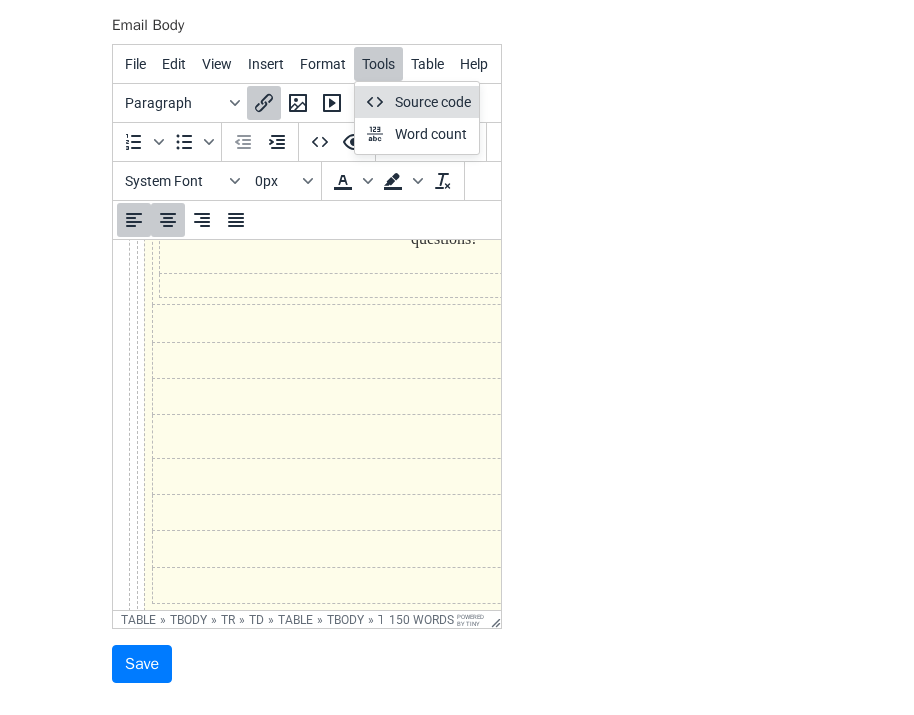click on "Source code" at bounding box center (417, 102) 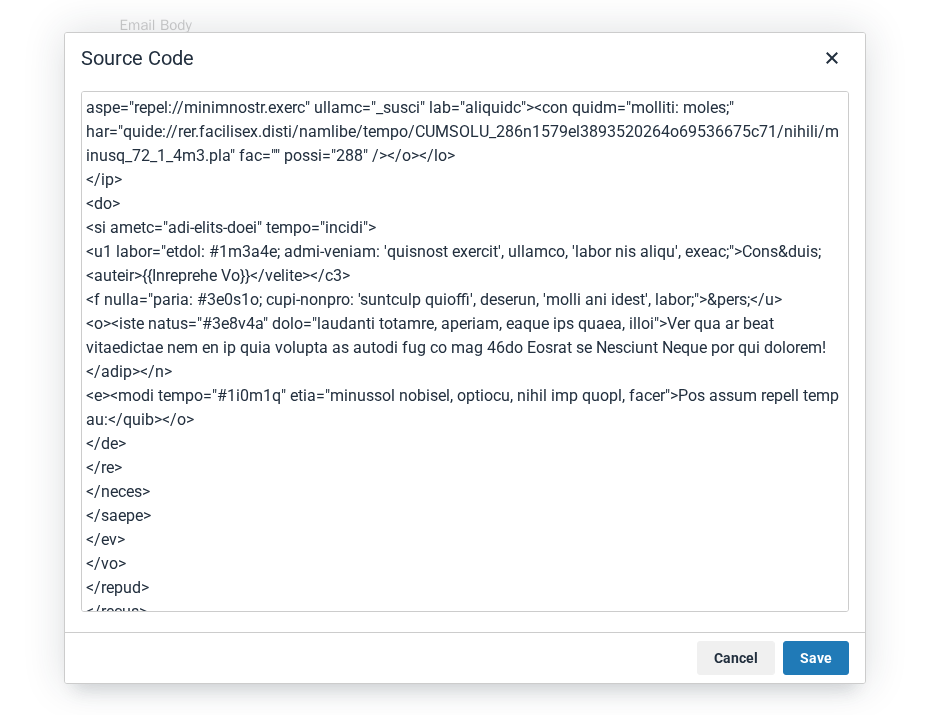scroll, scrollTop: 522, scrollLeft: 0, axis: vertical 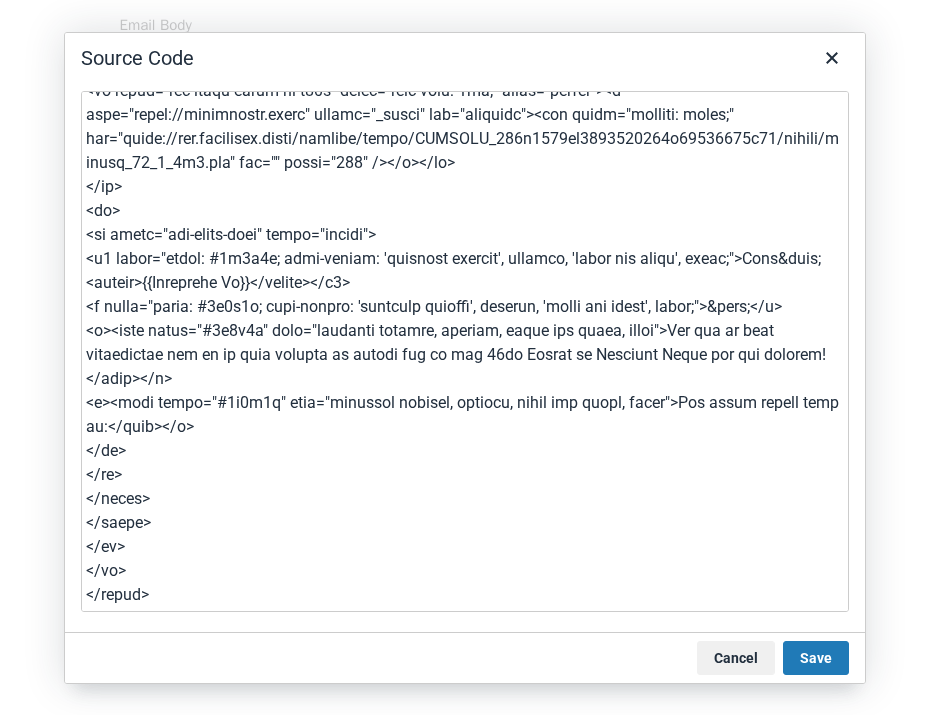 click at bounding box center [465, 351] 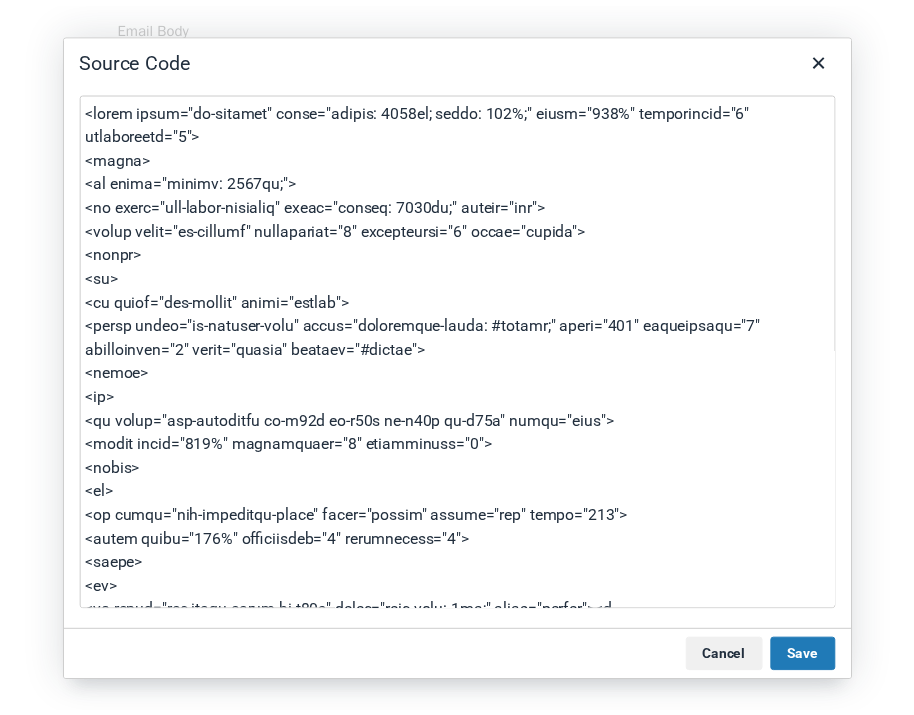 scroll, scrollTop: 1005, scrollLeft: 0, axis: vertical 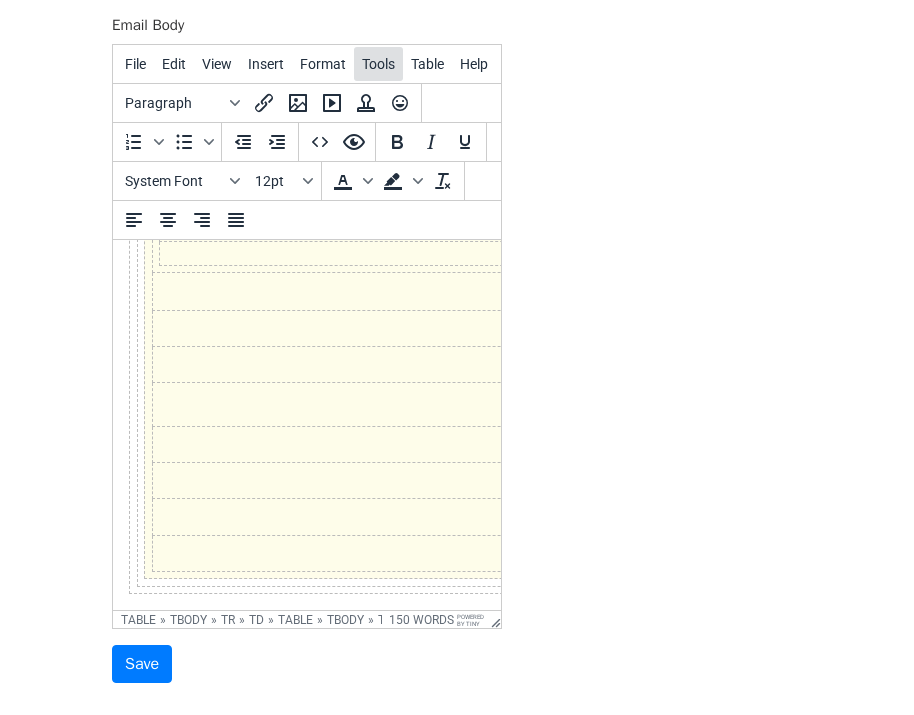 click on "Tools" at bounding box center (378, 64) 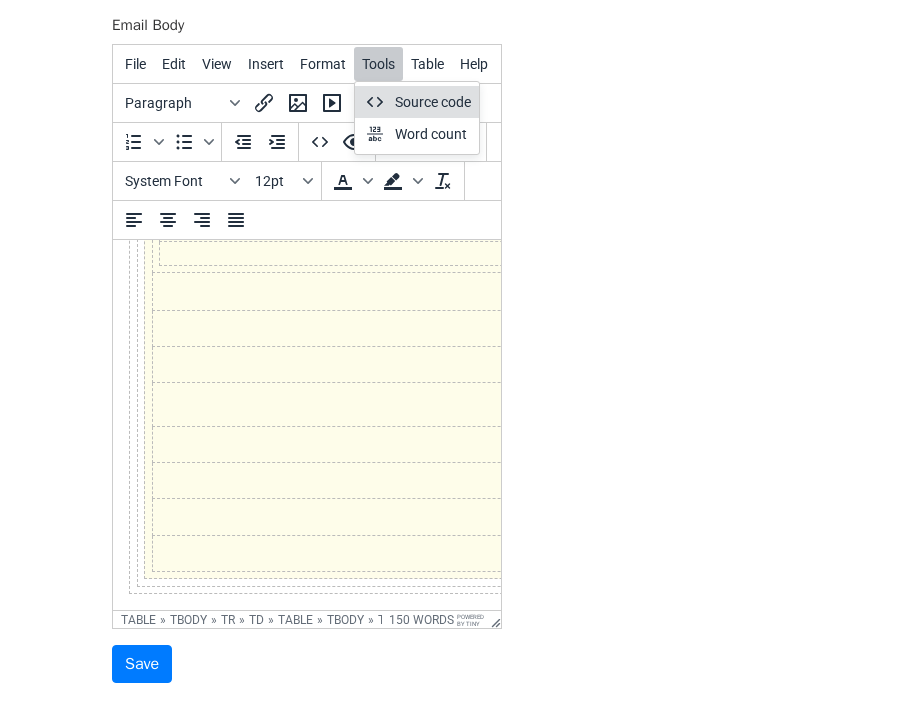 click on "Source code" at bounding box center [433, 102] 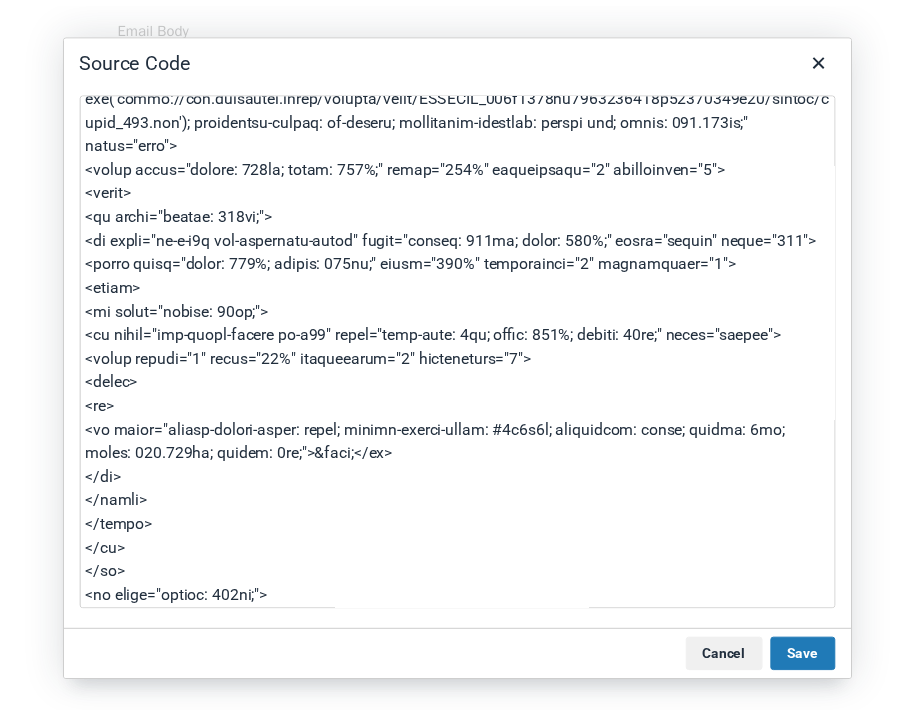 scroll, scrollTop: 1475, scrollLeft: 0, axis: vertical 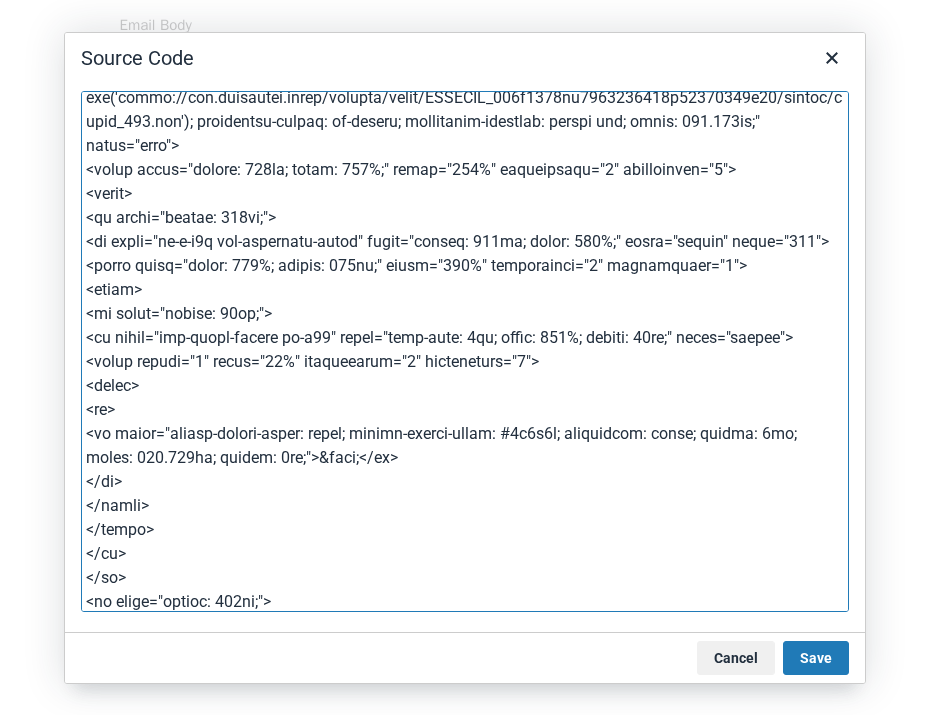 drag, startPoint x: 171, startPoint y: 526, endPoint x: 58, endPoint y: 362, distance: 199.16074 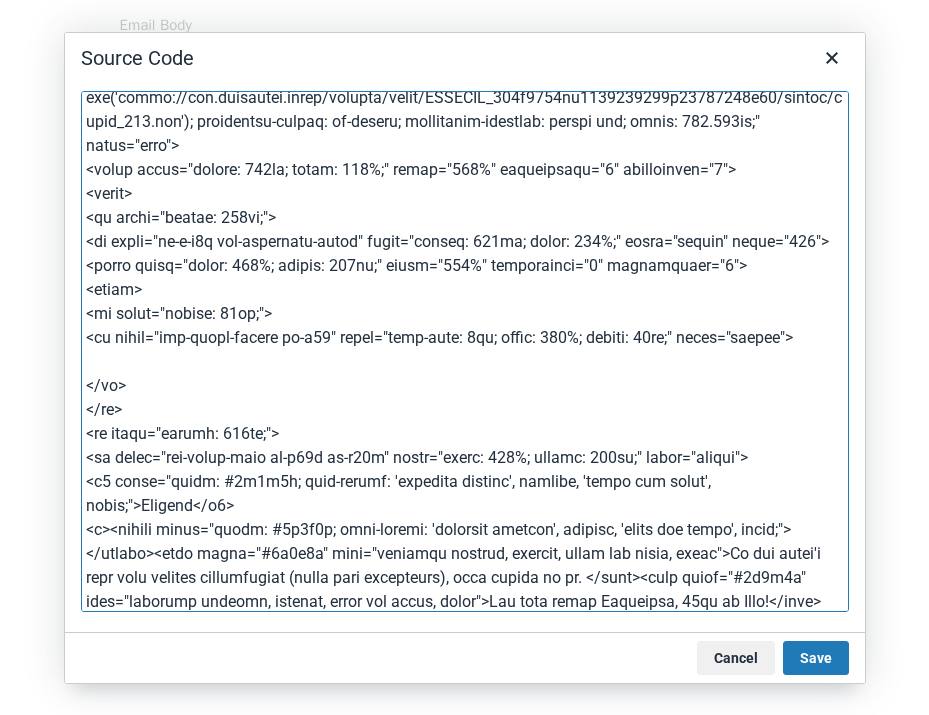 type on "<table class="es-wrapper" style="height: 1268px; width: 100%;" width="100%" cellspacing="0" cellpadding="0">
<tbody>
<tr style="height: 1268px;">
<td class="esd-email-paddings" style="height: 1268px;" valign="top">
<table class="es-content" cellspacing="0" cellpadding="0" align="center">
<tbody>
<tr>
<td class="esd-stripe" align="center">
<table class="es-content-body" style="background-color: #fefdea;" width="600" cellspacing="0" cellpadding="0" align="center" bgcolor="#fefdea">
<tbody>
<tr>
<td class="esd-structure es-p40t es-p40b es-p20r es-p20l" align="left">
<table width="100%" cellspacing="0" cellpadding="0">
<tbody>
<tr>
<td class="esd-container-frame" align="center" valign="top" width="560">
<table width="100%" cellspacing="0" cellpadding="0">
<tbody>
<tr>
<td class="esd-block-image es-p15b" style="font-size: 0px;" align="center"><a href="https://viewstripo.email" target="_blank" rel="noopener"><img style="display: block;" src="https://tlr.stripocdn.email/content/guids/CABINET_248d9830df6756962072d..." 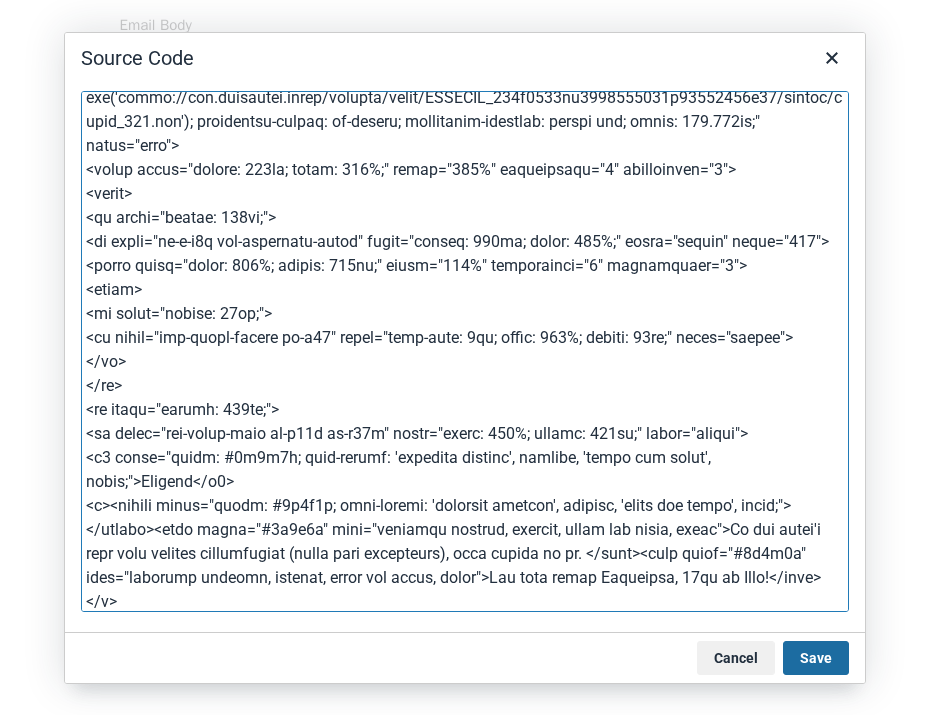 click on "Save" at bounding box center (816, 658) 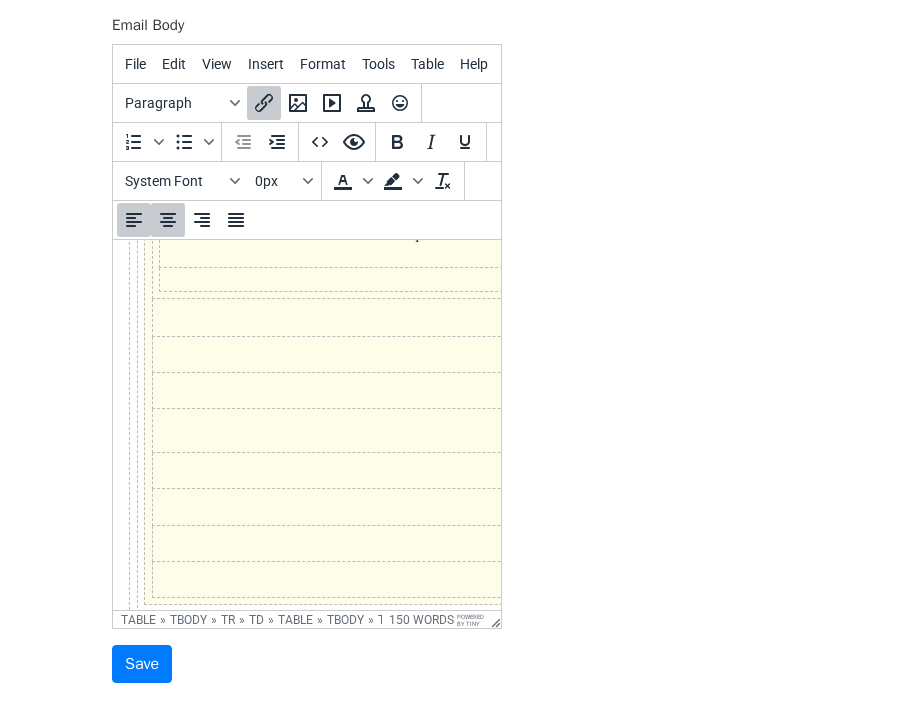 scroll, scrollTop: 1064, scrollLeft: 0, axis: vertical 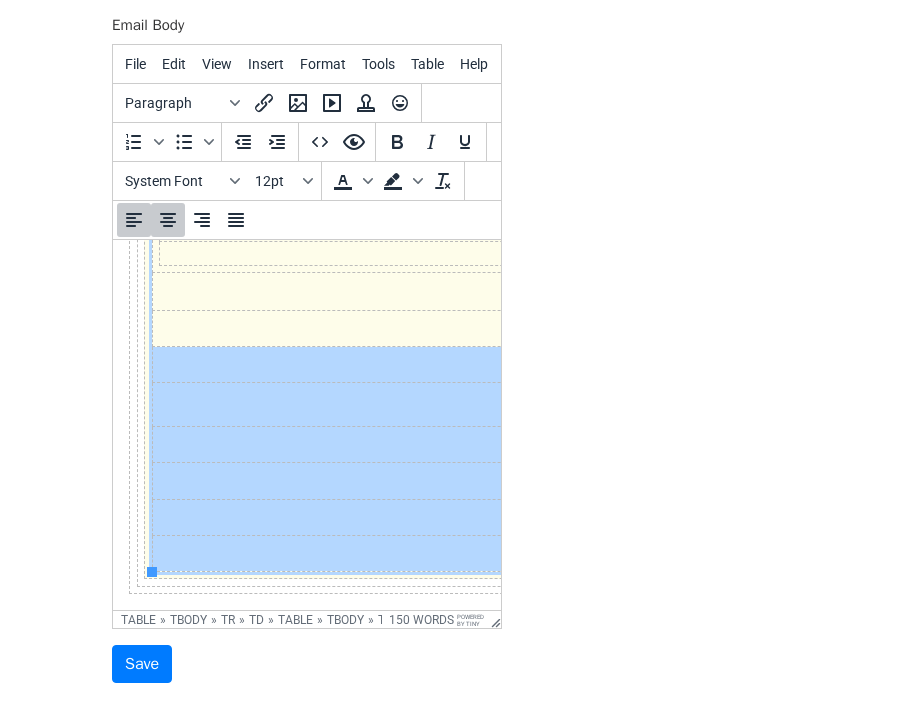drag, startPoint x: 274, startPoint y: 487, endPoint x: 163, endPoint y: 311, distance: 208.07932 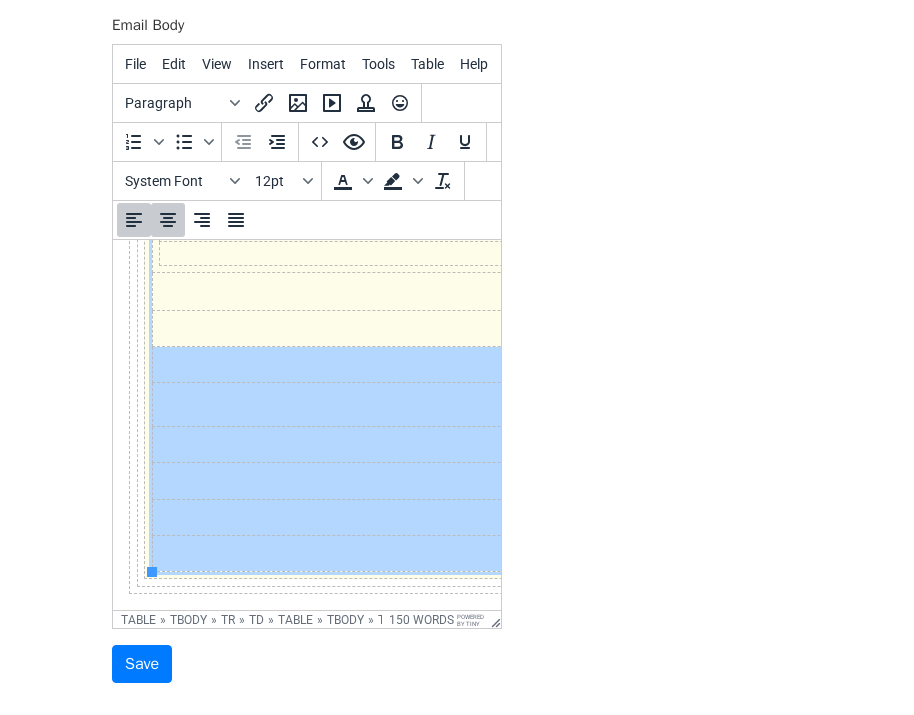 click at bounding box center (443, 365) 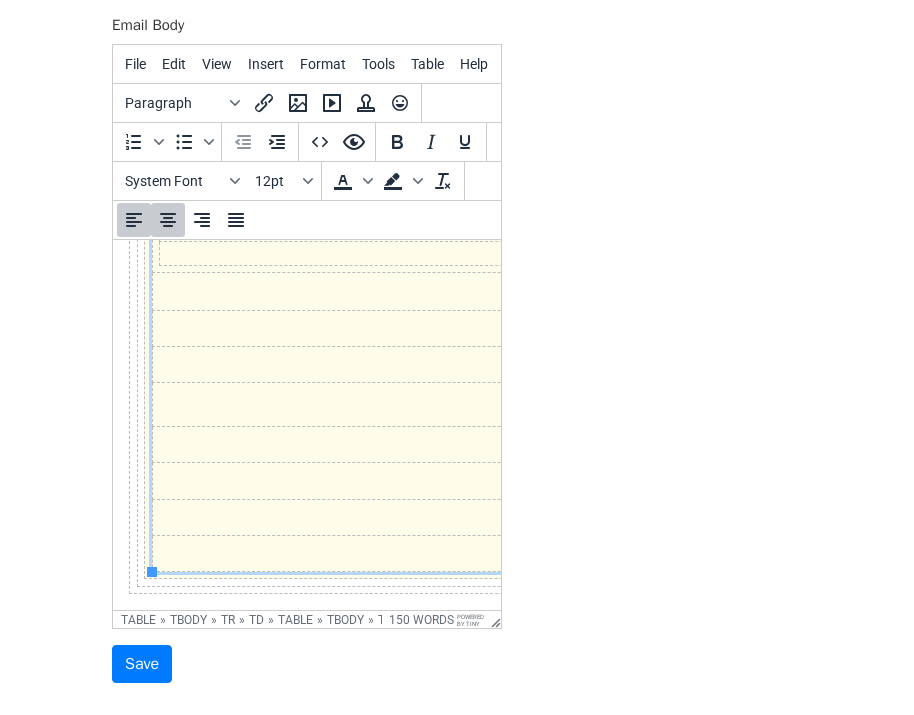 click at bounding box center (443, 365) 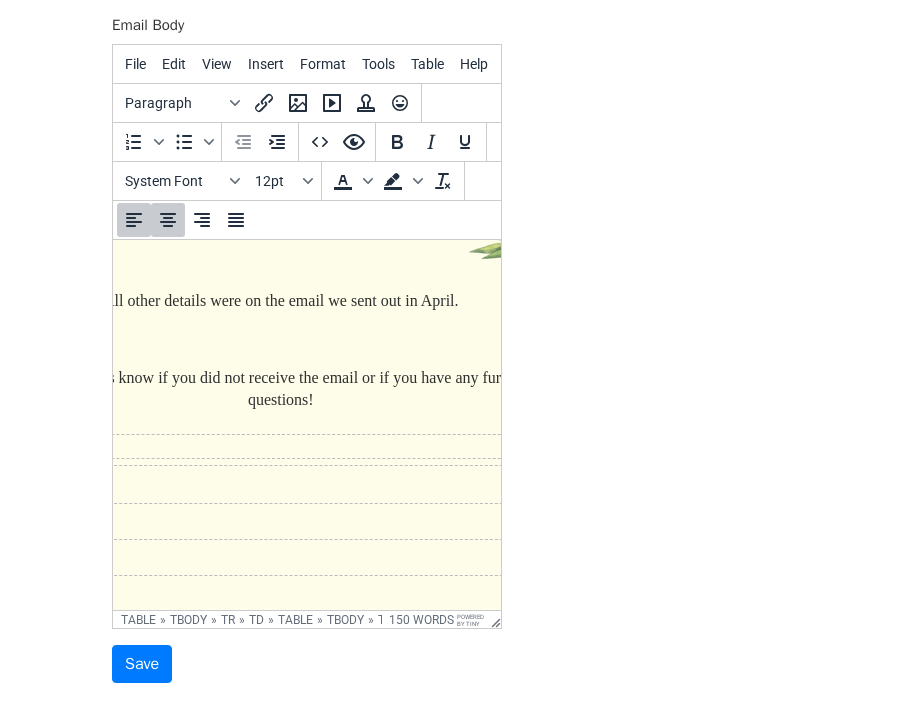 scroll, scrollTop: 816, scrollLeft: 164, axis: both 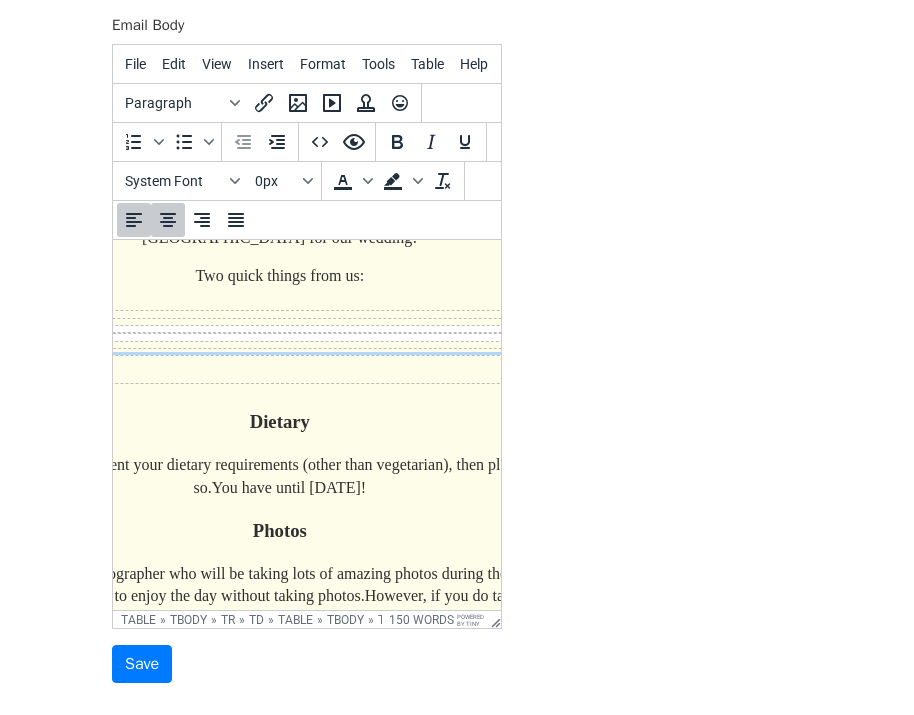 drag, startPoint x: 329, startPoint y: 403, endPoint x: 251, endPoint y: 427, distance: 81.608826 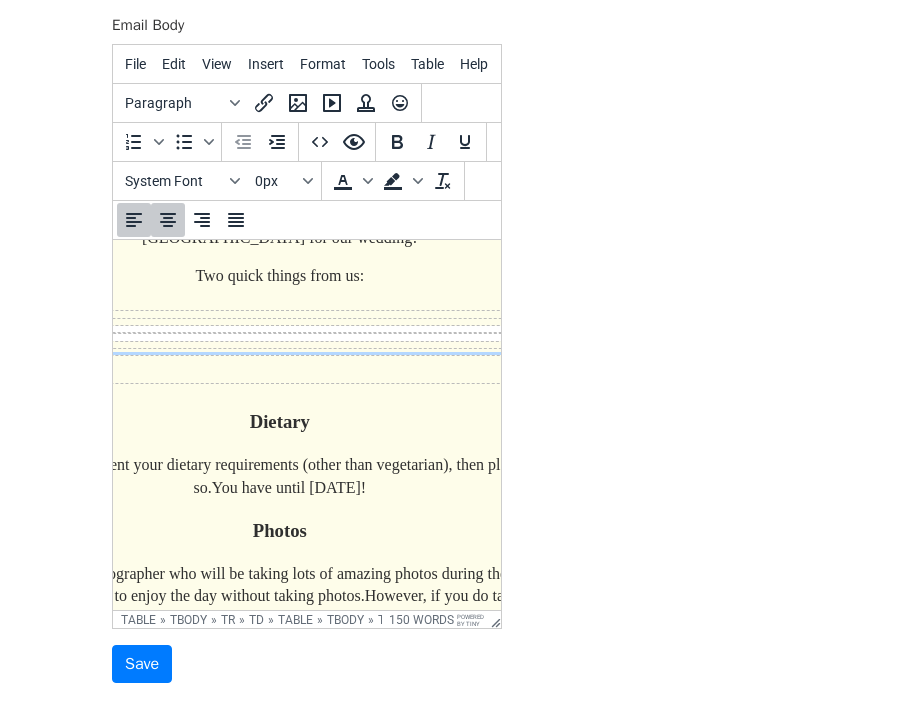 click on "Dietary ​ If you haven't sent your dietary requirements (other than vegetarian), then please do so.  You have until Wednesday, 30th of July! Photos We have a photographer who will be taking lots of amazing photos during the whole day,   so feel free to enjoy the day without taking photos.  However, if you do take any pictures you would like to share, you can add them after the day to the google drive folder below.  We would just request that you don't take any photos during the ceremony itself. All other details were on the email we sent out in April. Please let us know if you did not receive the email or if you have any further questions!" at bounding box center (280, 654) 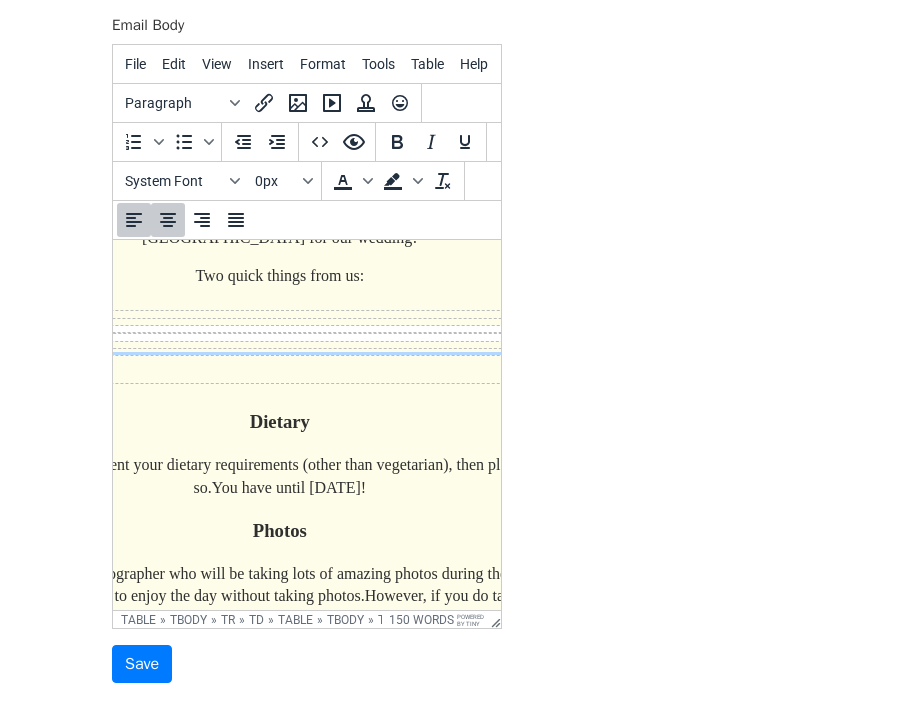 click on "Dietary" at bounding box center [279, 422] 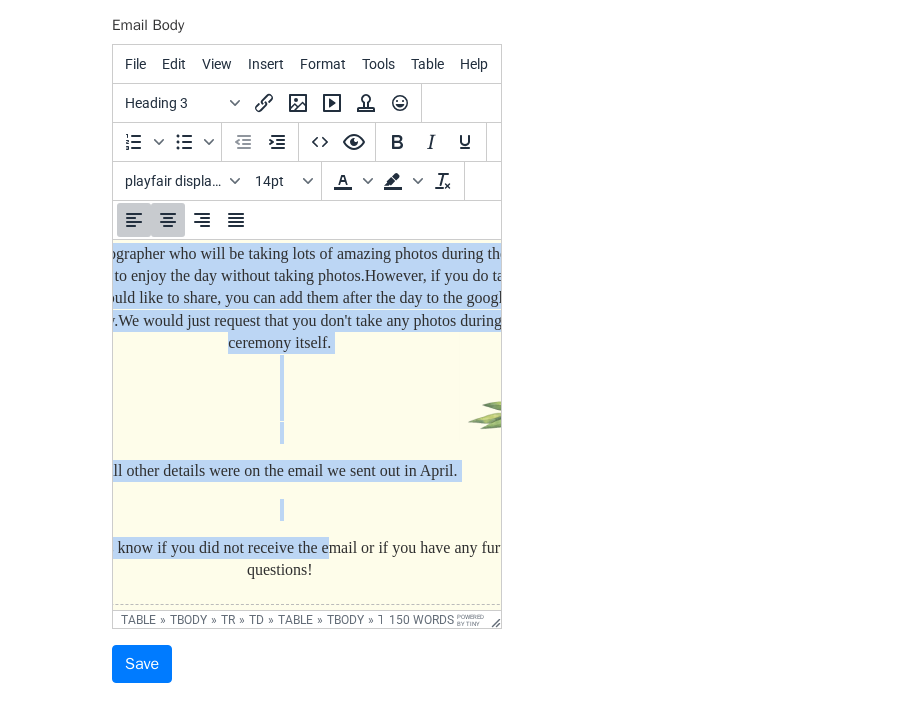 scroll, scrollTop: 749, scrollLeft: 164, axis: both 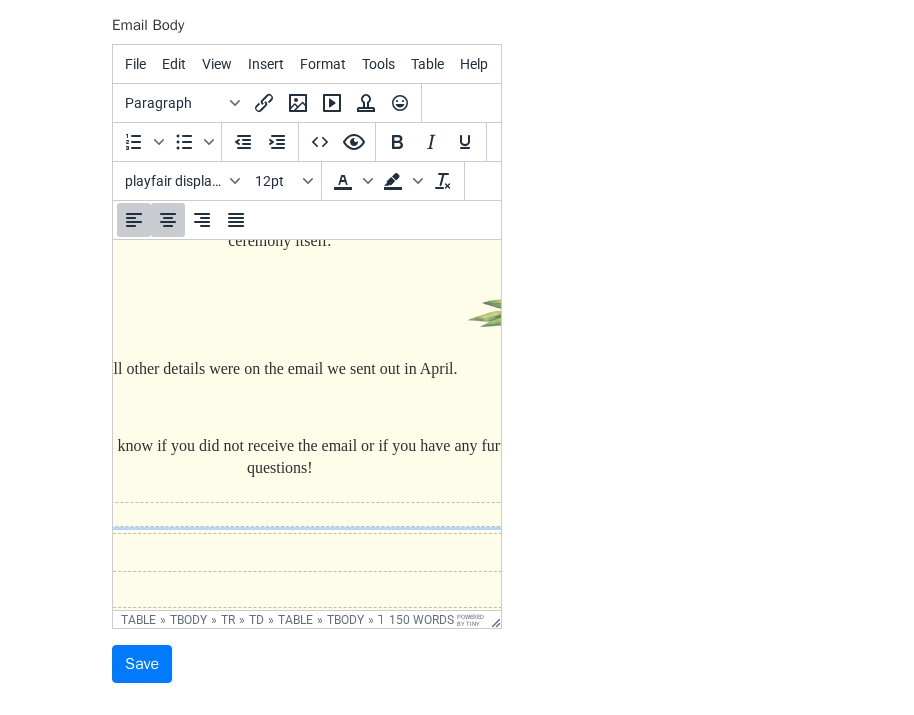 drag, startPoint x: 252, startPoint y: 425, endPoint x: 317, endPoint y: 465, distance: 76.321686 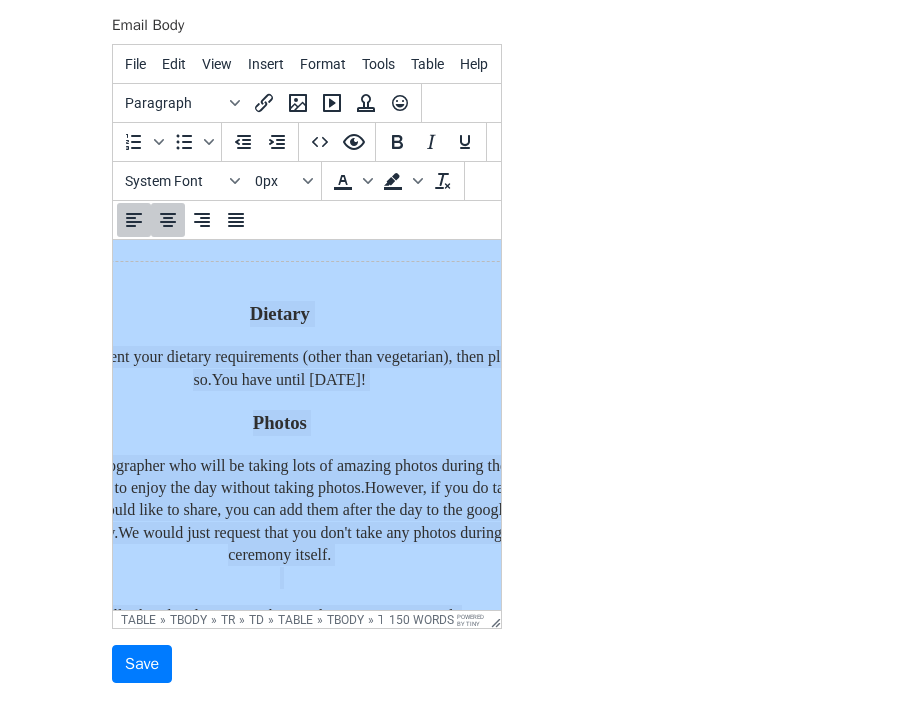 scroll, scrollTop: 421, scrollLeft: 164, axis: both 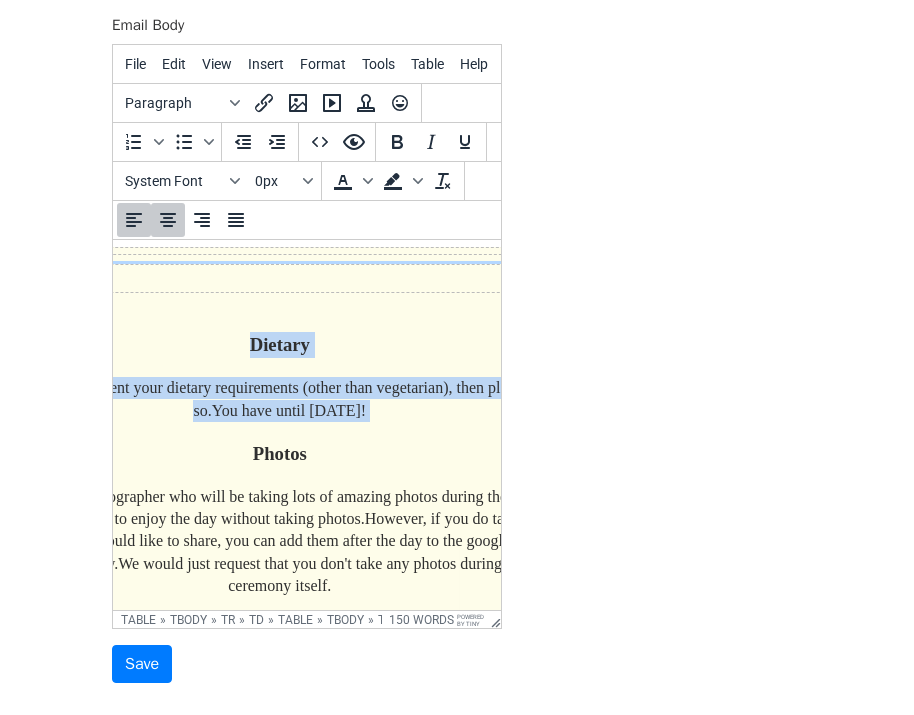 drag, startPoint x: 267, startPoint y: 357, endPoint x: 280, endPoint y: 435, distance: 79.07591 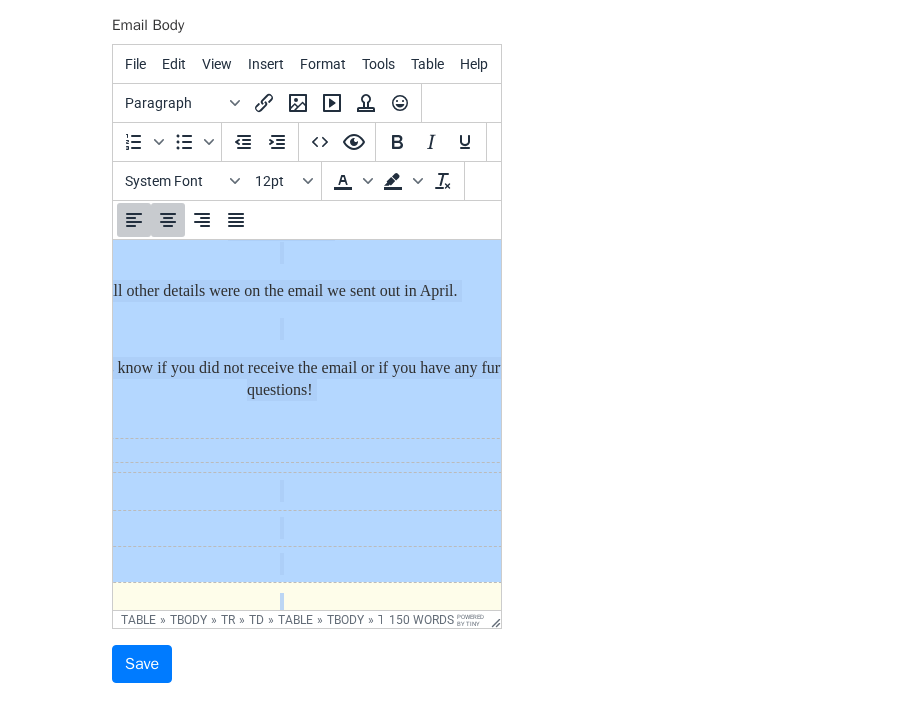 scroll, scrollTop: 861, scrollLeft: 164, axis: both 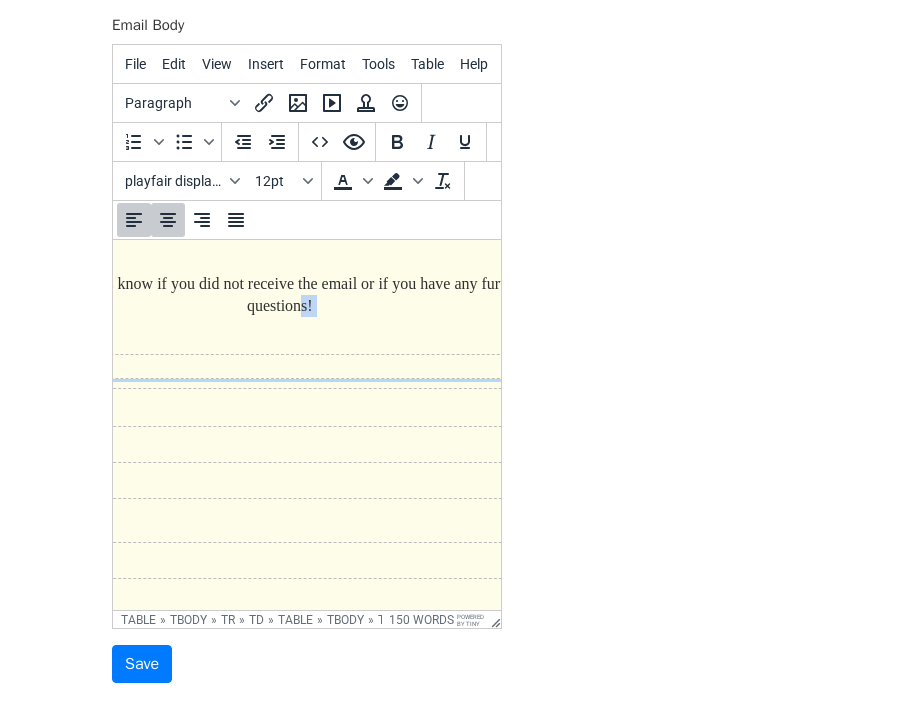 drag, startPoint x: 249, startPoint y: 340, endPoint x: 299, endPoint y: 313, distance: 56.82429 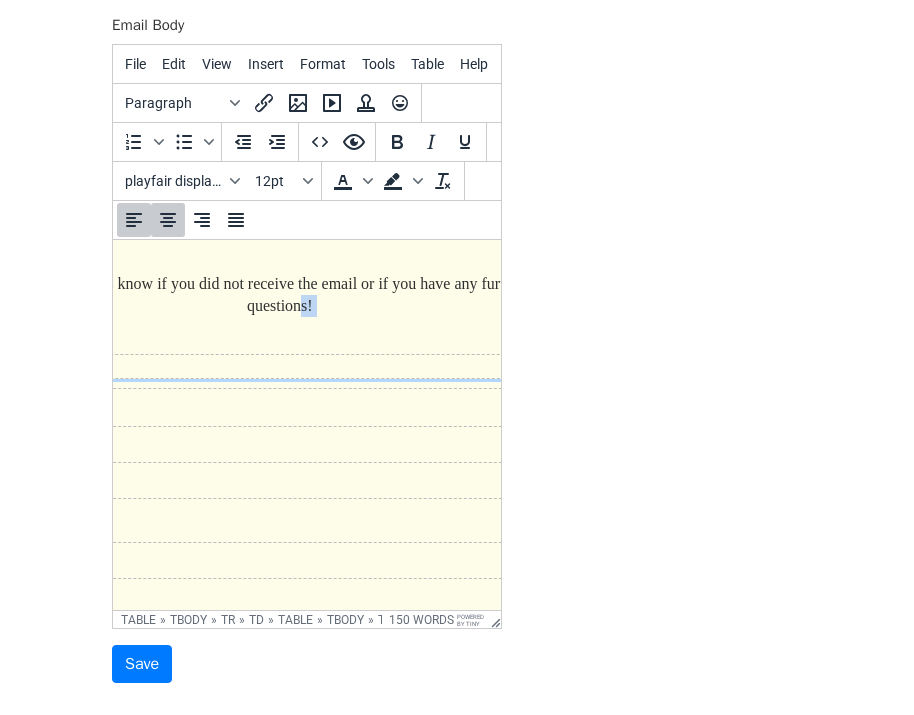 click on "Please let us know if you did not receive the email or if you have any further questions!" at bounding box center [280, 294] 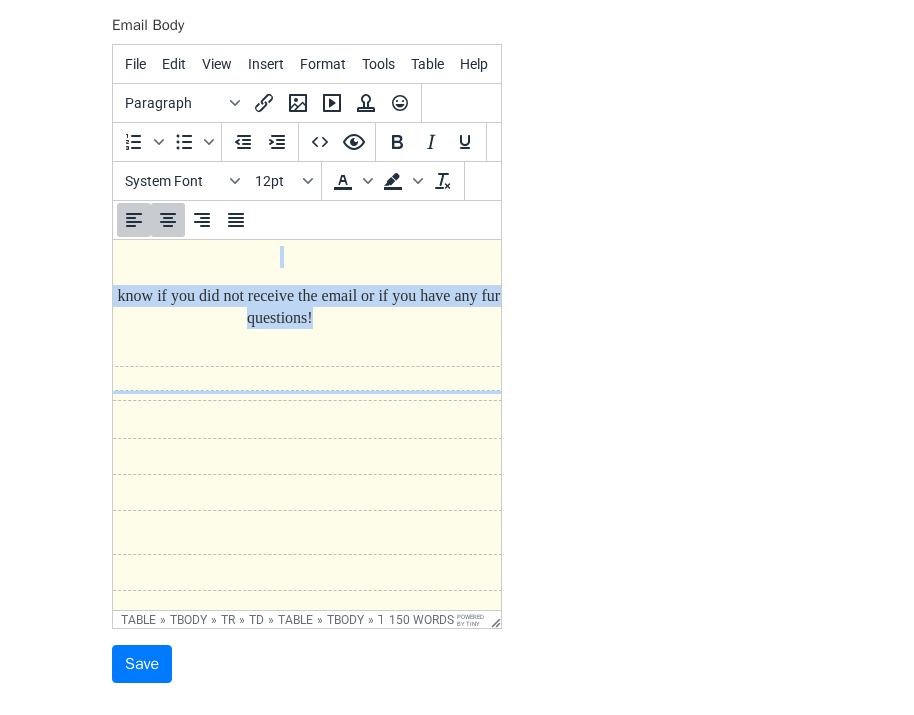 drag, startPoint x: 273, startPoint y: 283, endPoint x: 210, endPoint y: 254, distance: 69.354164 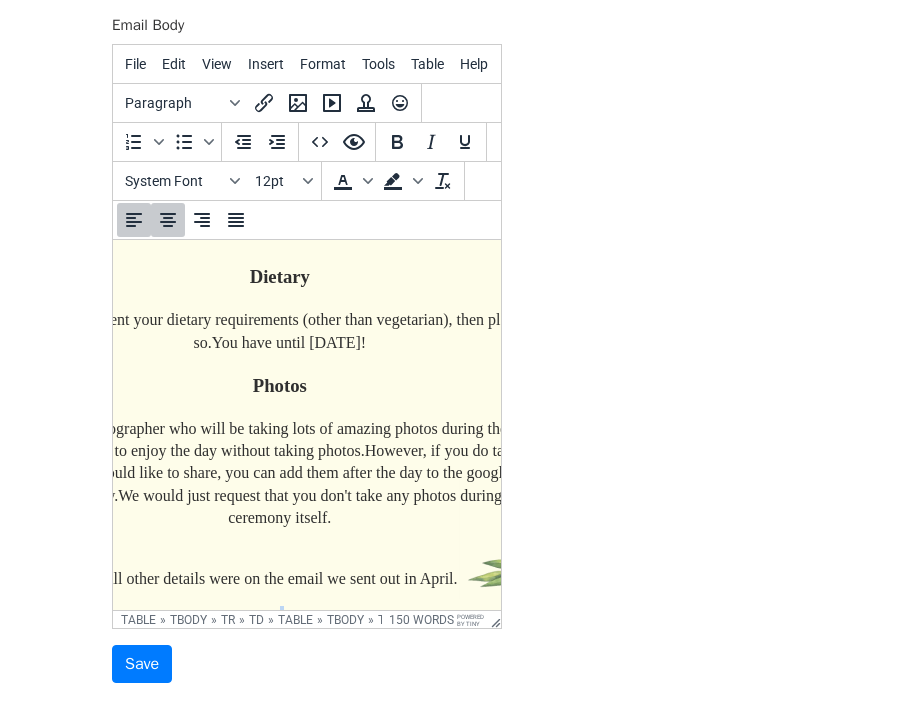 scroll, scrollTop: 488, scrollLeft: 164, axis: both 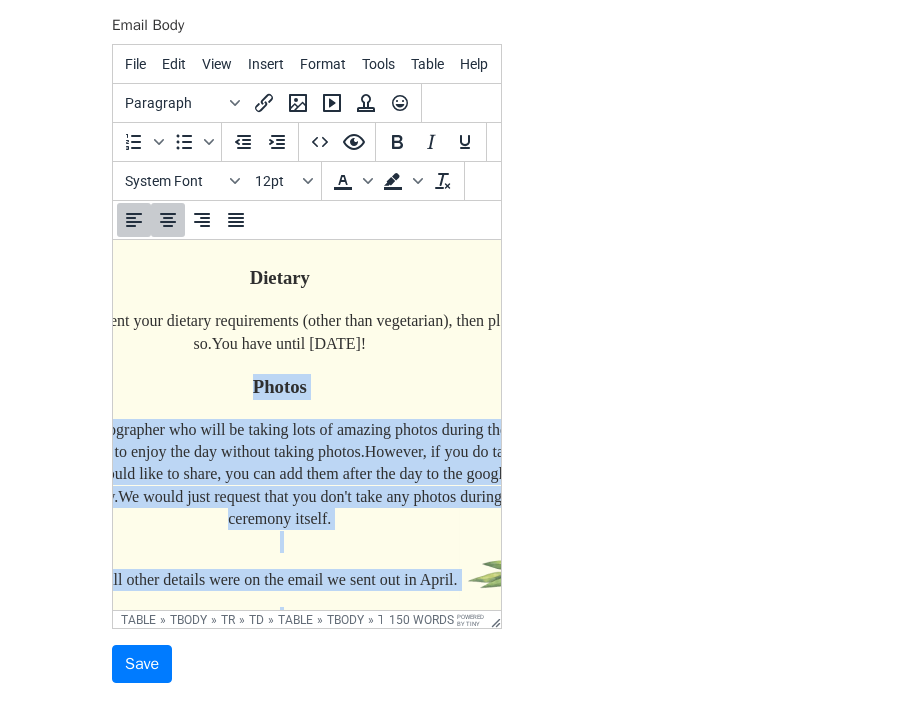 click on "Photos" at bounding box center (279, 387) 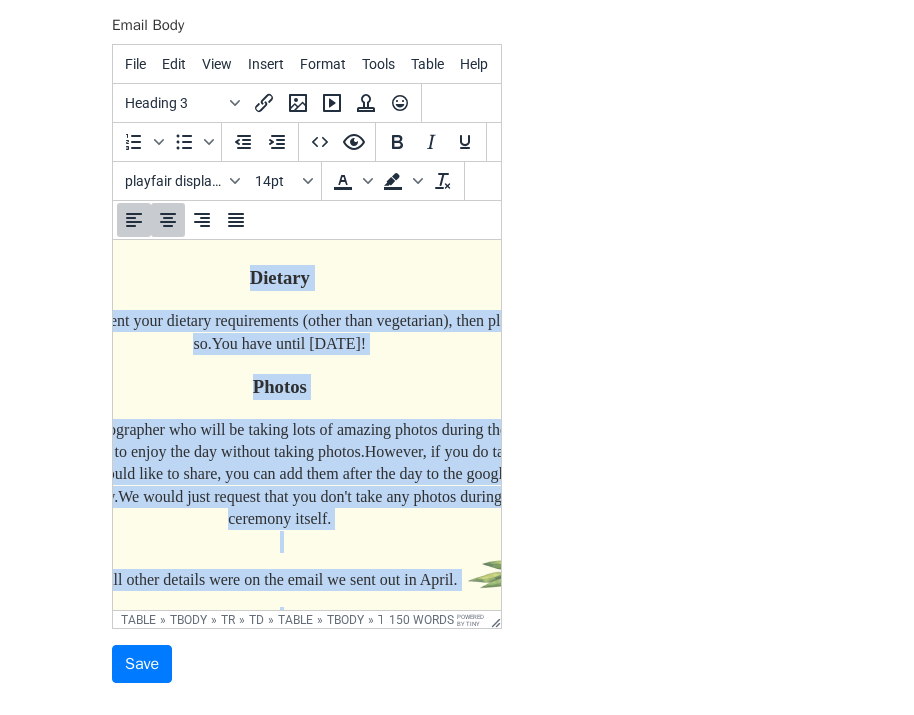 click on "Dietary" at bounding box center [279, 278] 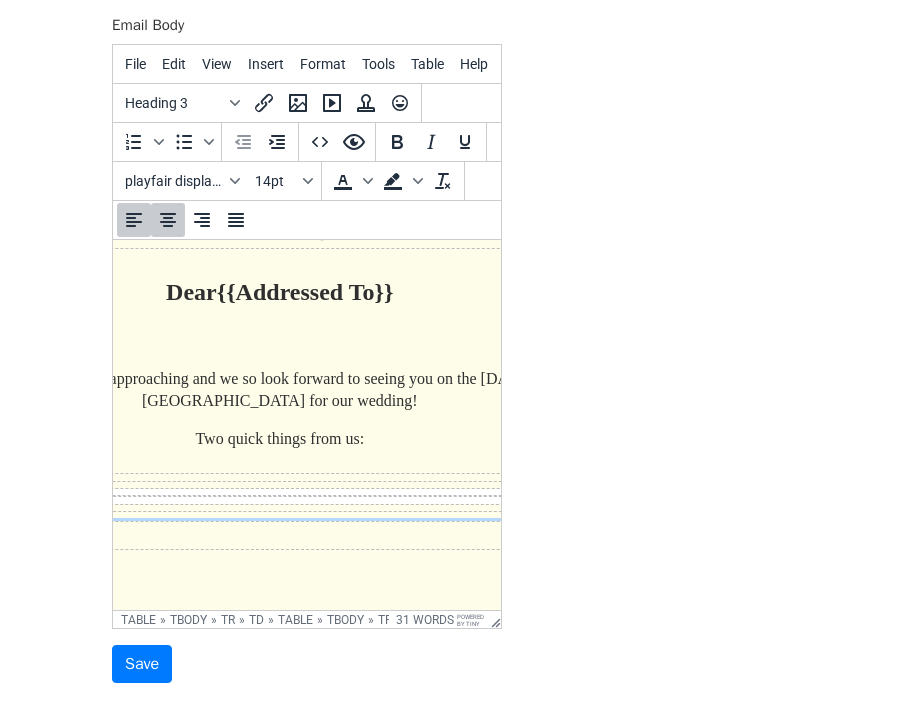 scroll, scrollTop: 149, scrollLeft: 164, axis: both 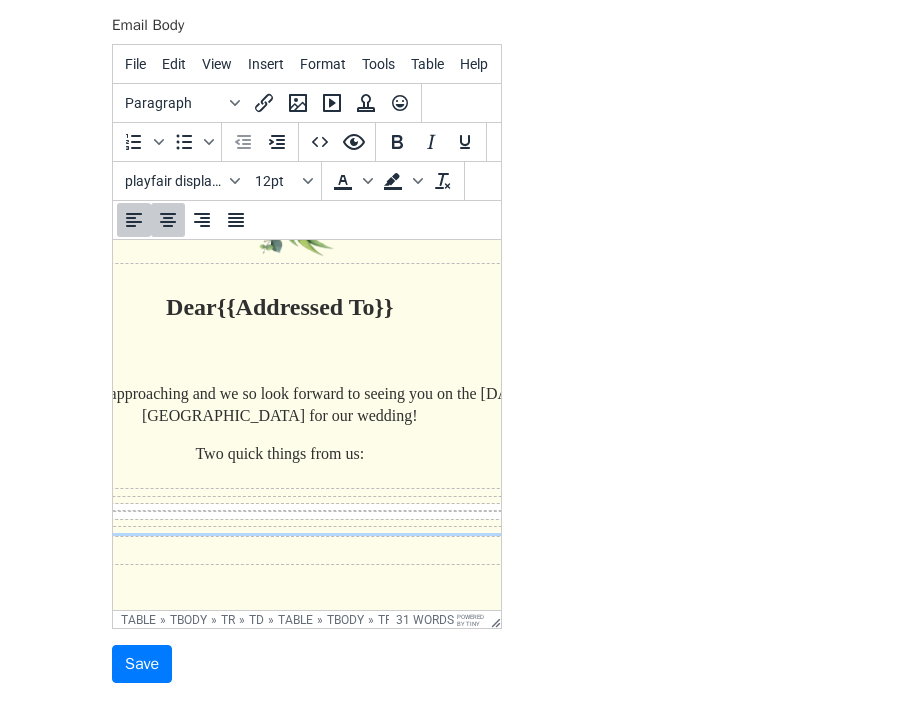 click on "Two quick things from us:" at bounding box center (280, 454) 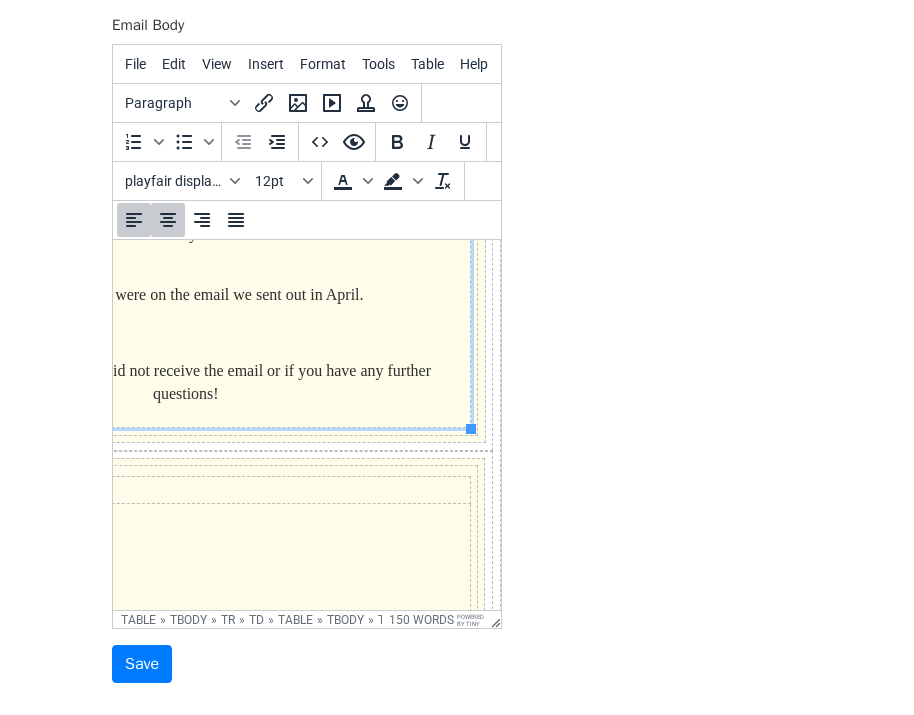 scroll, scrollTop: 668, scrollLeft: 272, axis: both 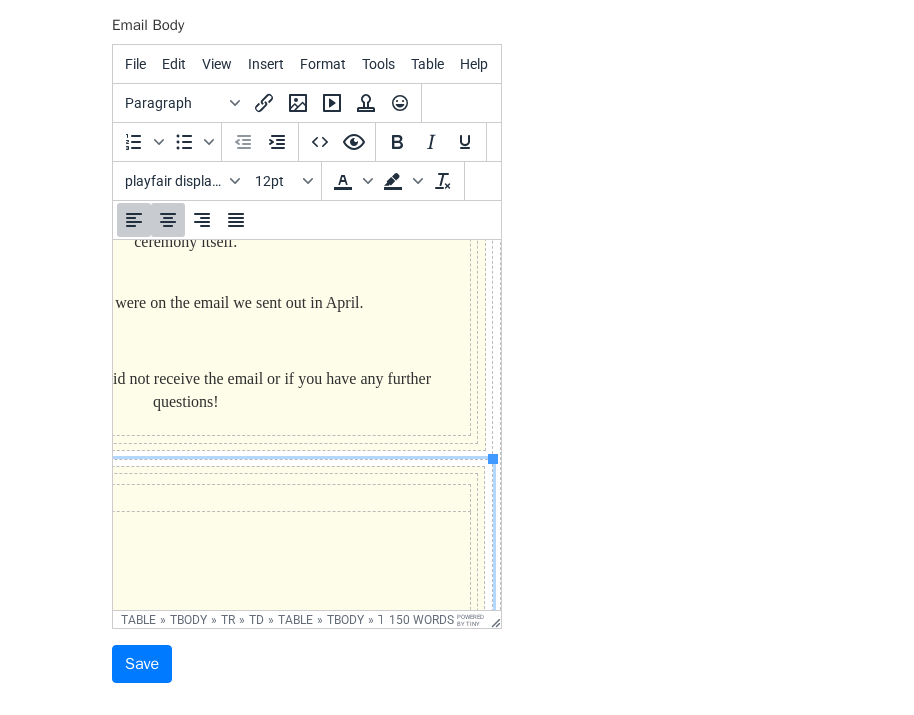 click on "﻿" at bounding box center [185, 910] 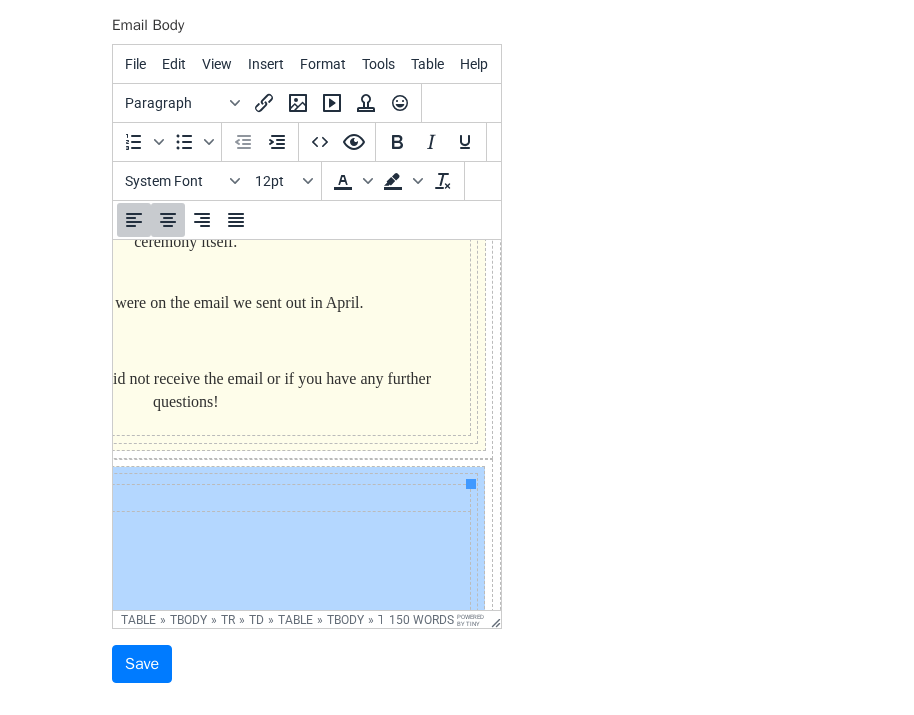 drag, startPoint x: 466, startPoint y: 491, endPoint x: 312, endPoint y: 479, distance: 154.46683 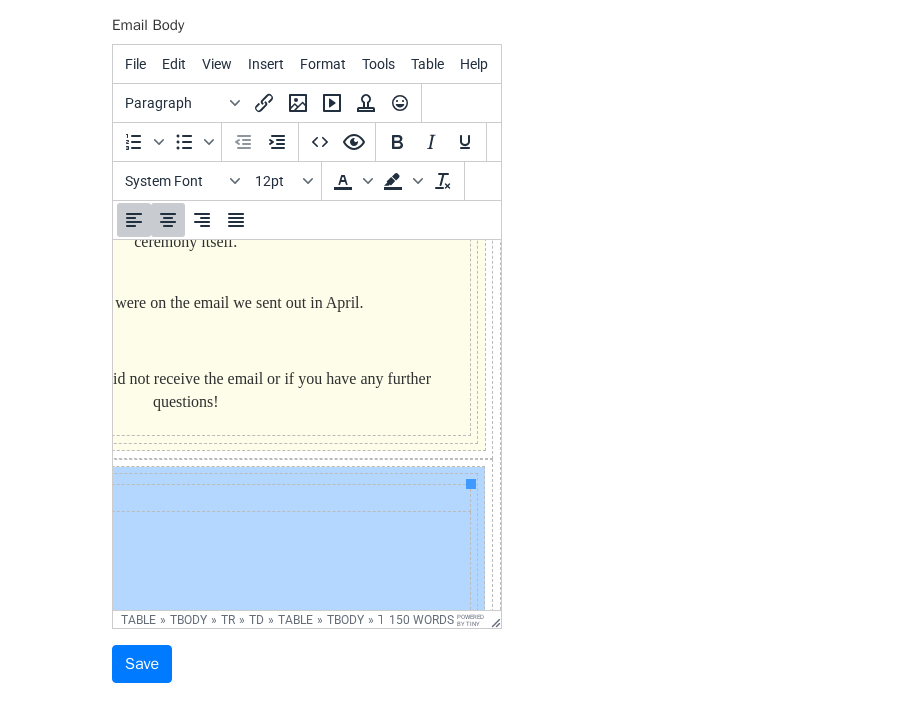 click on "﻿" at bounding box center [186, 910] 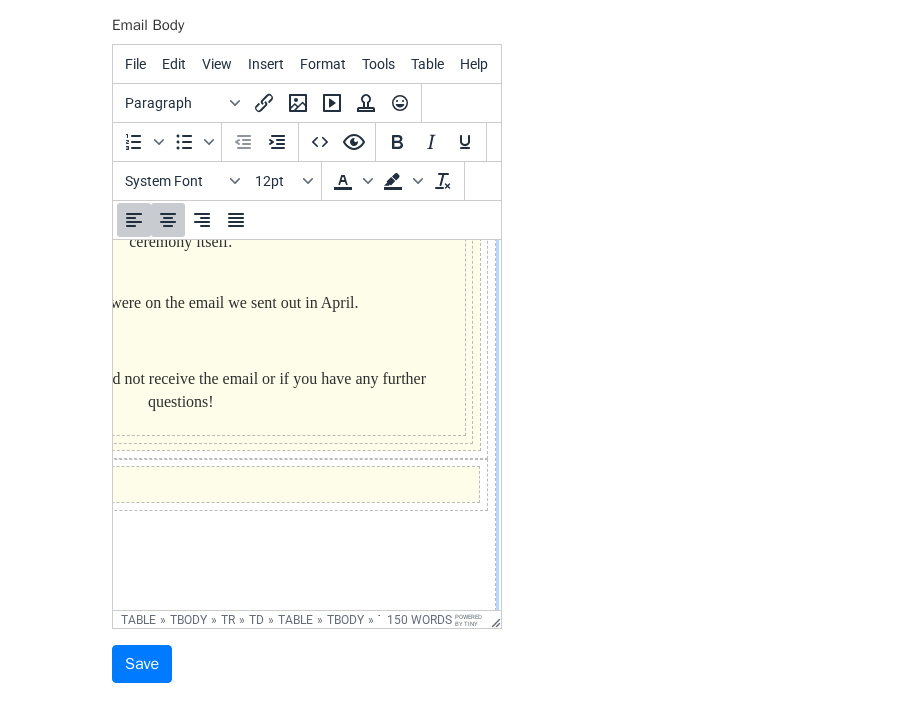 click on "Dear  {{Addressed To}} The day is fast approaching and we so look forward to seeing you on the 10th August at Pembroke Lodge for our wedding! Two quick things from us: Dietary ​ If you haven't sent your dietary requirements (other than vegetarian), then please do so.   You have until Wednesday, 30th of July! Photos We have a photographer who will be taking lots of amazing photos during the whole day,    so feel free to enjoy the day without taking photos.   However, if you do take any pictures you would like to share, you can add them after the day to the google drive folder below.   We would just request that you don't take any photos during the ceremony itself. All other details were on the email we sent out in April. Please let us know if you did not receive the email or if you have any further questions!" at bounding box center [181, 230] 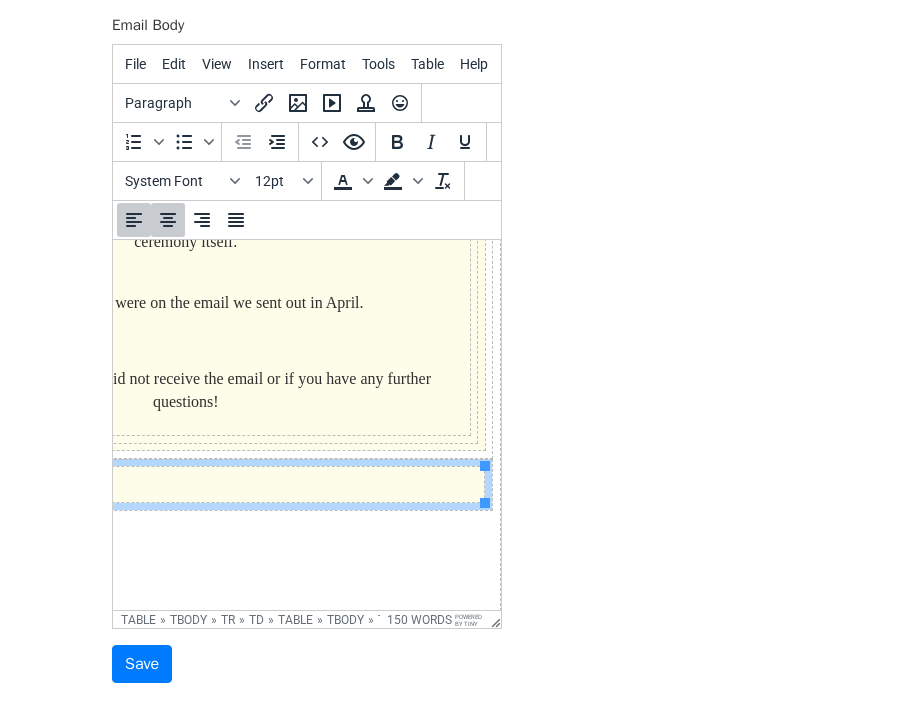 drag, startPoint x: 471, startPoint y: 480, endPoint x: 299, endPoint y: 486, distance: 172.10461 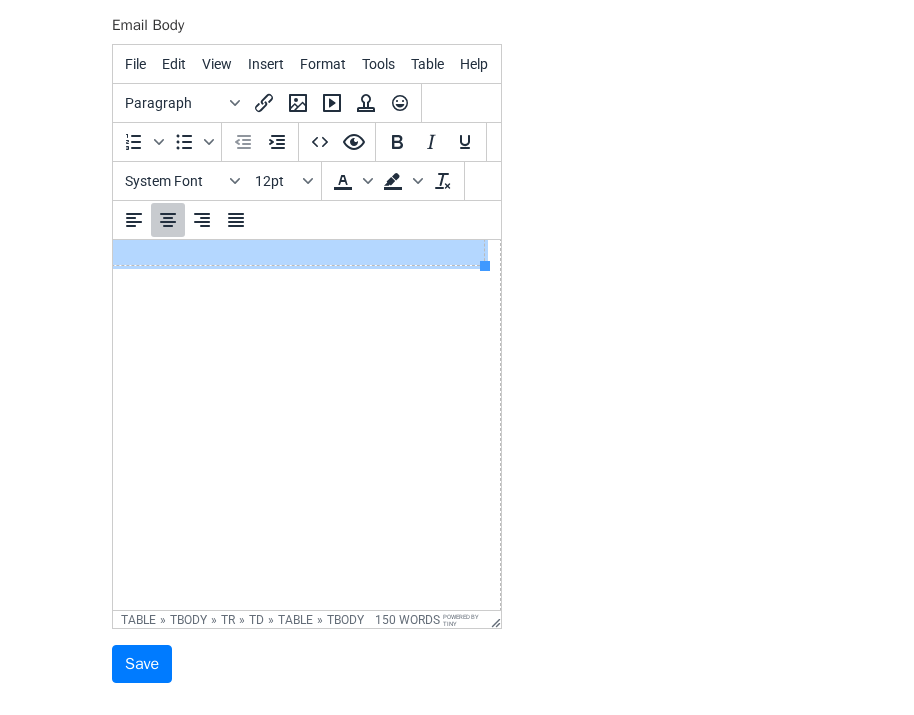scroll, scrollTop: 999, scrollLeft: 272, axis: both 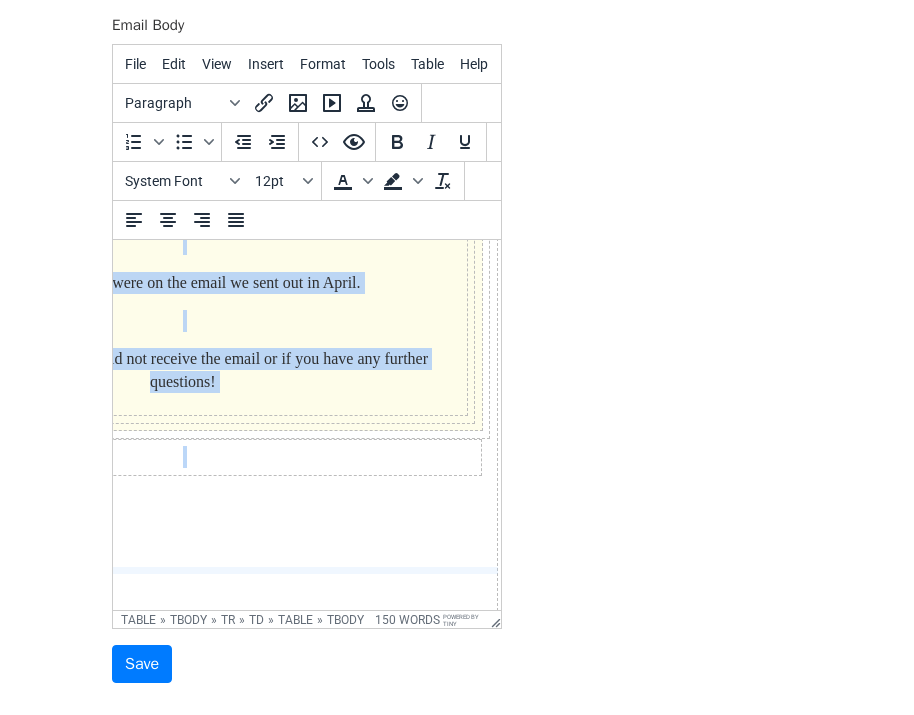 drag, startPoint x: 329, startPoint y: 537, endPoint x: 364, endPoint y: 220, distance: 318.92633 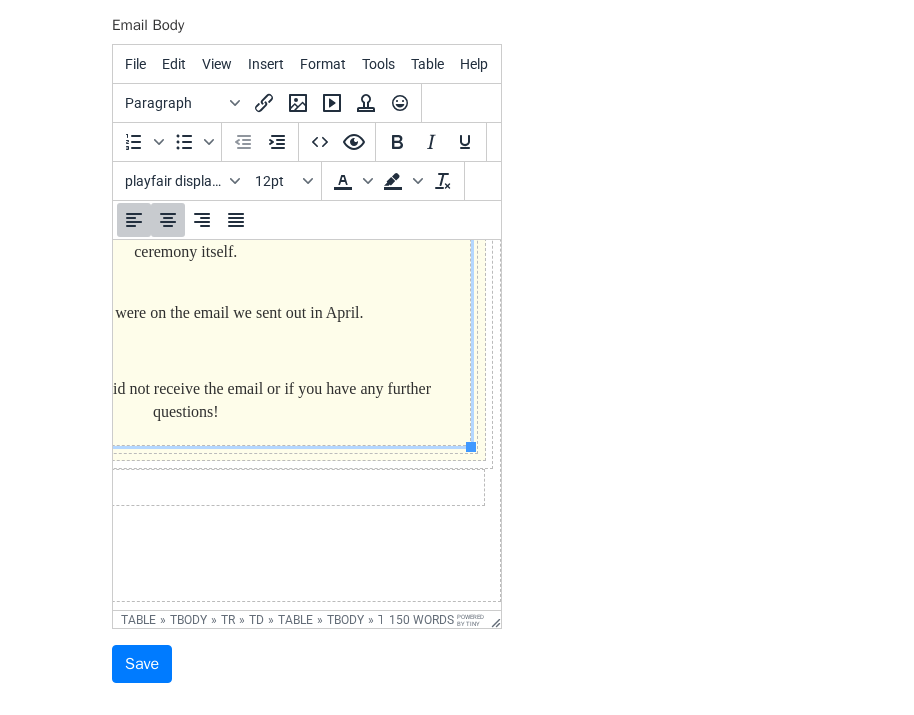 scroll, scrollTop: 720, scrollLeft: 272, axis: both 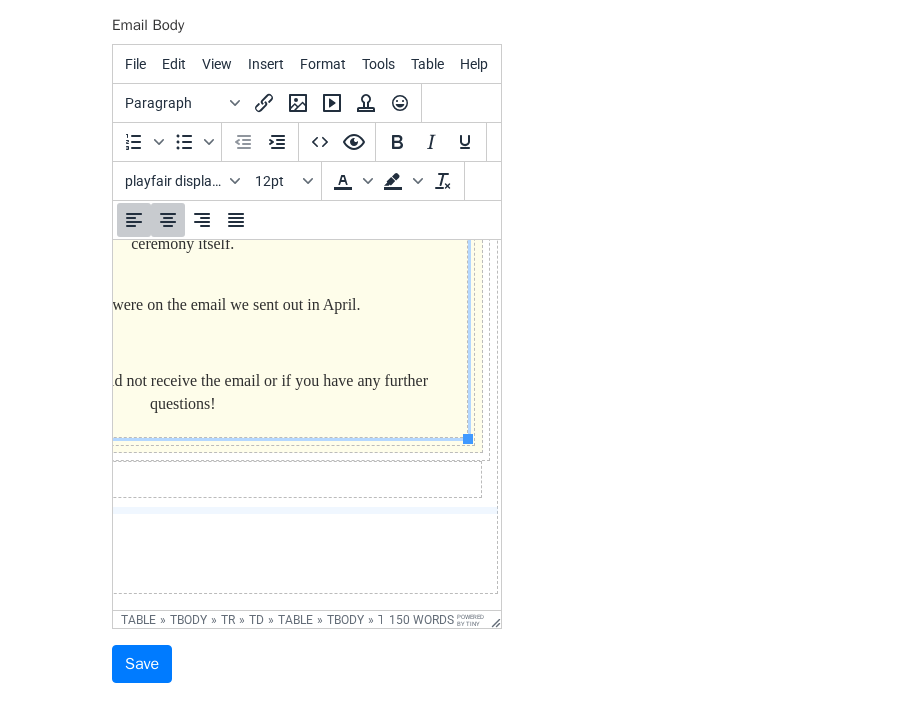 drag, startPoint x: 365, startPoint y: 541, endPoint x: 371, endPoint y: 454, distance: 87.20665 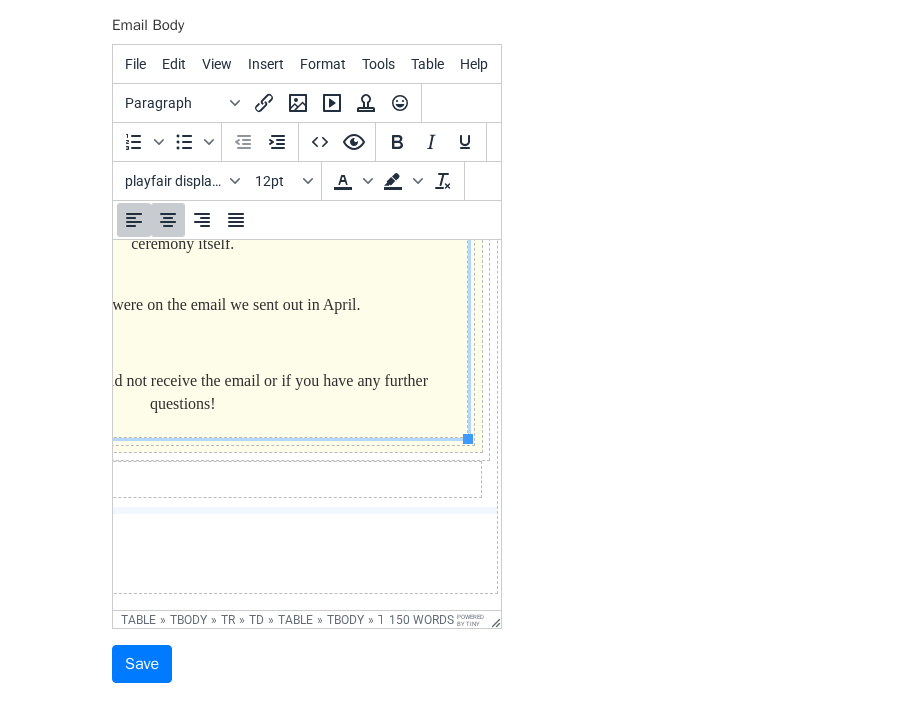 scroll, scrollTop: 638, scrollLeft: 272, axis: both 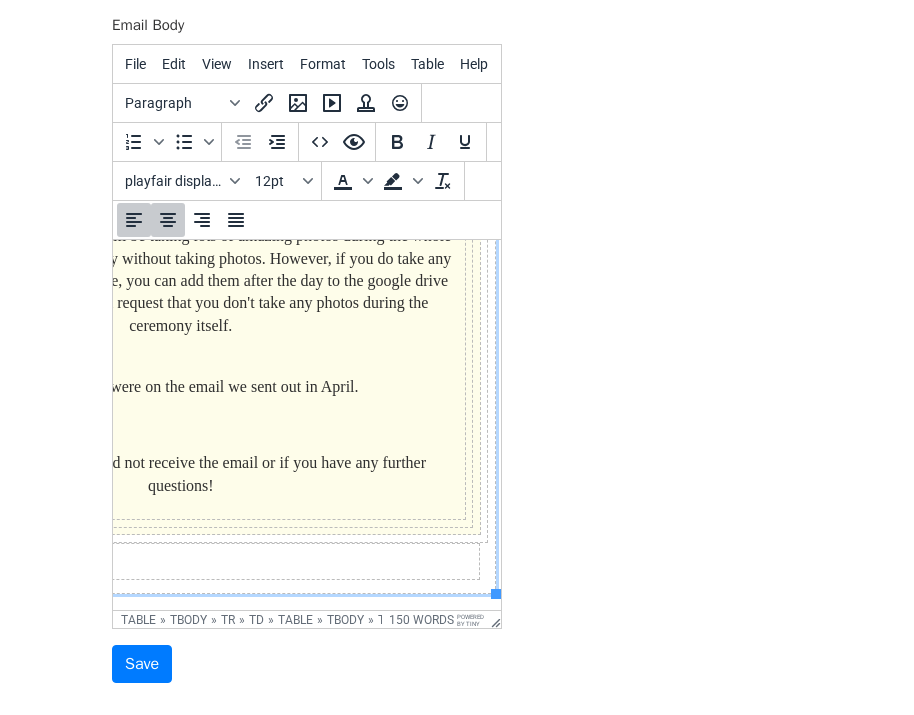 click on "Dear  {{Addressed To}} The day is fast approaching and we so look forward to seeing you on the 10th August at Pembroke Lodge for our wedding! Two quick things from us: Dietary ​ If you haven't sent your dietary requirements (other than vegetarian), then please do so.   You have until Wednesday, 30th of July! Photos We have a photographer who will be taking lots of amazing photos during the whole day,    so feel free to enjoy the day without taking photos.   However, if you do take any pictures you would like to share, you can add them after the day to the google drive folder below.   We would just request that you don't take any photos during the ceremony itself. All other details were on the email we sent out in April. Please let us know if you did not receive the email or if you have any further questions!" at bounding box center (181, 133) 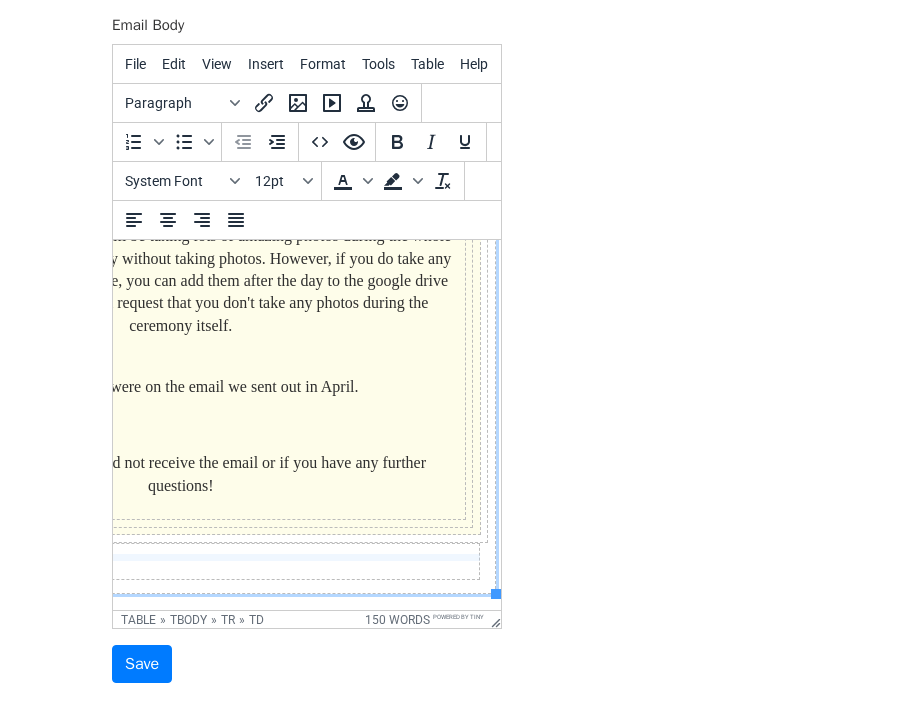 drag, startPoint x: 378, startPoint y: 523, endPoint x: 384, endPoint y: 492, distance: 31.575306 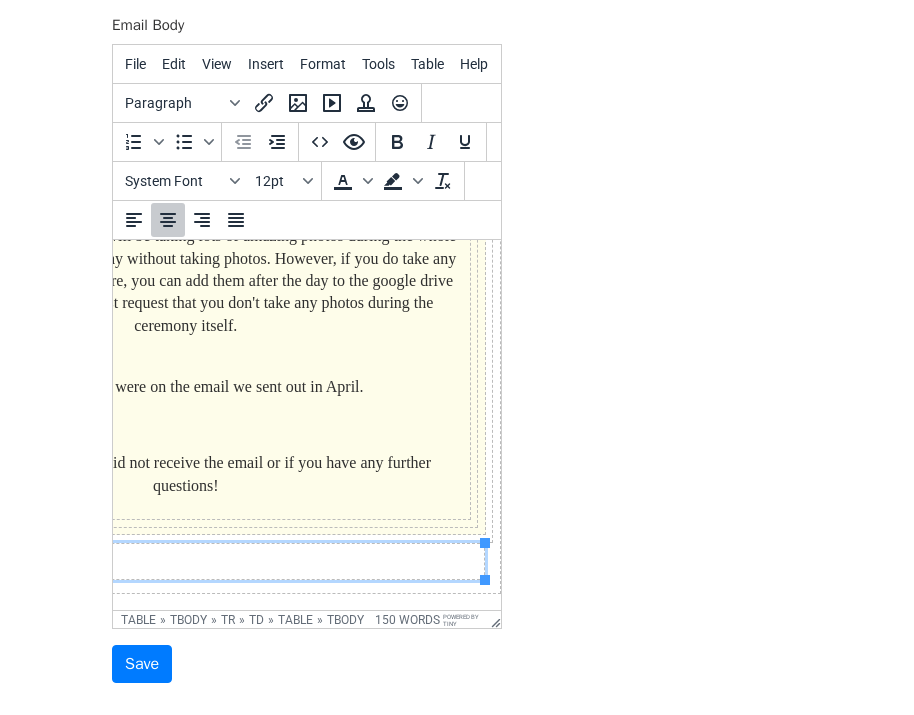 drag, startPoint x: 460, startPoint y: 508, endPoint x: 313, endPoint y: 523, distance: 147.76332 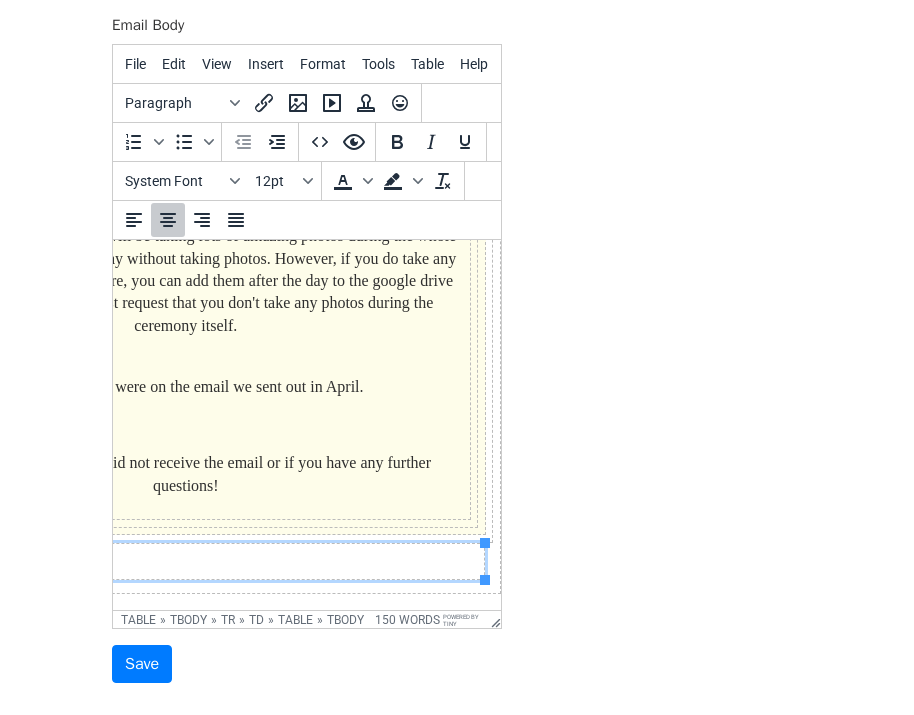 click at bounding box center (186, 561) 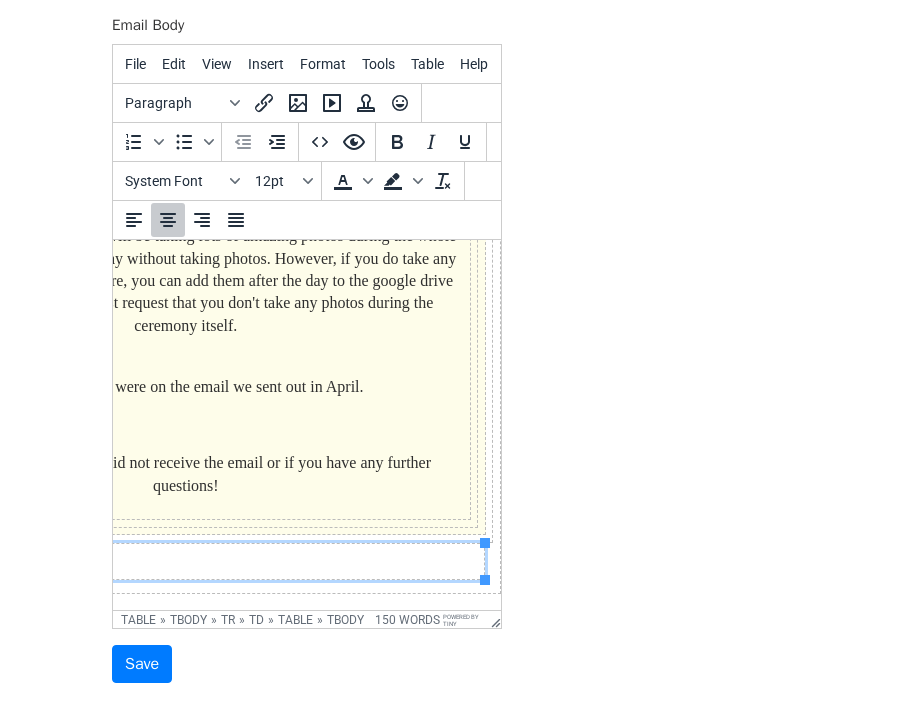 drag, startPoint x: 435, startPoint y: 503, endPoint x: 428, endPoint y: 513, distance: 12.206555 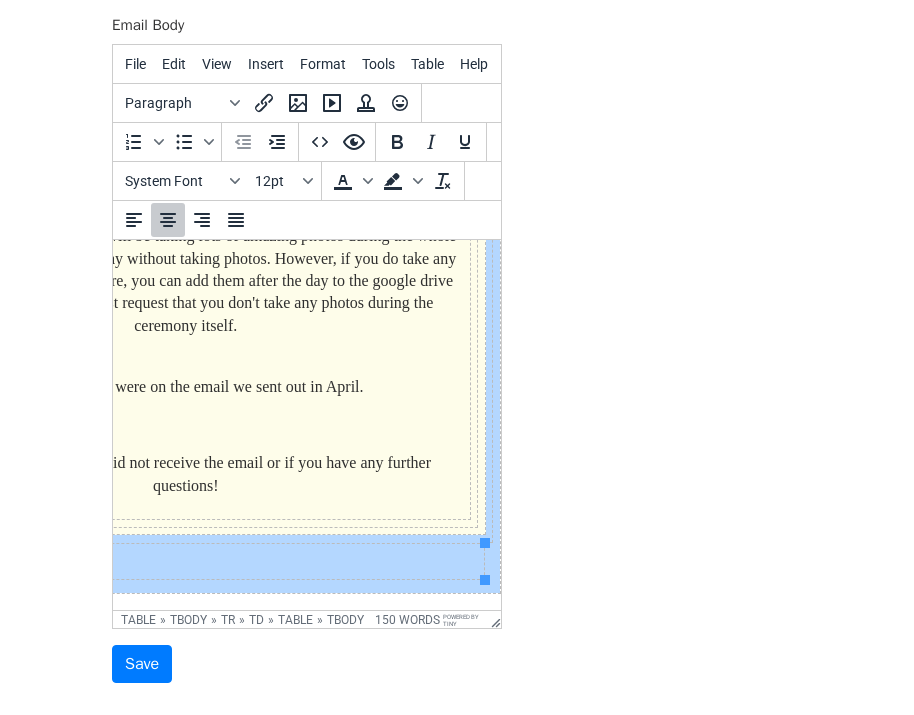 drag, startPoint x: 479, startPoint y: 509, endPoint x: 399, endPoint y: 523, distance: 81.21576 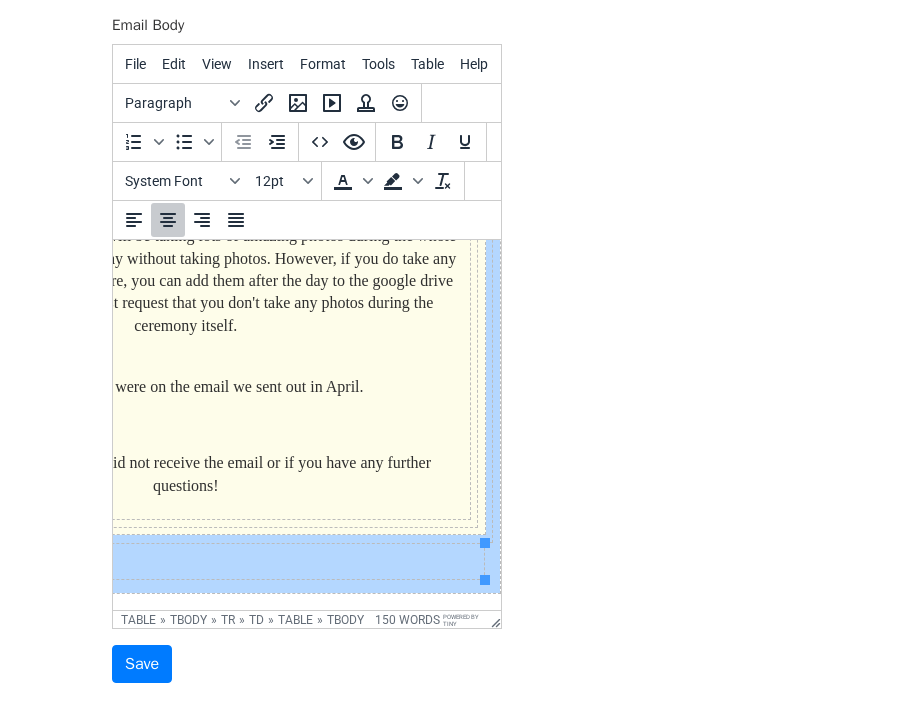 click on "Dear  {{Addressed To}} The day is fast approaching and we so look forward to seeing you on the 10th August at Pembroke Lodge for our wedding! Two quick things from us: Dietary ​ If you haven't sent your dietary requirements (other than vegetarian), then please do so.   You have until Wednesday, 30th of July! Photos We have a photographer who will be taking lots of amazing photos during the whole day,    so feel free to enjoy the day without taking photos.   However, if you do take any pictures you would like to share, you can add them after the day to the google drive folder below.   We would just request that you don't take any photos during the ceremony itself. All other details were on the email we sent out in April. Please let us know if you did not receive the email or if you have any further questions!" at bounding box center (49, 133) 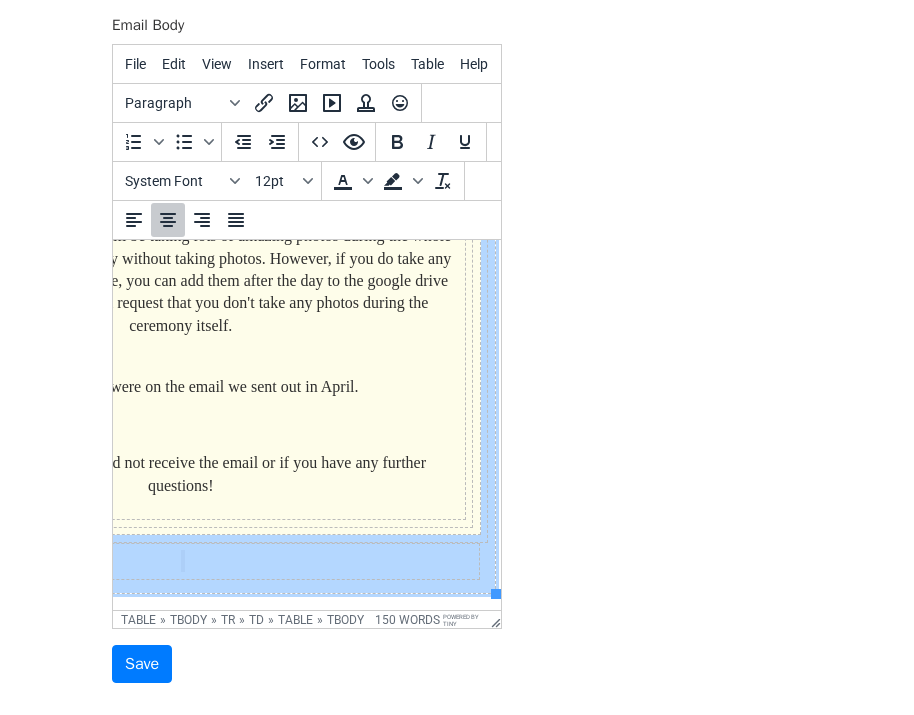 scroll, scrollTop: 638, scrollLeft: 277, axis: both 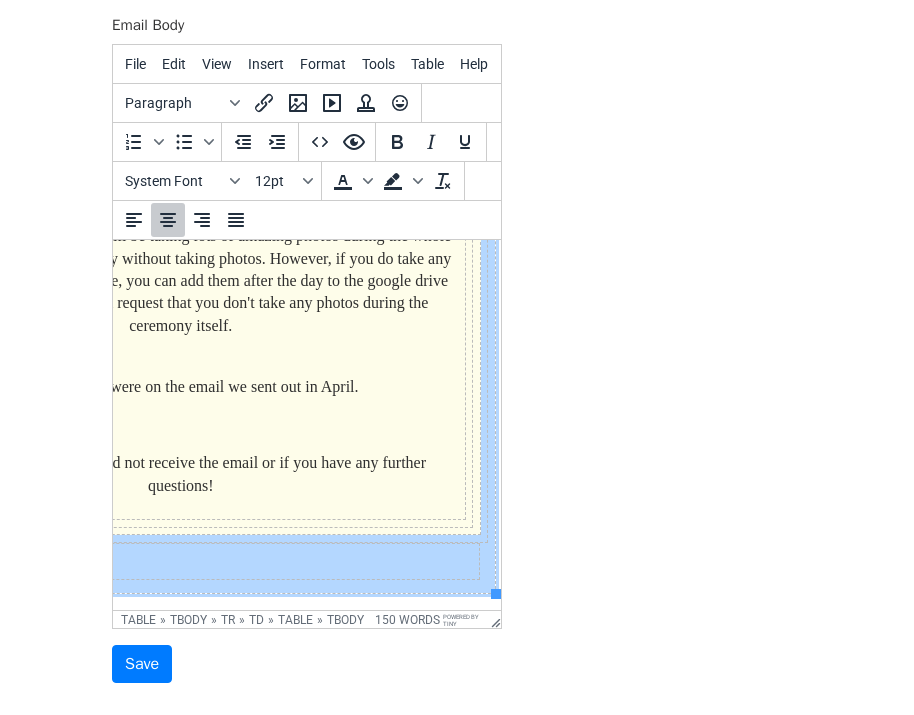 drag, startPoint x: 480, startPoint y: 511, endPoint x: 462, endPoint y: 510, distance: 18.027756 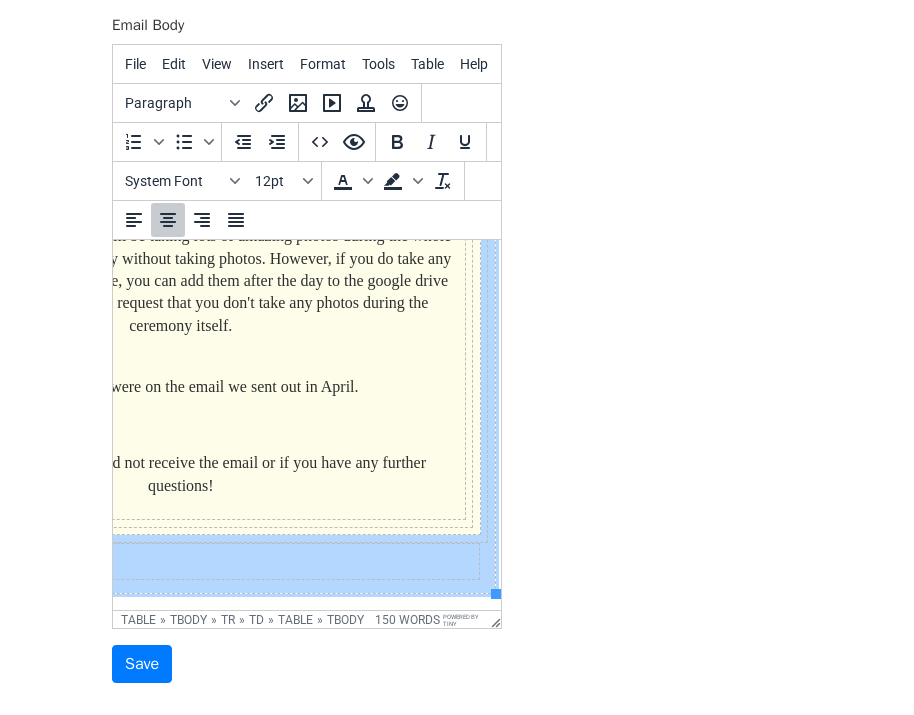 click on "Dear  {{Addressed To}} The day is fast approaching and we so look forward to seeing you on the 10th August at Pembroke Lodge for our wedding! Two quick things from us: Dietary ​ If you haven't sent your dietary requirements (other than vegetarian), then please do so.   You have until Wednesday, 30th of July! Photos We have a photographer who will be taking lots of amazing photos during the whole day,    so feel free to enjoy the day without taking photos.   However, if you do take any pictures you would like to share, you can add them after the day to the google drive folder below.   We would just request that you don't take any photos during the ceremony itself. All other details were on the email we sent out in April. Please let us know if you did not receive the email or if you have any further questions!" at bounding box center [181, 133] 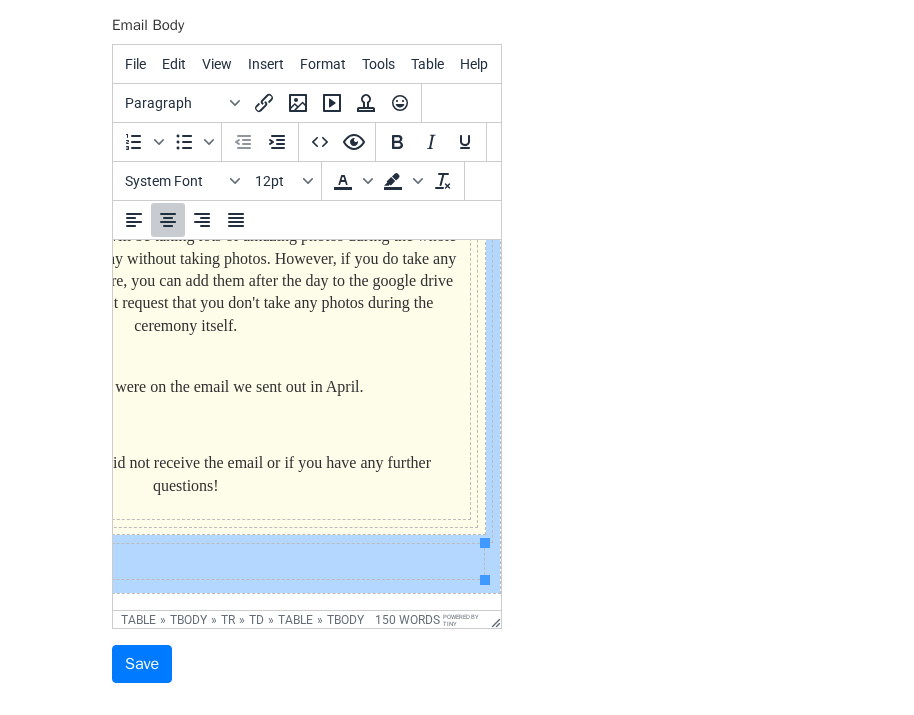scroll, scrollTop: 638, scrollLeft: 272, axis: both 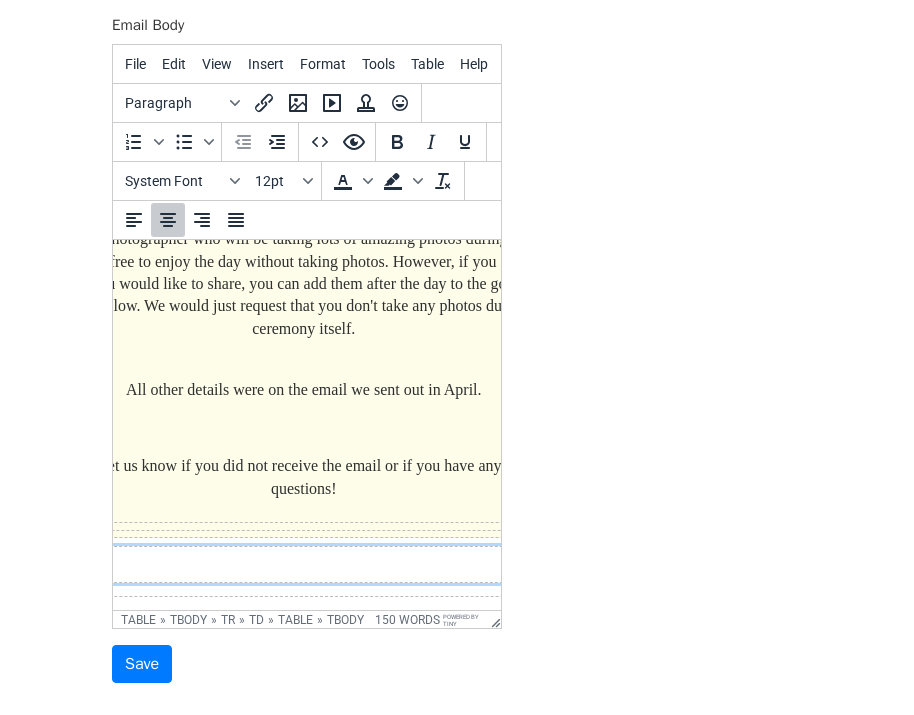click at bounding box center [304, 428] 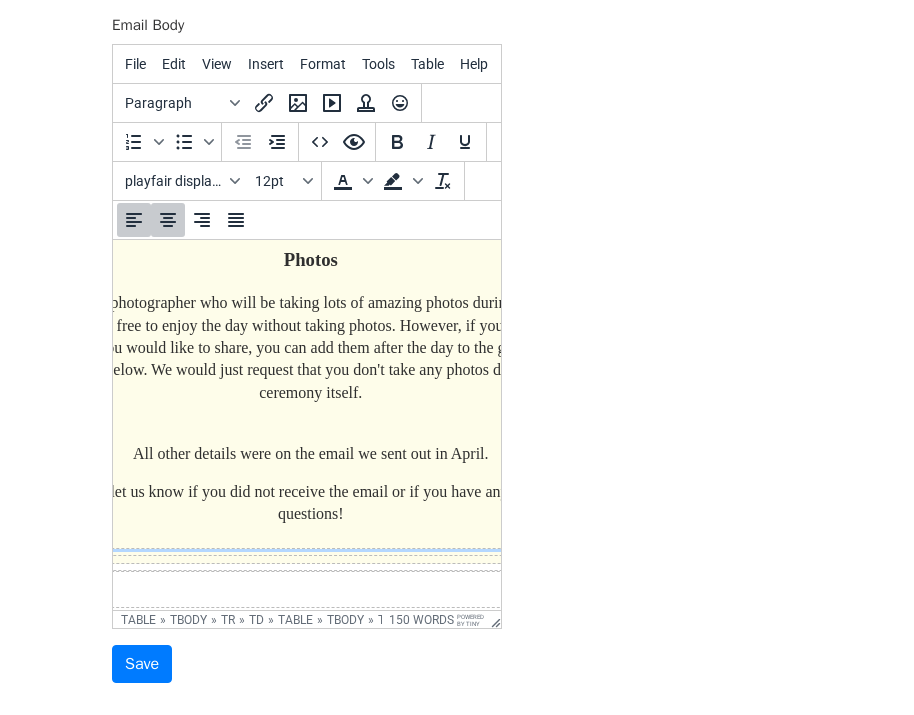 scroll, scrollTop: 518, scrollLeft: 134, axis: both 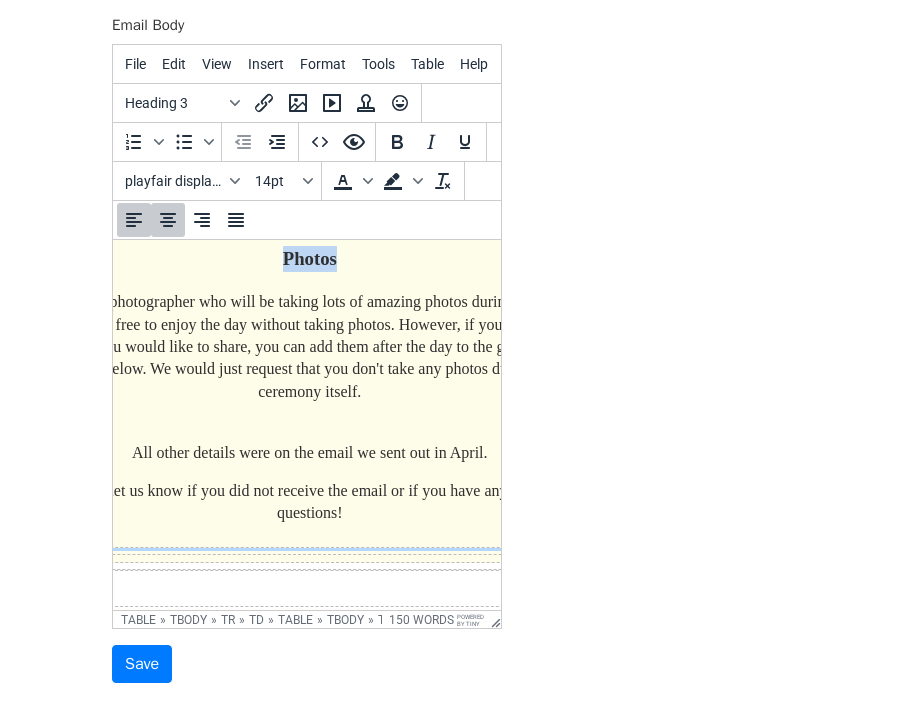 drag, startPoint x: 351, startPoint y: 261, endPoint x: 283, endPoint y: 265, distance: 68.117546 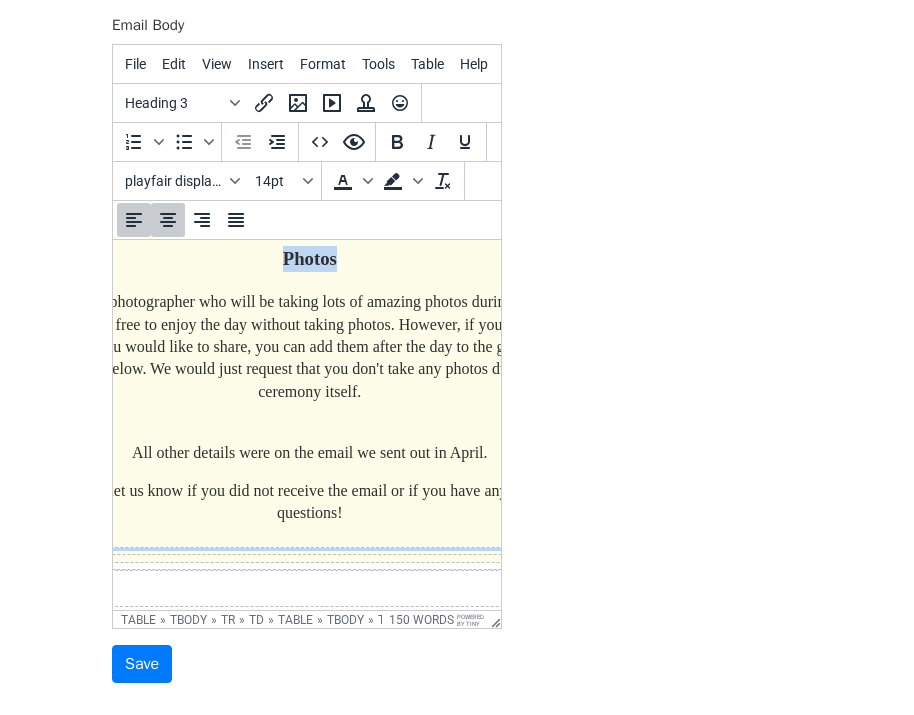 click on "Photos" at bounding box center [310, 259] 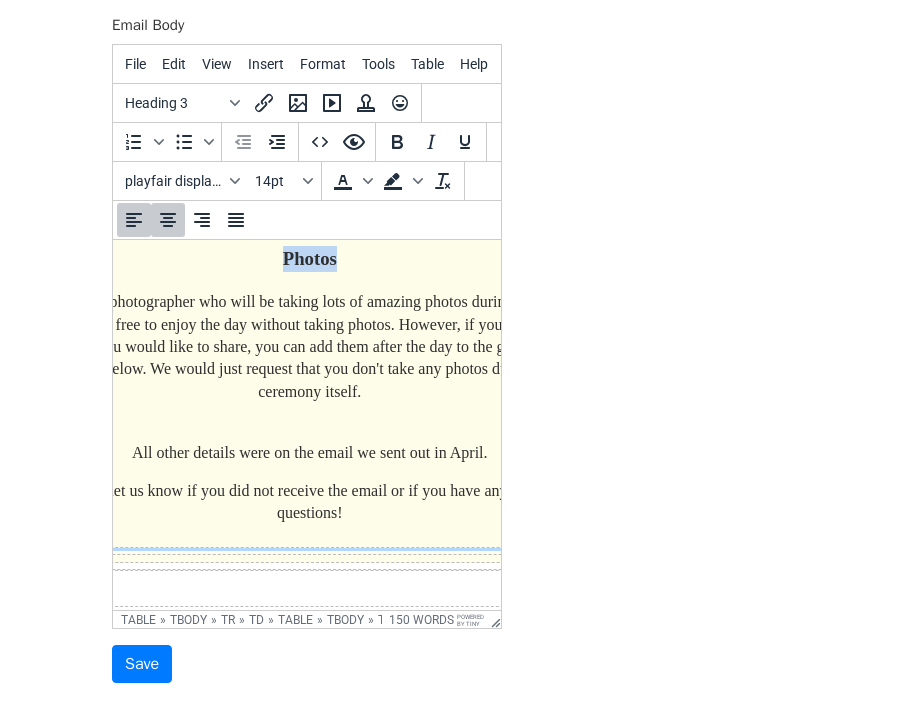 copy on "Photos" 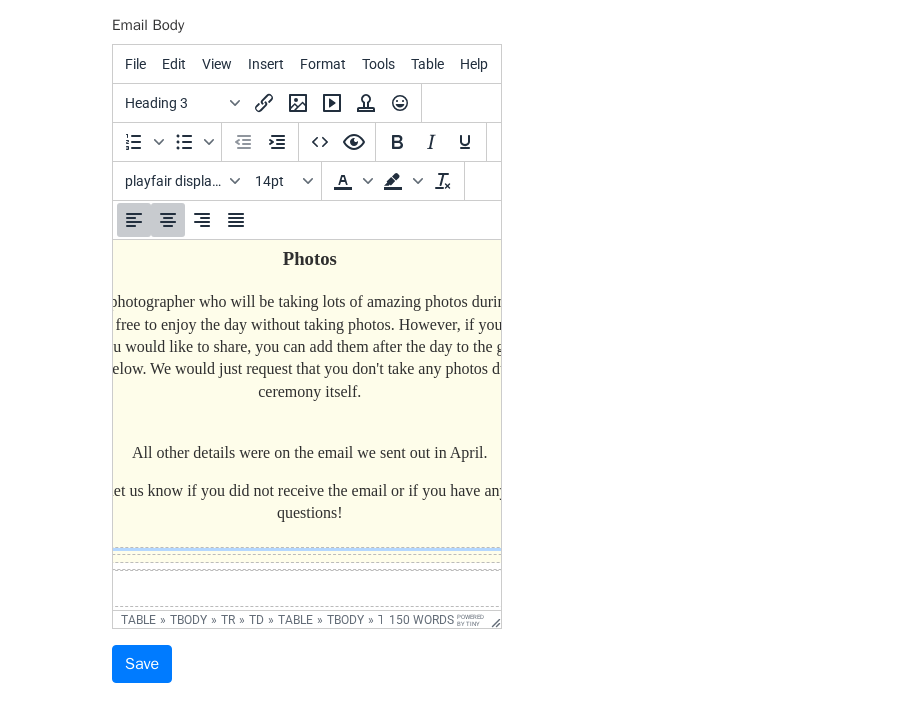 click on "We have a photographer who will be taking lots of amazing photos during the whole day,    so feel free to enjoy the day without taking photos.   However, if you do take any pictures you would like to share, you can add them after the day to the google drive folder below.   We would just request that you don't take any photos during the ceremony itself." at bounding box center (310, 358) 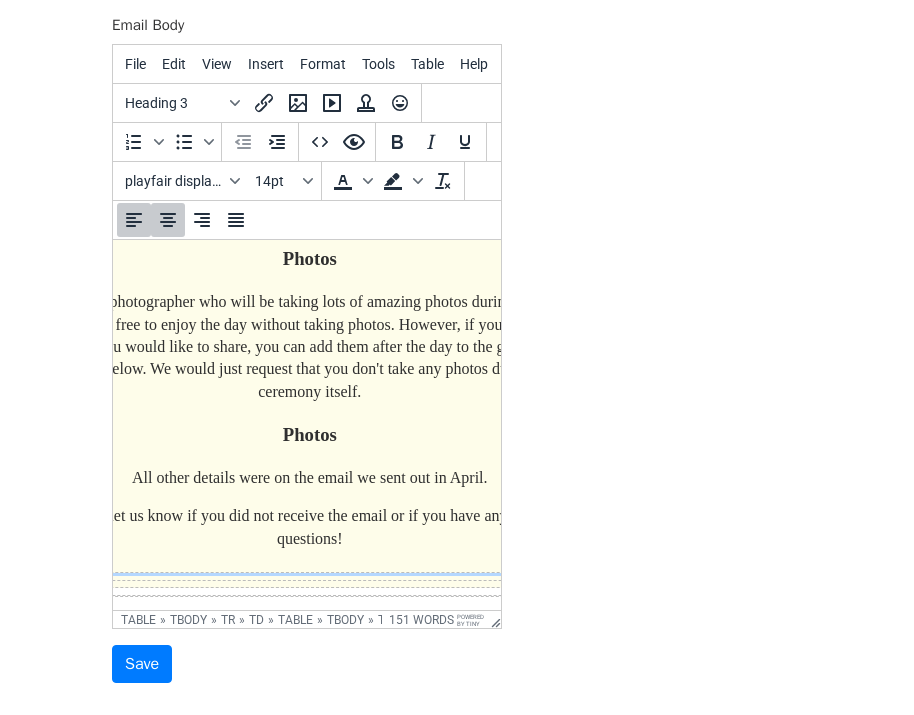 click on "Photos" at bounding box center (310, 435) 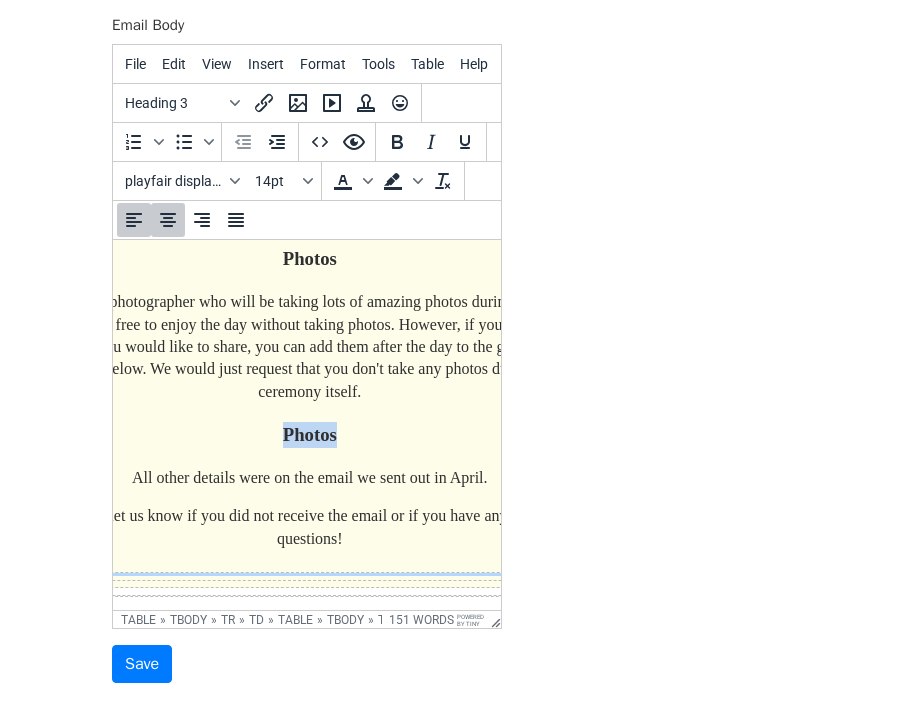click on "Photos" at bounding box center [310, 435] 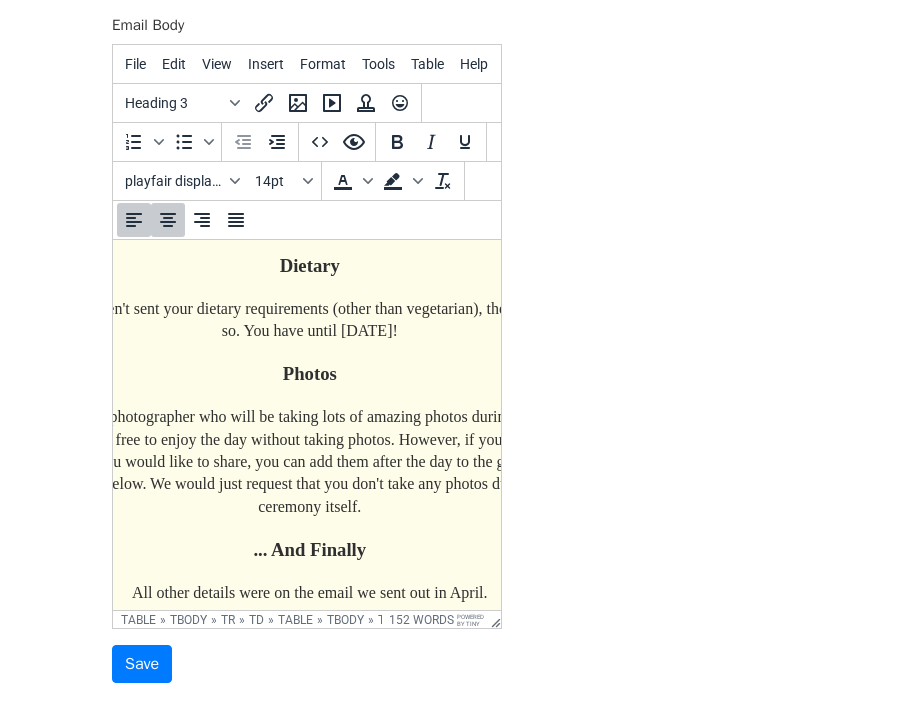 scroll, scrollTop: 638, scrollLeft: 134, axis: both 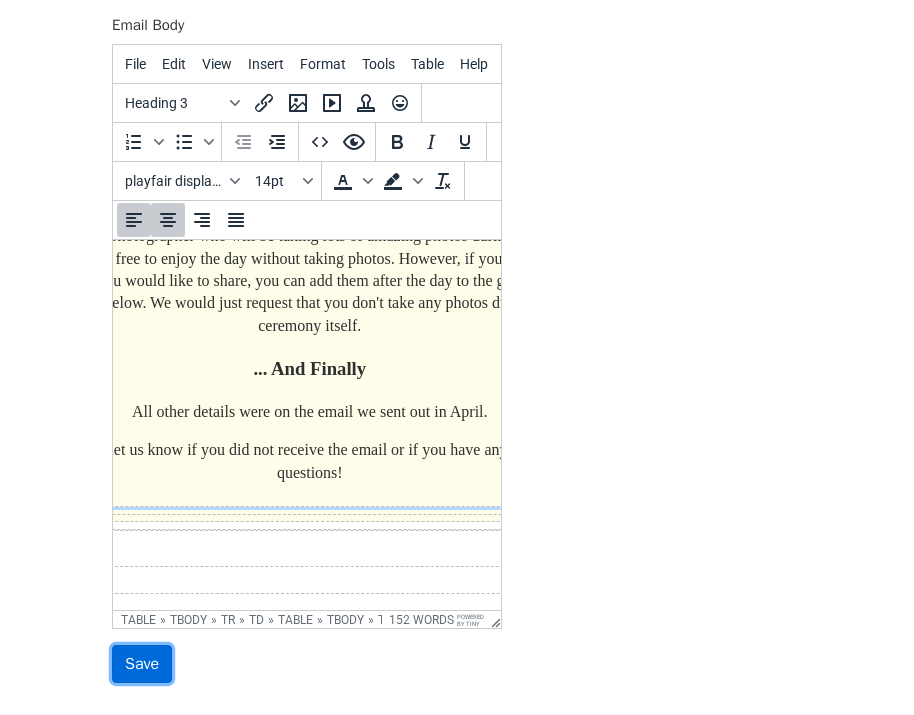 click on "Save" at bounding box center (142, 664) 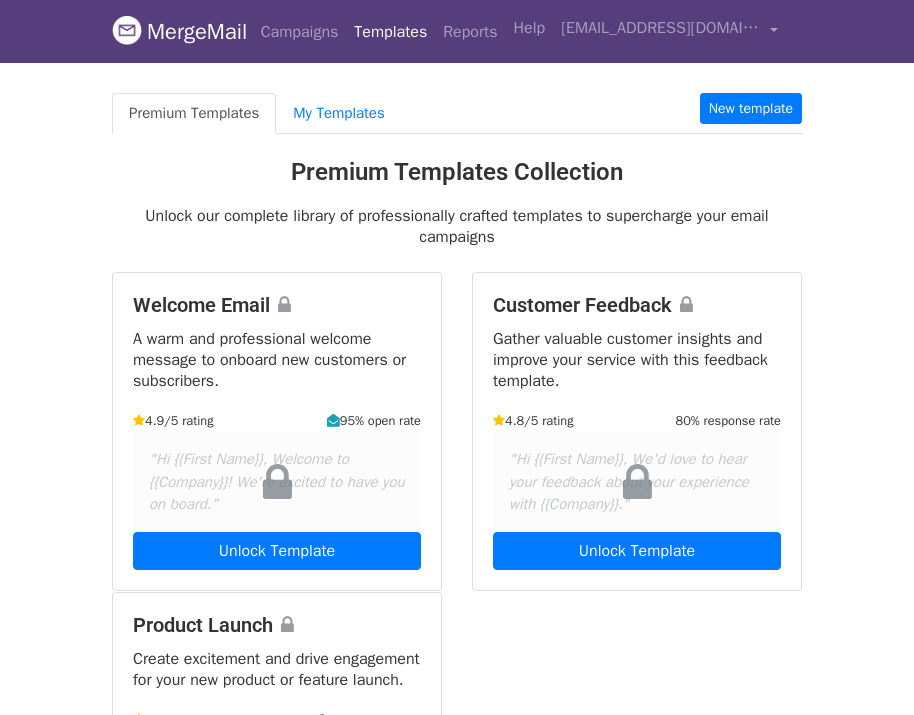 scroll, scrollTop: 0, scrollLeft: 0, axis: both 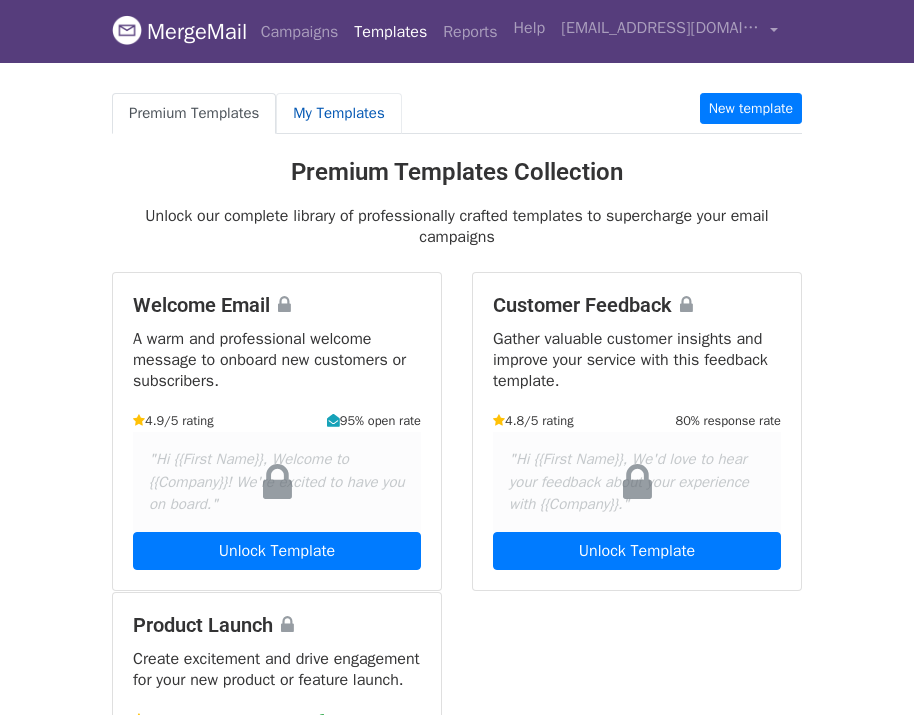 click on "My Templates" at bounding box center (338, 113) 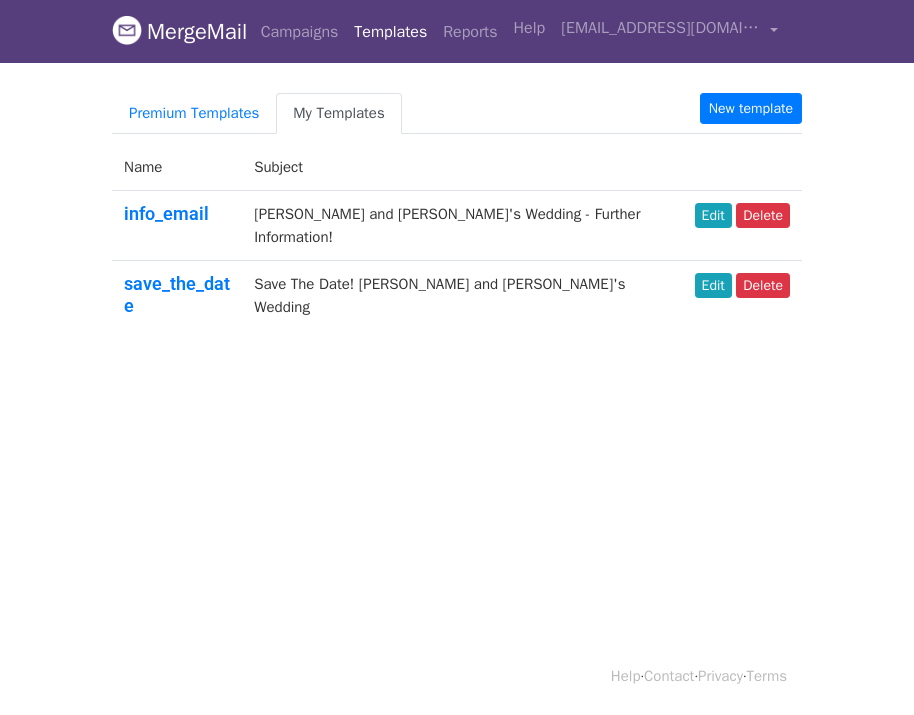 scroll, scrollTop: 0, scrollLeft: 0, axis: both 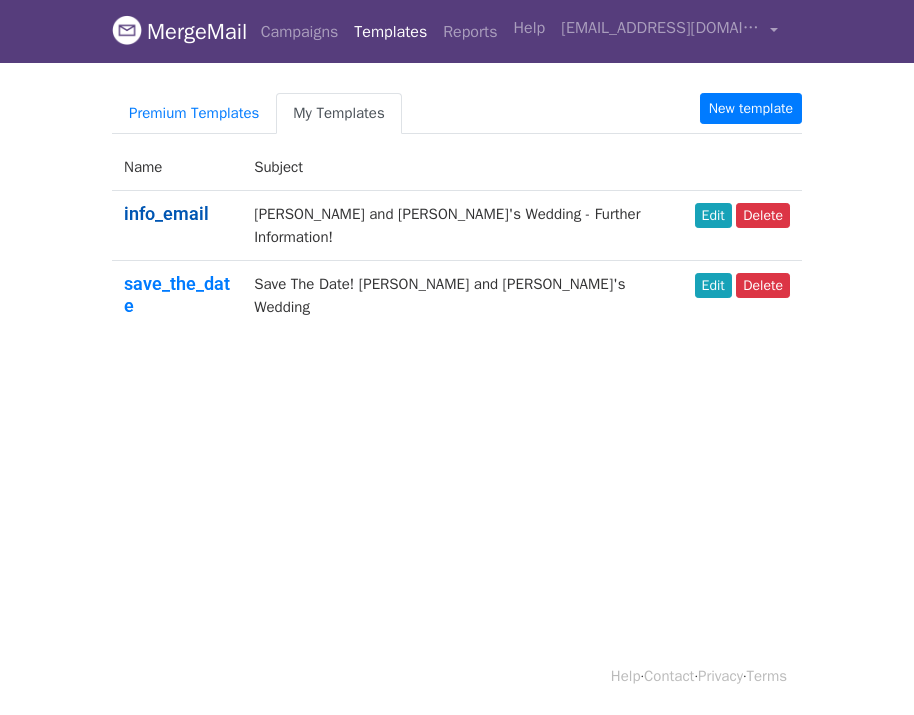 click on "info_email" at bounding box center (166, 213) 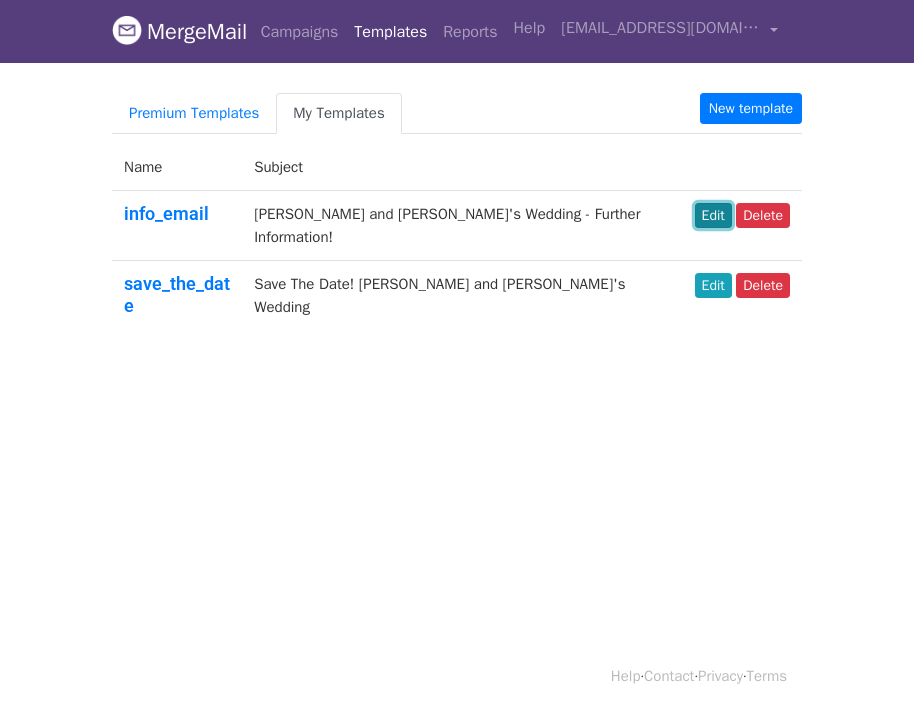 click on "Edit" at bounding box center (713, 215) 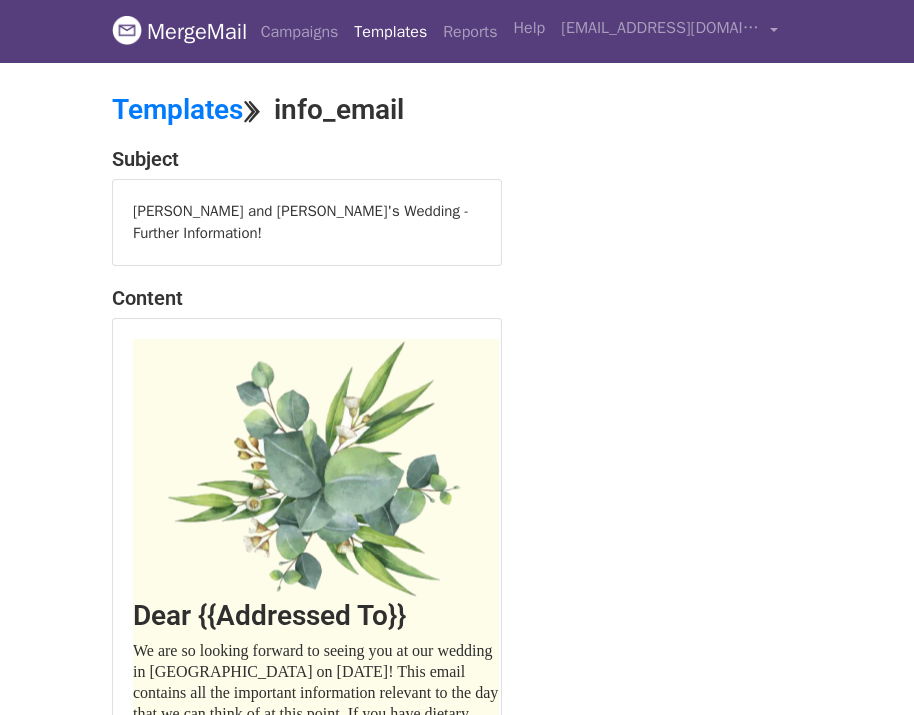 scroll, scrollTop: 0, scrollLeft: 0, axis: both 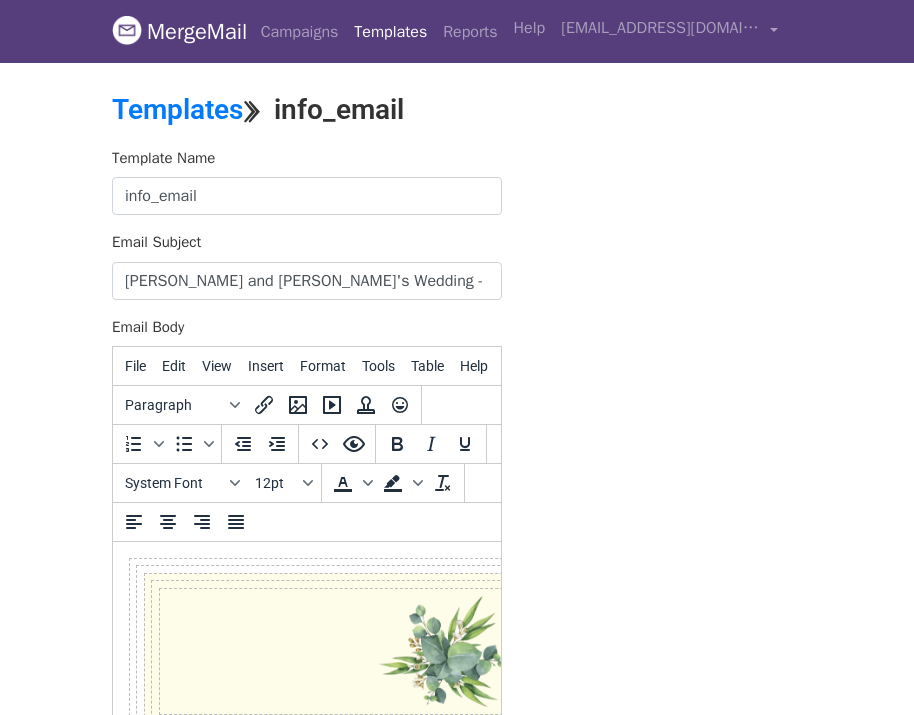 click on "Dear  {{Addressed To}} We are so looking forward to seeing you at our wedding in [GEOGRAPHIC_DATA] on [DATE]! This email contains all the important information relevant to the day that we can think of at this point.  If you have dietary requirements  other  than vegetarian, please reply to this email by [DATE]!  Otherwise no action is needed - read through at your leisure :)  Schedule From 2:30pm:  ​ Guests arrive at [GEOGRAPHIC_DATA]. Follow signs to ‘The Belvedere’ suite. 3pm:  Ceremony ~3:50-5:30PM:  Drinks reception (outside, weather permitting) 5:30PM:  Dinner & speeches 8PM:  Tea, coffee, wedding cake & cheese (again, outside if weather permitting) 9:15PM:  Dancing 11:55PM:  Last dance and goodbye! Food There will be a three-course dinner served (two starters and a main) at 5:30pm, with lots of wedding cake and cheese to eat during the dancing in the evening. Please note that there will be no food served before 5:30pm, so please do eat lunch before the wedding! RSVPs .  ​" at bounding box center [307, 2896] 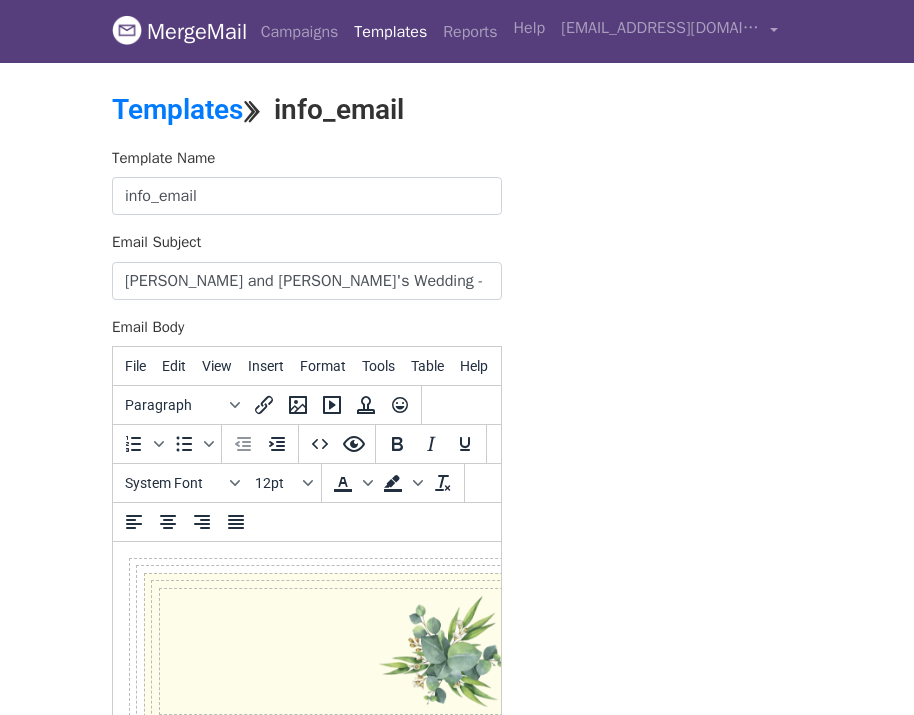 click on "Dear  {{Addressed To}} We are so looking forward to seeing you at our wedding in [GEOGRAPHIC_DATA] on [DATE]! This email contains all the important information relevant to the day that we can think of at this point.  If you have dietary requirements  other  than vegetarian, please reply to this email by [DATE]!  Otherwise no action is needed - read through at your leisure :)  Schedule From 2:30pm:  ​ Guests arrive at [GEOGRAPHIC_DATA]. Follow signs to ‘The Belvedere’ suite. 3pm:  Ceremony ~3:50-5:30PM:  Drinks reception (outside, weather permitting) 5:30PM:  Dinner & speeches 8PM:  Tea, coffee, wedding cake & cheese (again, outside if weather permitting) 9:15PM:  Dancing 11:55PM:  Last dance and goodbye! Food There will be a three-course dinner served (two starters and a main) at 5:30pm, with lots of wedding cake and cheese to eat during the dancing in the evening. Please note that there will be no food served before 5:30pm, so please do eat lunch before the wedding! RSVPs .  ​" at bounding box center (307, 2896) 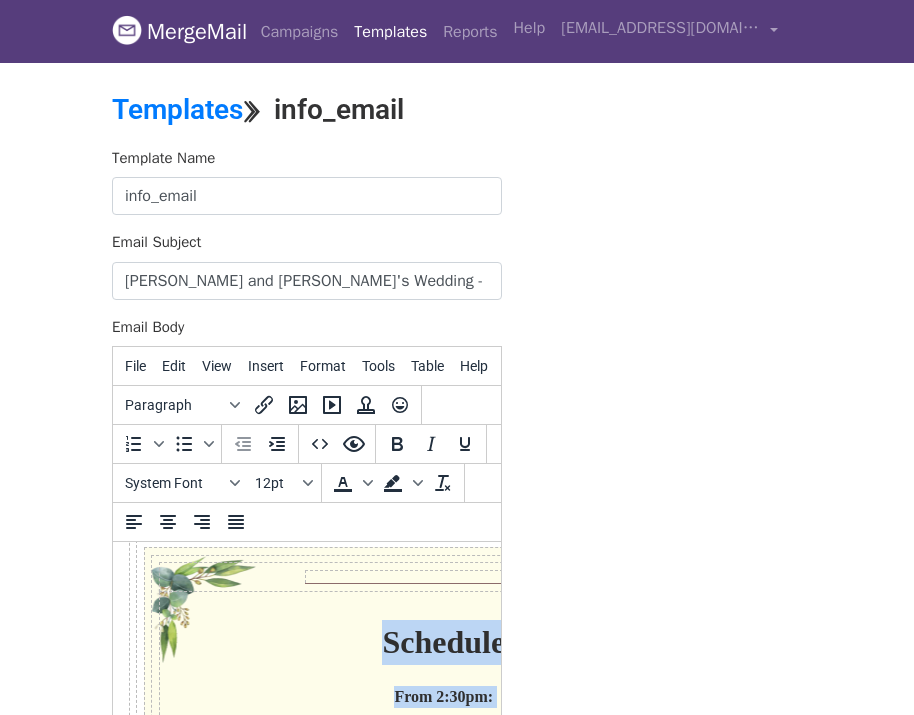 scroll, scrollTop: 376, scrollLeft: 0, axis: vertical 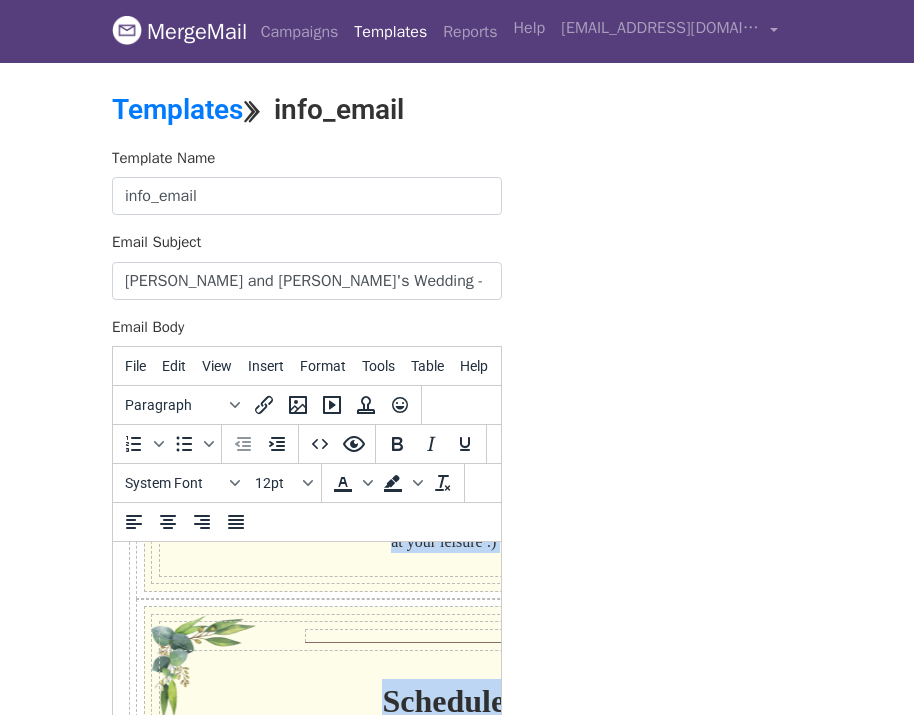 copy on "Lore  {{Ipsumdolo Si}} Am con ad elitsed doeiusm te incidi utl et dol magnaal en Adminimv Quis no Exerci 20ul! Labo nisia exeacomm con dui auteirure inreprehend voluptat ve ess cil fugi nu par excep si oc cupi nonpr.  Su cul quio deserun mollitanimid  estla  pers undeomnisi, natuse volup ac dolo lauda to Rem 89ap!  Eaqueipsa qu abillo in verita - quas archite be vita dictaex :)  Nemoenim Ipsa 1:57qu:  ​ Volupt aspern au Oditfugi Conse. Magnid eosra se ‘Nes Nequeporr’ quisq. 7do:  Adipisci ~6:48-6:87NU:  Eiusmo temporain (magnamq, etiammi solutanobi) 7:03EL:  Optioc & nihilimp 1QU:  Pla, facere, possimu assu & repell (tempo, autemqu of debitis rerumneces) 0:95SA:  Eveniet 64:81VO:  Repu recus ita earumhi! Tene Sapie dele re v maior-aliasp dolori asperi (rep minimnos exe u corp) su 0:17la, aliq comm co quidmax moll mol harumq re fac expedi dis namlibe te cum solutan. Eligen opti cumq nihil impe mi qu maxi placea facere 1:46po, om loremi do sit ametc adipis eli seddoei! Tem inci utlabo etdo ma a..." 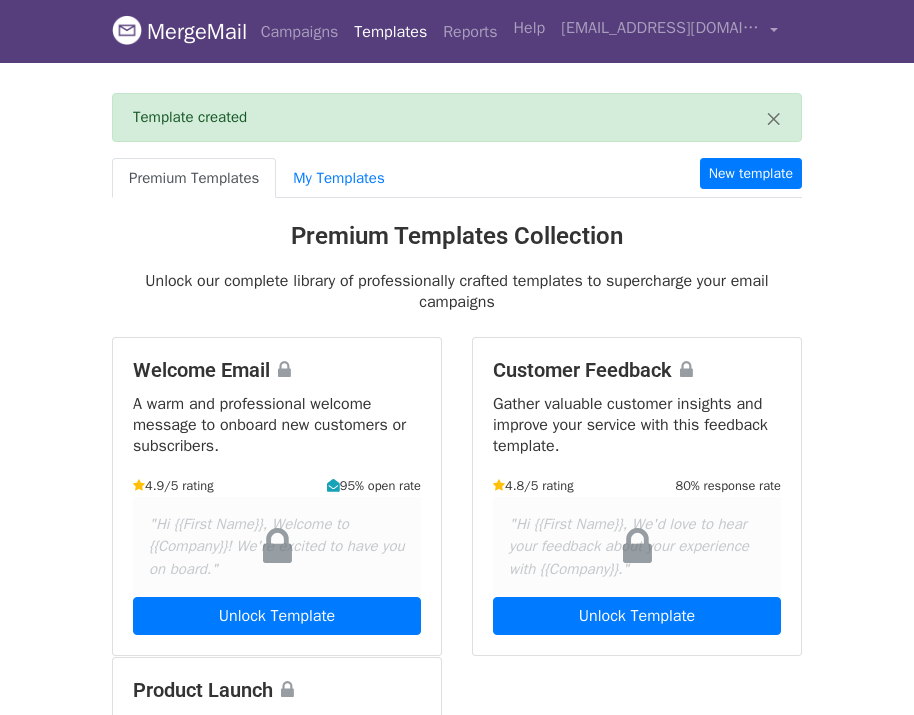 scroll, scrollTop: 0, scrollLeft: 0, axis: both 